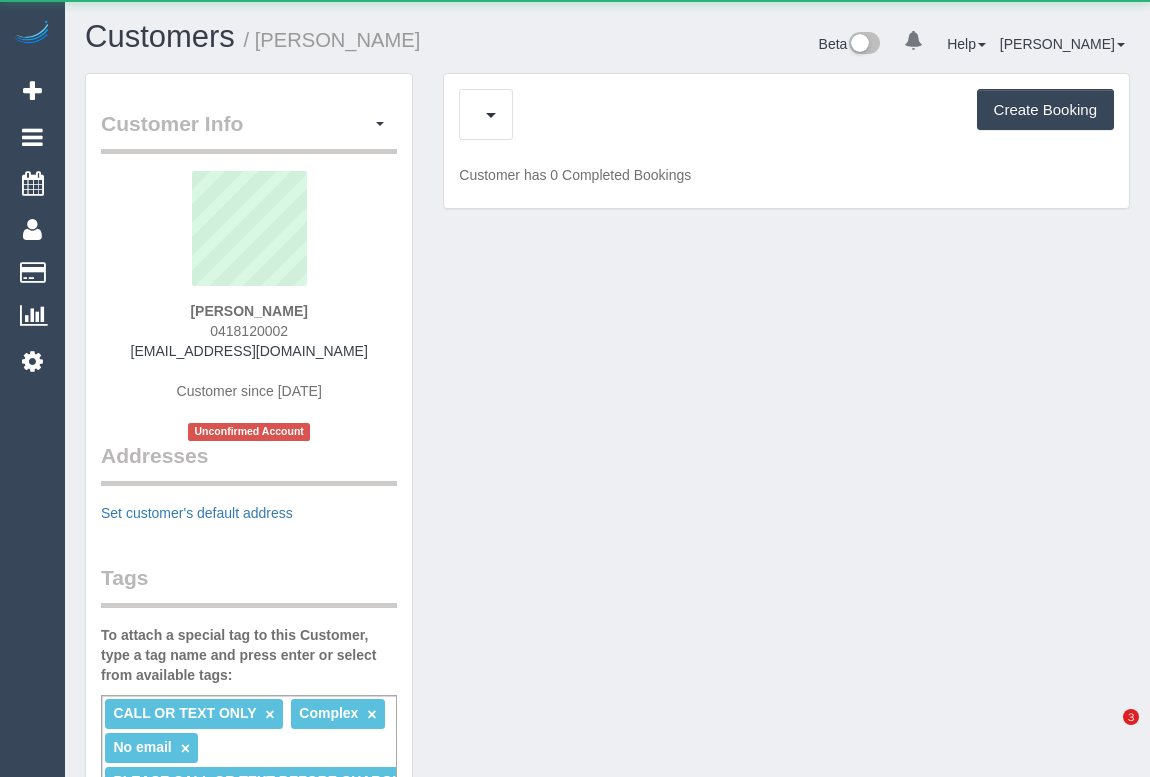 scroll, scrollTop: 0, scrollLeft: 0, axis: both 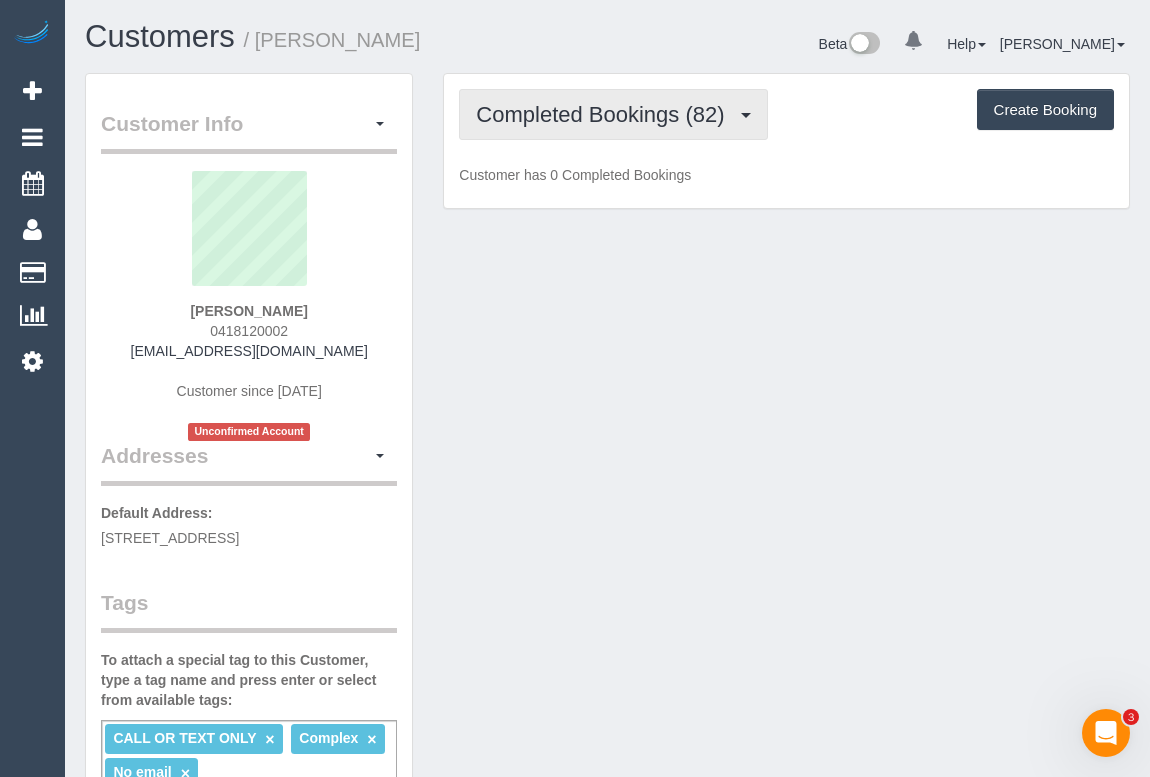click on "Completed Bookings (82)" at bounding box center (613, 114) 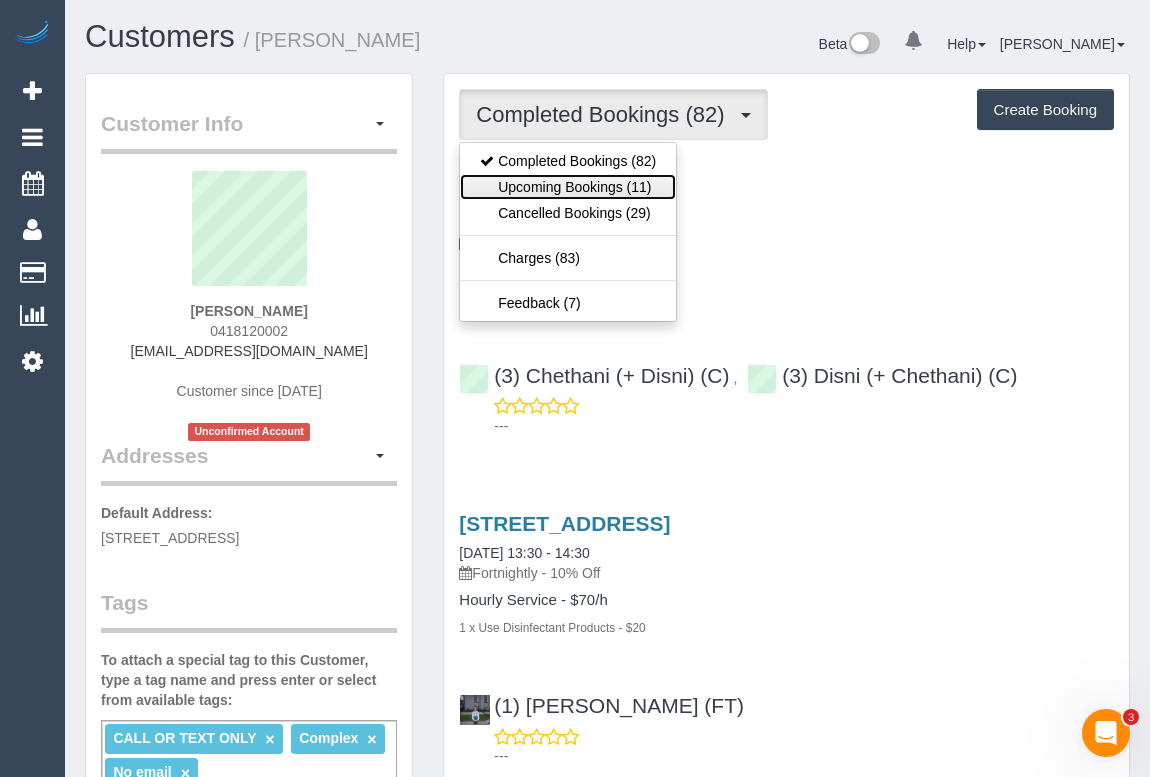 click on "Upcoming Bookings (11)" at bounding box center [568, 187] 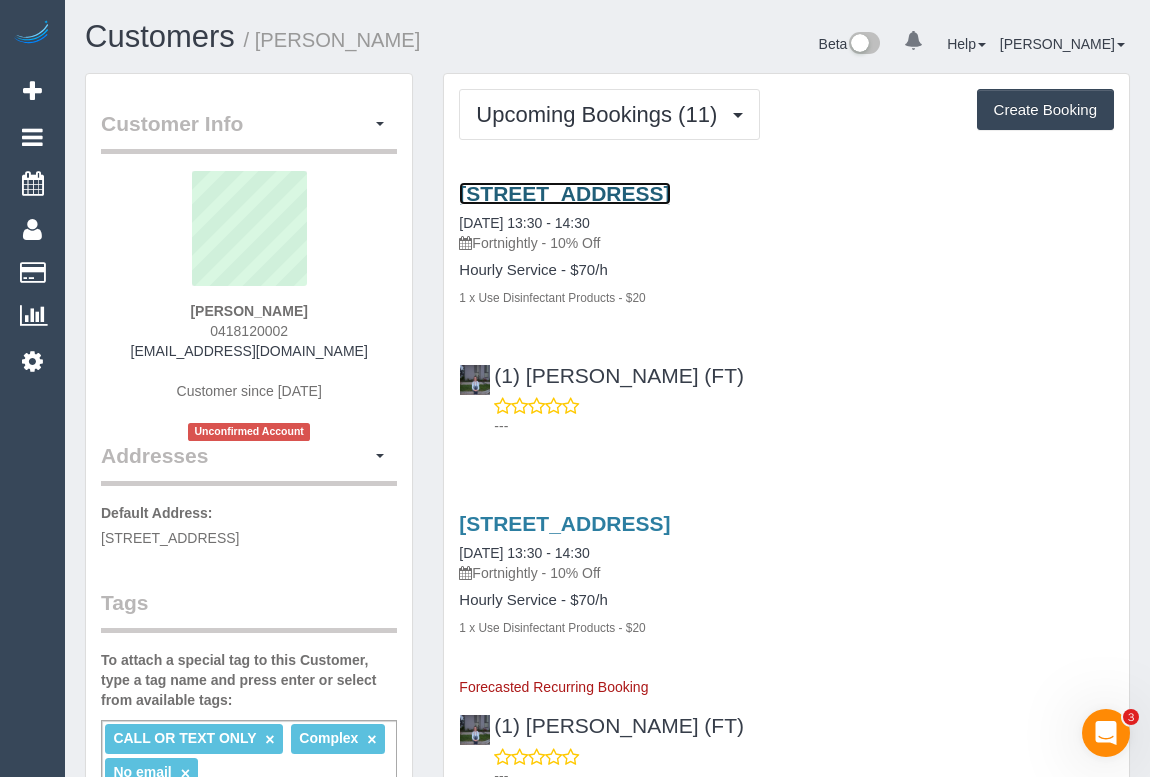 click on "1/356 Como Parade West, Parkdale, VIC 3195" at bounding box center (564, 193) 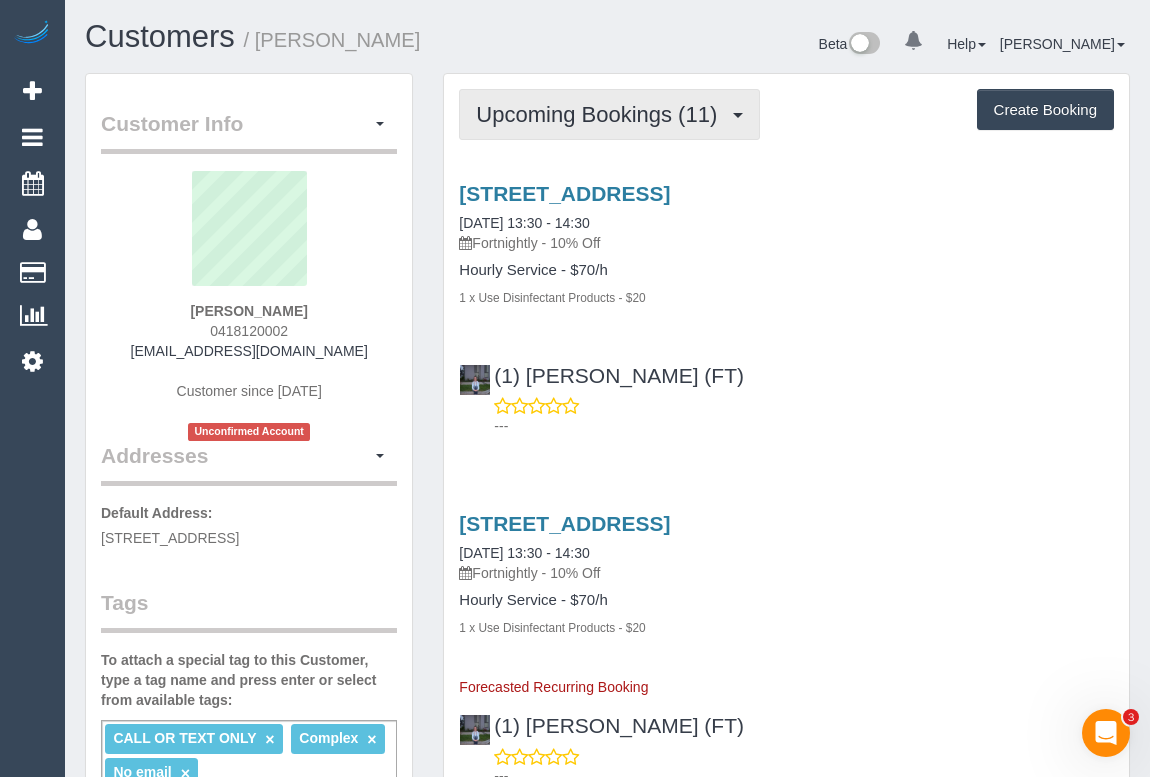 click on "Upcoming Bookings (11)" at bounding box center (609, 114) 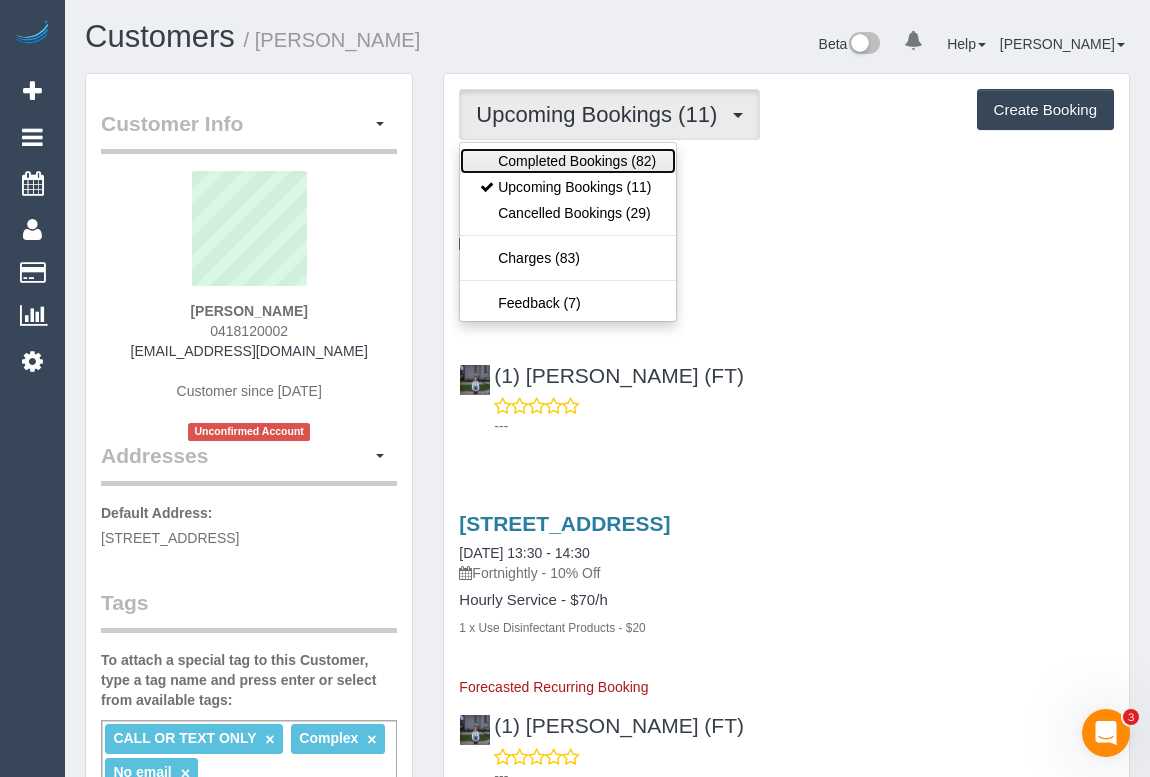 click on "Completed Bookings (82)" at bounding box center [568, 161] 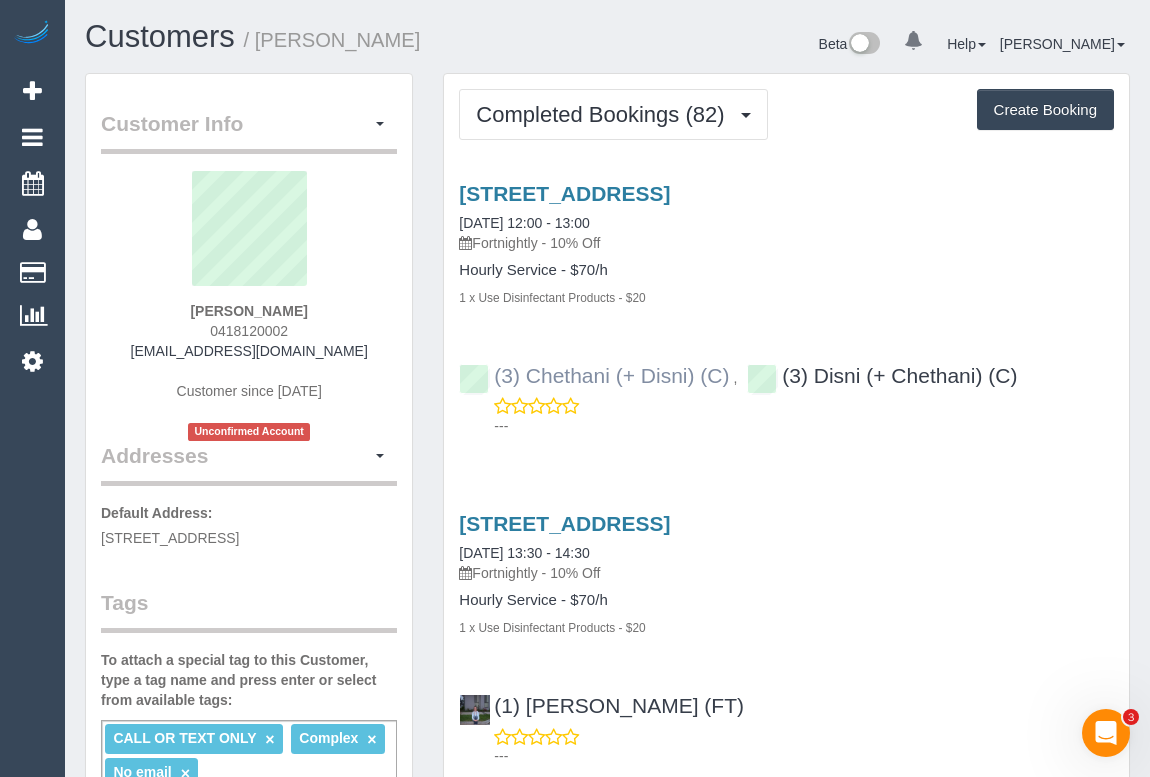 click on "(3) Chethani (+ Disni) (C)
,
(3) Disni (+ Chethani) (C)
---" at bounding box center [786, 392] 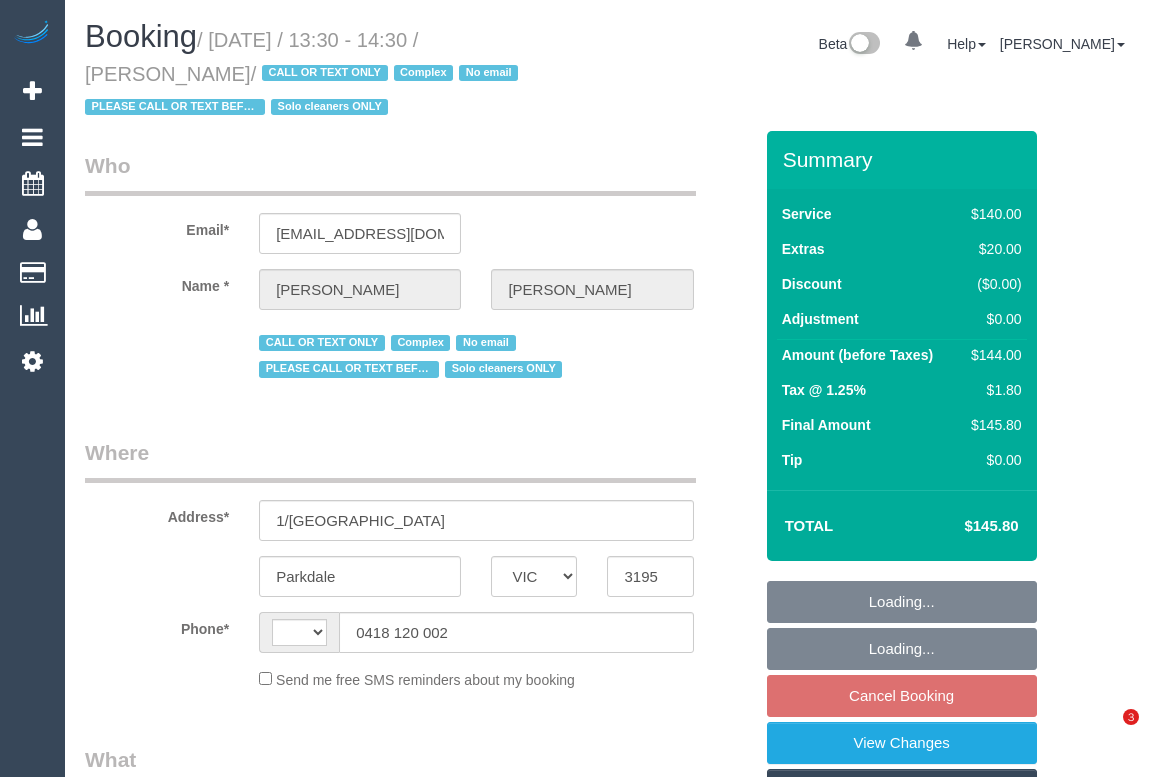 select on "VIC" 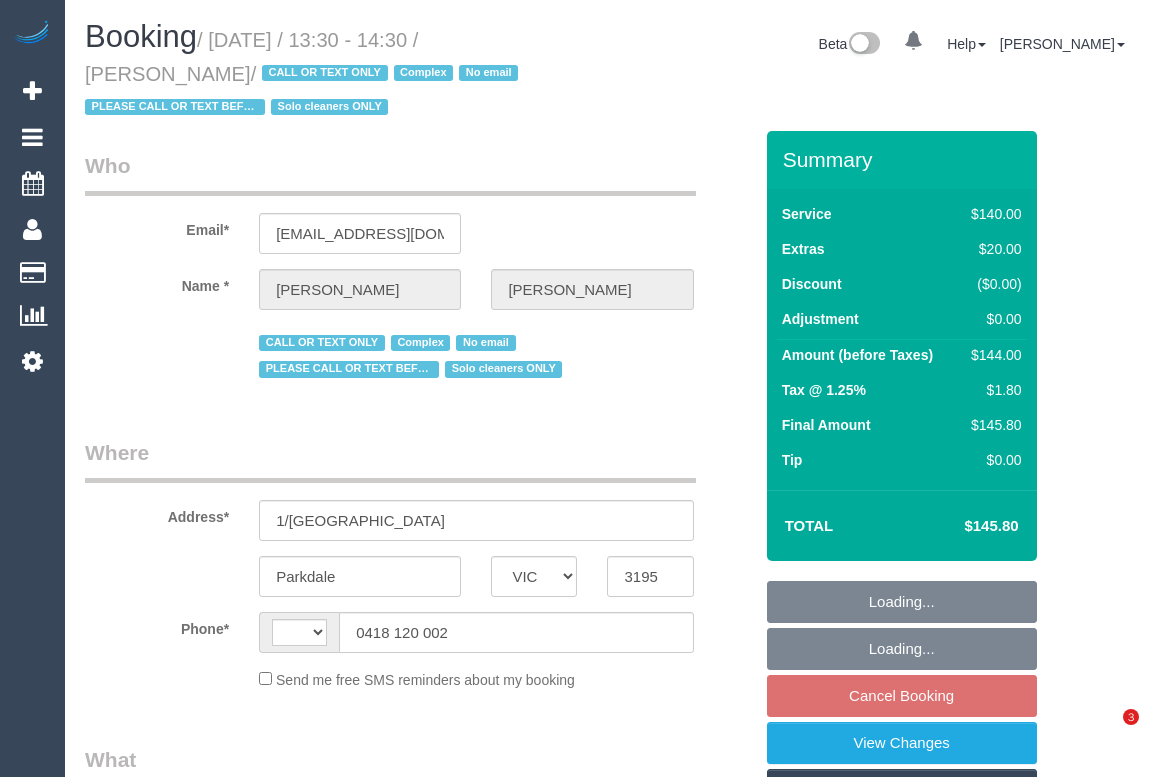 scroll, scrollTop: 0, scrollLeft: 0, axis: both 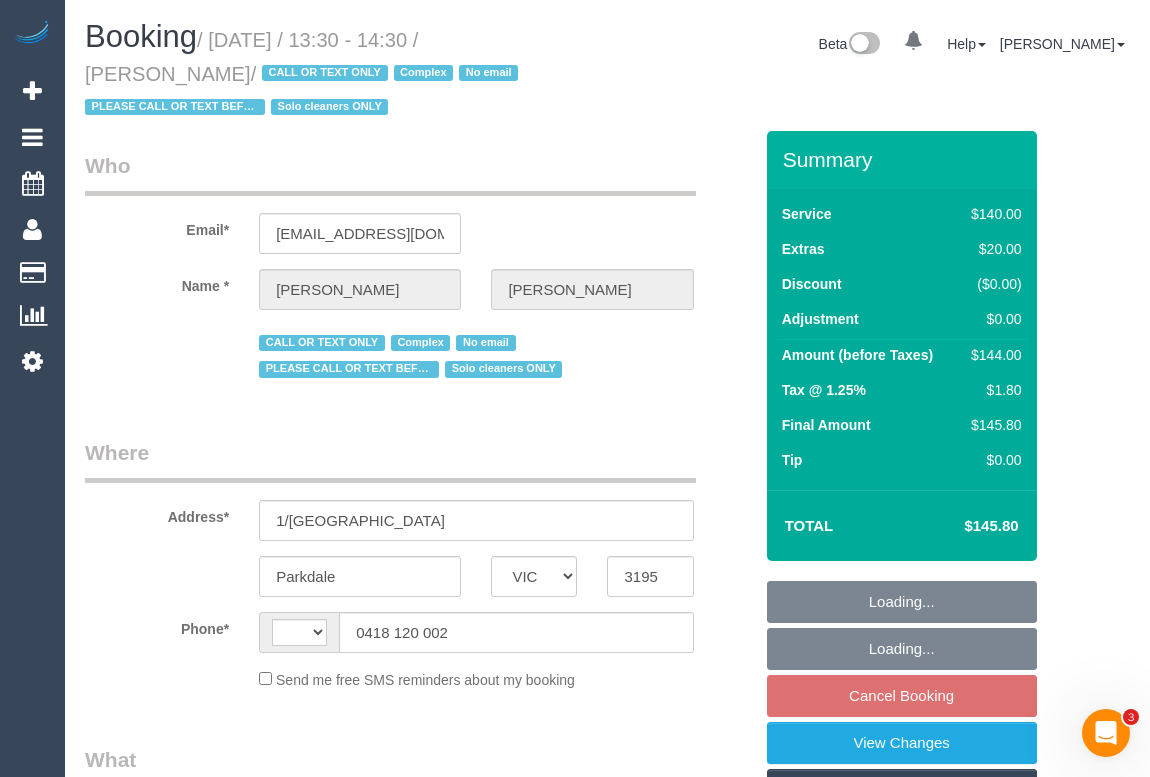 select on "string:stripe-pm_1IurDE2GScqysDRVKYsKDDKB" 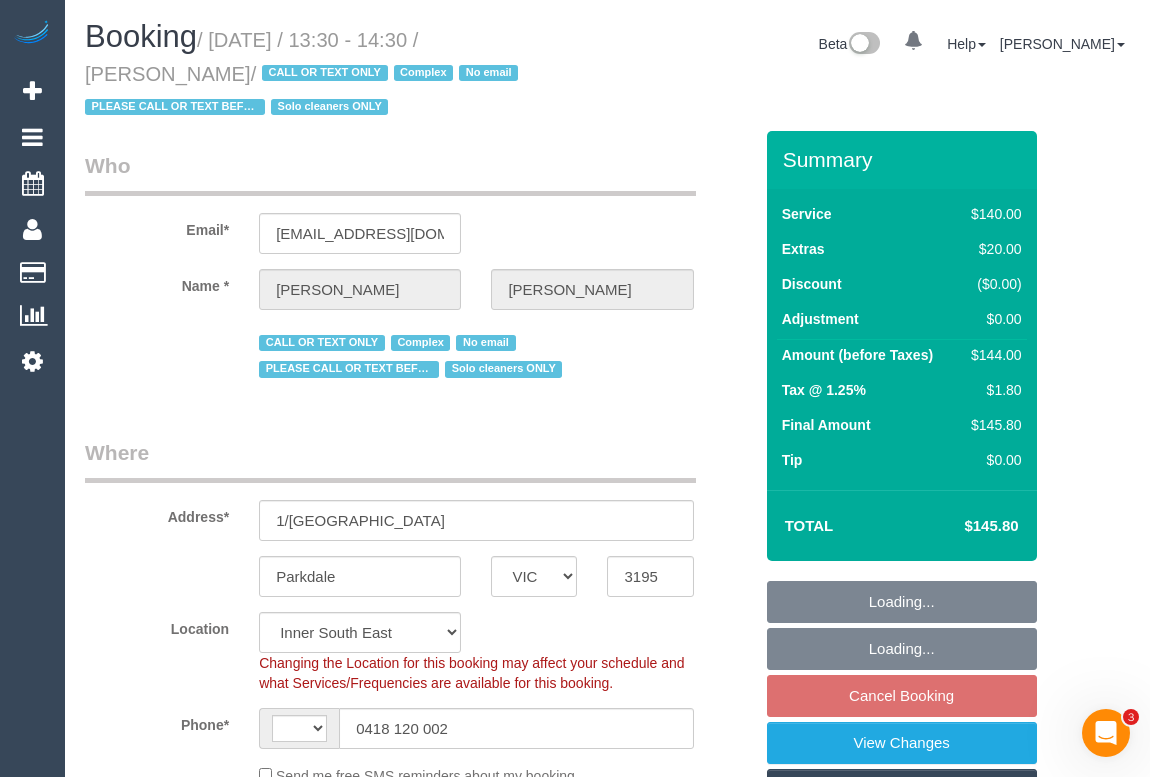 select on "string:AU" 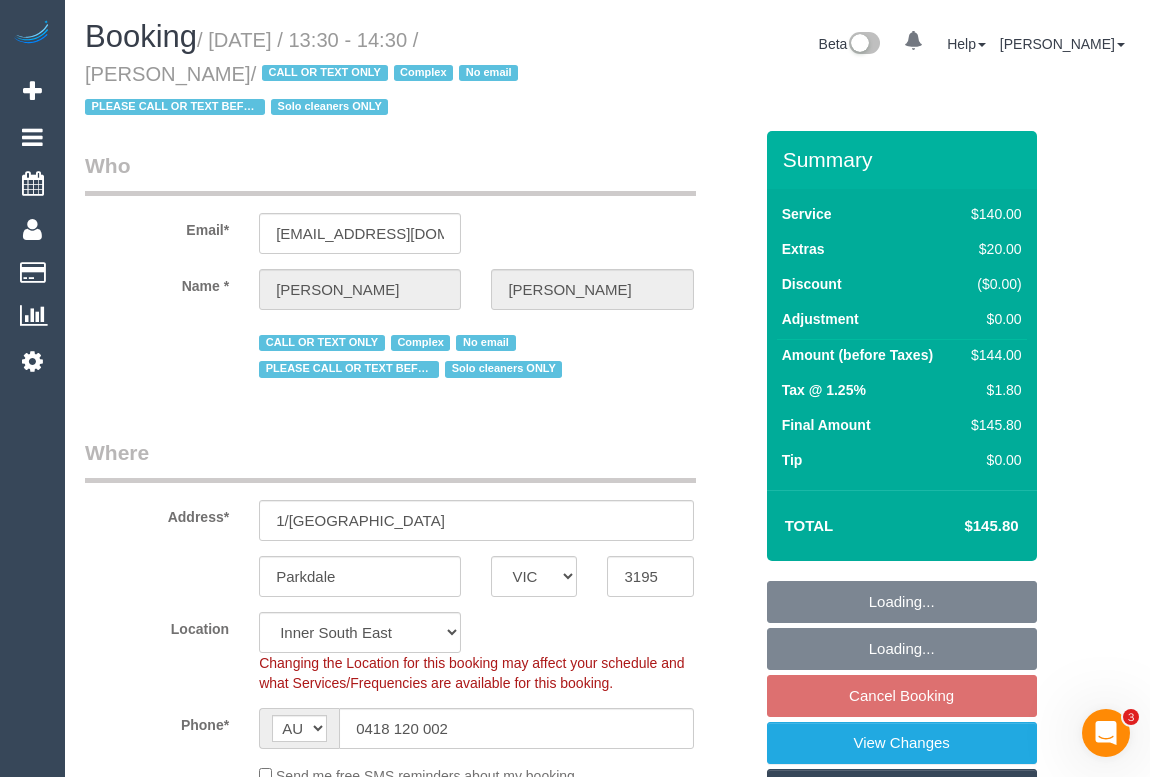 click on "Who" at bounding box center (390, 173) 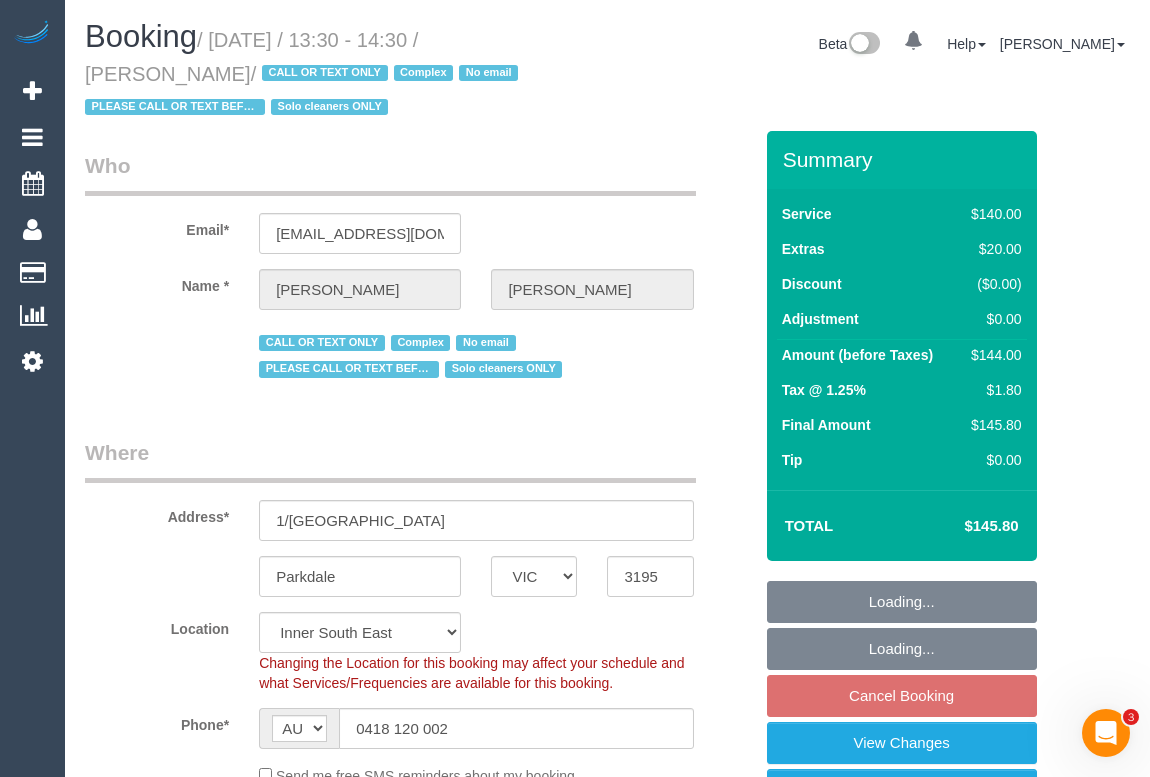 select on "object:872" 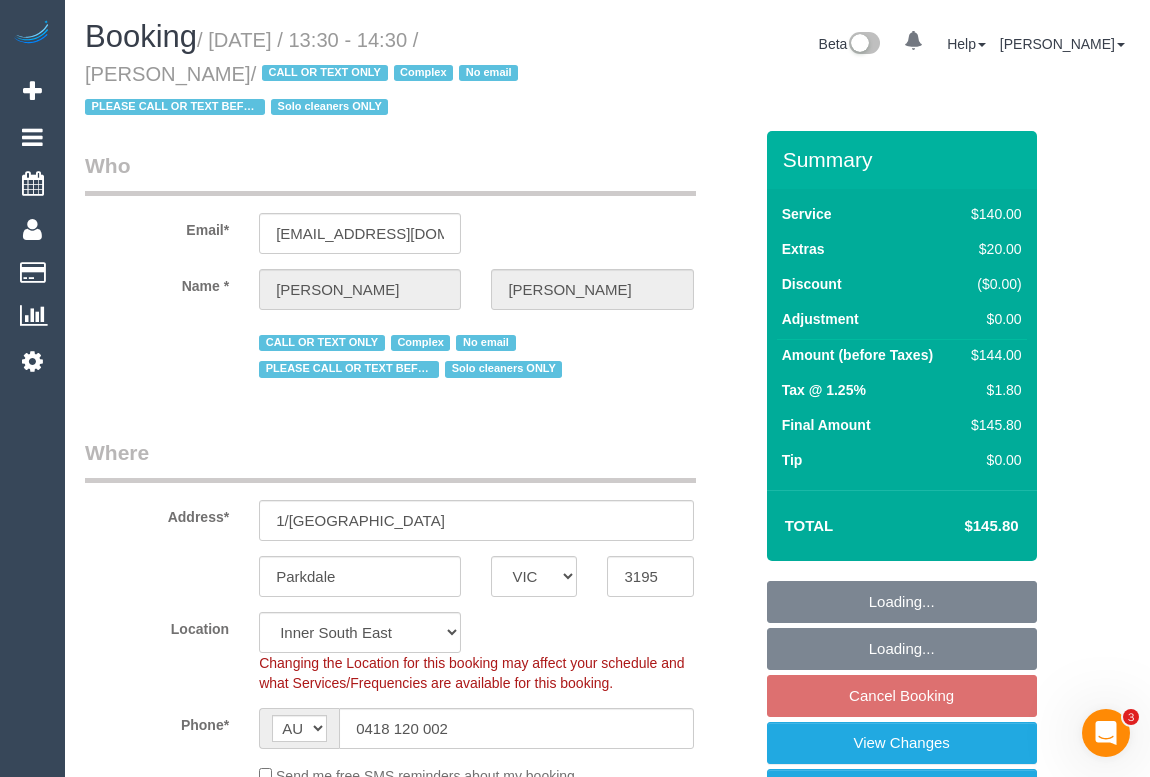 select on "number:27" 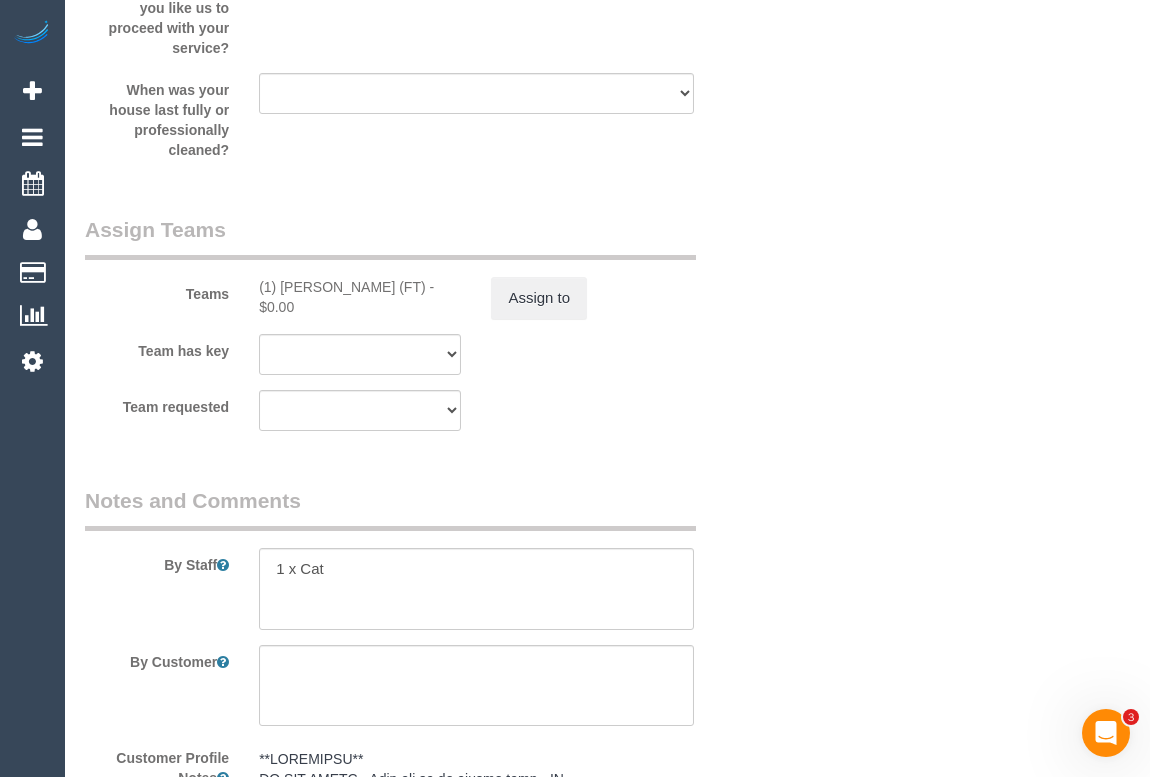 scroll, scrollTop: 3363, scrollLeft: 0, axis: vertical 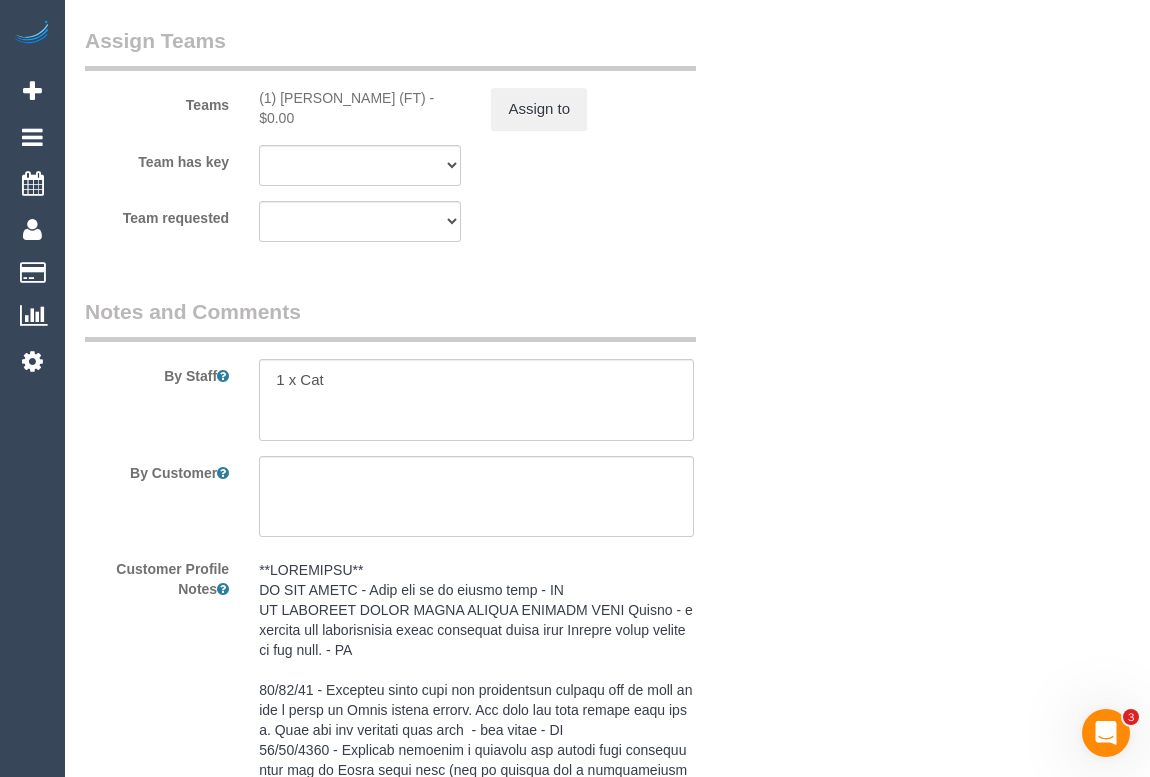 drag, startPoint x: 379, startPoint y: 101, endPoint x: 395, endPoint y: 100, distance: 16.03122 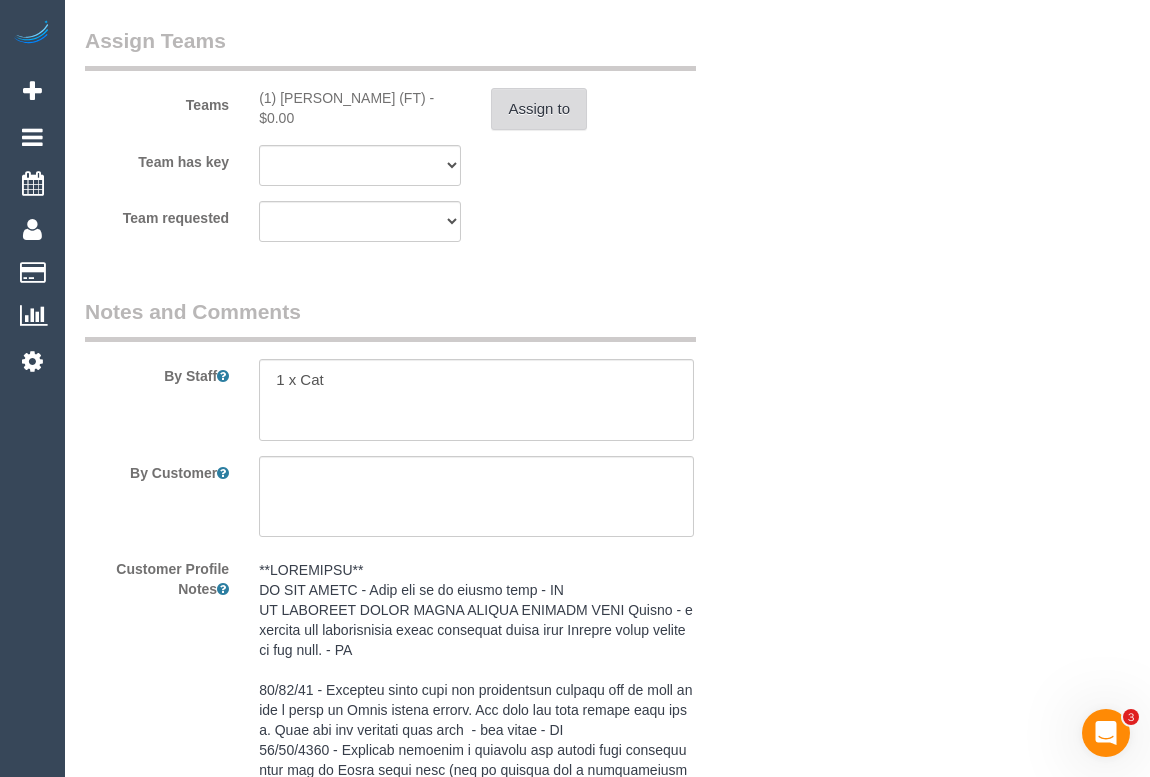 click on "Assign to" at bounding box center [539, 109] 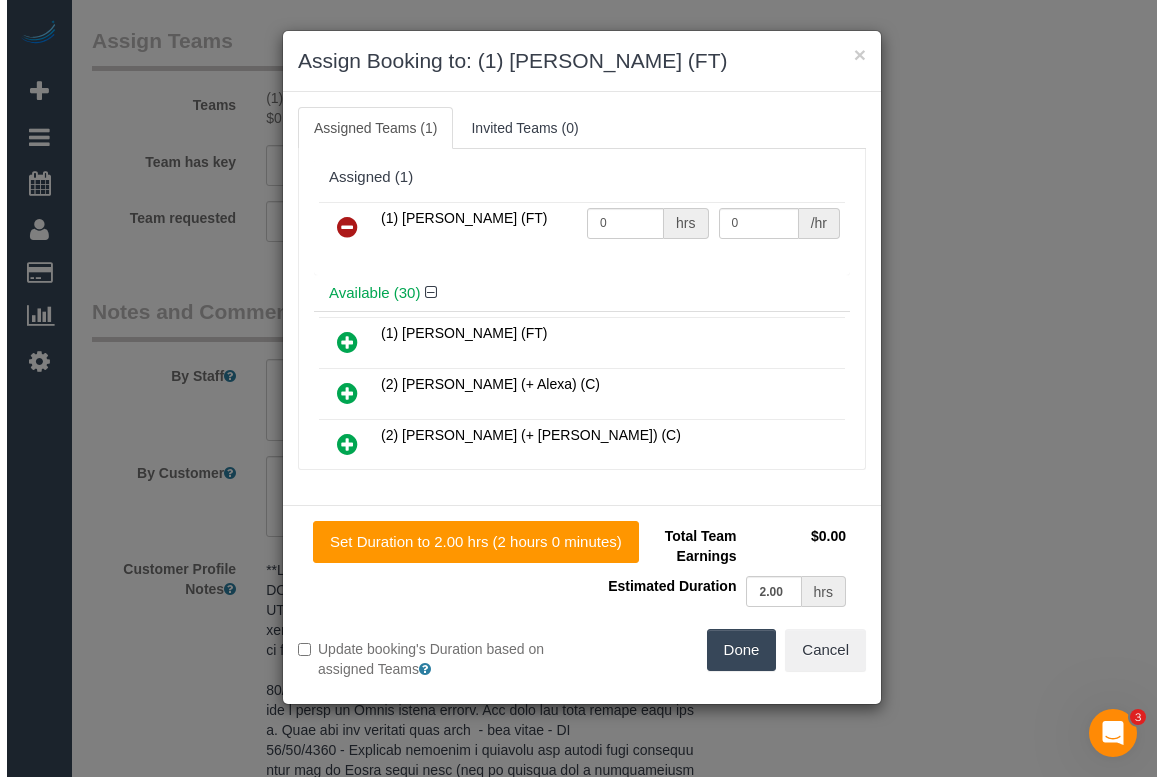 scroll, scrollTop: 3343, scrollLeft: 0, axis: vertical 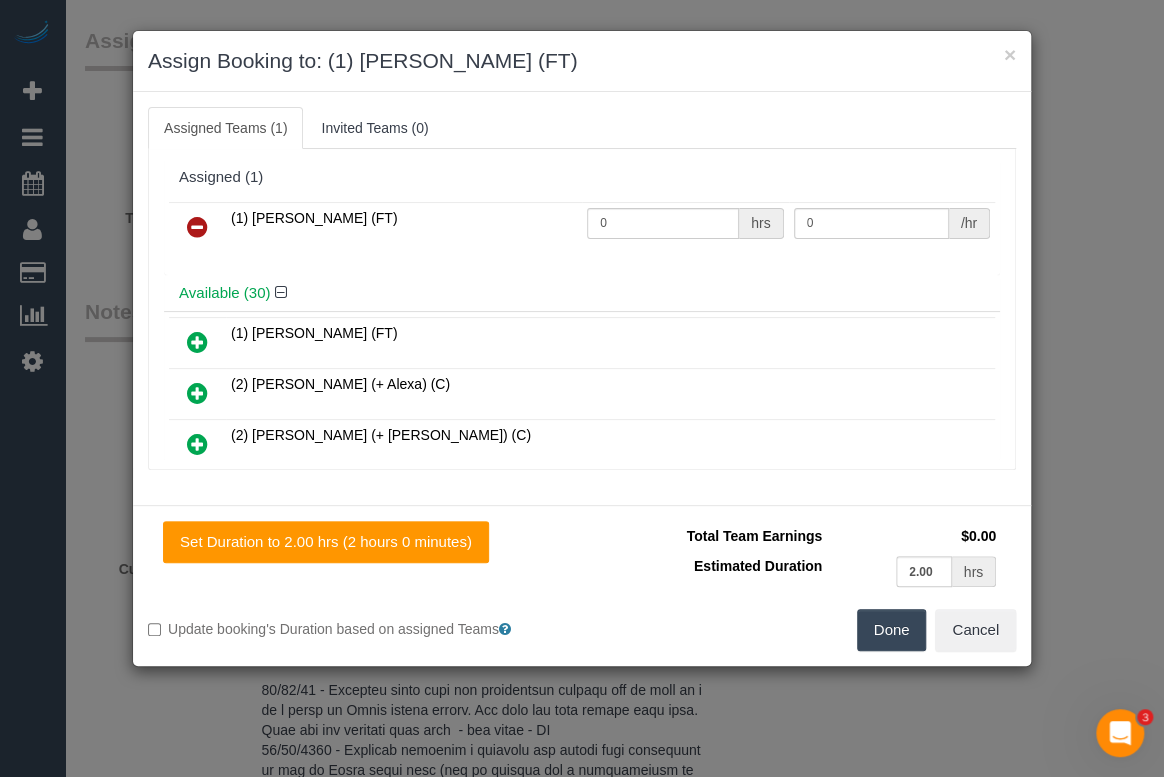 click at bounding box center [197, 227] 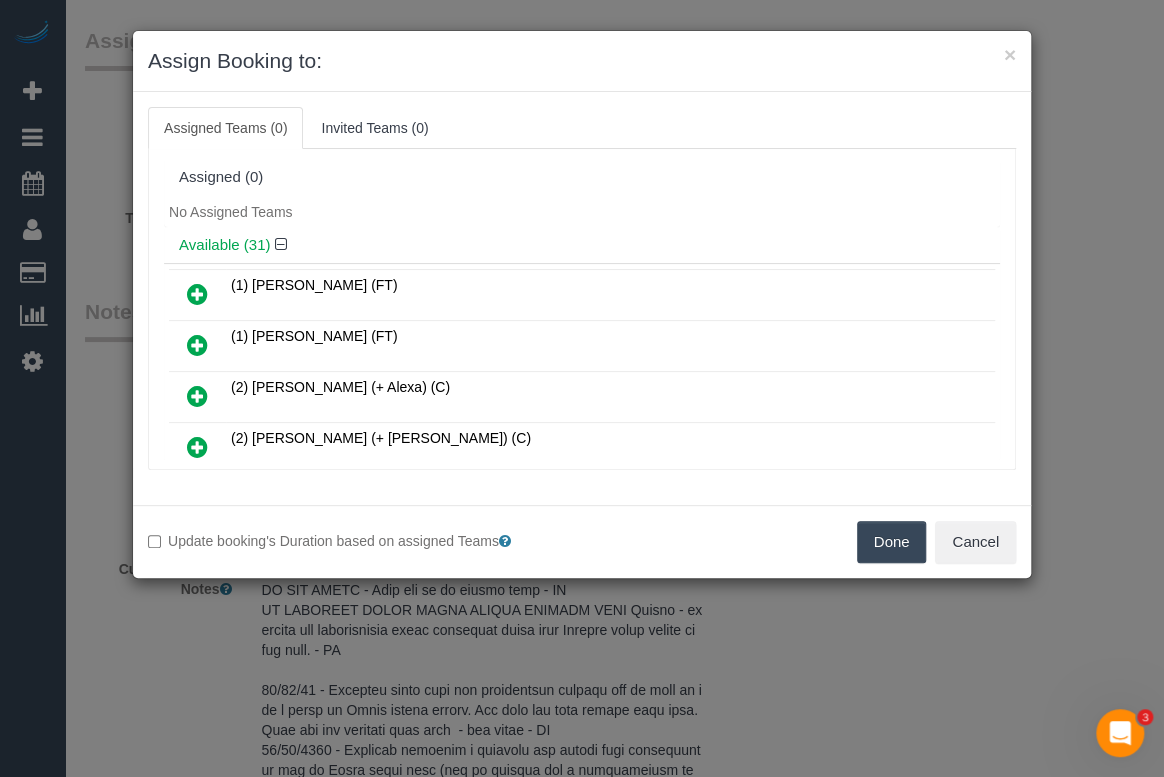 click on "Done" at bounding box center [892, 542] 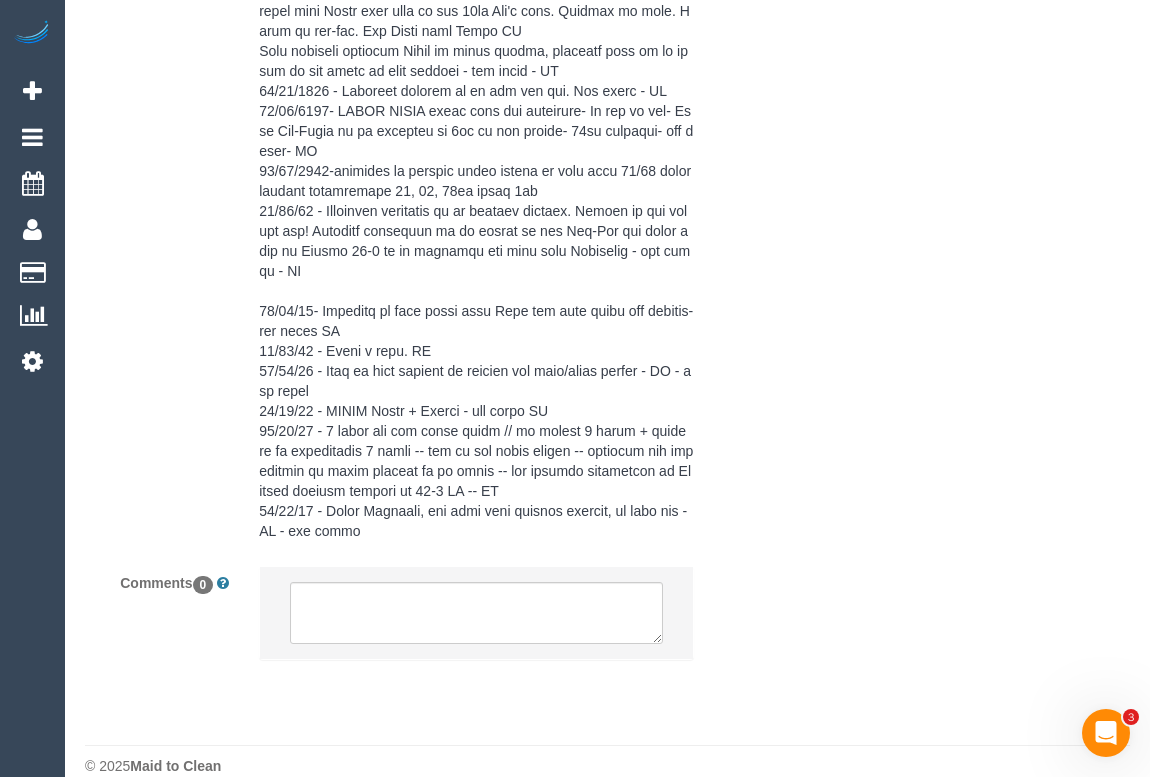 scroll, scrollTop: 4530, scrollLeft: 0, axis: vertical 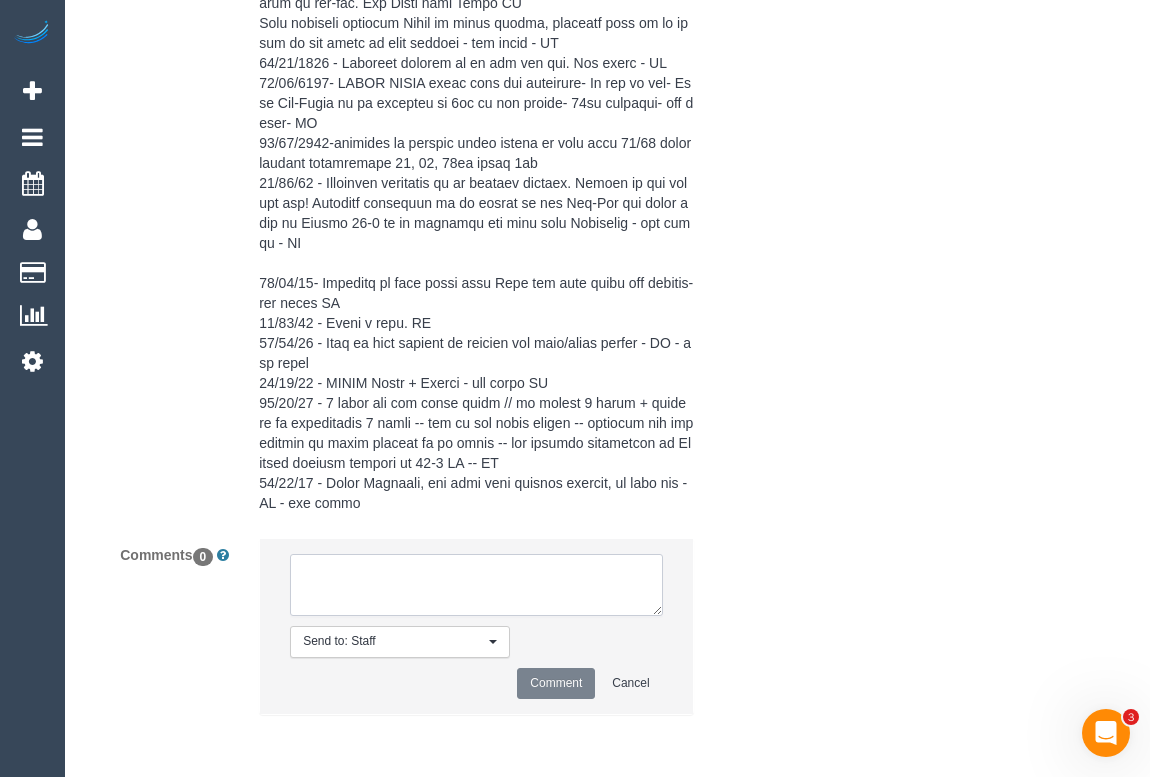 click at bounding box center [476, 585] 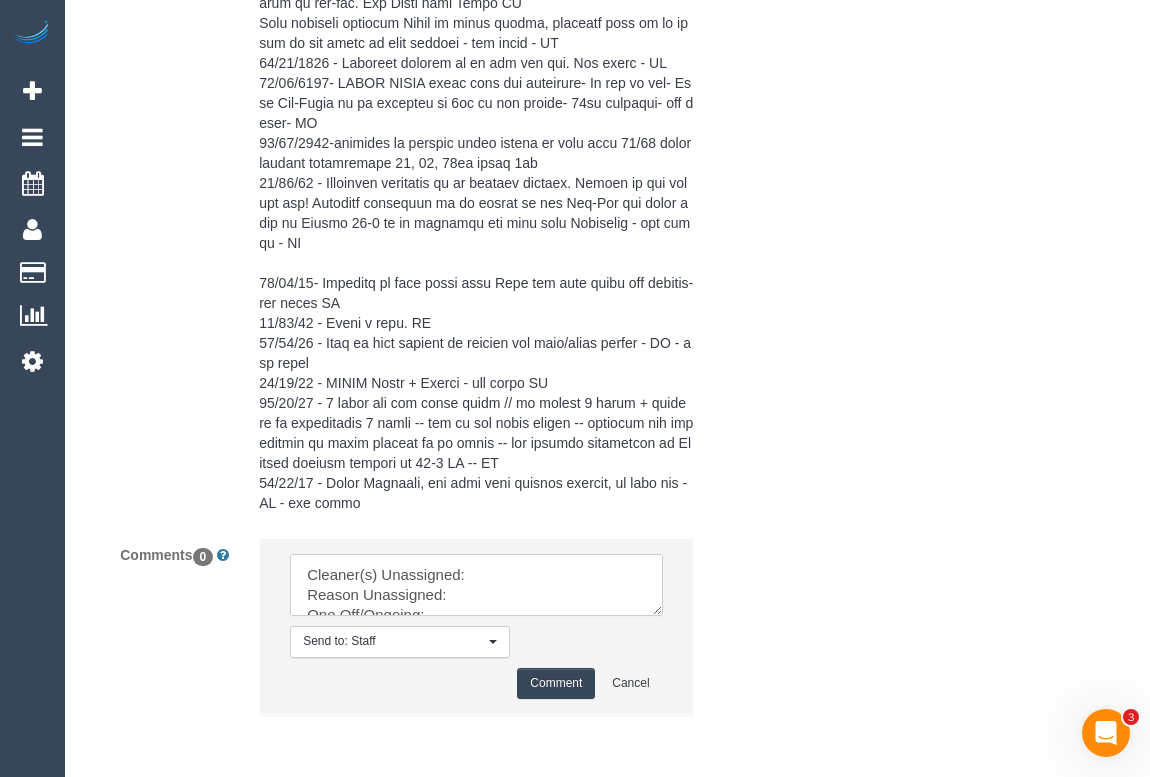 click at bounding box center [476, 585] 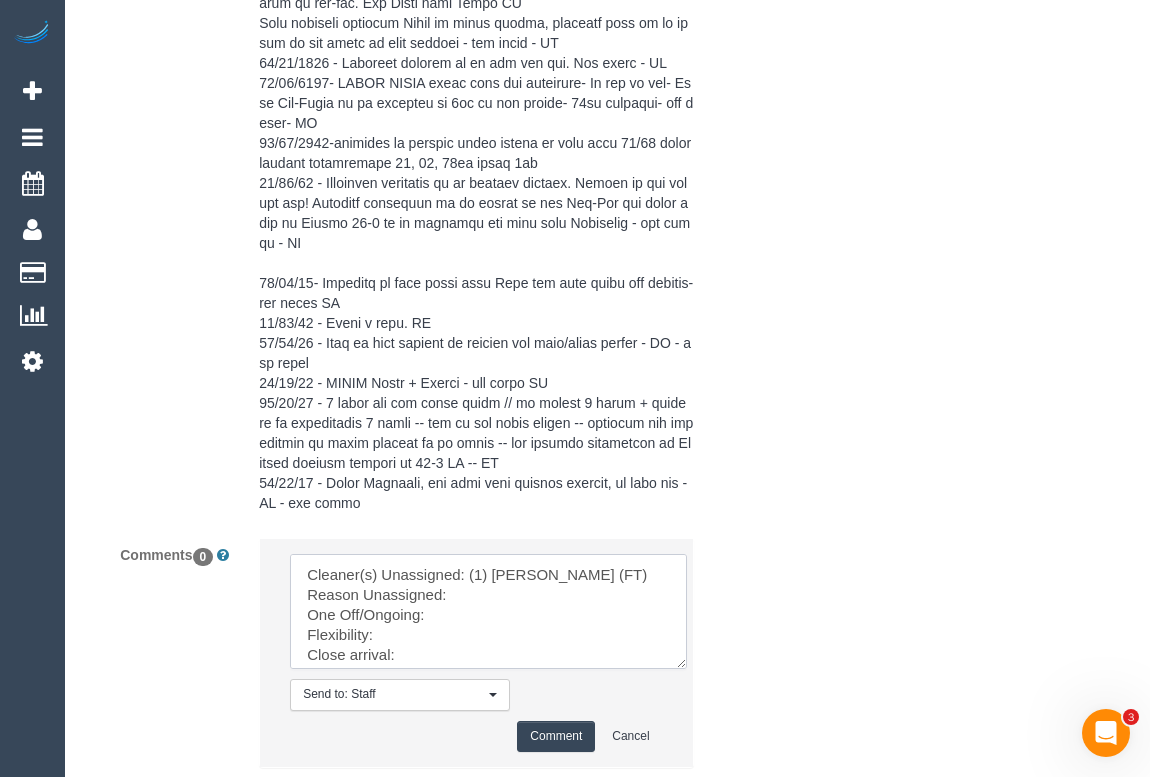 drag, startPoint x: 659, startPoint y: 611, endPoint x: 707, endPoint y: 712, distance: 111.82576 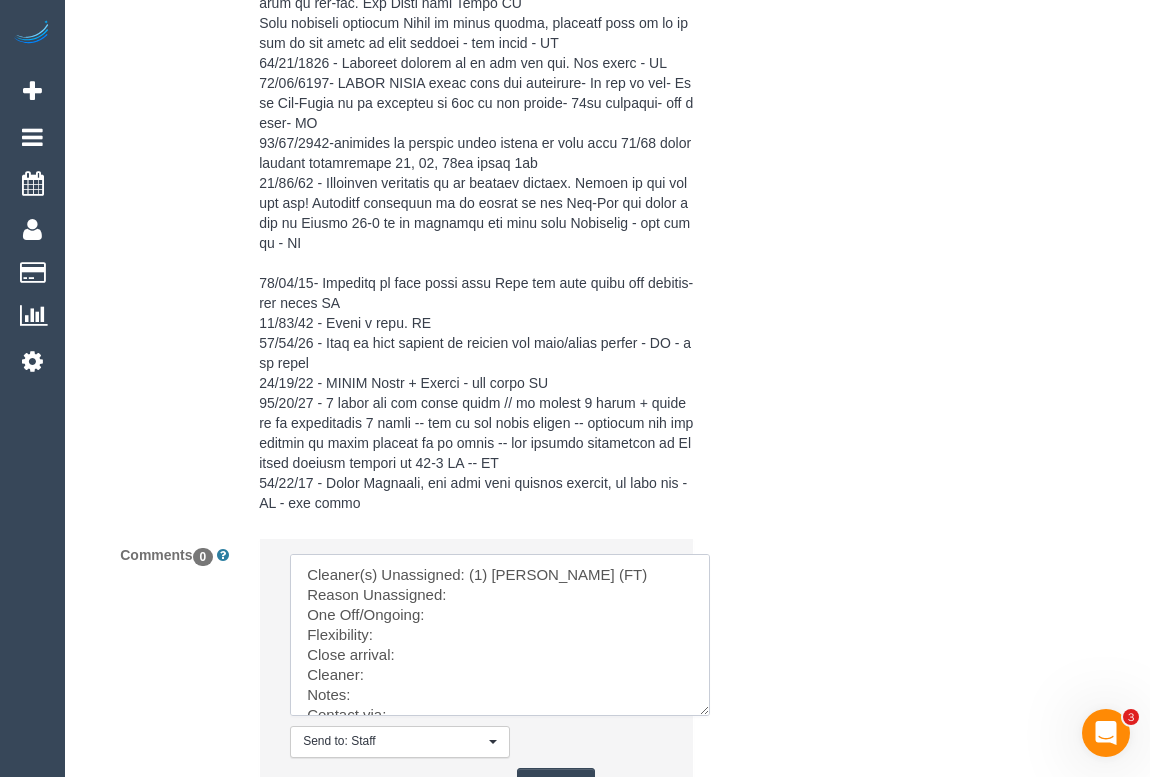 click at bounding box center [500, 635] 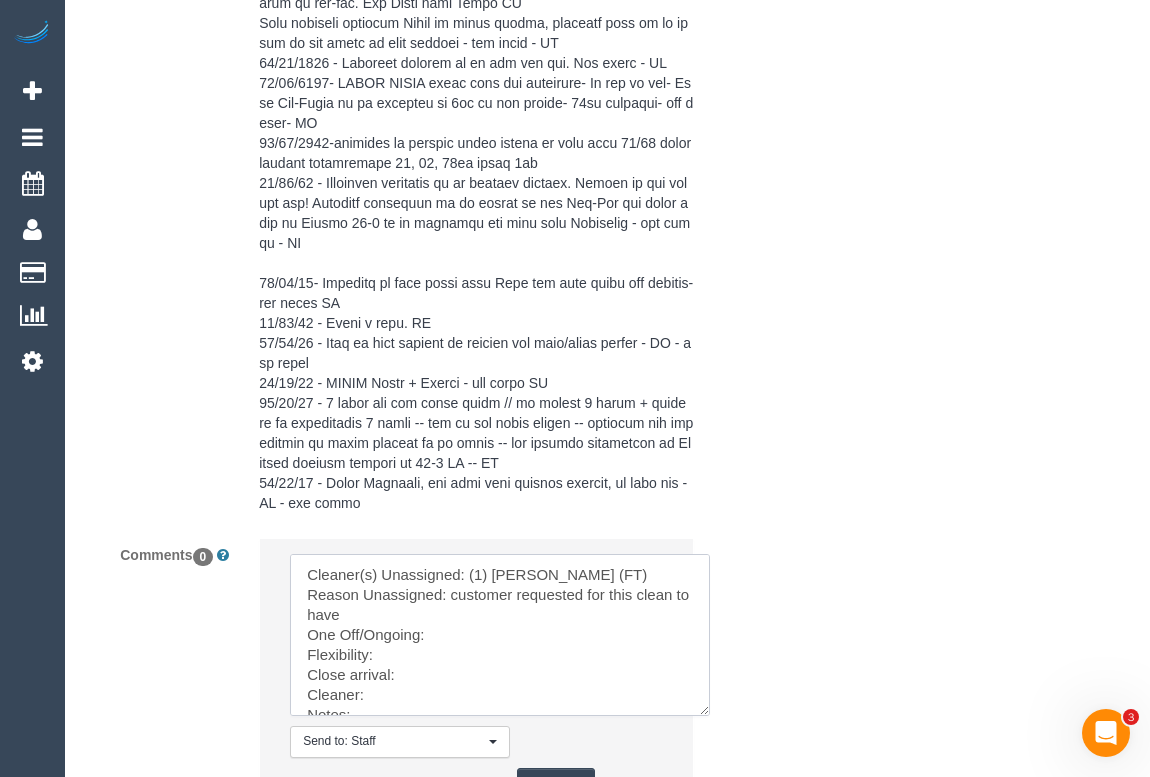 click at bounding box center [500, 635] 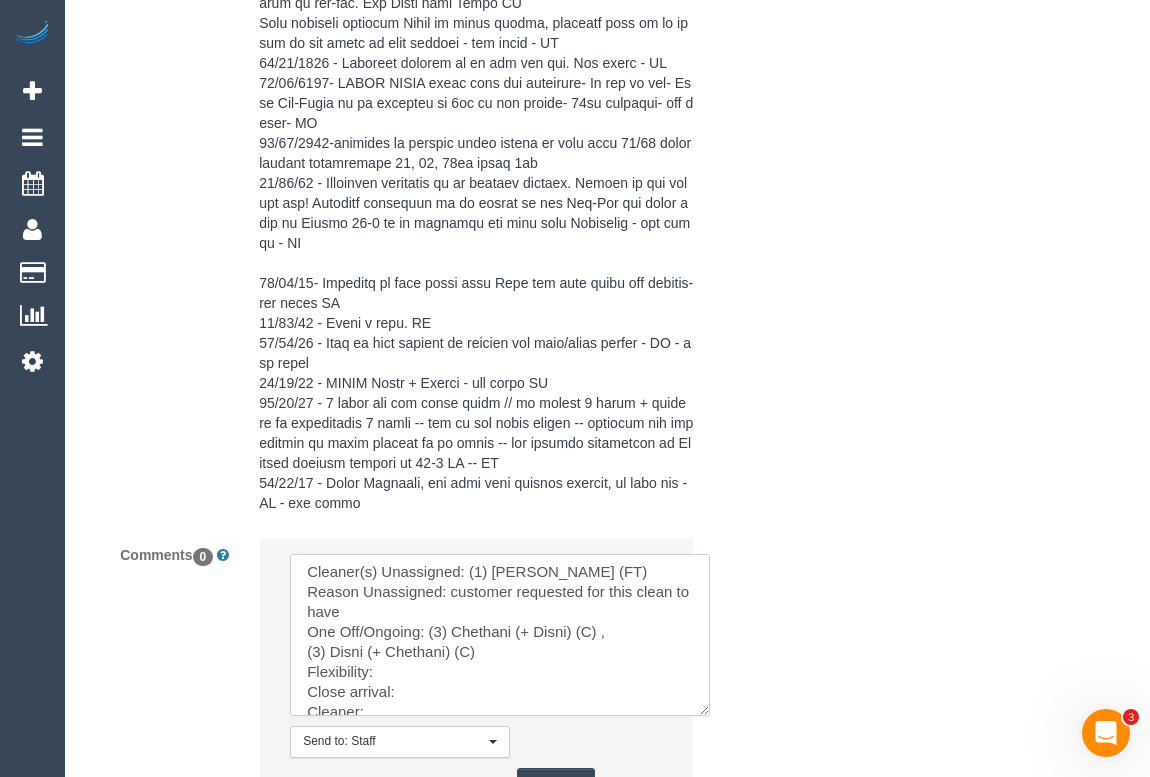 scroll, scrollTop: 0, scrollLeft: 0, axis: both 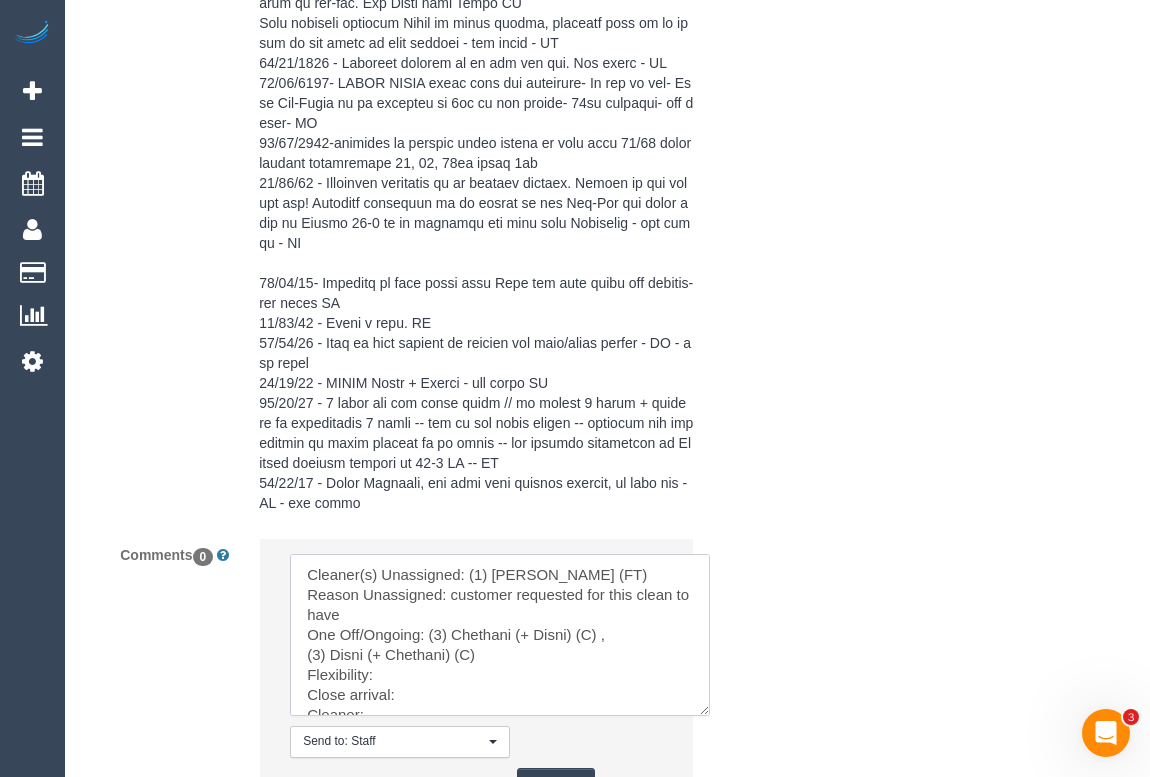 click at bounding box center [500, 635] 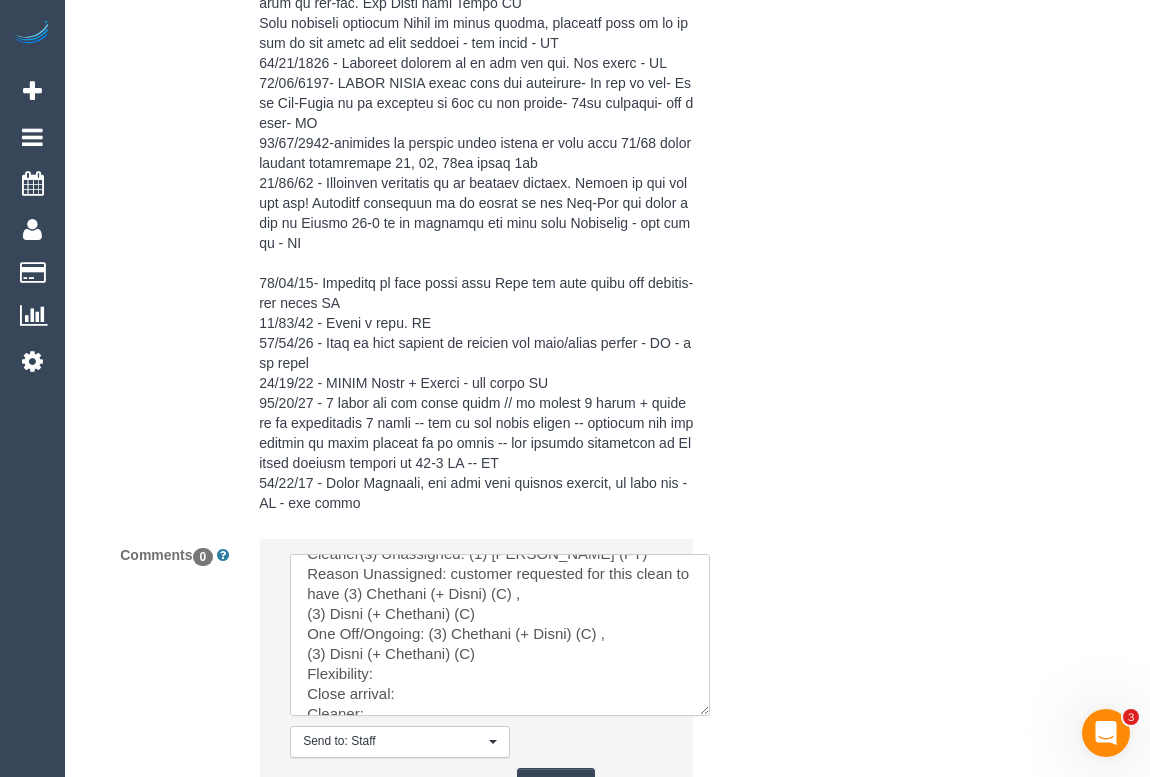 scroll, scrollTop: 53, scrollLeft: 0, axis: vertical 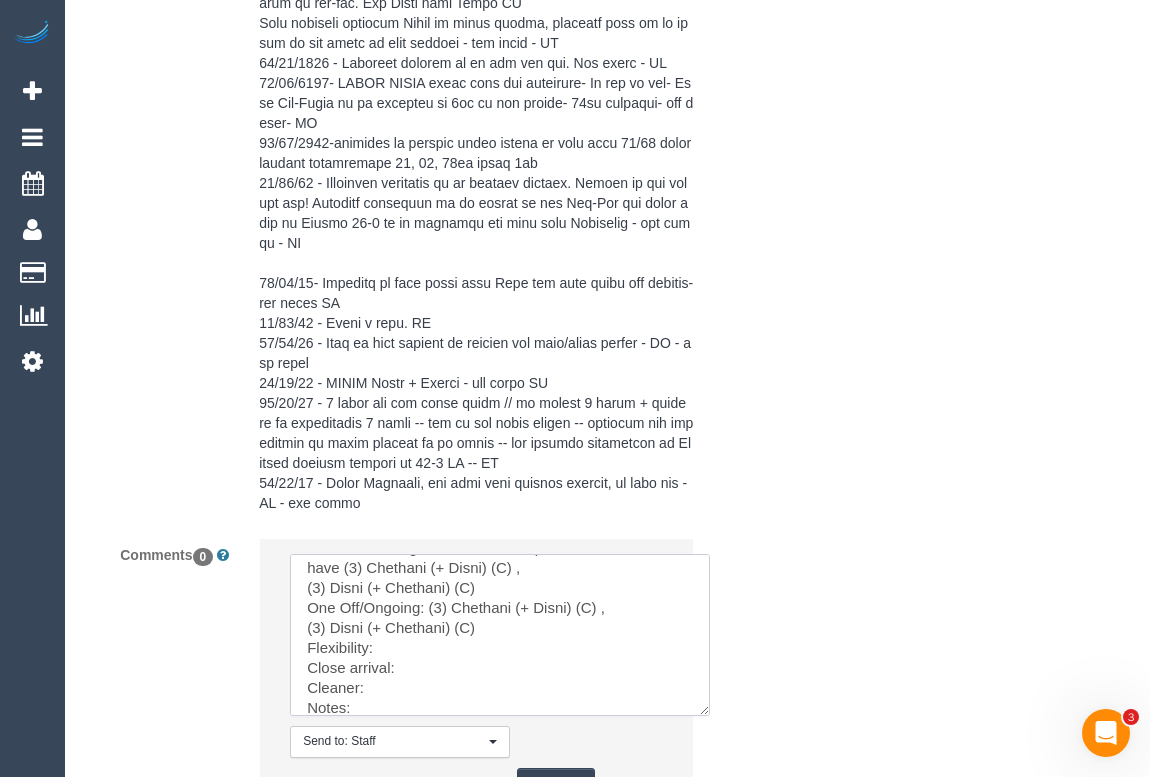 drag, startPoint x: 310, startPoint y: 673, endPoint x: 512, endPoint y: 701, distance: 203.93137 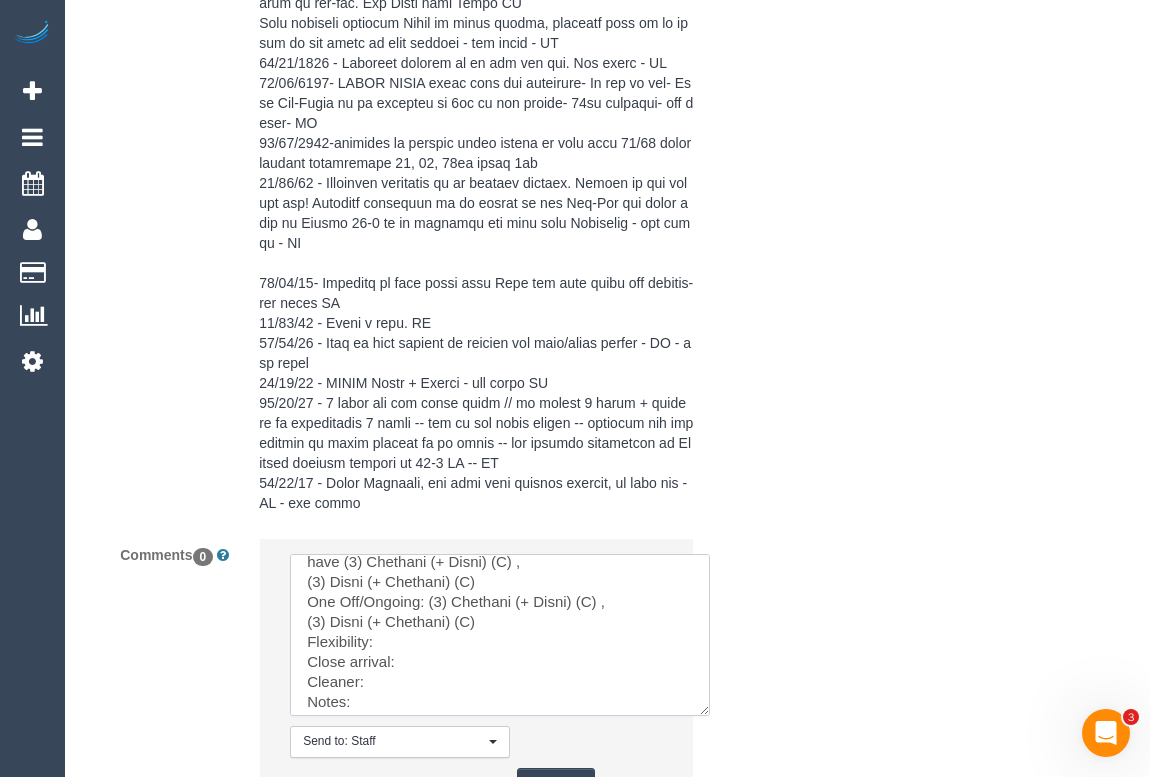 click at bounding box center [500, 635] 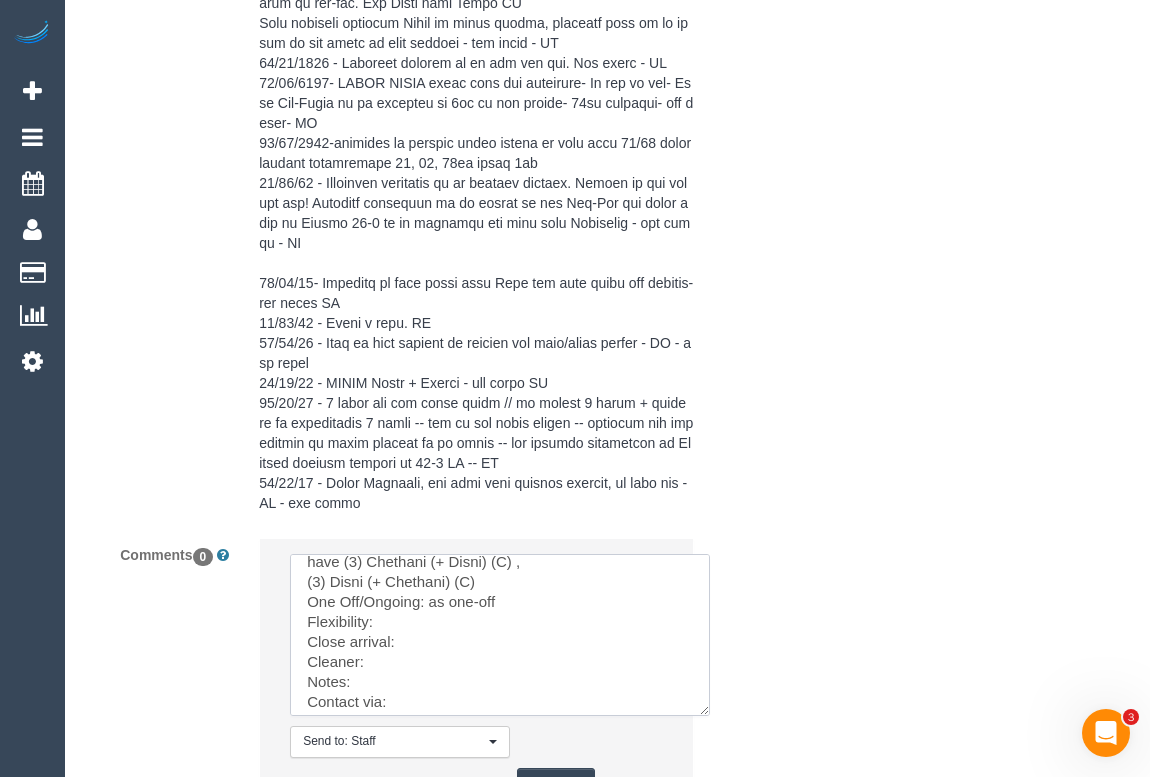 click at bounding box center [500, 635] 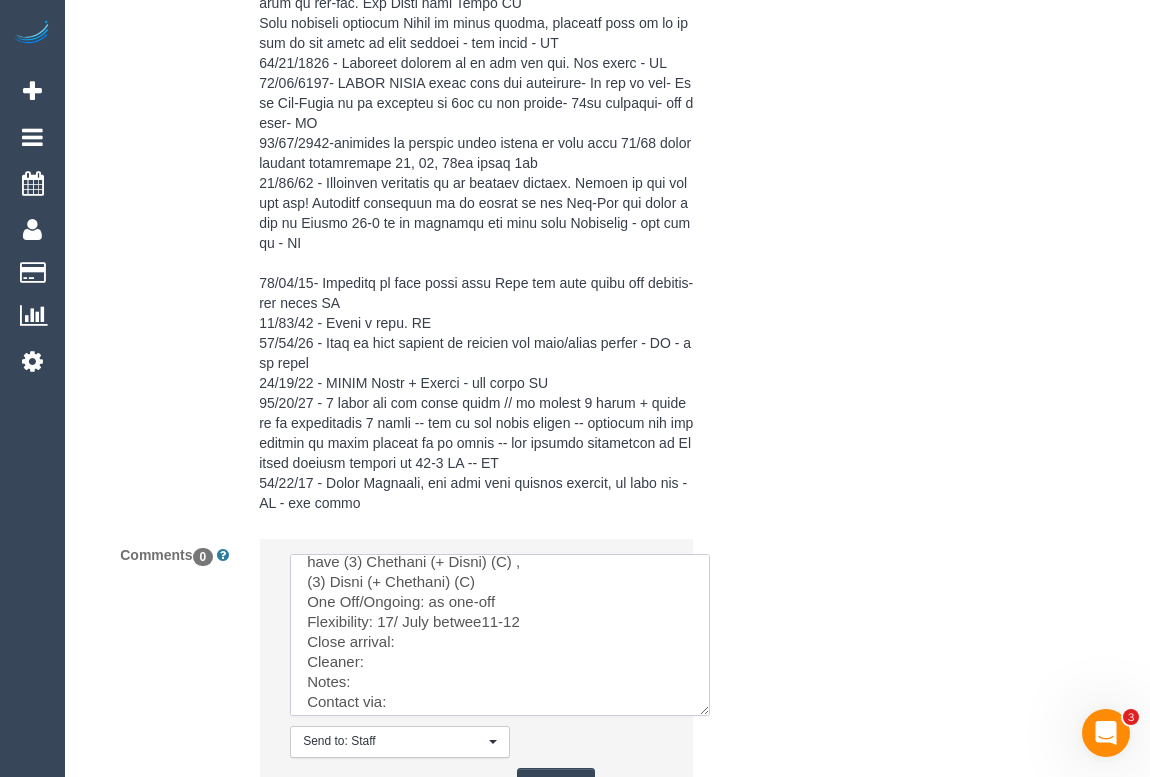 click at bounding box center [500, 635] 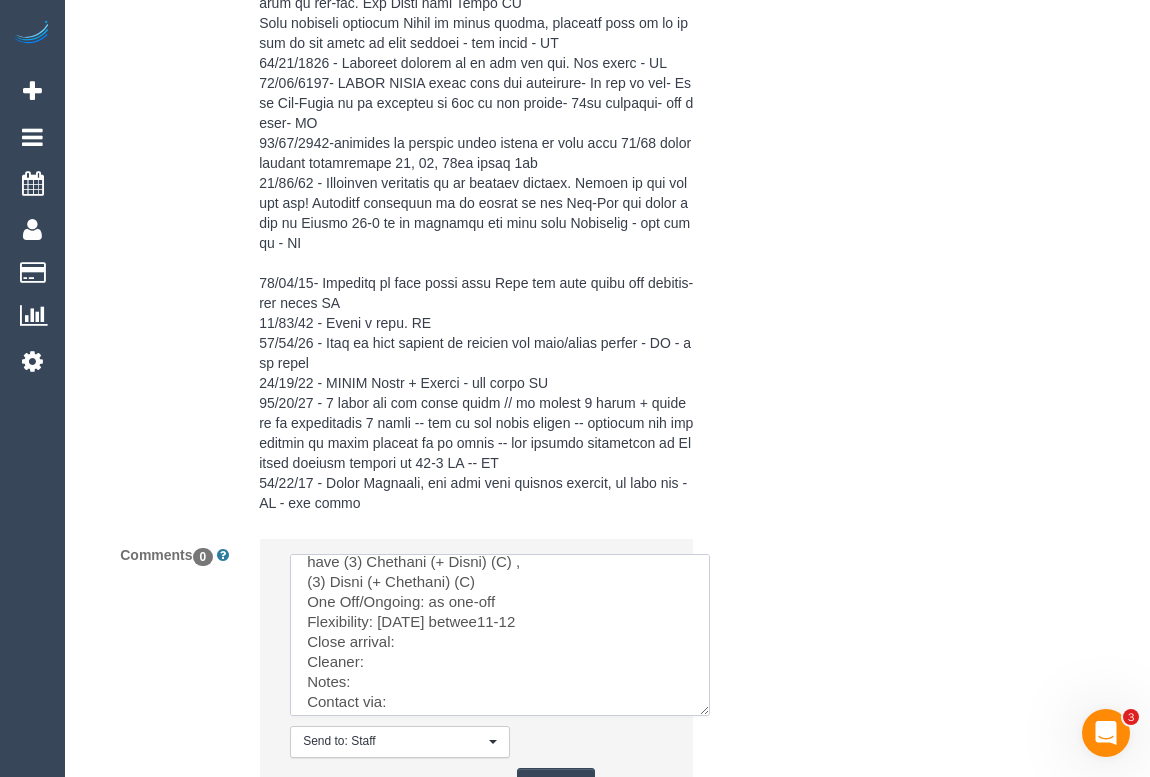 click at bounding box center [500, 635] 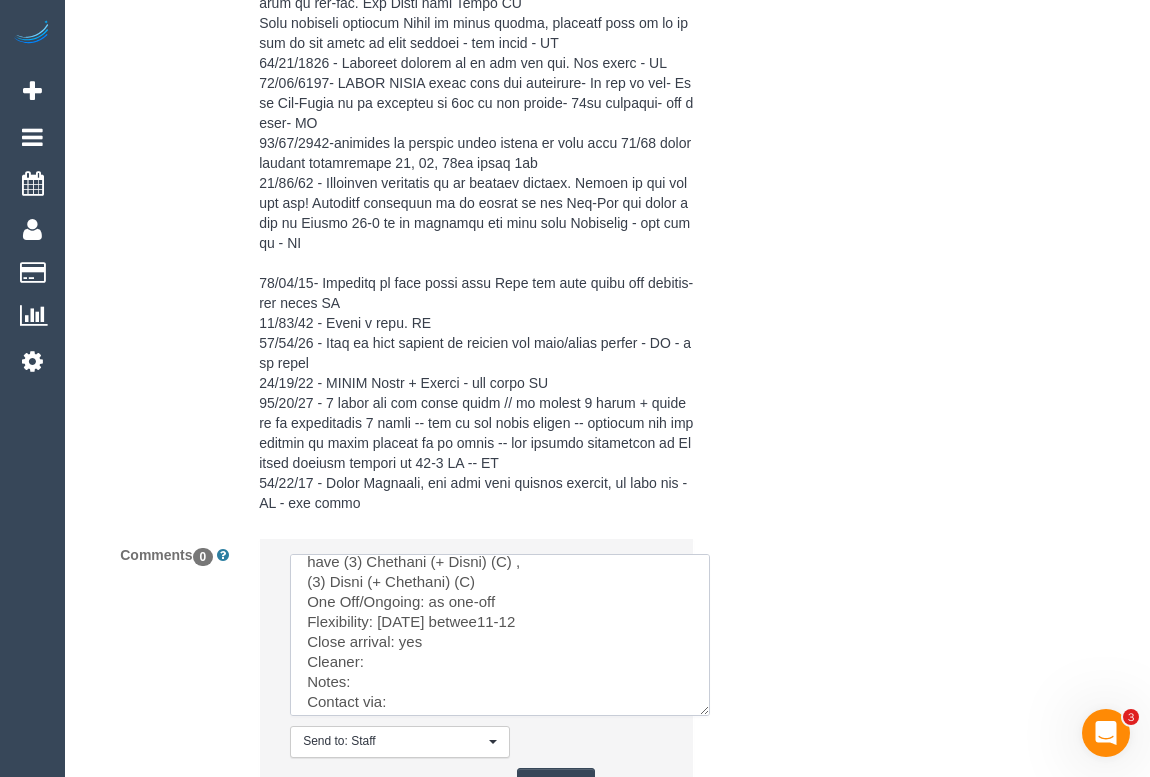 click at bounding box center (500, 635) 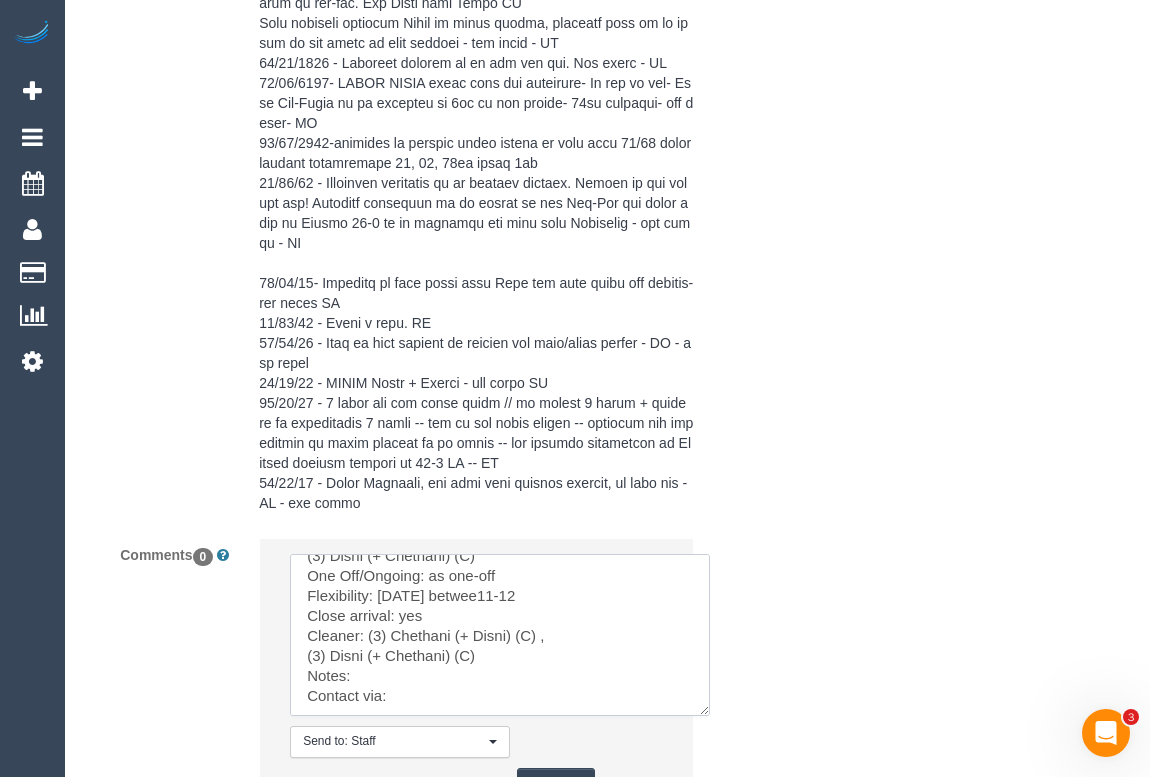 scroll, scrollTop: 119, scrollLeft: 0, axis: vertical 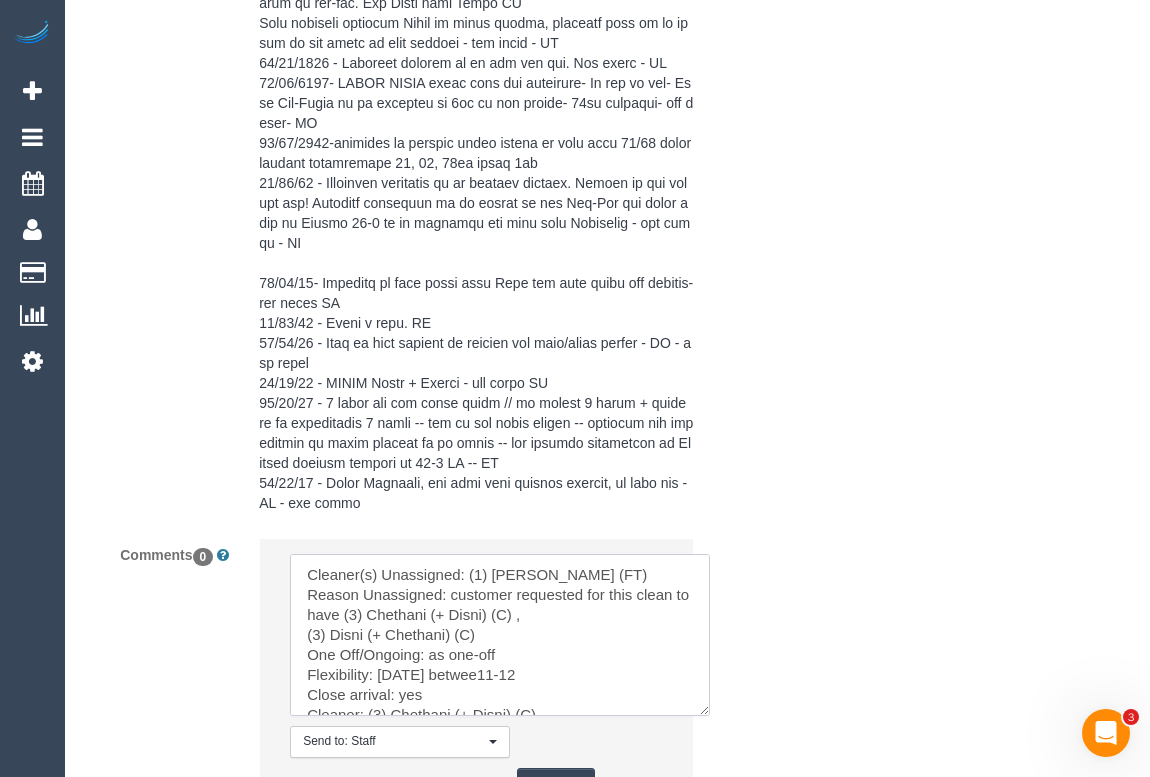 click at bounding box center (500, 635) 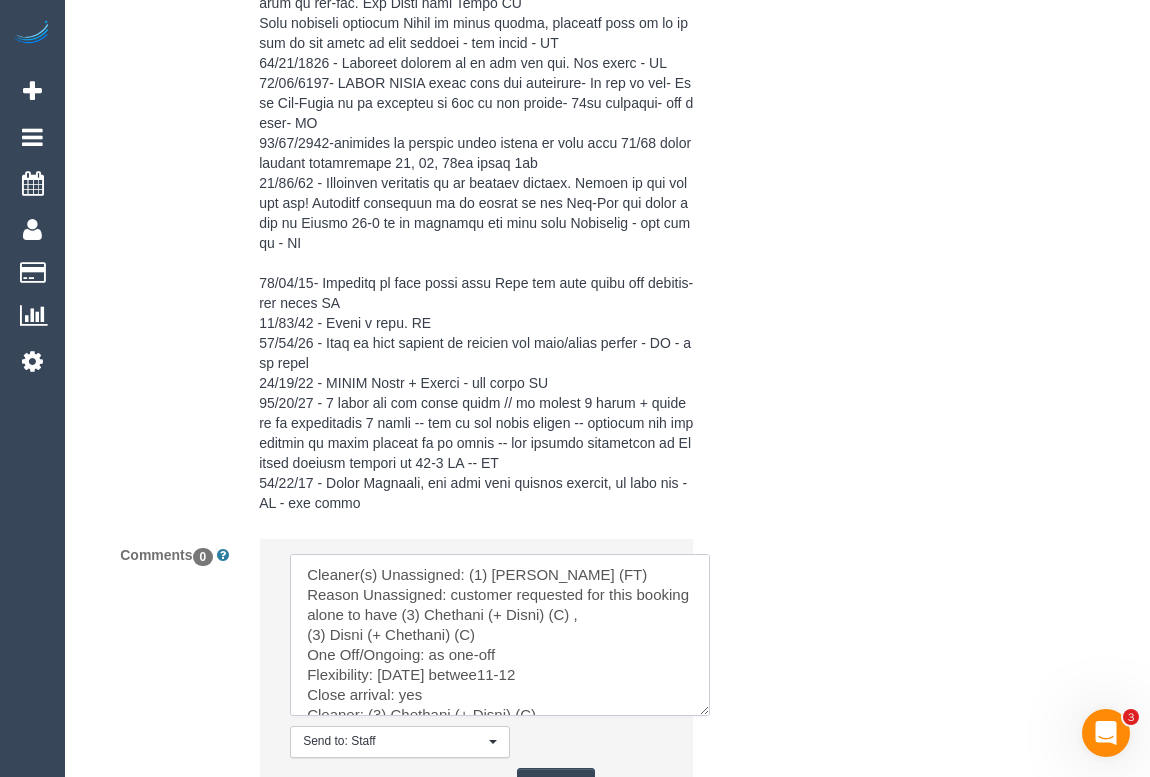 click at bounding box center (500, 635) 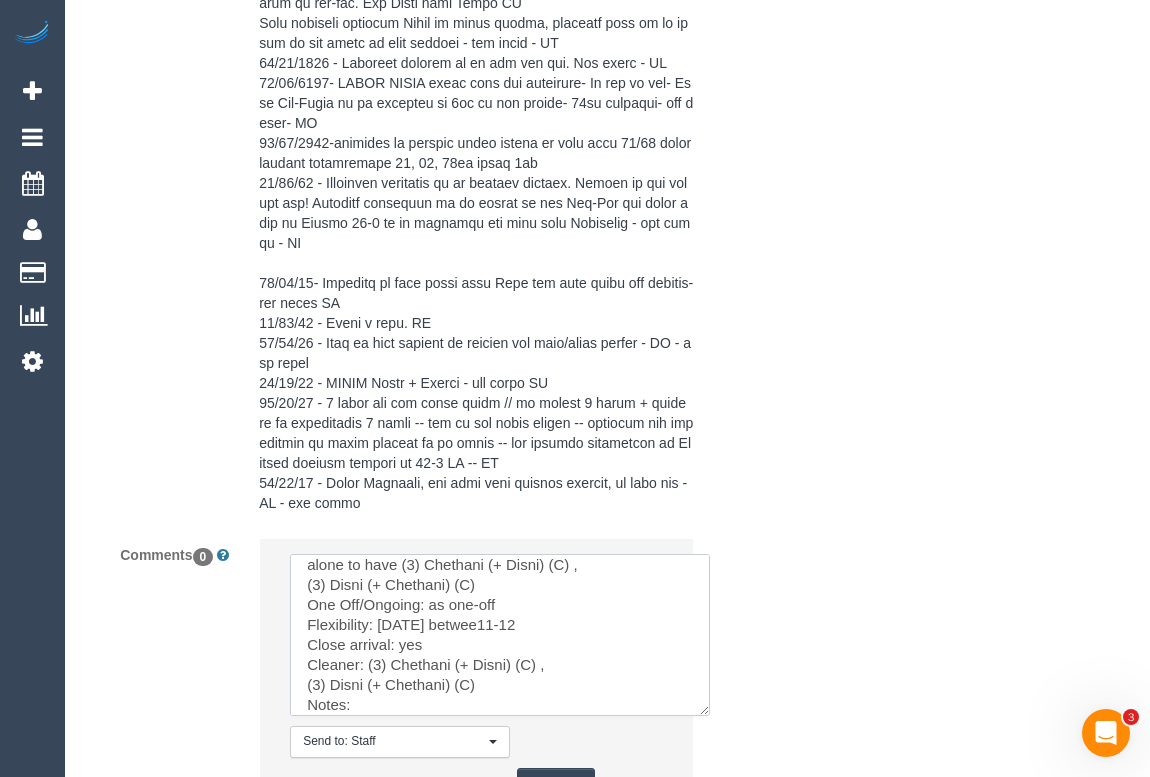 scroll, scrollTop: 119, scrollLeft: 0, axis: vertical 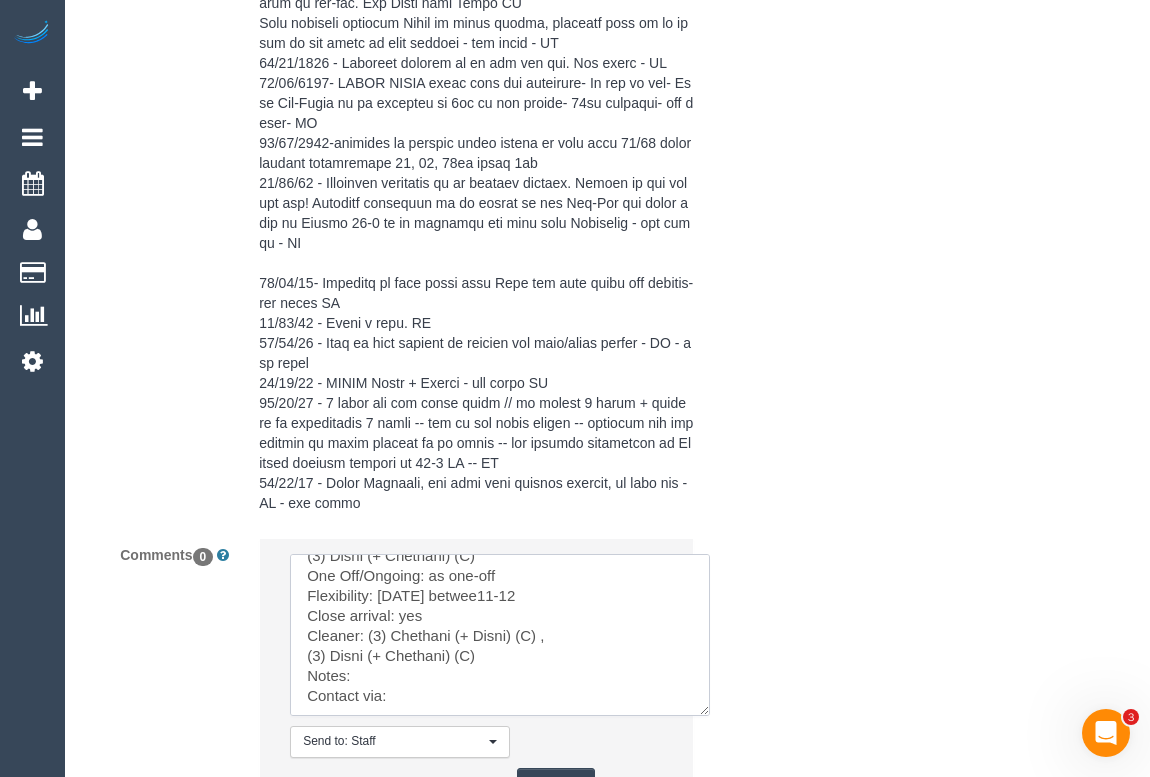 click at bounding box center (500, 635) 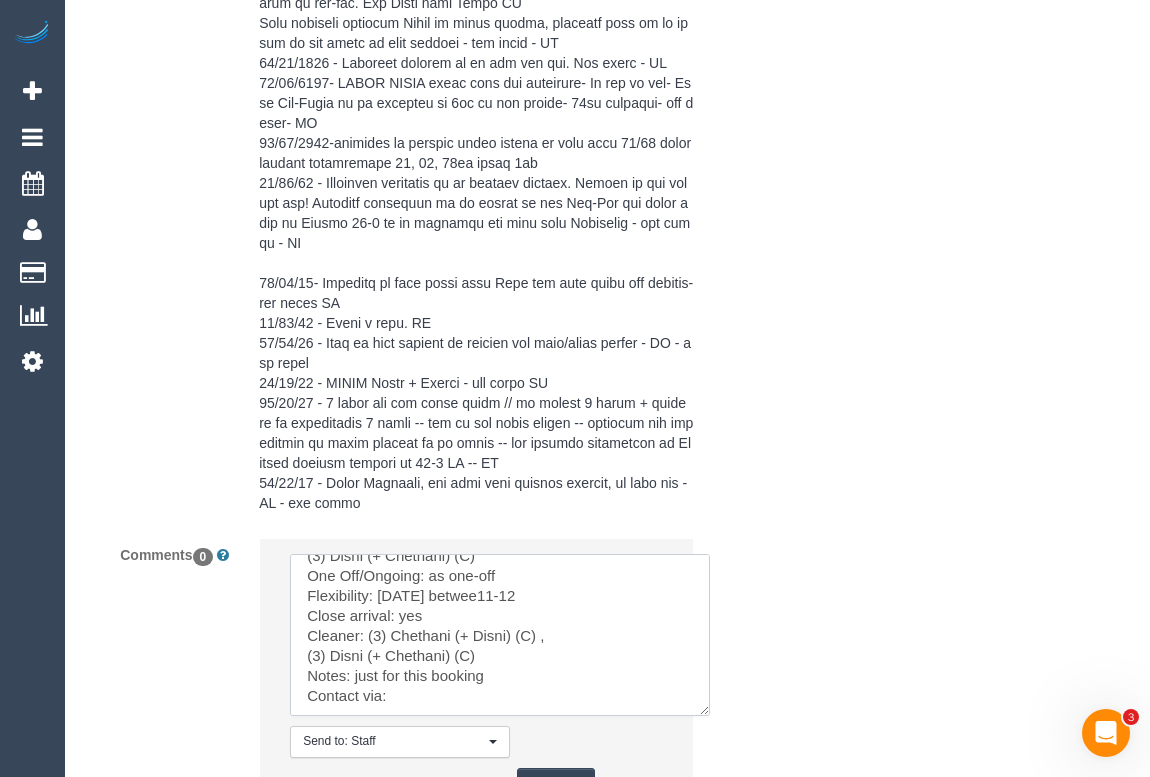paste on "(3) Chethani (+ Disni) (C) ,
(3) Disni (+ Chethani) (C)" 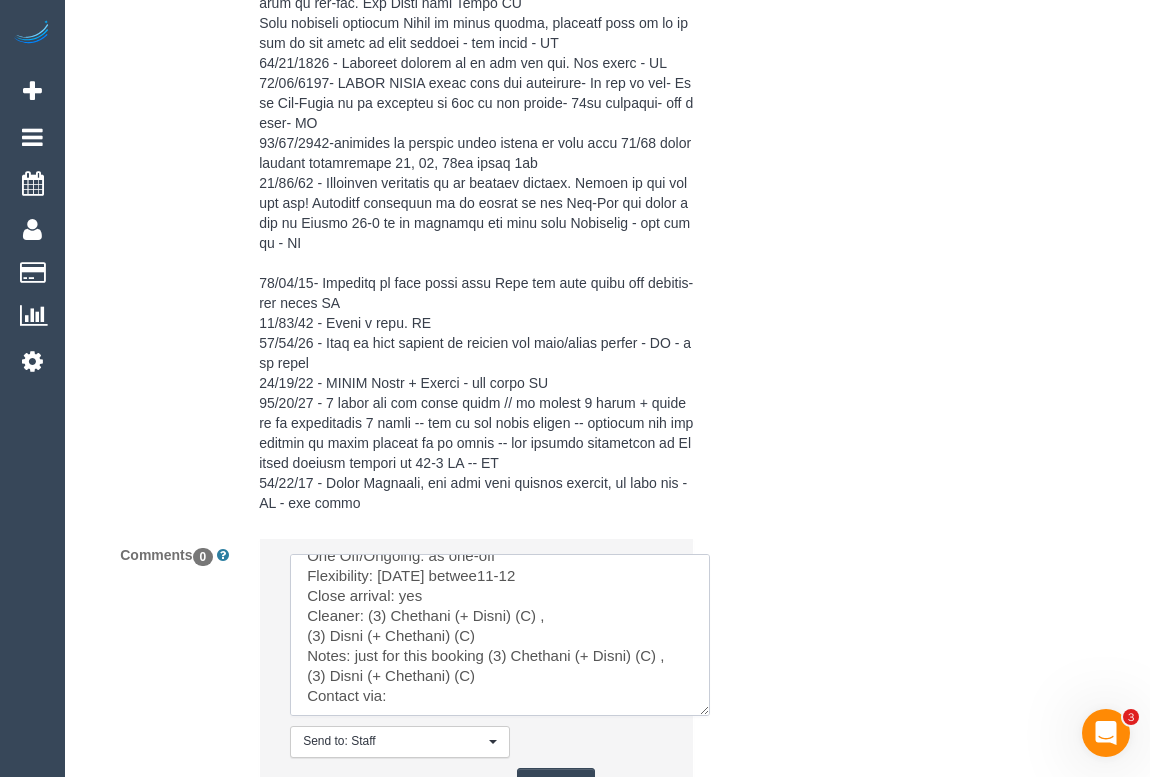click at bounding box center (500, 635) 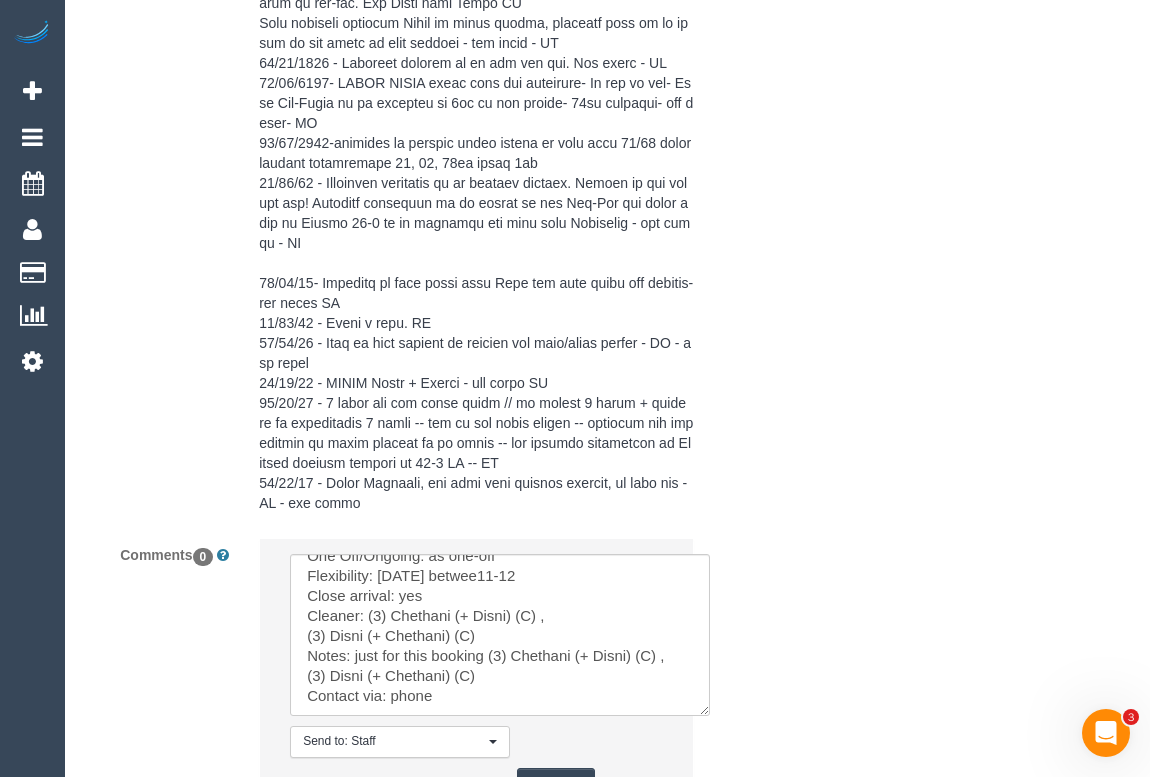 click on "Who
Email*
chriz2806@hotmail.com
Name *
Christina
Soliman
CALL OR TEXT ONLY
Complex
No email
PLEASE CALL OR TEXT BEFORE CHARGING CARD
Solo cleaners ONLY
Where
Address*
1/356 Como Parade West
Parkdale
ACT
NSW
NT
QLD
SA
TAS
VIC
WA
3195
Location
Office City East (North) East (South) Inner East Inner North (East) Inner North (West) Inner South East Inner West North (East) North (West) Outer East Outer North (East)" at bounding box center (607, -1755) 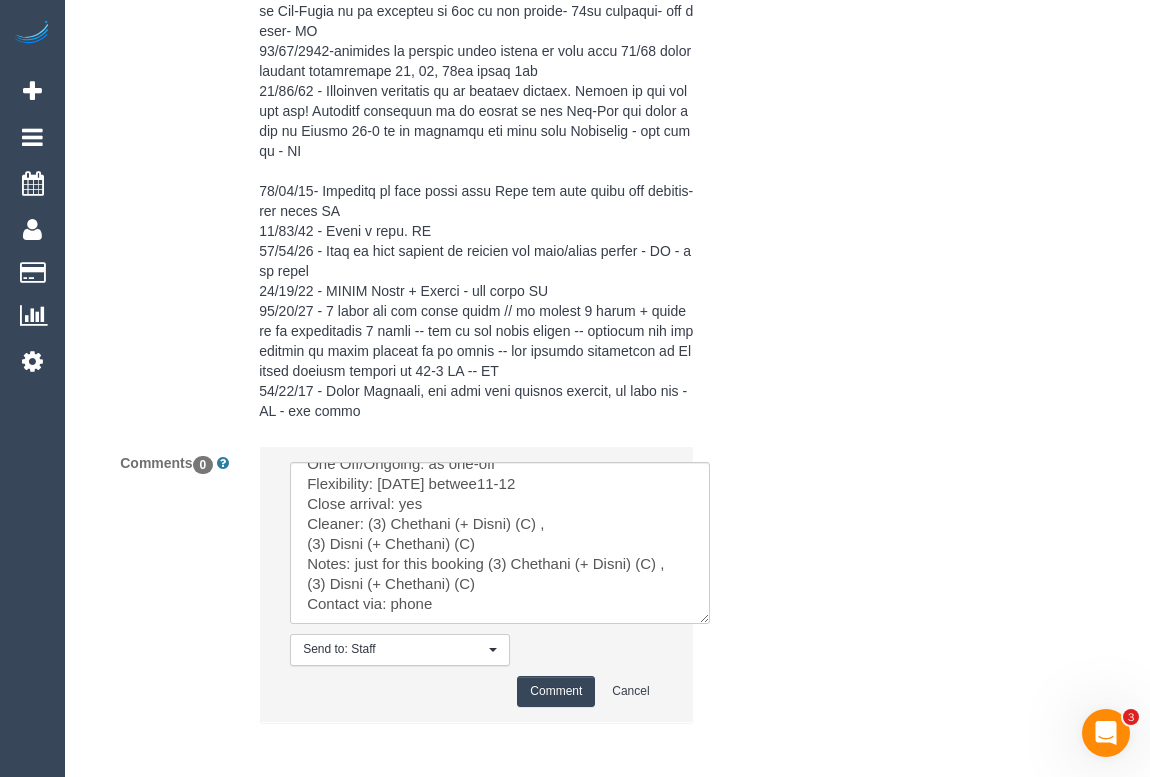 scroll, scrollTop: 4712, scrollLeft: 0, axis: vertical 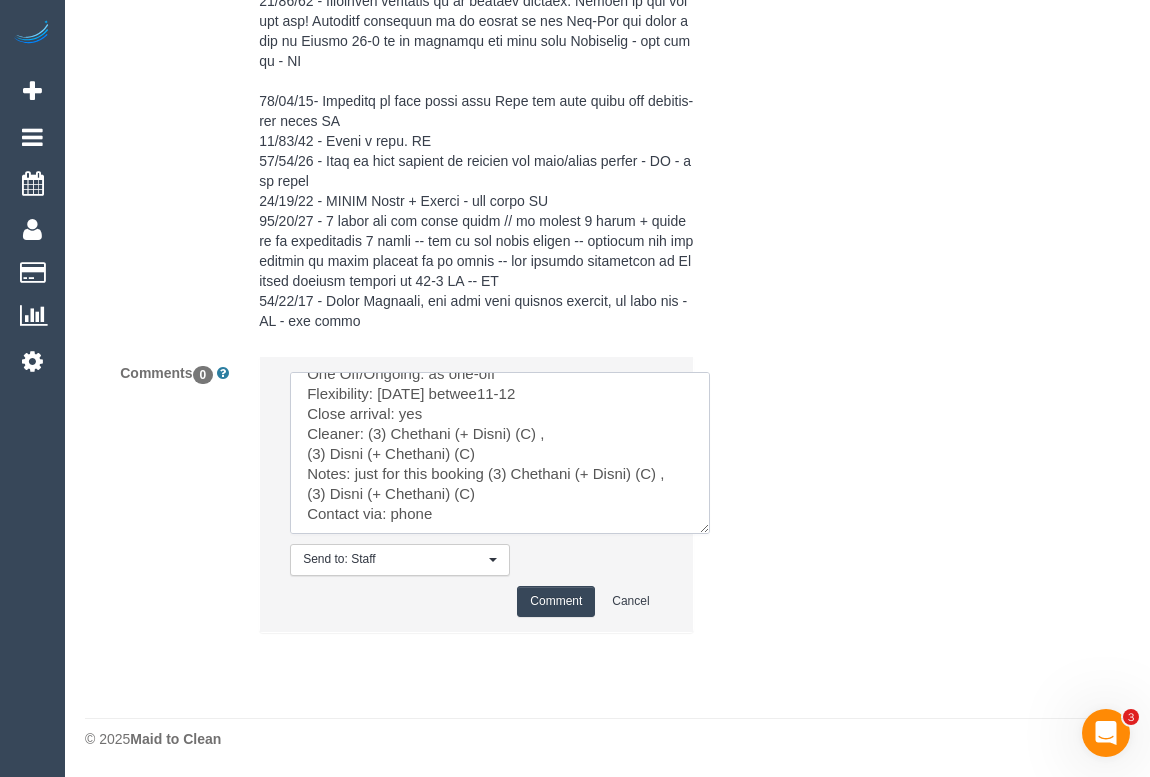 click at bounding box center (500, 453) 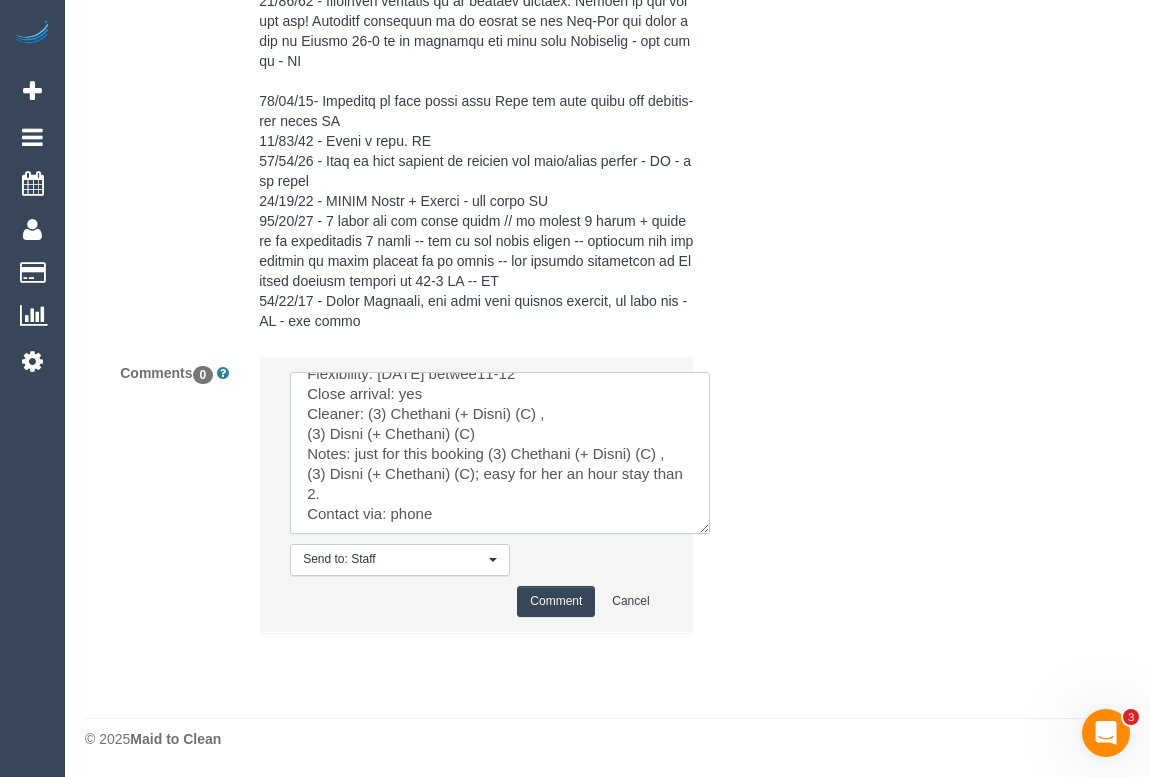type on "Cleaner(s) Unassigned: (1) Helen Trickett (FT)
Reason Unassigned: customer requested for this booking alone to have (3) Chethani (+ Disni) (C) ,
(3) Disni (+ Chethani) (C)
One Off/Ongoing: as one-off
Flexibility: 17 July betwee11-12
Close arrival: yes
Cleaner: (3) Chethani (+ Disni) (C) ,
(3) Disni (+ Chethani) (C)
Notes: just for this booking (3) Chethani (+ Disni) (C) ,
(3) Disni (+ Chethani) (C); easy for her an hour stay than 2.
Contact via: phone" 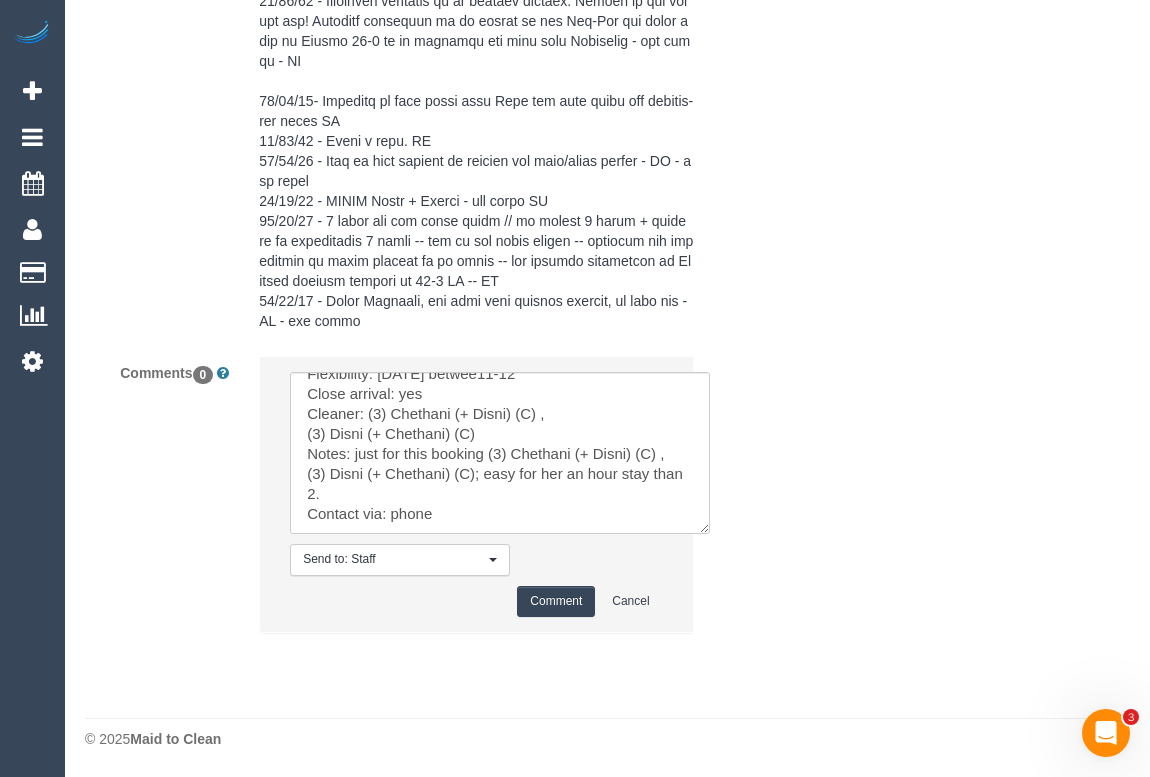 click on "Comment" at bounding box center (556, 601) 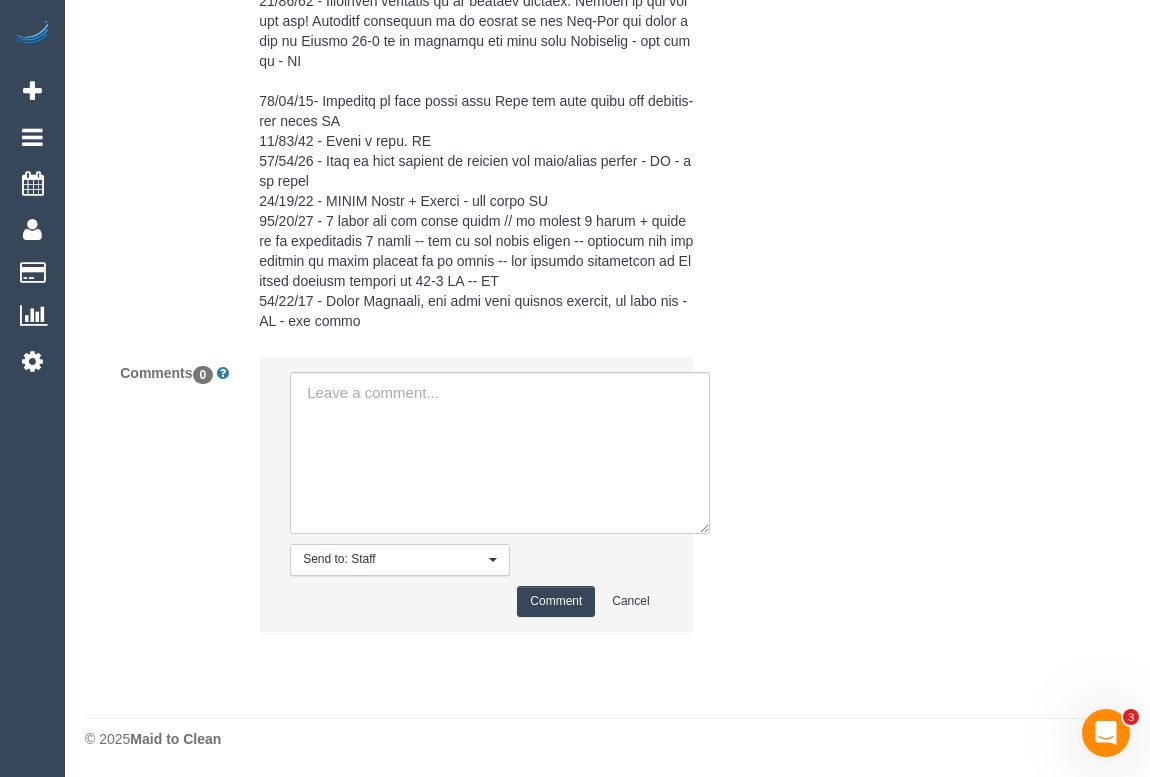scroll, scrollTop: 0, scrollLeft: 0, axis: both 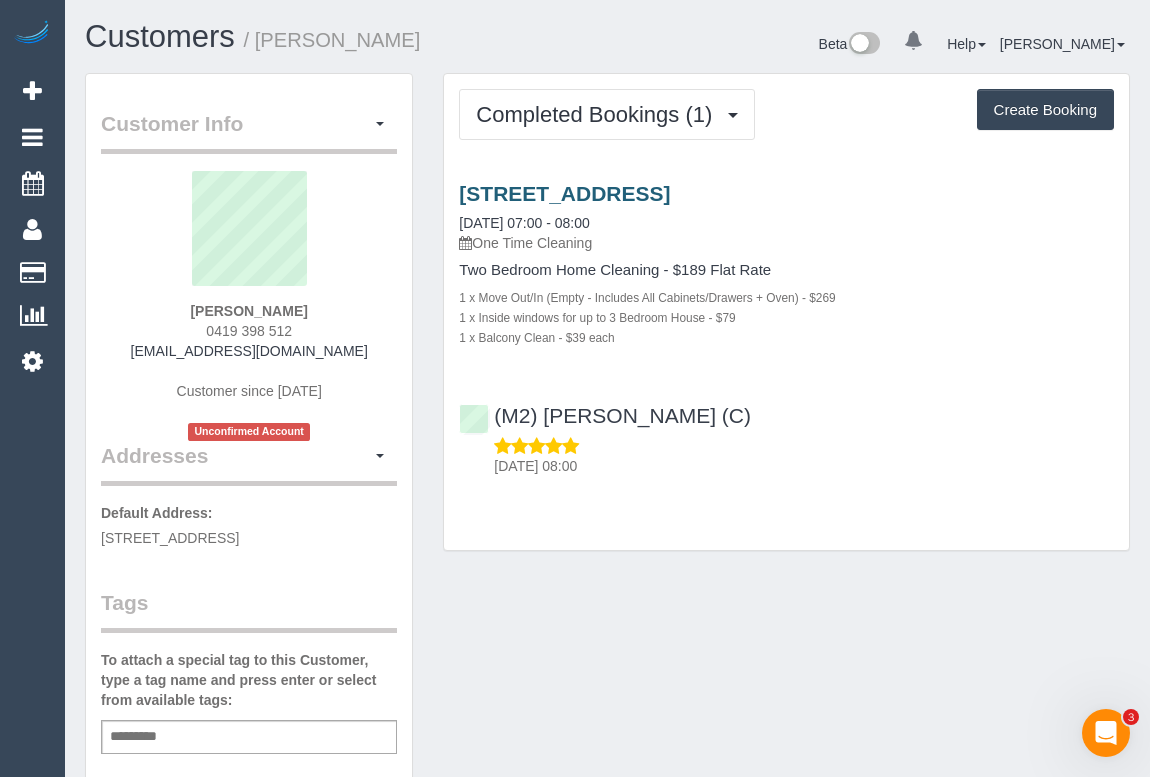 drag, startPoint x: 883, startPoint y: 360, endPoint x: 678, endPoint y: 197, distance: 261.90457 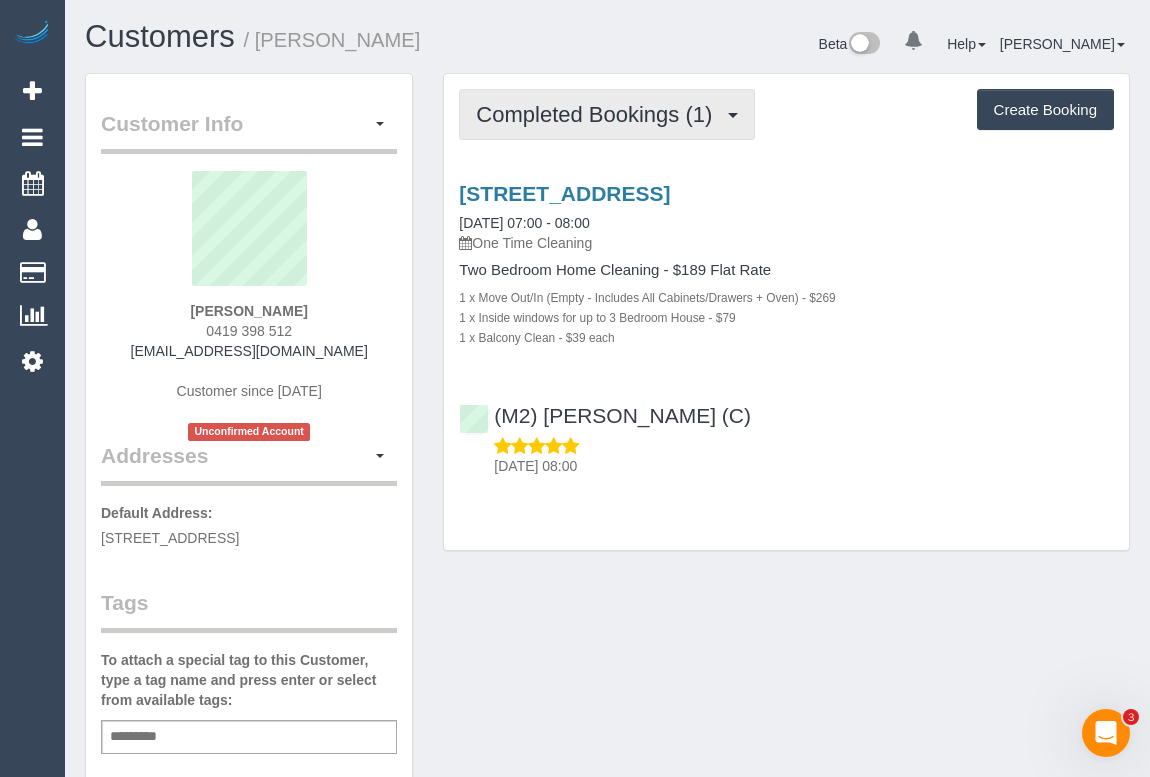 click on "Completed Bookings (1)" at bounding box center (599, 114) 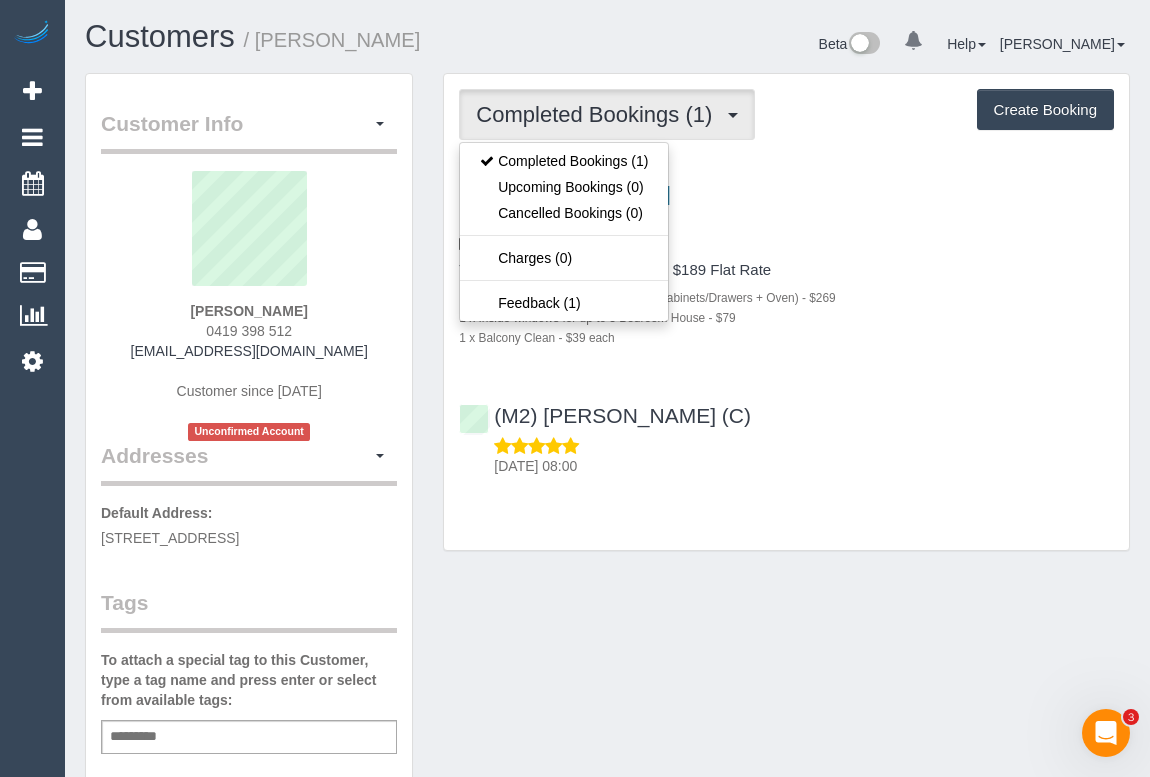 click on "Completed Bookings (1)
Completed Bookings (1)
Upcoming Bookings (0)
Cancelled Bookings (0)
Charges (0)
Feedback (1)
Create Booking
Service
Feedback" at bounding box center [786, 312] 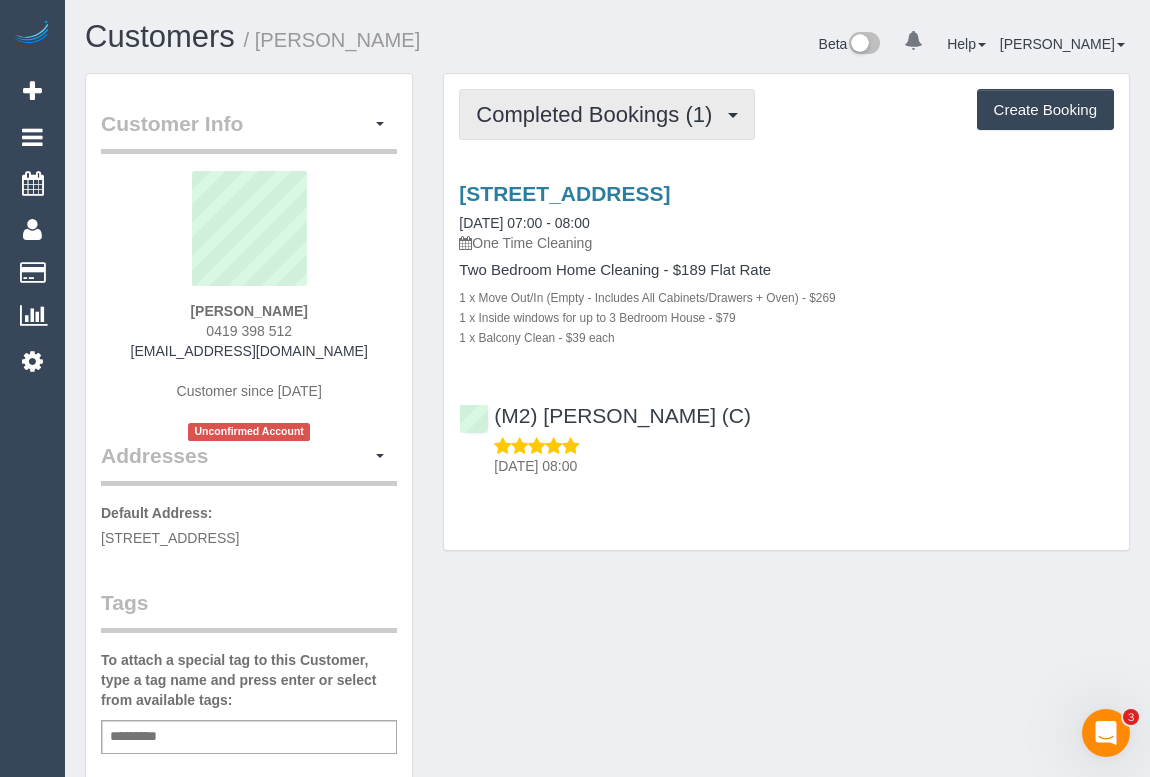 click on "Completed Bookings (1)" at bounding box center [599, 114] 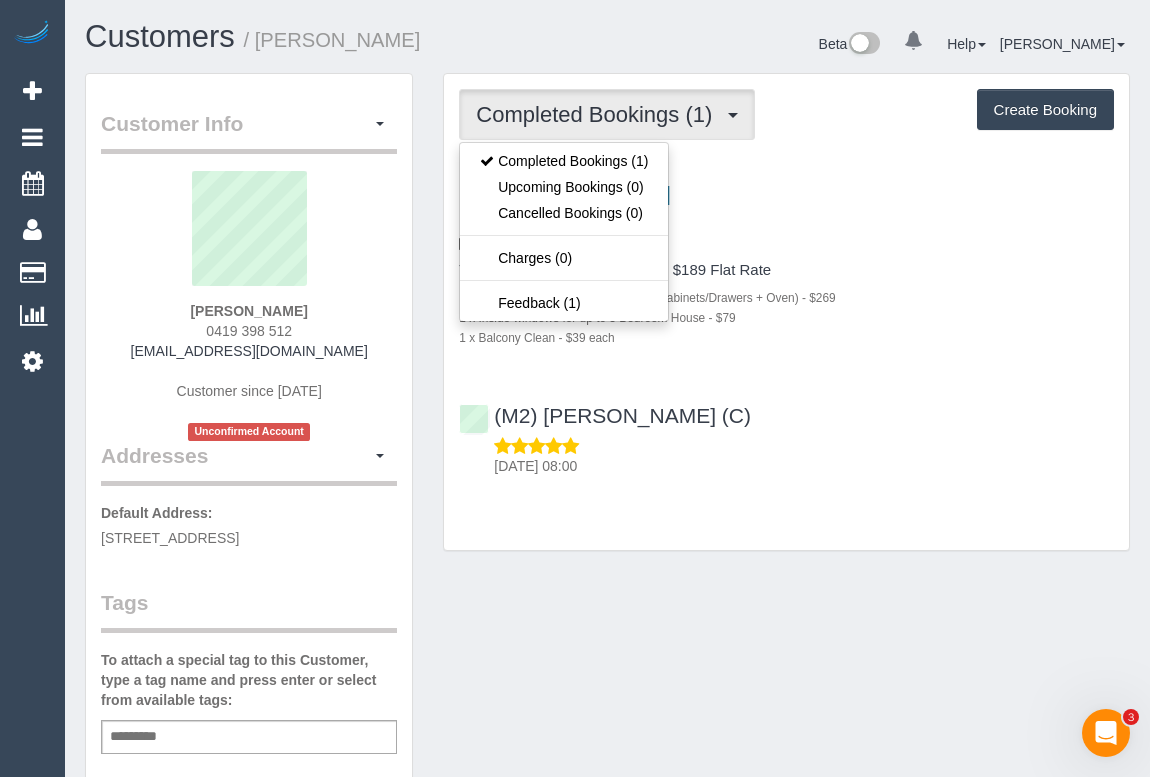 click on "Customer Info
Edit Contact Info
Send Message
Email Preferences
Special Sales Tax
View Changes
Send Confirm Account email
Block this Customer
Archive Account
Delete Account
Mary Mccormack" at bounding box center (607, 753) 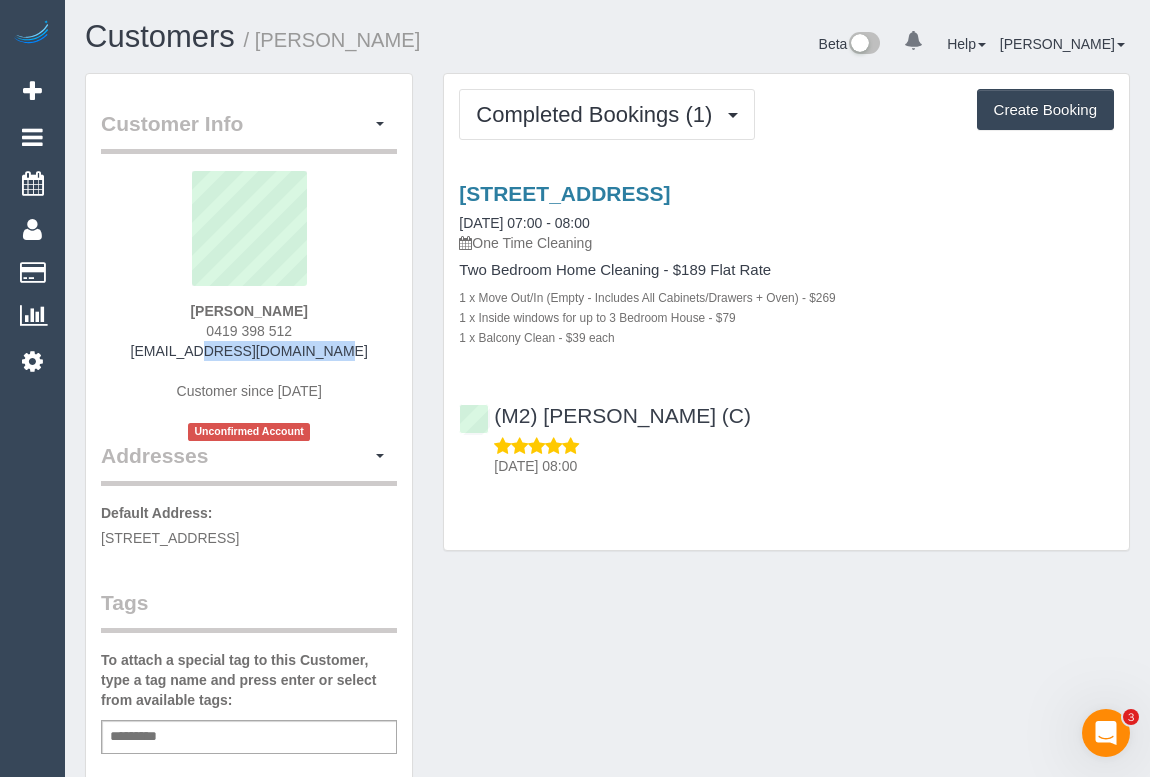 drag, startPoint x: 174, startPoint y: 352, endPoint x: 371, endPoint y: 353, distance: 197.00253 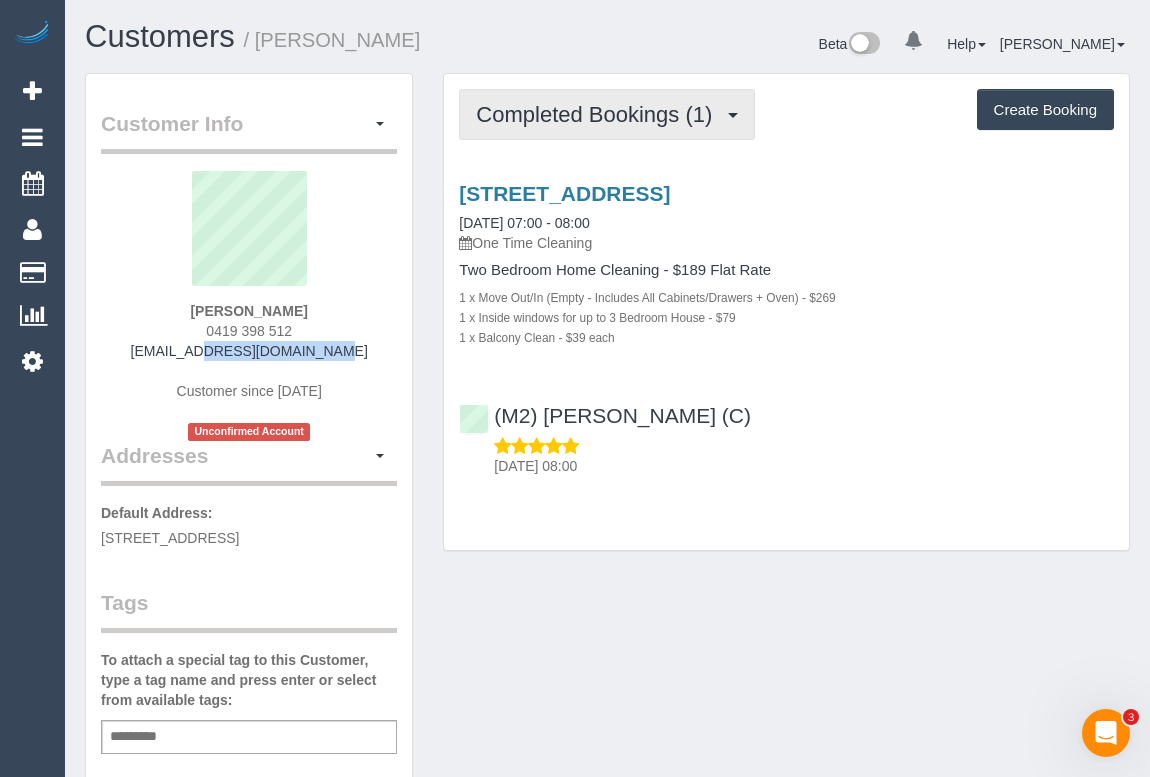 click on "Completed Bookings (1)" at bounding box center [607, 114] 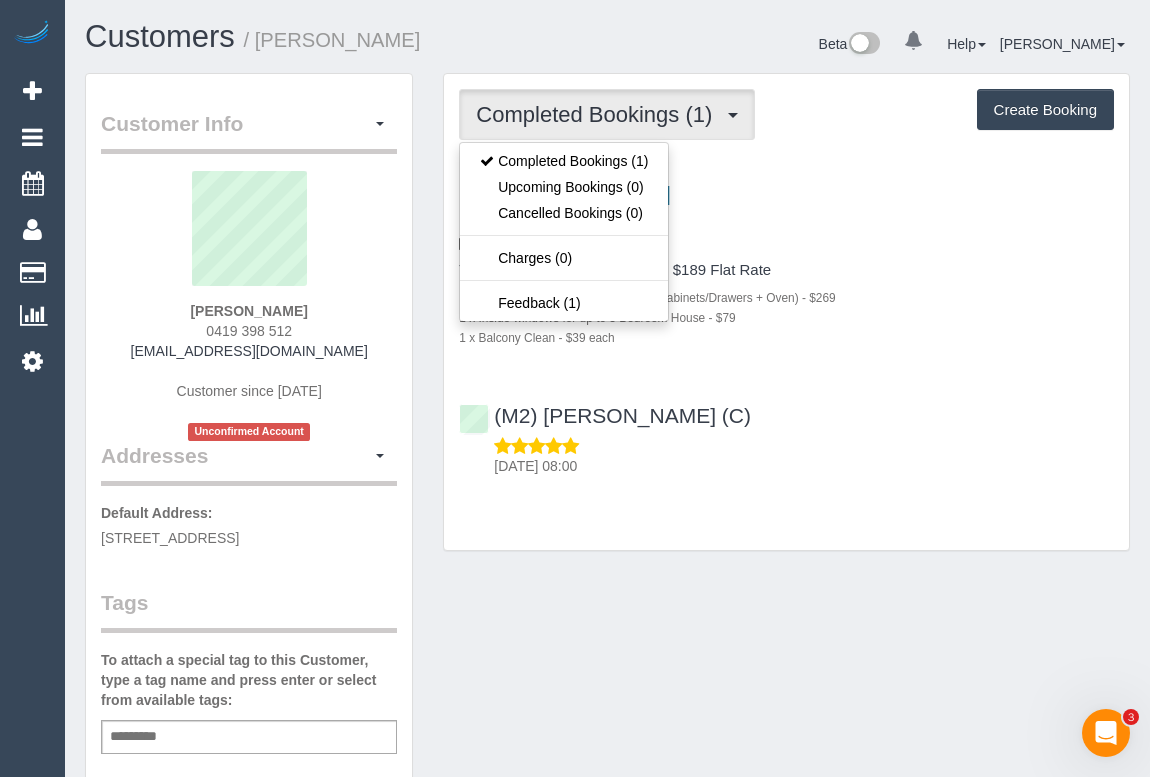 click on "Customer Info
Edit Contact Info
Send Message
Email Preferences
Special Sales Tax
View Changes
Send Confirm Account email
Block this Customer
Archive Account
Delete Account
Mary Mccormack" at bounding box center [607, 753] 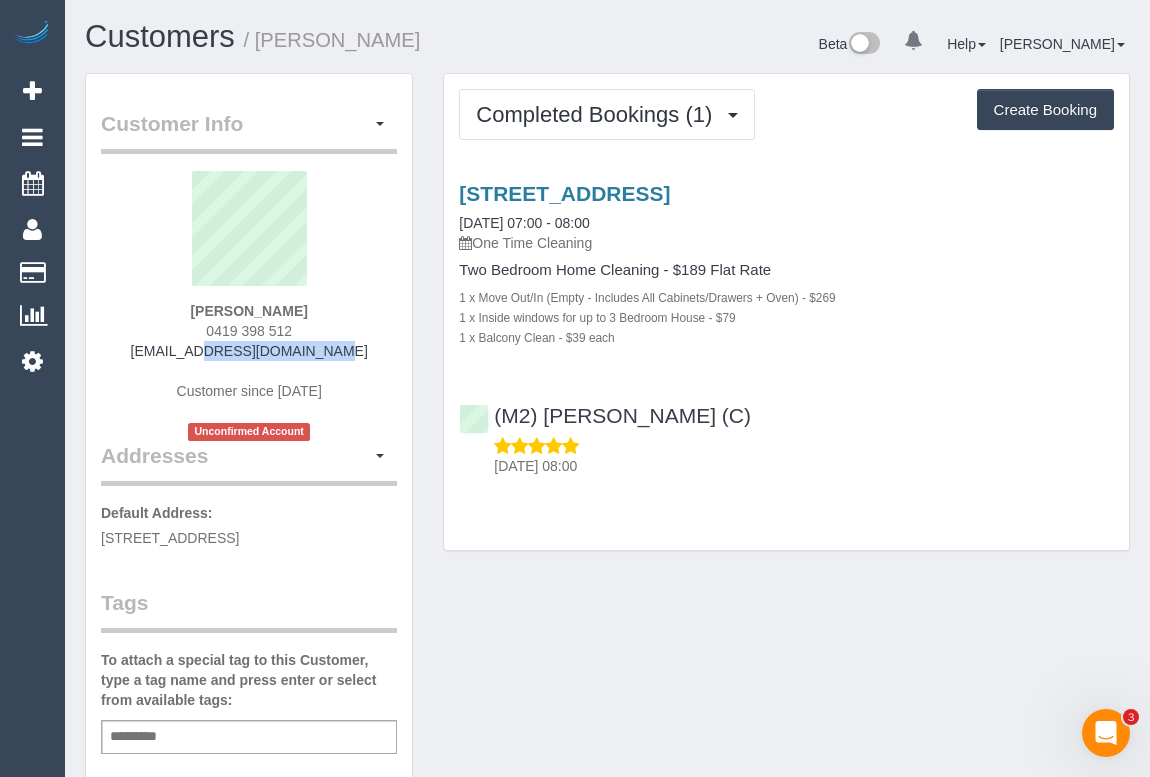 drag, startPoint x: 210, startPoint y: 354, endPoint x: 369, endPoint y: 352, distance: 159.01257 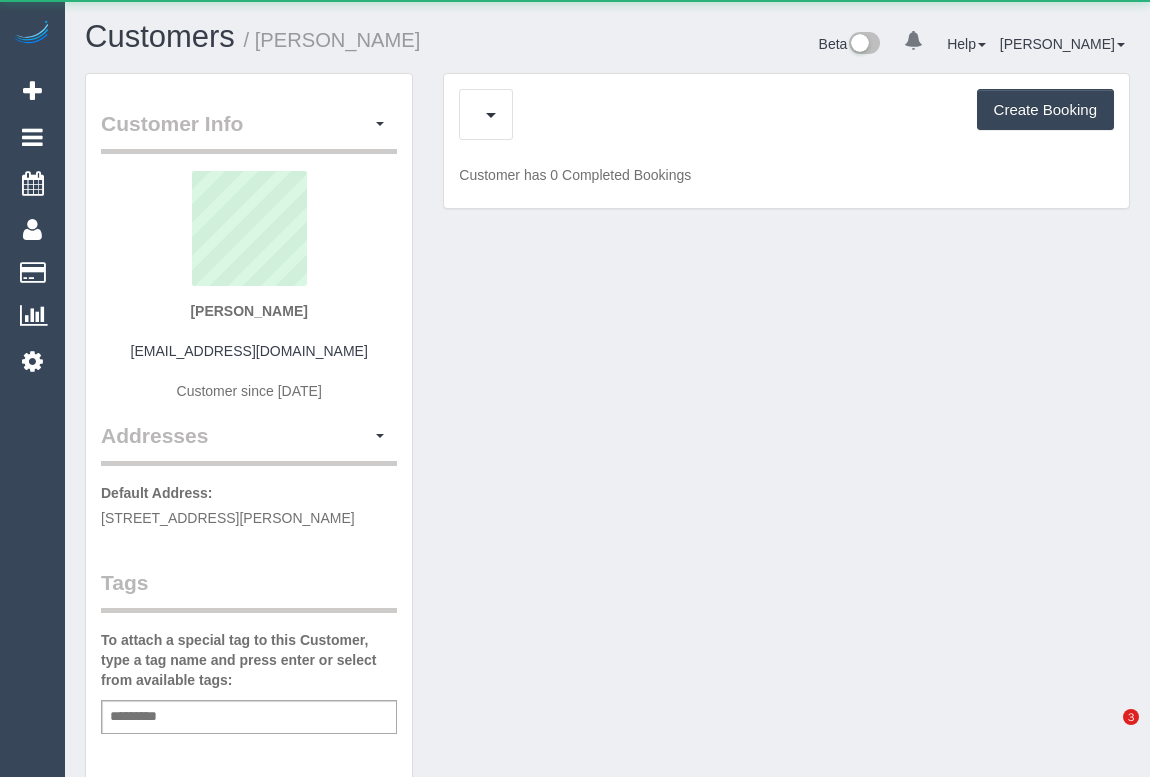 scroll, scrollTop: 0, scrollLeft: 0, axis: both 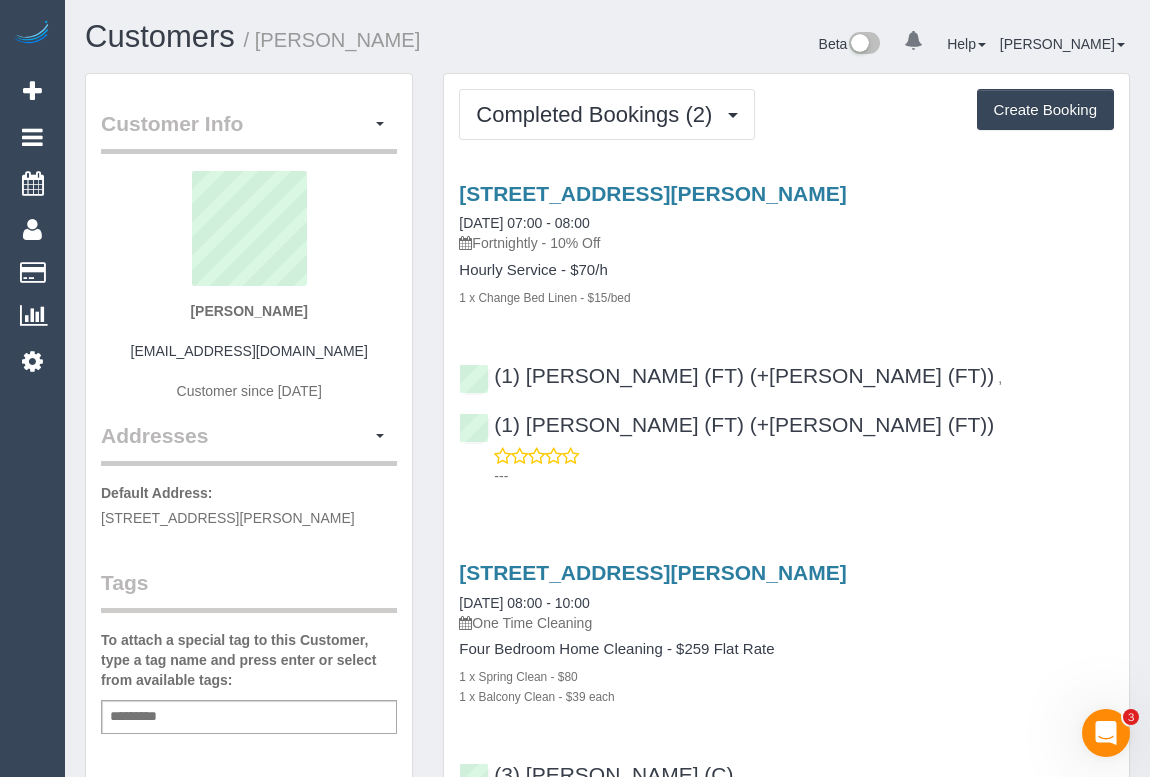 click on "[STREET_ADDRESS][PERSON_NAME]
[DATE] 07:00 - 08:00
Fortnightly - 10% Off
Hourly Service - $70/h
1 x Change Bed Linen - $15/bed" at bounding box center [786, 244] 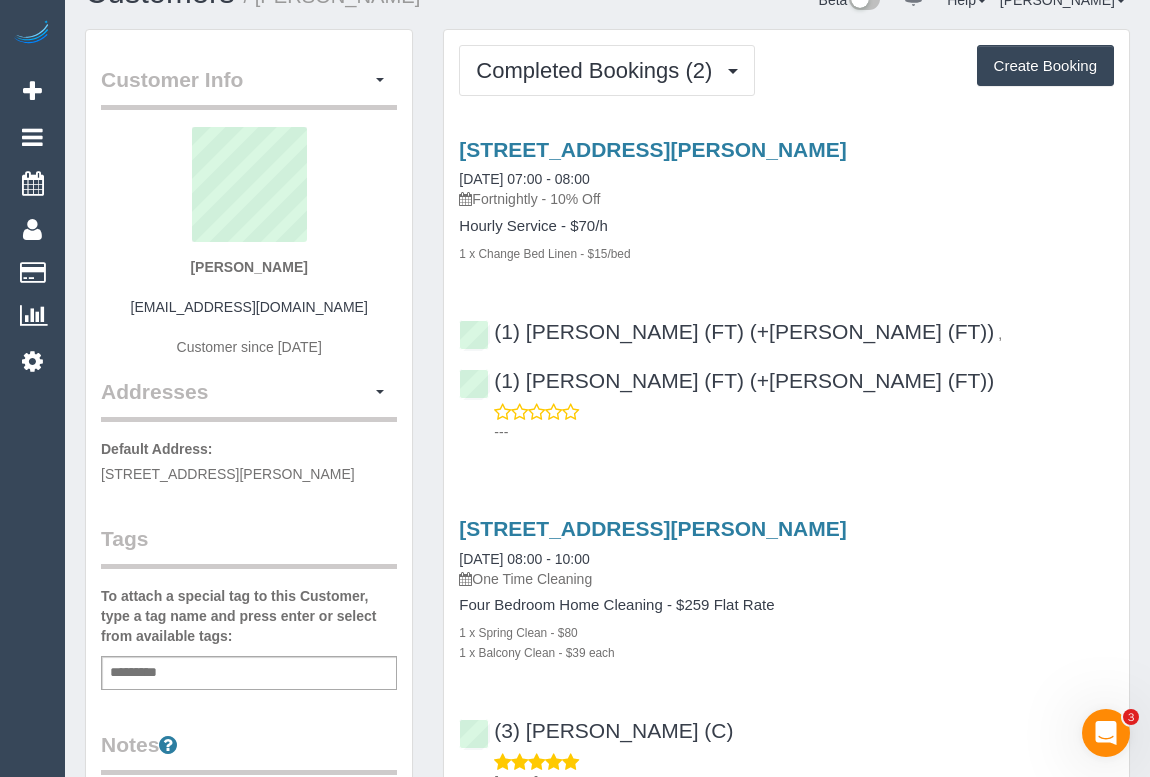 scroll, scrollTop: 0, scrollLeft: 0, axis: both 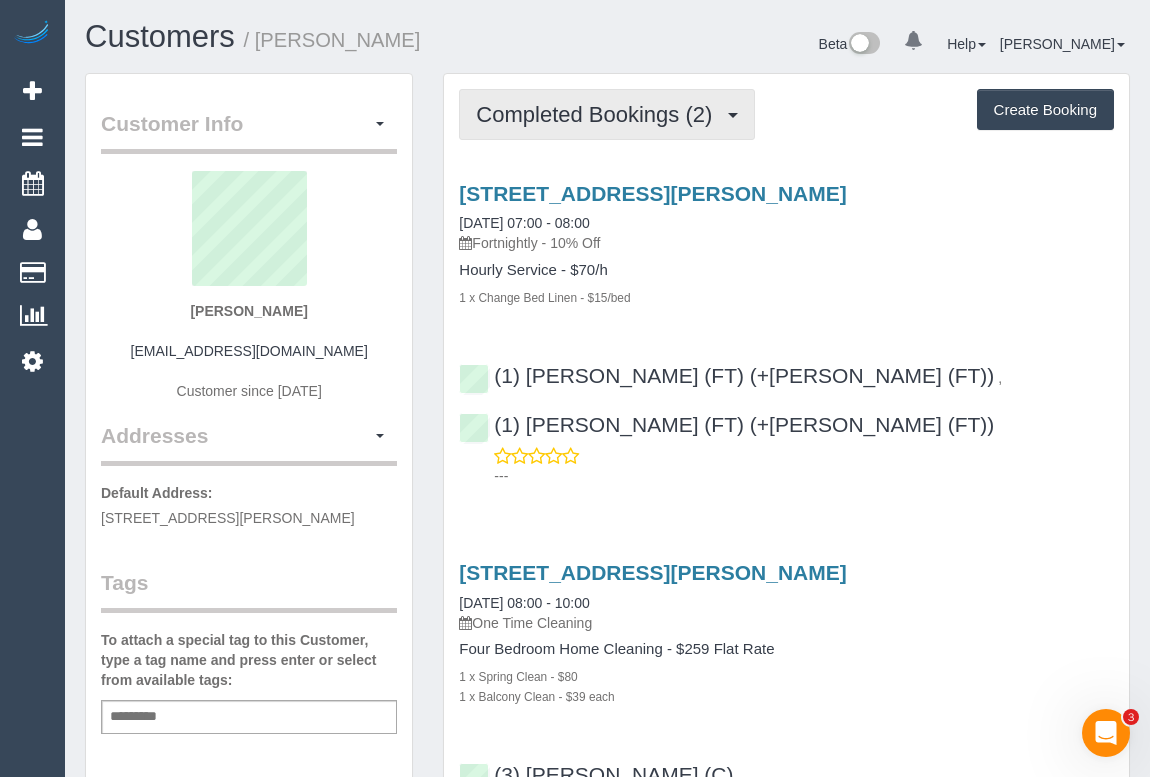 click on "Completed Bookings (2)" at bounding box center [607, 114] 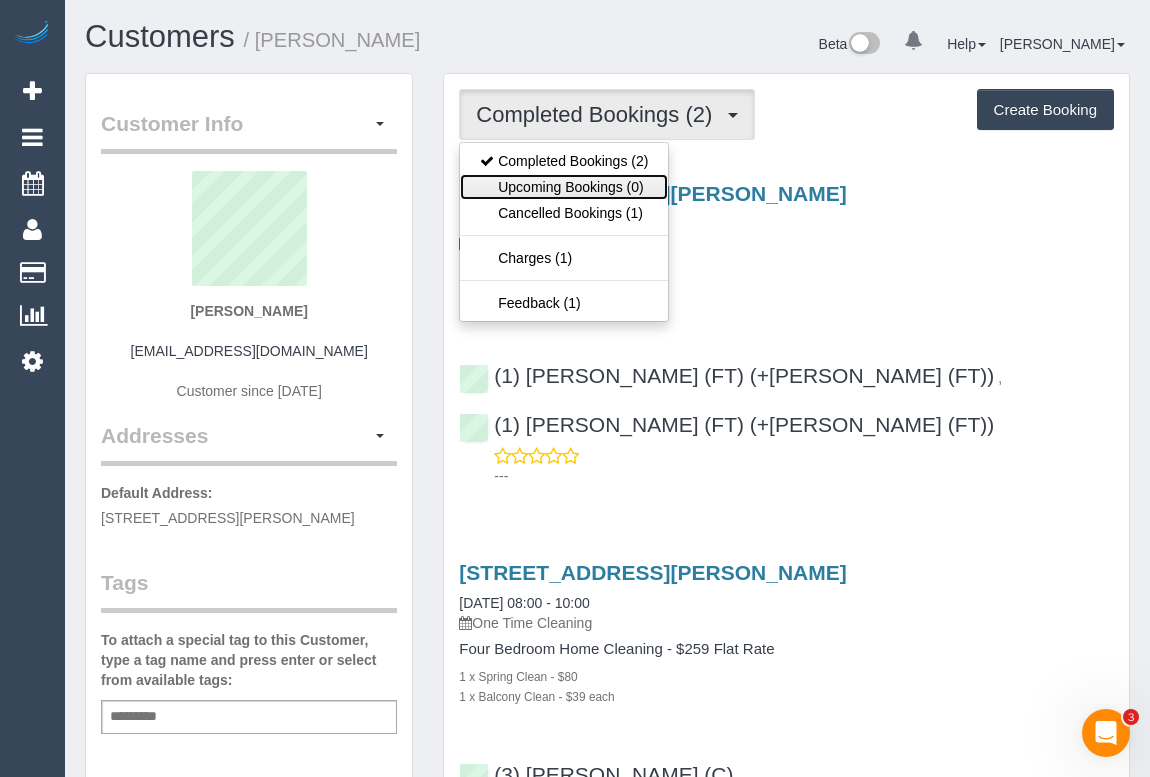 click on "Upcoming Bookings (0)" at bounding box center [564, 187] 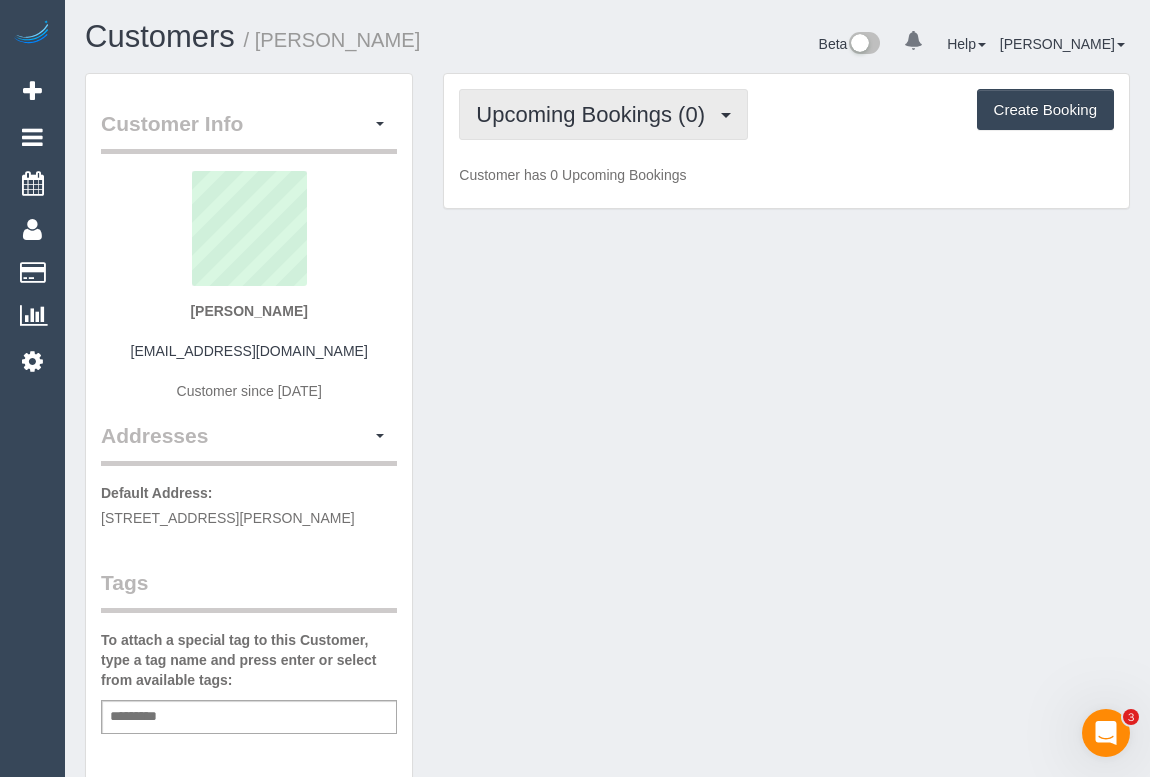 click on "Upcoming Bookings (0)" at bounding box center [595, 114] 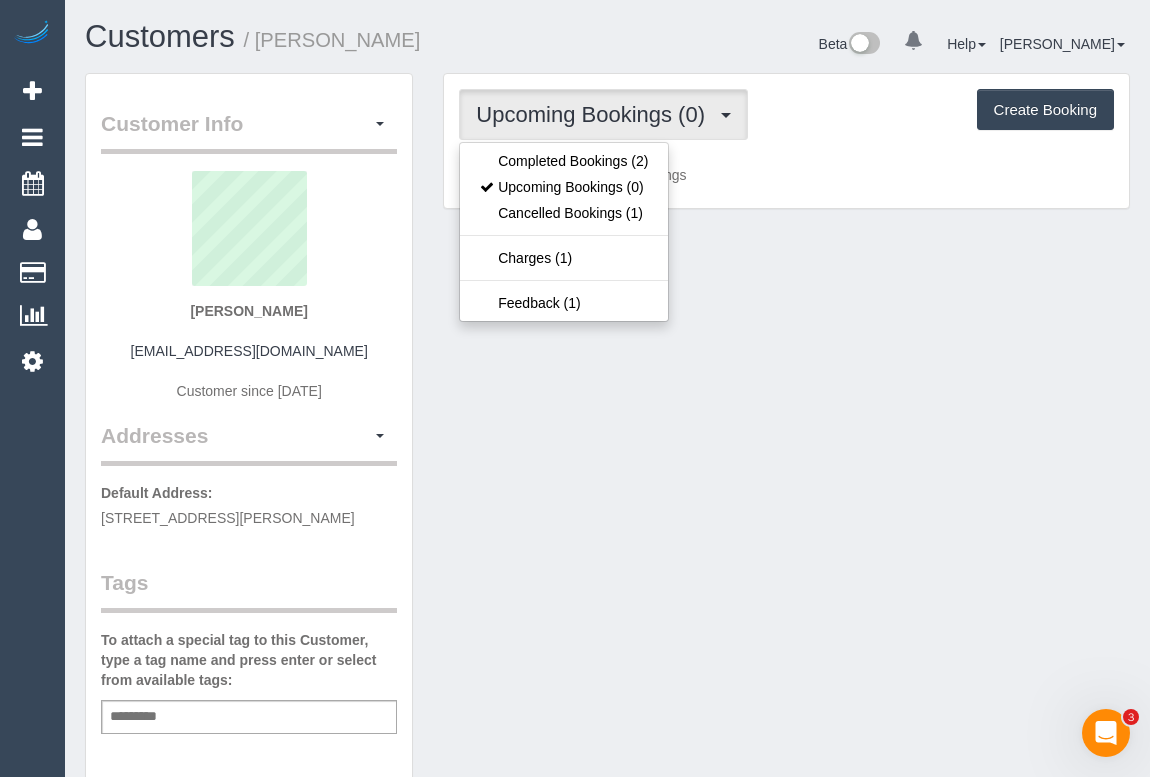 click on "Customer Info
Edit Contact Info
Send Message
Email Preferences
Special Sales Tax
View Changes
[PERSON_NAME] as Unconfirmed
Block this Customer
Archive Account
Delete Account
[PERSON_NAME]" at bounding box center [607, 743] 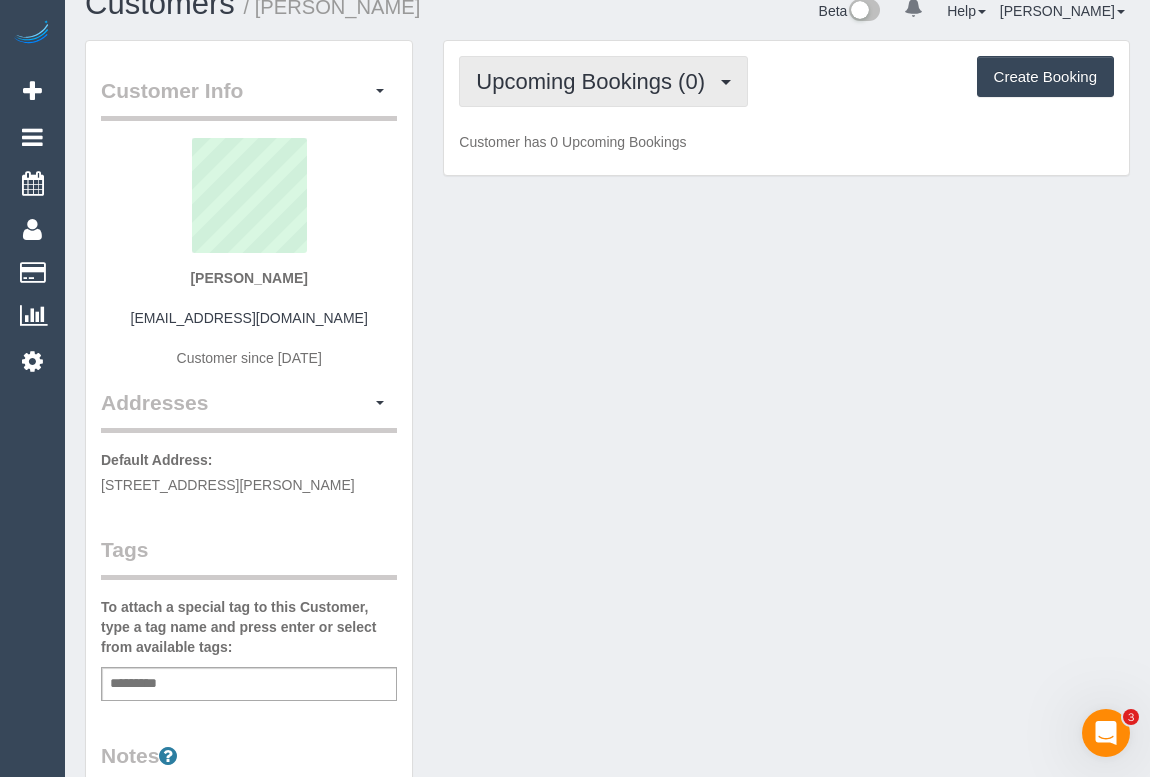 scroll, scrollTop: 90, scrollLeft: 0, axis: vertical 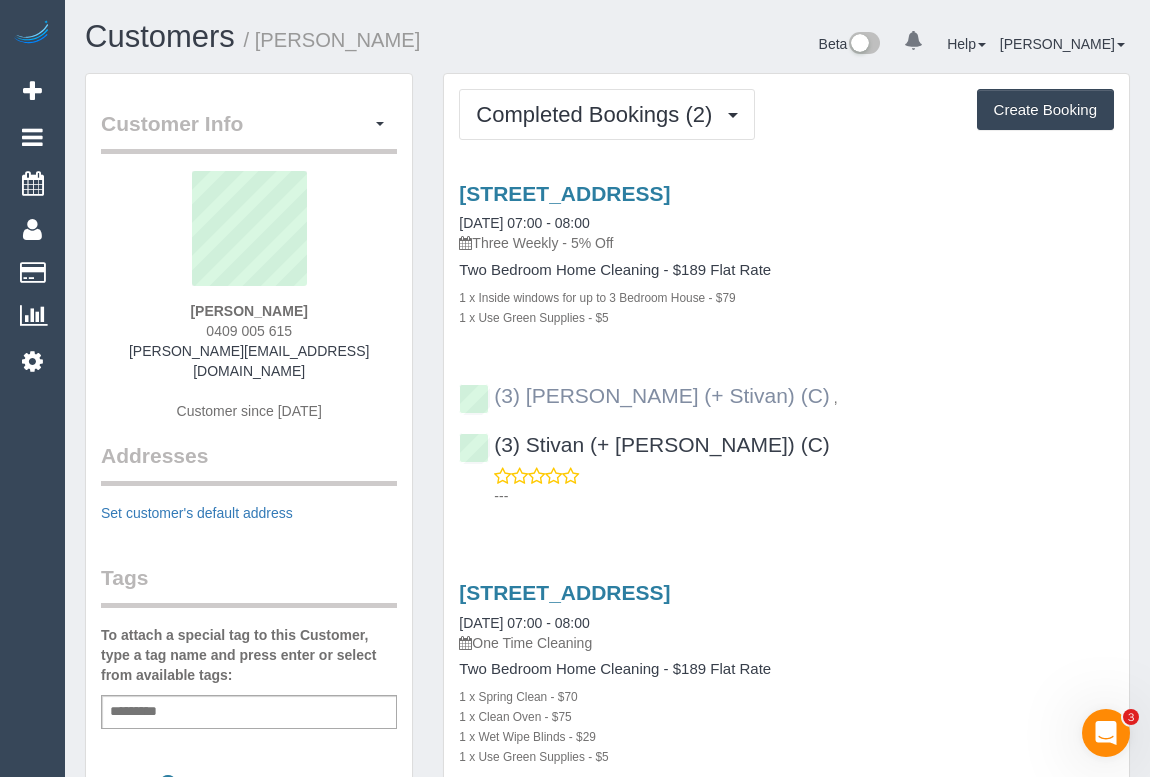drag, startPoint x: 1030, startPoint y: 394, endPoint x: 490, endPoint y: 397, distance: 540.00836 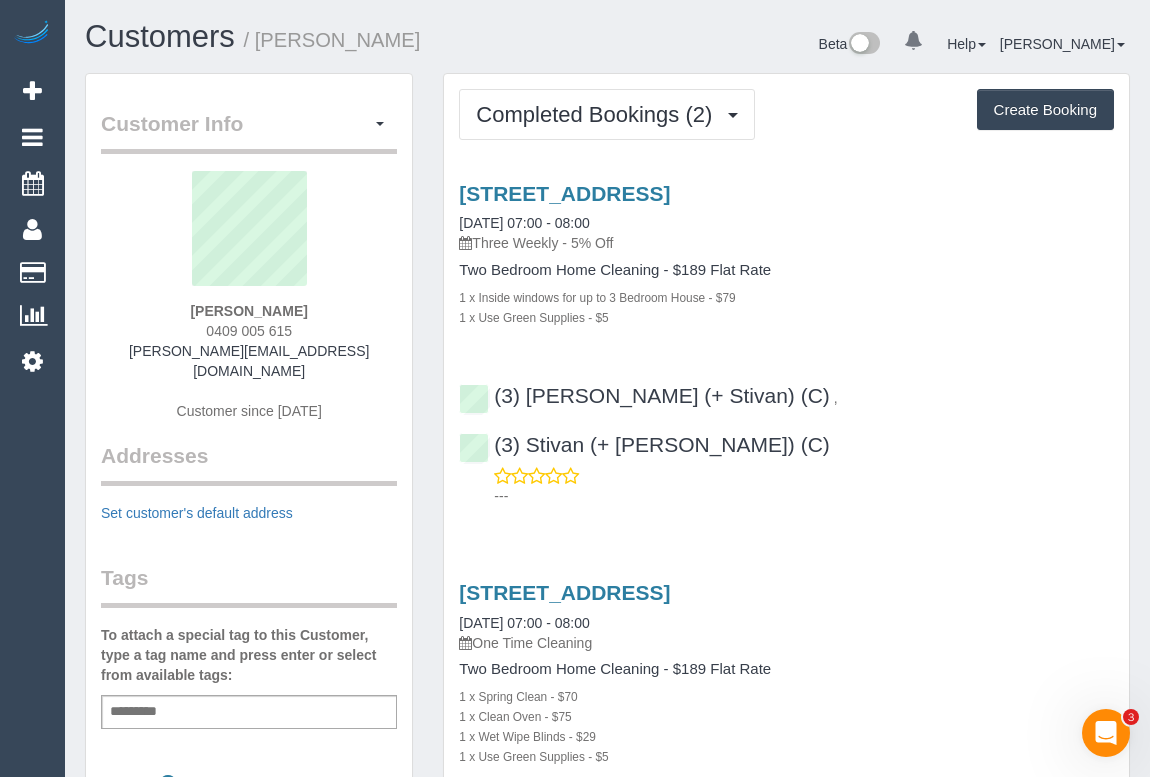 click at bounding box center [139, 712] 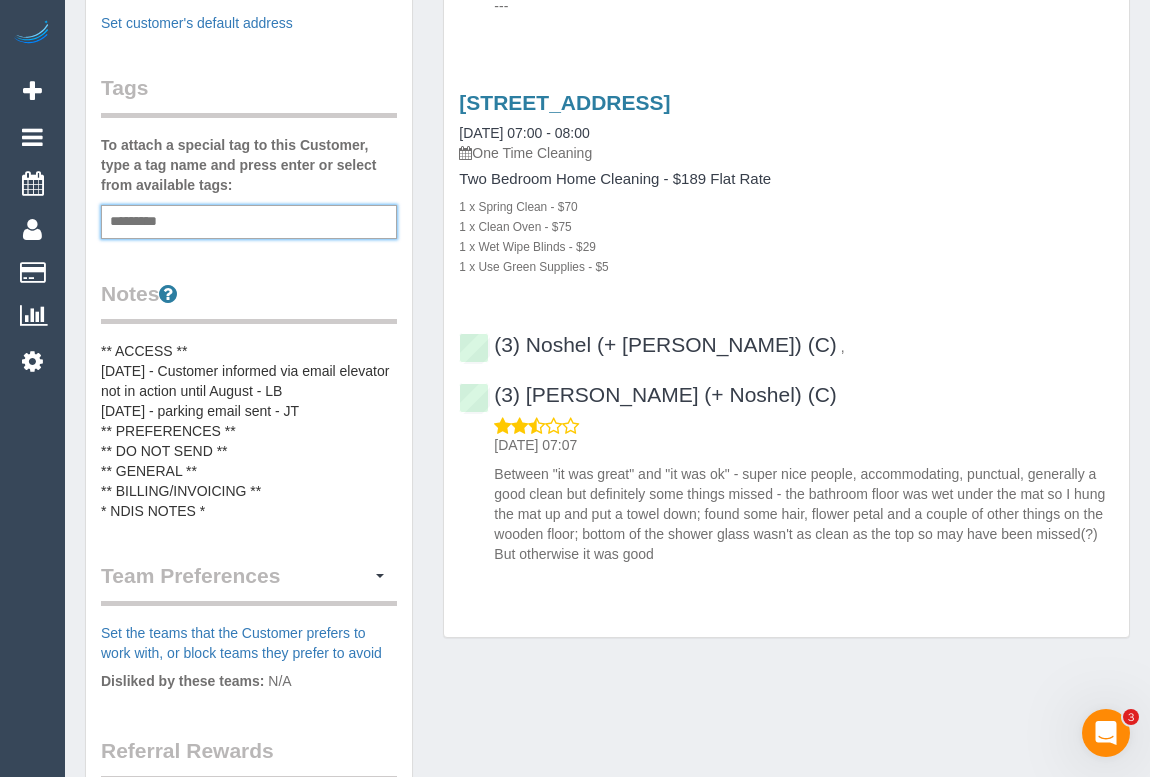 scroll, scrollTop: 727, scrollLeft: 0, axis: vertical 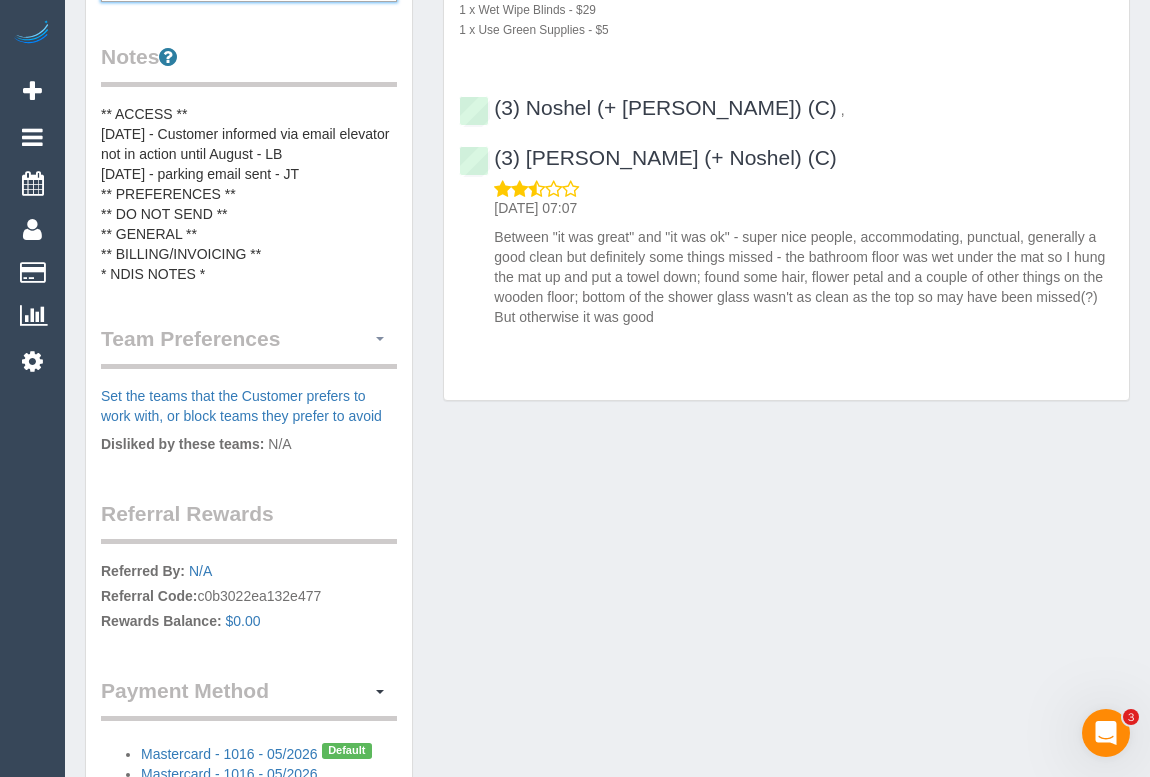 click at bounding box center [380, 339] 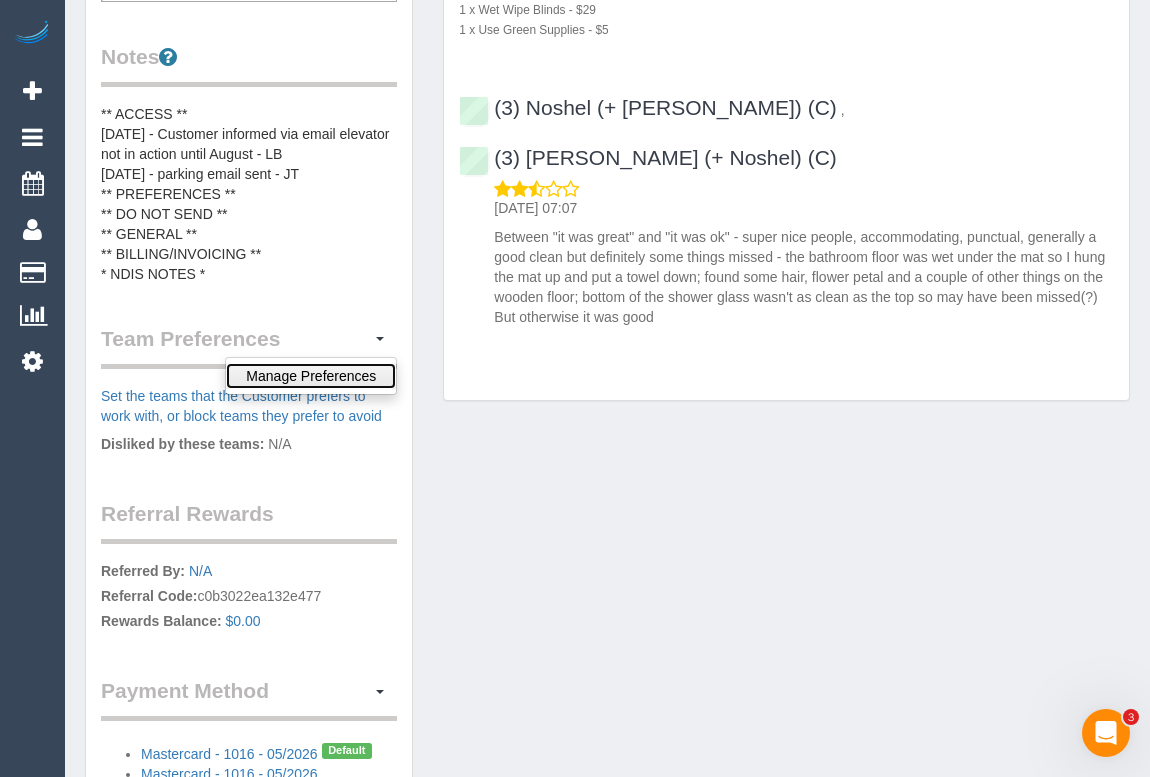 click on "Manage Preferences" at bounding box center (311, 376) 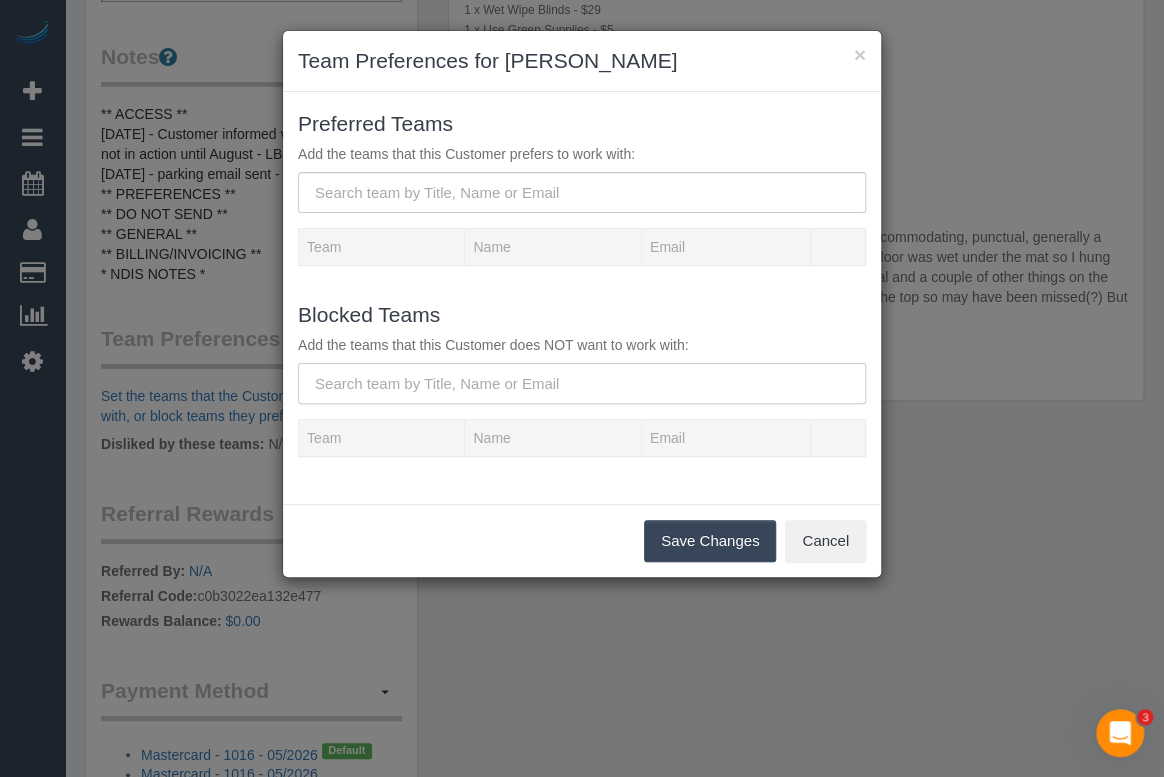 click at bounding box center [582, 383] 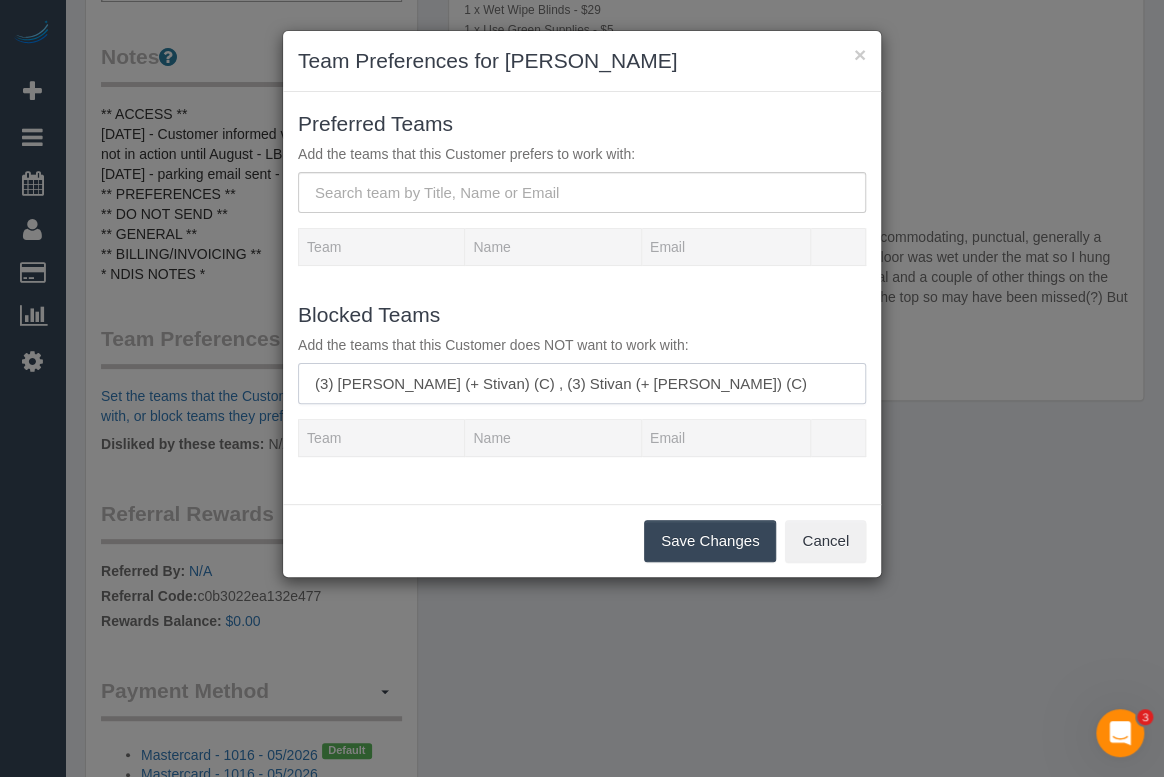 drag, startPoint x: 636, startPoint y: 381, endPoint x: 476, endPoint y: 381, distance: 160 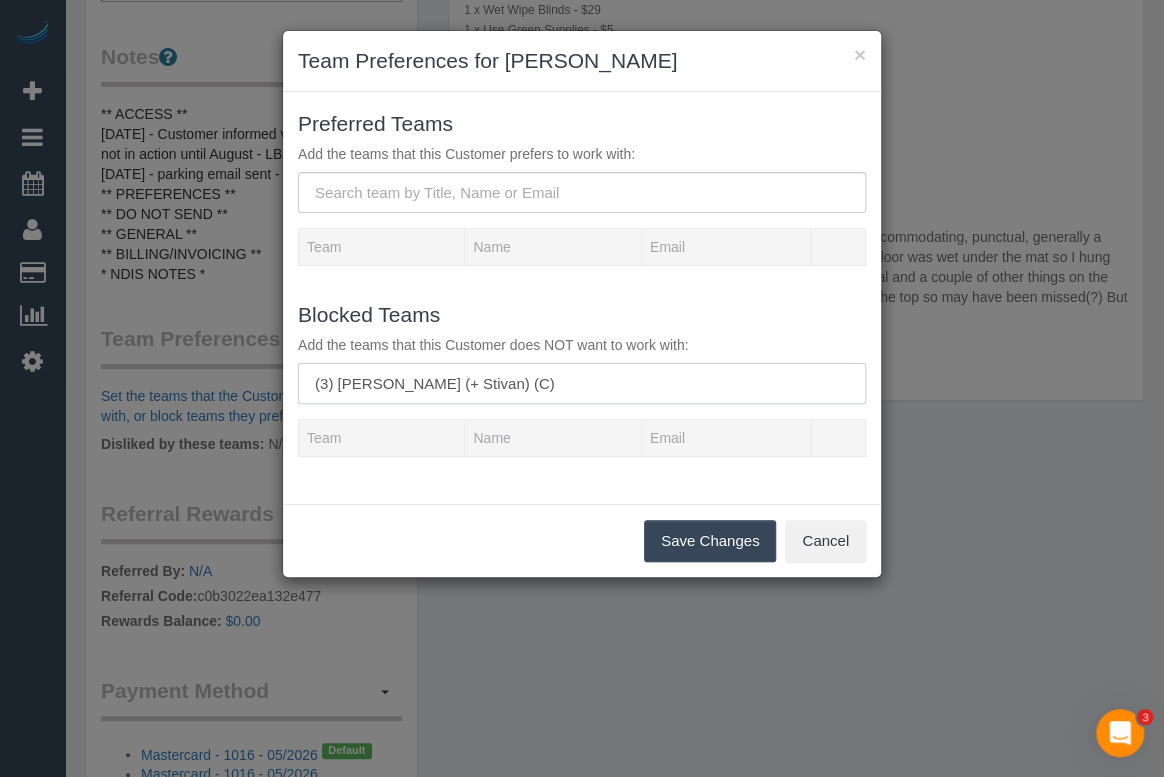 type on "(3) [PERSON_NAME] (+ Stivan) (C)" 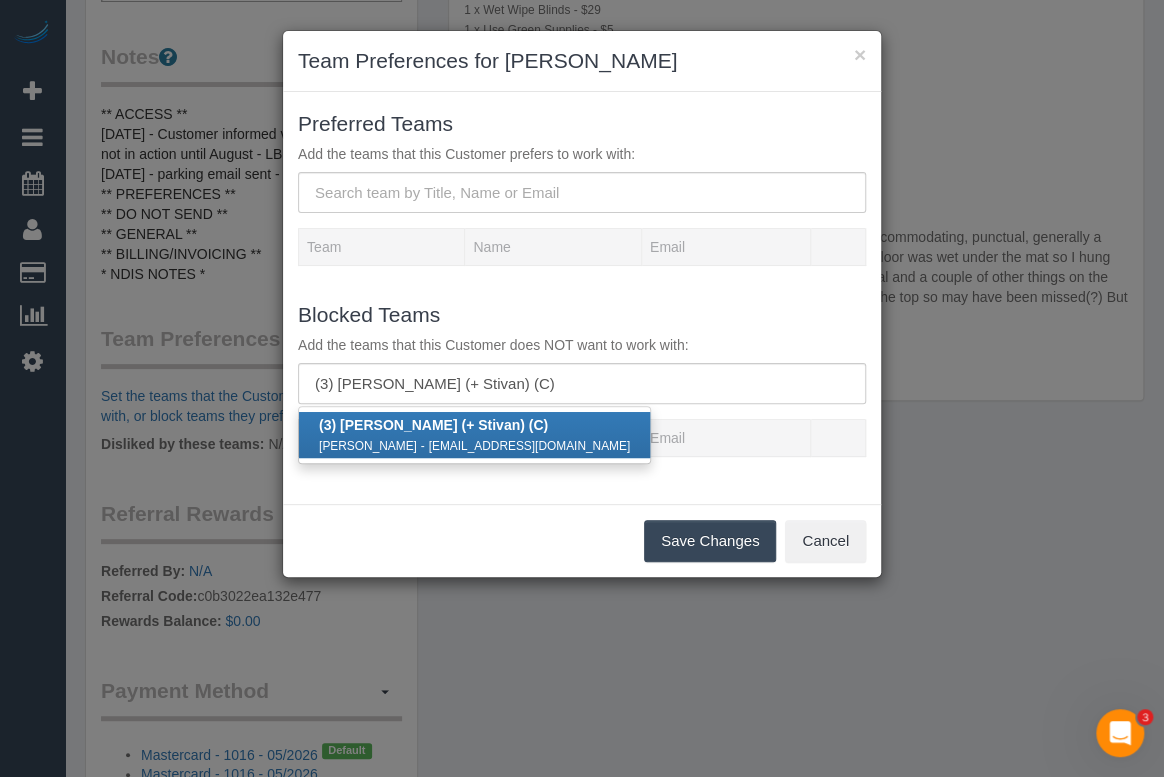 click on "[PERSON_NAME]
-
[EMAIL_ADDRESS][DOMAIN_NAME]" at bounding box center [474, 445] 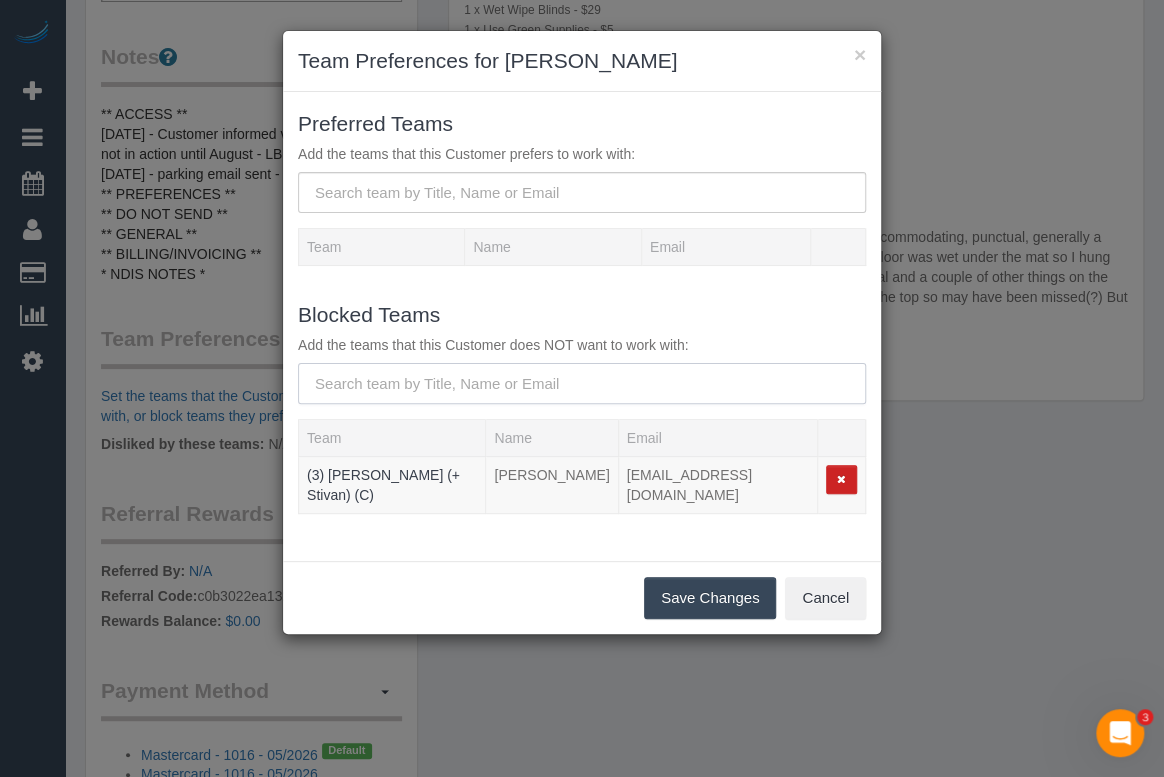 click at bounding box center (582, 383) 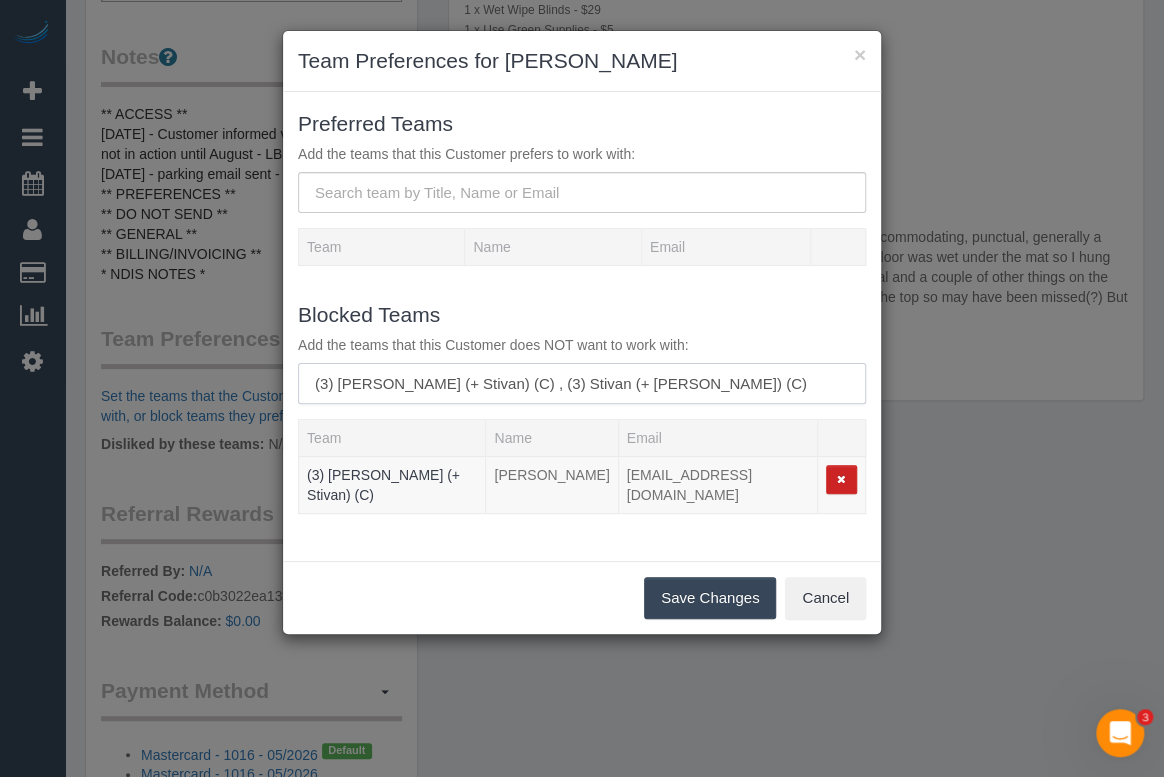 click on "(3) [PERSON_NAME] (+ Stivan) (C) , (3) Stivan (+ [PERSON_NAME]) (C)" at bounding box center (582, 383) 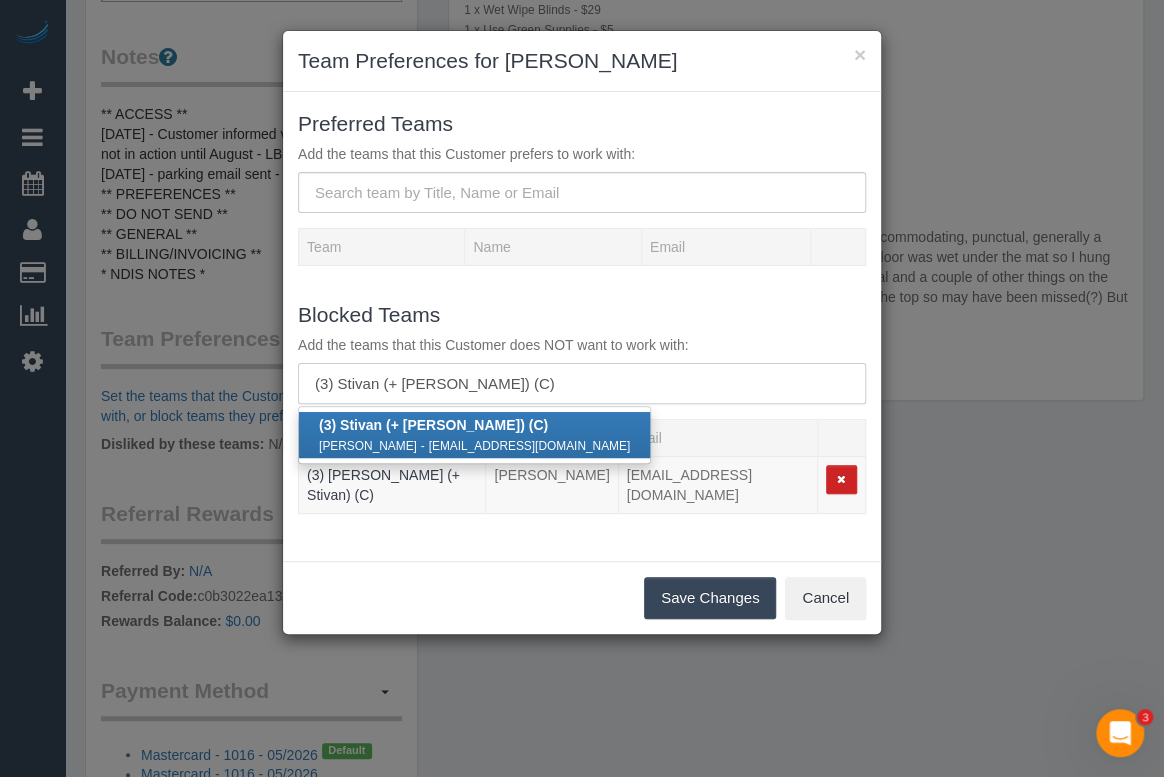 type on "(3) Stivan (+ Krunal) (C)" 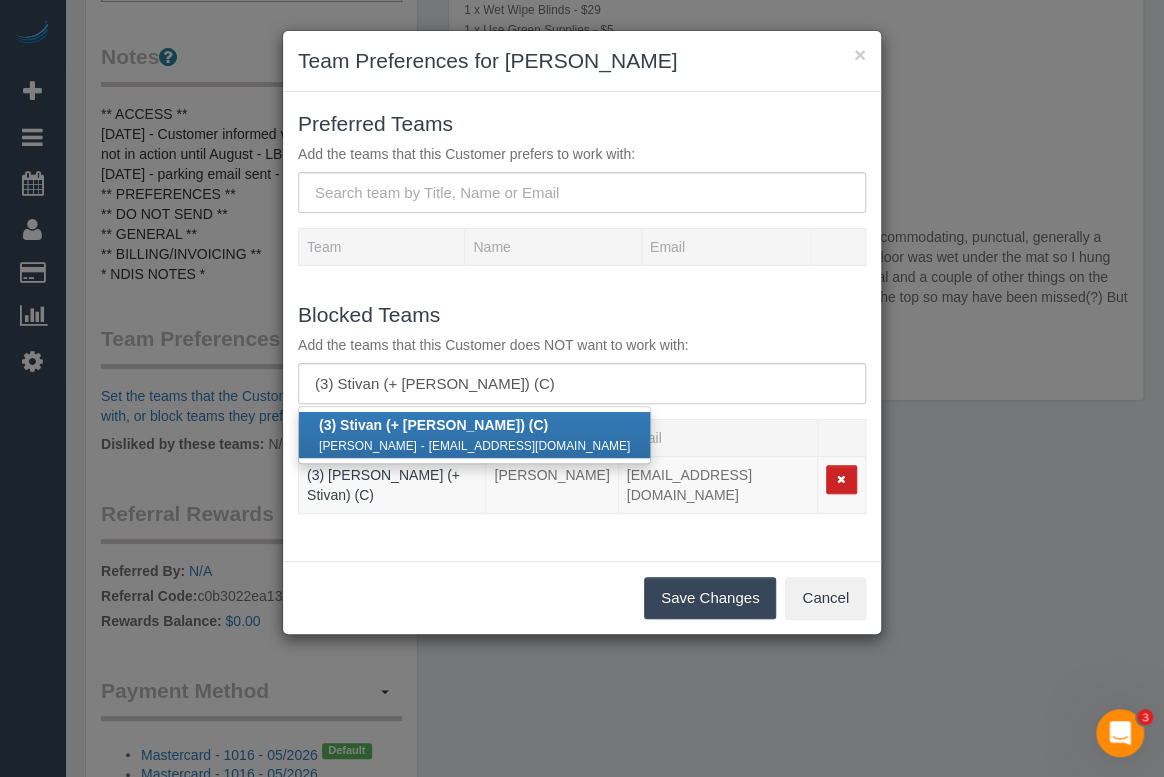 click on "(3) Stivan (+ Krunal) (C)" at bounding box center (433, 425) 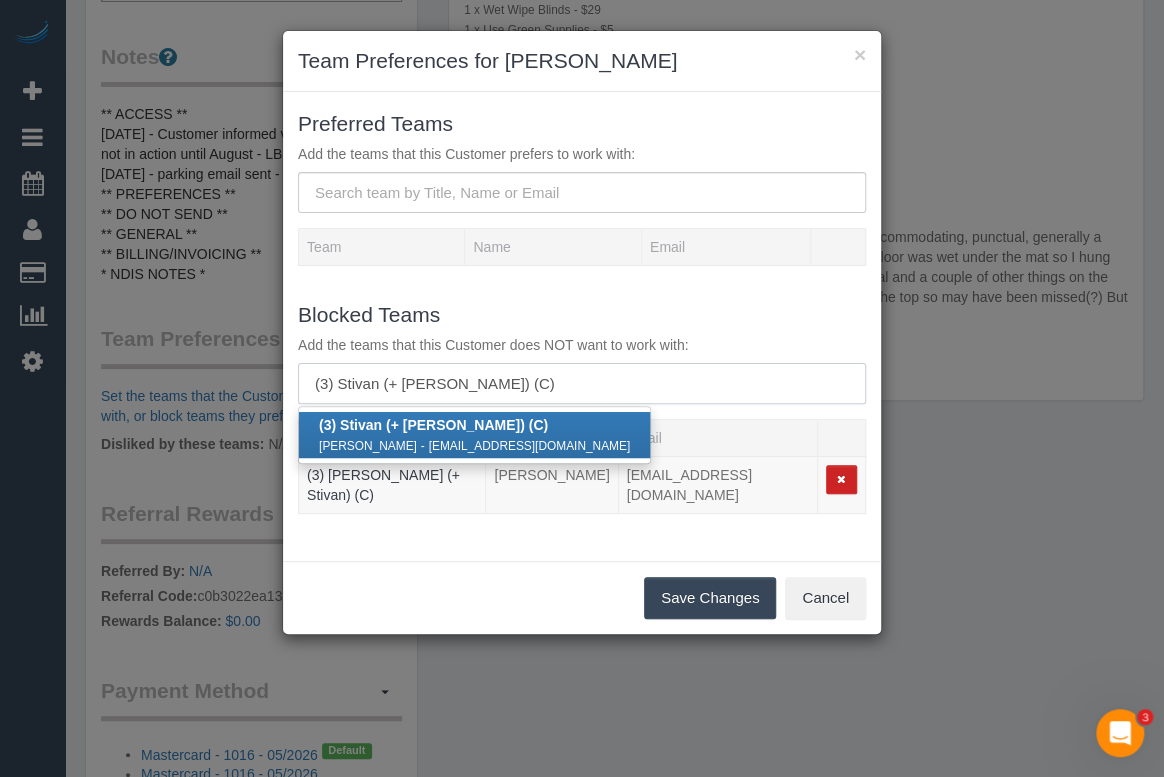 type 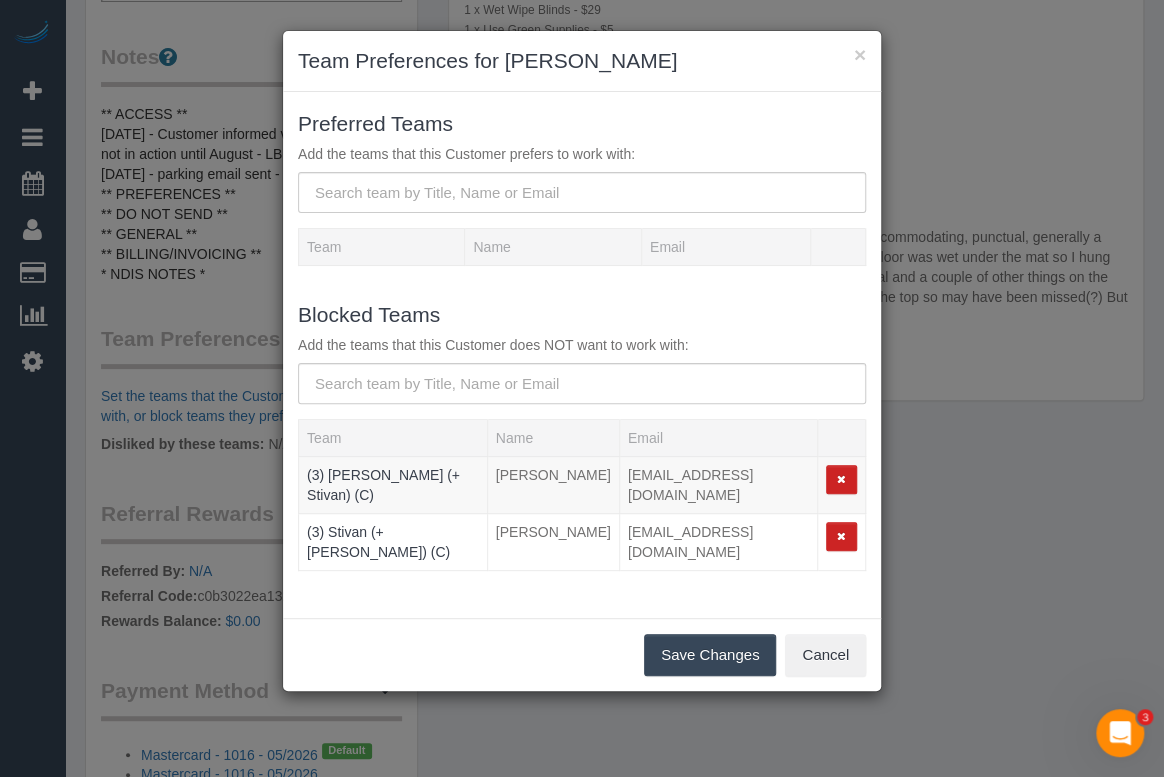 click on "Save Changes" at bounding box center (710, 655) 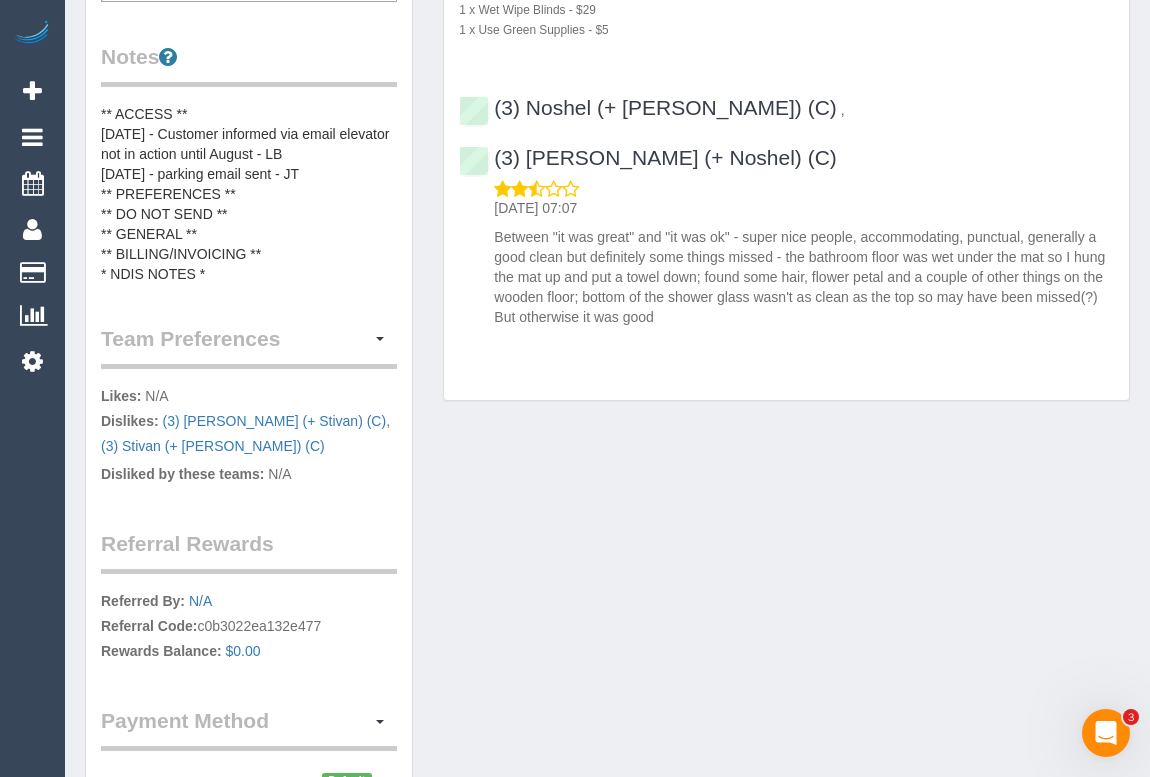 click on "Customer Info
Edit Contact Info
Send Message
Email Preferences
Special Sales Tax
View Changes
Mark as Unconfirmed
Block this Customer
Archive Account
Delete Account
Kim Tiong
0409 005 615" at bounding box center (607, 118) 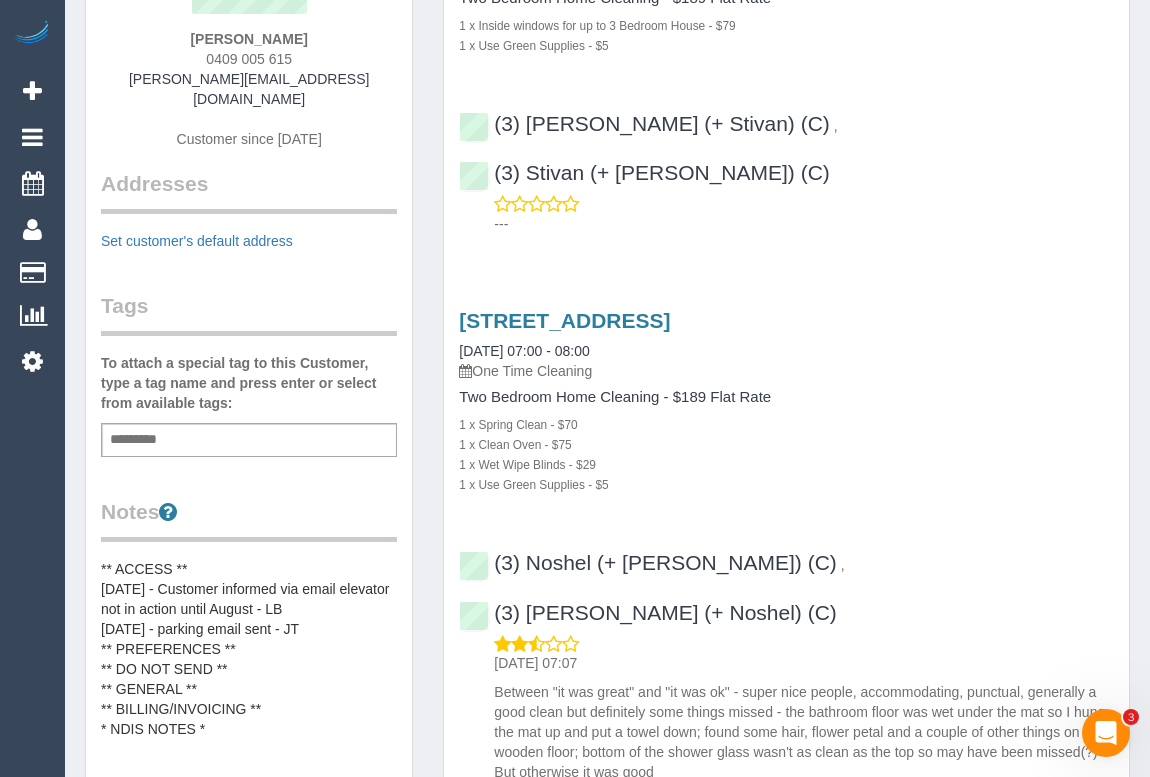 scroll, scrollTop: 0, scrollLeft: 0, axis: both 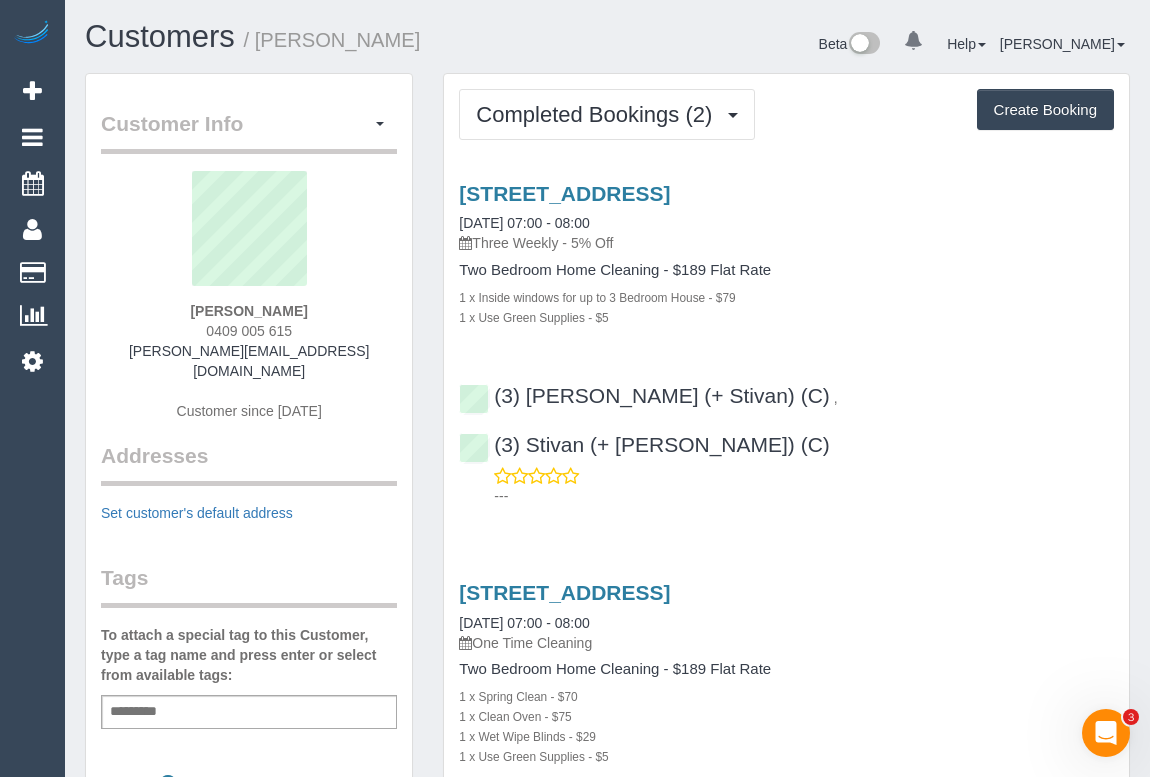 click on "1 x Use Green Supplies  - $5" at bounding box center (786, 317) 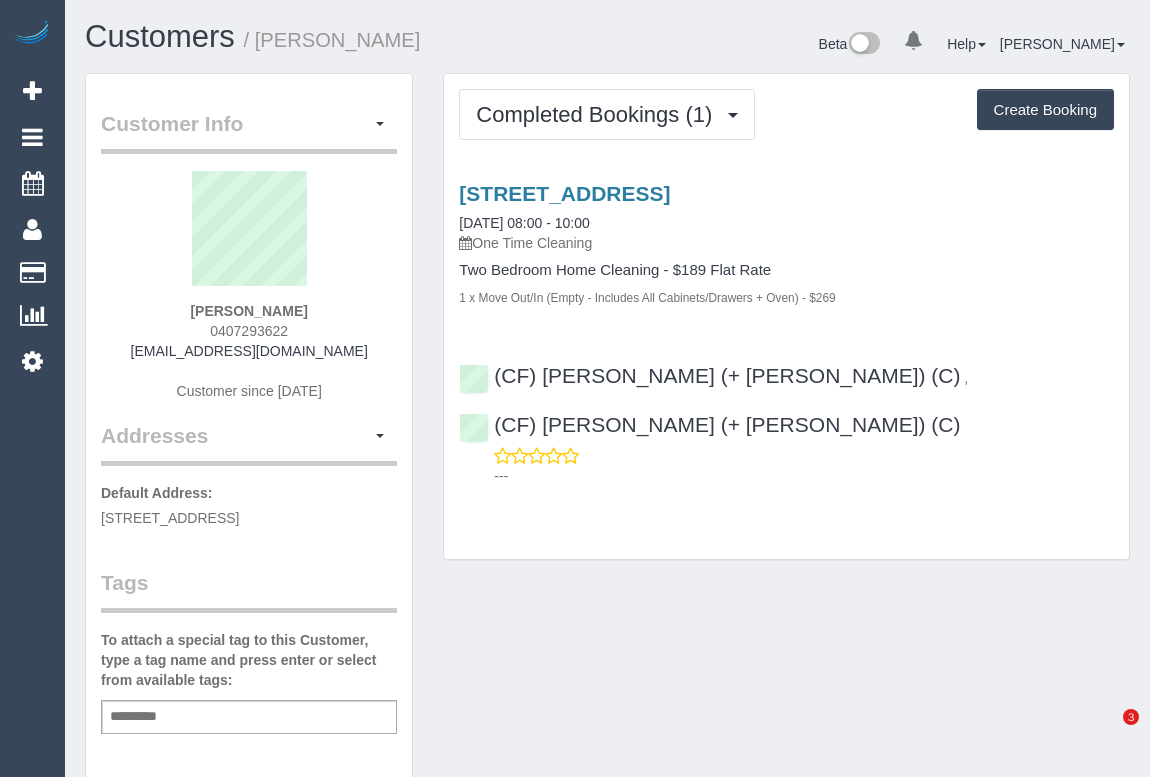 scroll, scrollTop: 0, scrollLeft: 0, axis: both 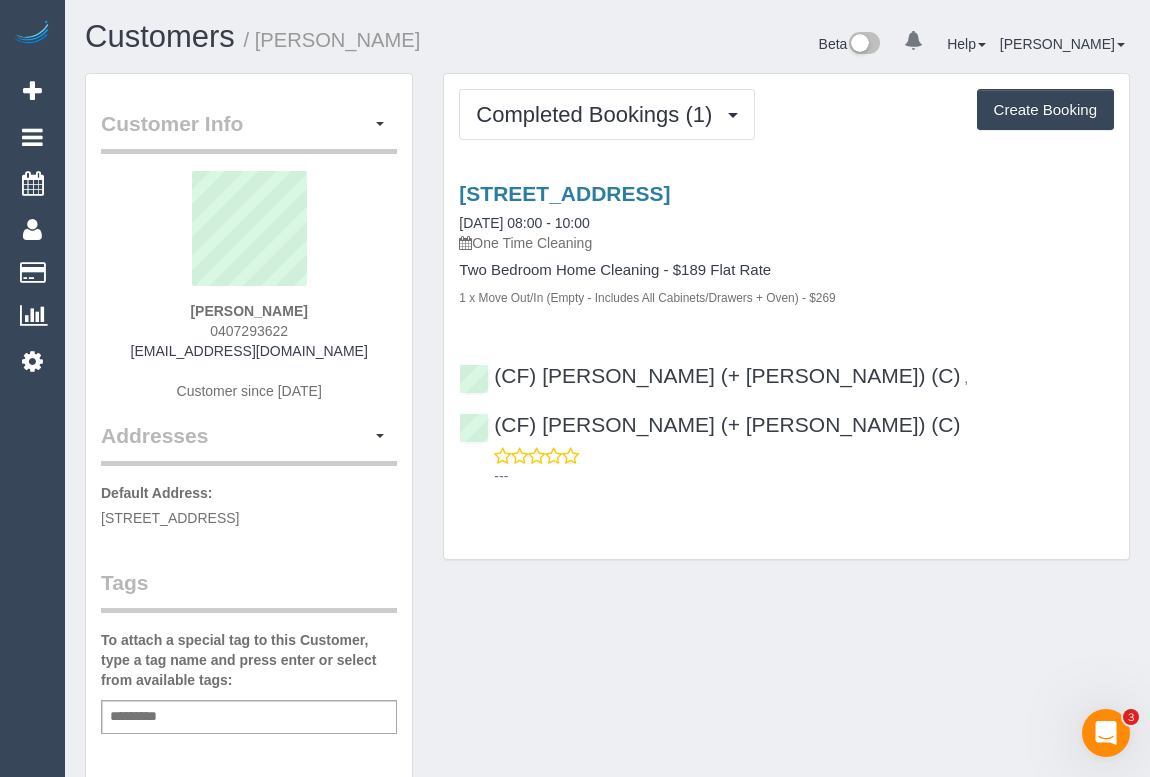 click on "Customer Info
Edit Contact Info
Send Message
Email Preferences
Special Sales Tax
View Changes
Mark as Unconfirmed
Block this Customer
Archive Account
Delete Account
Rory Kelly
0407293622" at bounding box center (607, 743) 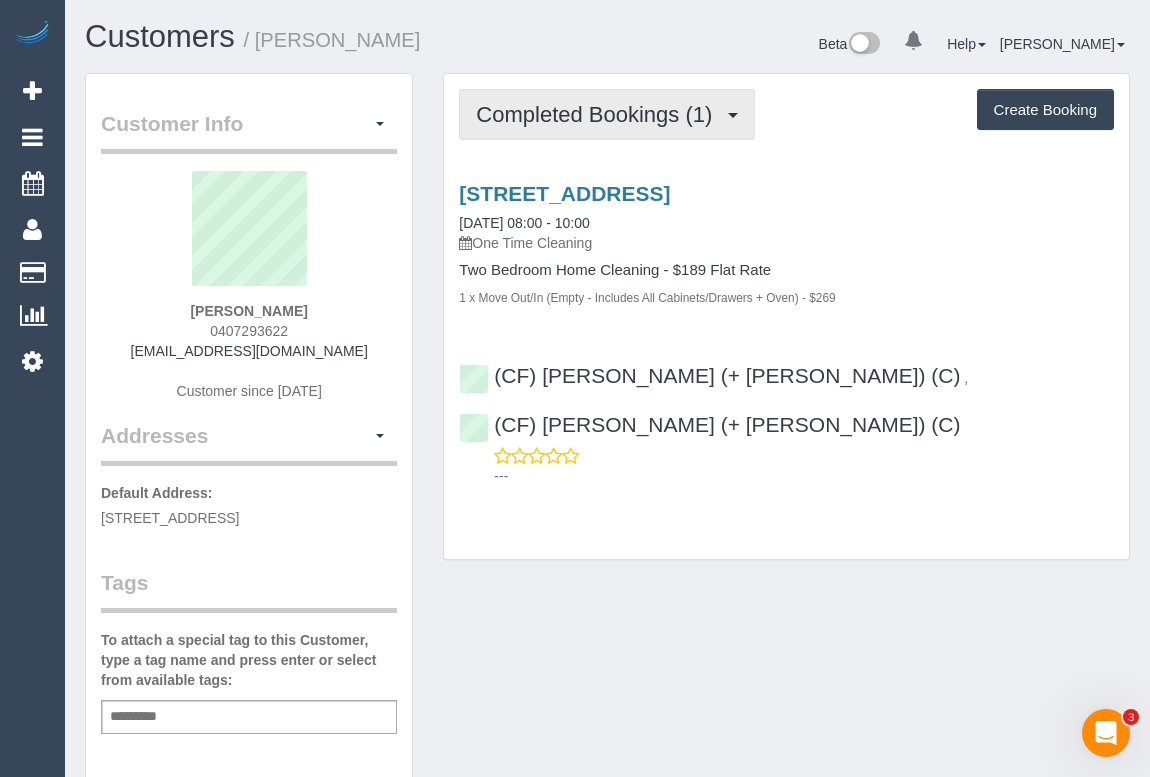 click on "Completed Bookings (1)" at bounding box center (607, 114) 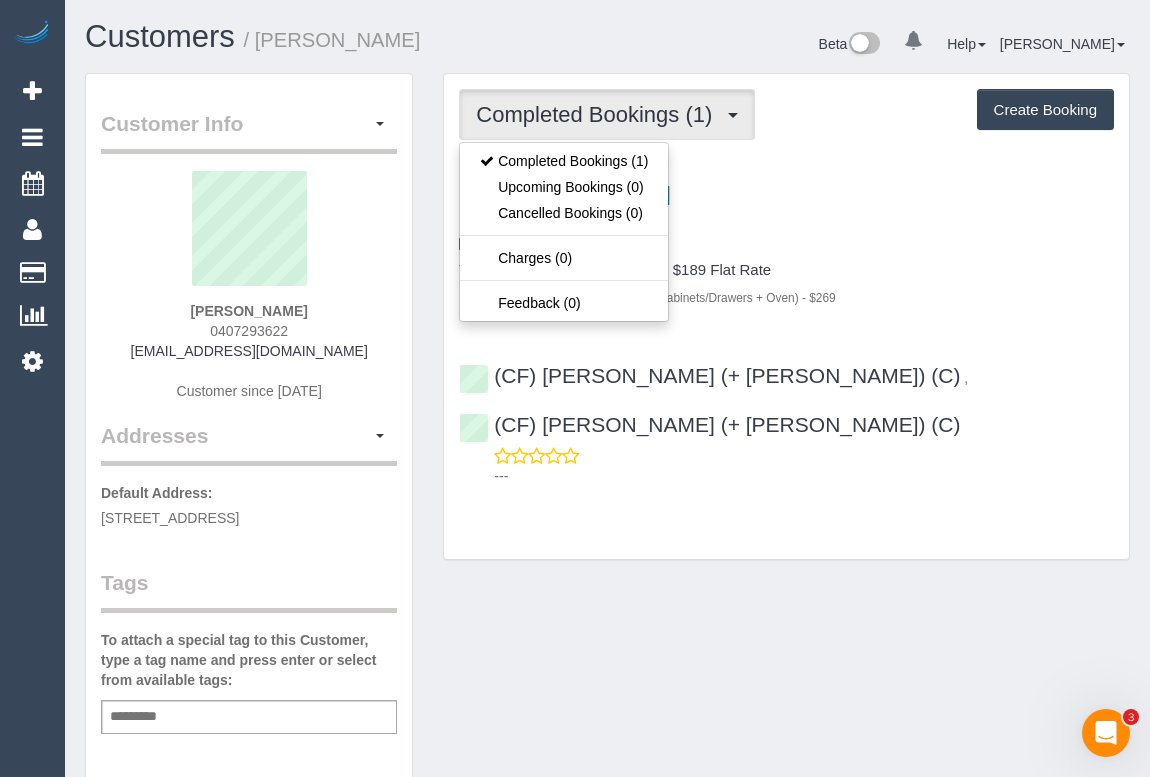click on "133 Cobden Street, South Melbourne, VIC 3205
04/07/2025 08:00 - 10:00
One Time Cleaning
Two Bedroom Home Cleaning - $189 Flat Rate
1 x Move Out/In (Empty - Includes All Cabinets/Drawers + Oven) - $269" at bounding box center (786, 244) 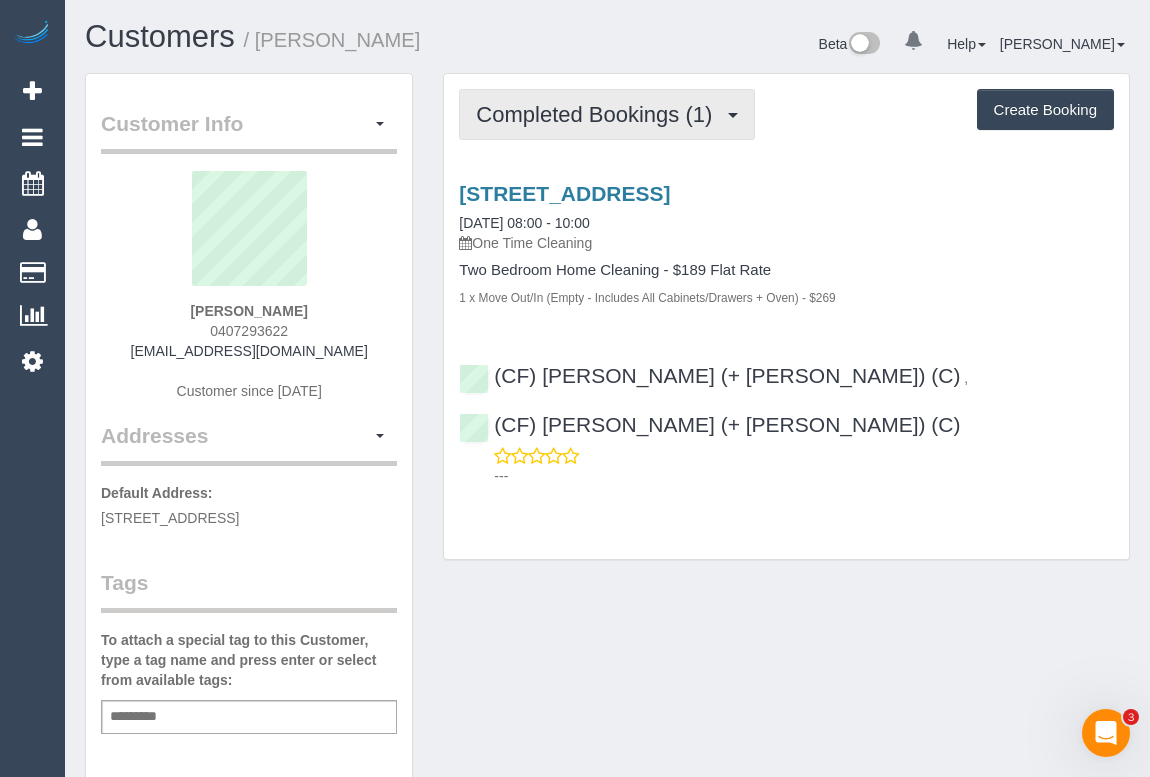click on "Completed Bookings (1)
Completed Bookings (1)
Upcoming Bookings (0)
Cancelled Bookings (0)
Charges (0)
Feedback (0)
Create Booking
Service
Feedback" at bounding box center (786, 317) 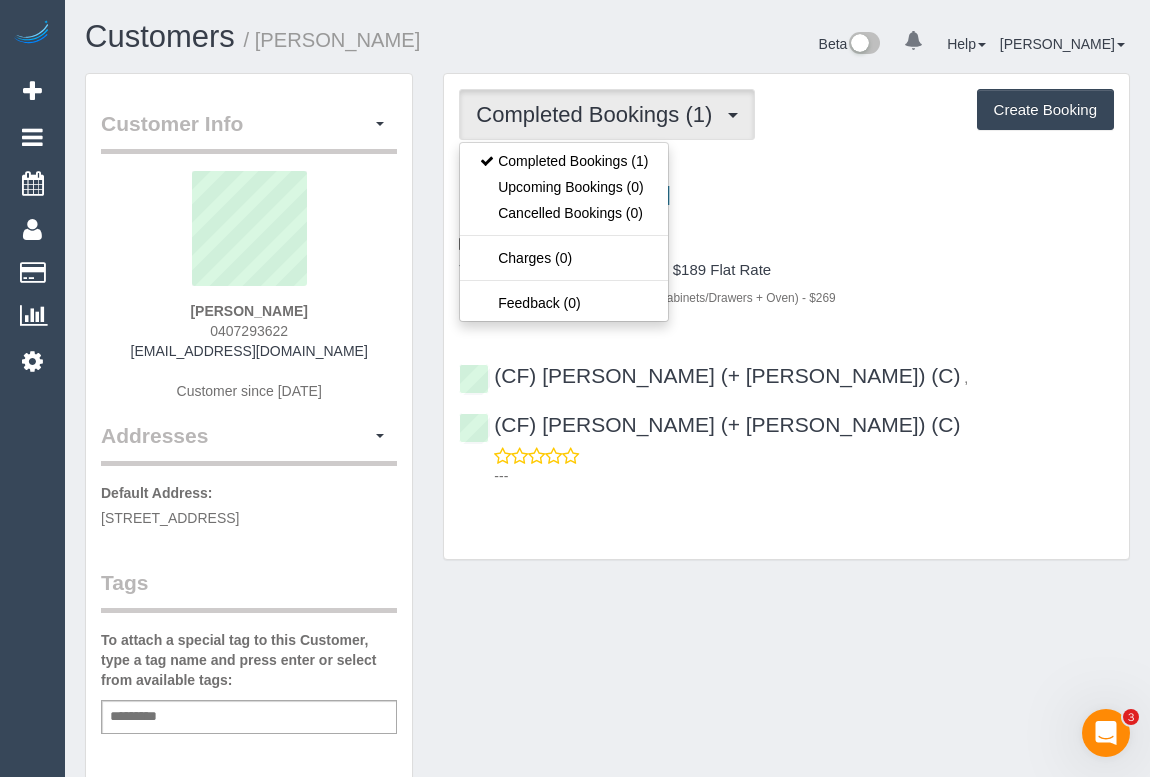 drag, startPoint x: 906, startPoint y: 268, endPoint x: 881, endPoint y: 260, distance: 26.24881 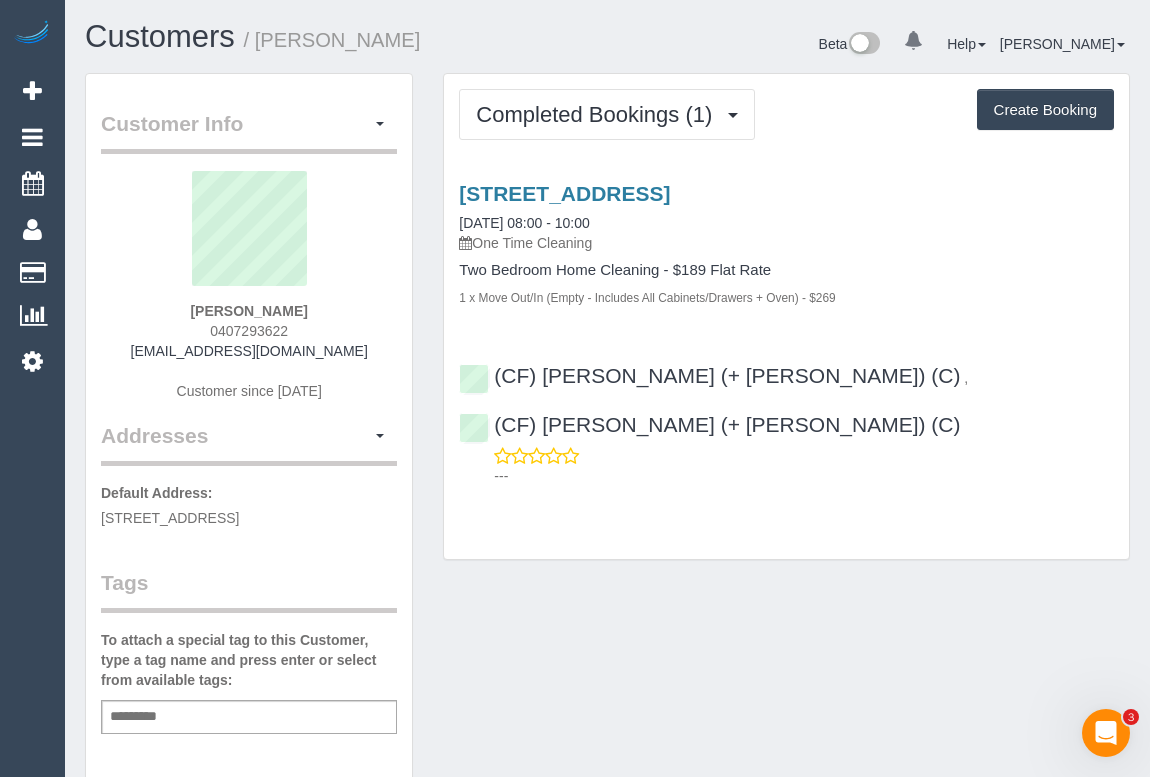 click on "Customer Info
Edit Contact Info
Send Message
Email Preferences
Special Sales Tax
View Changes
Mark as Unconfirmed
Block this Customer
Archive Account
Delete Account
Rory Kelly
0407293622" at bounding box center (607, 743) 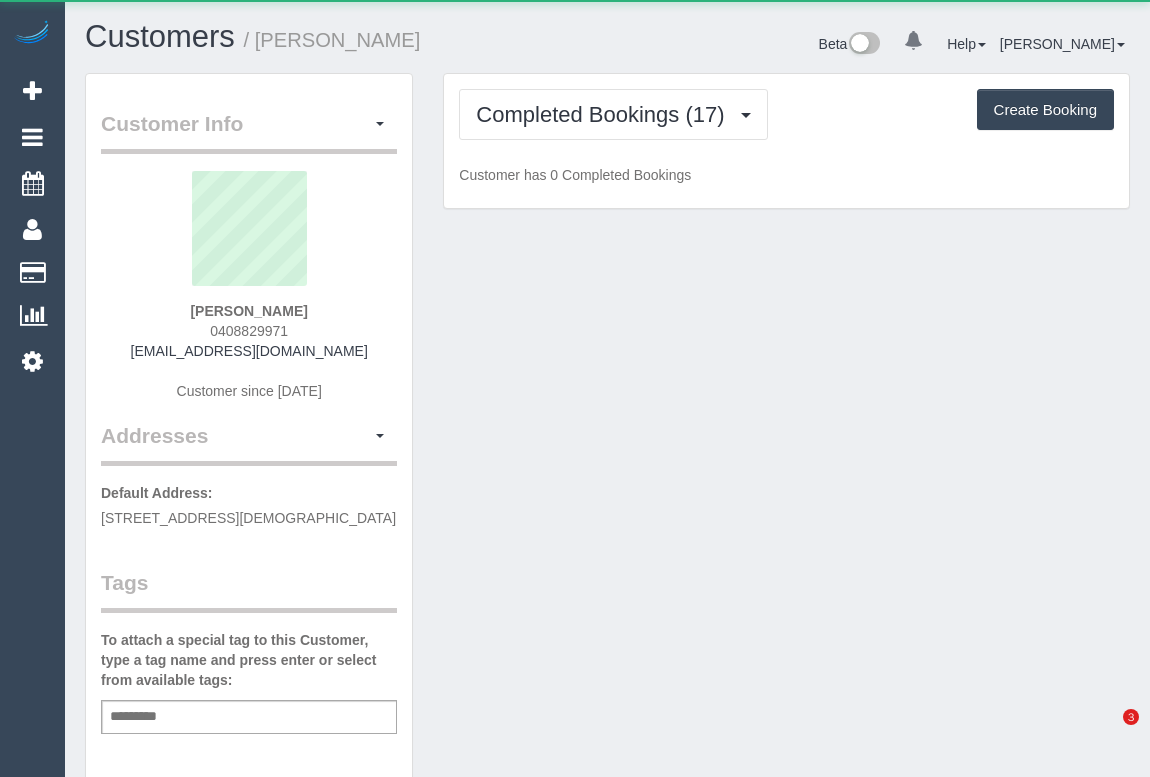 scroll, scrollTop: 0, scrollLeft: 0, axis: both 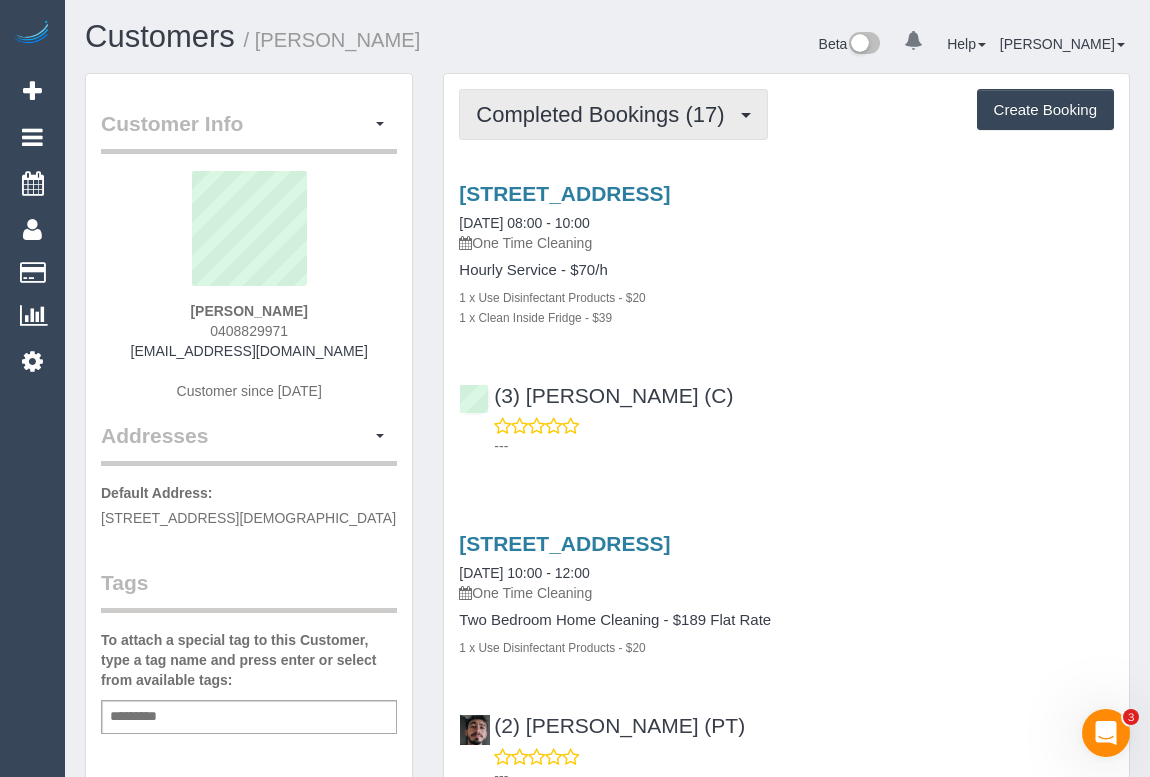 click on "Completed Bookings (17)" at bounding box center (605, 114) 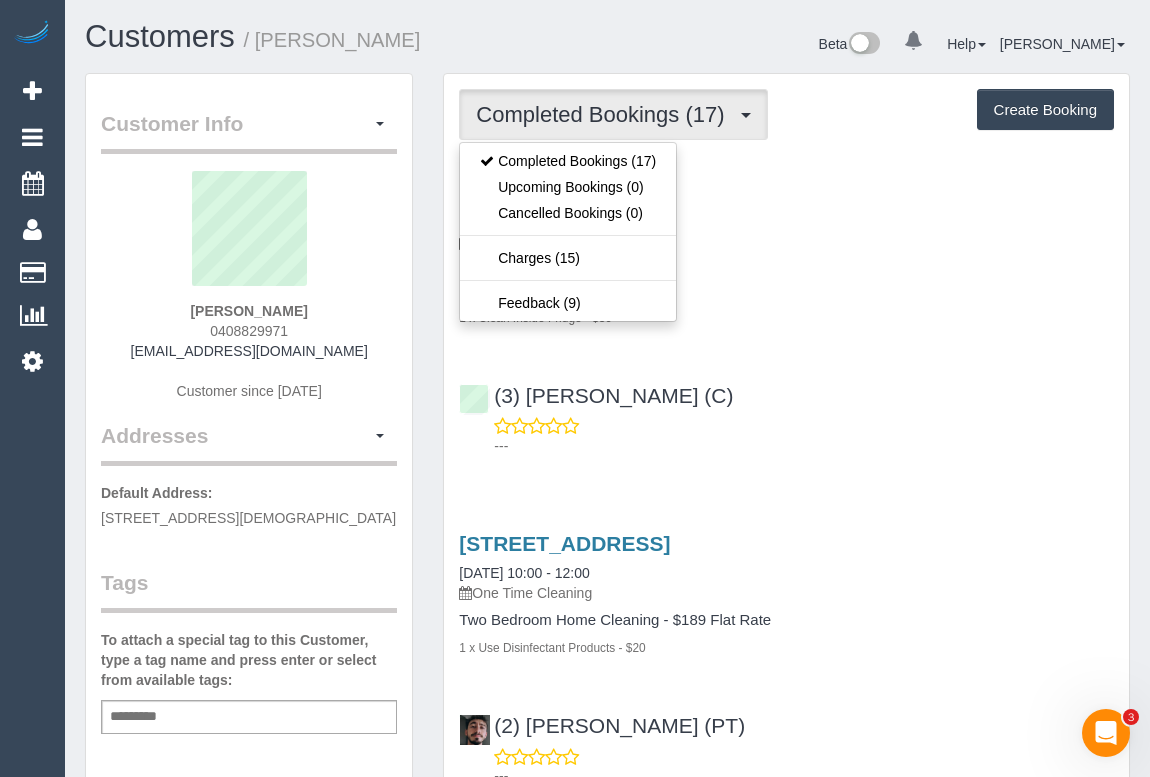 click on "---" at bounding box center (786, 436) 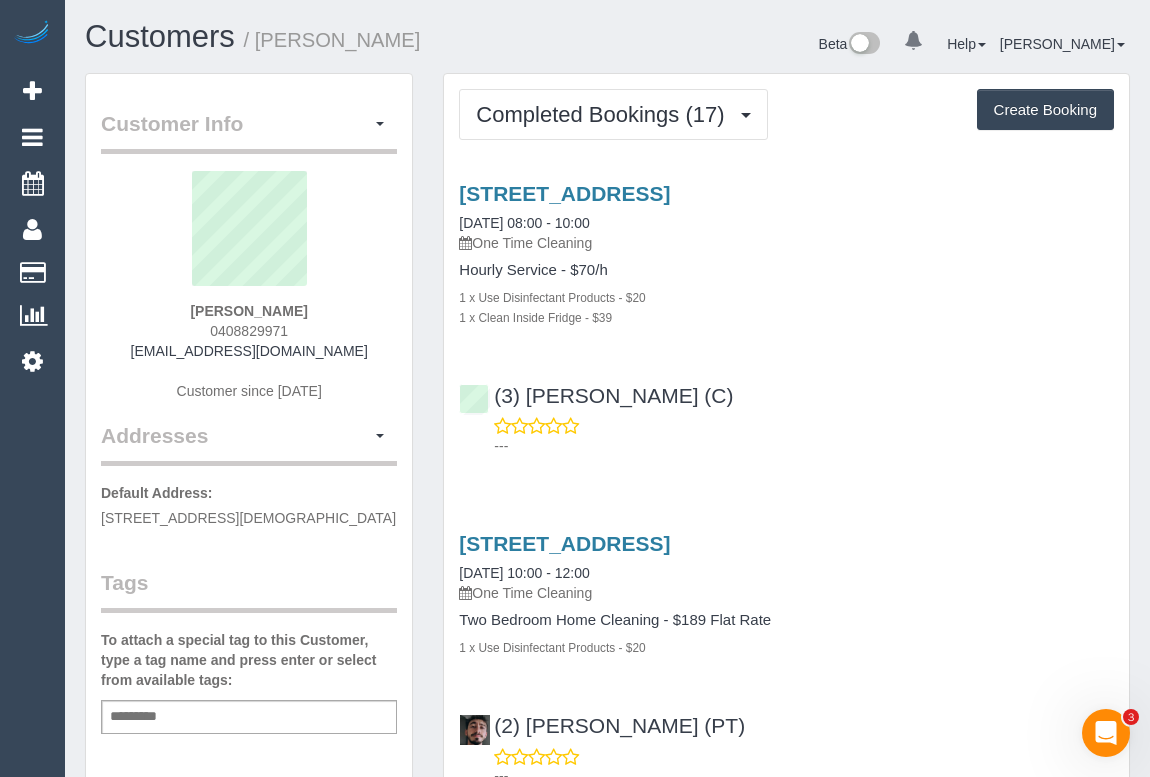 click on "(3) John Maldeniya (C)
---" at bounding box center [786, 412] 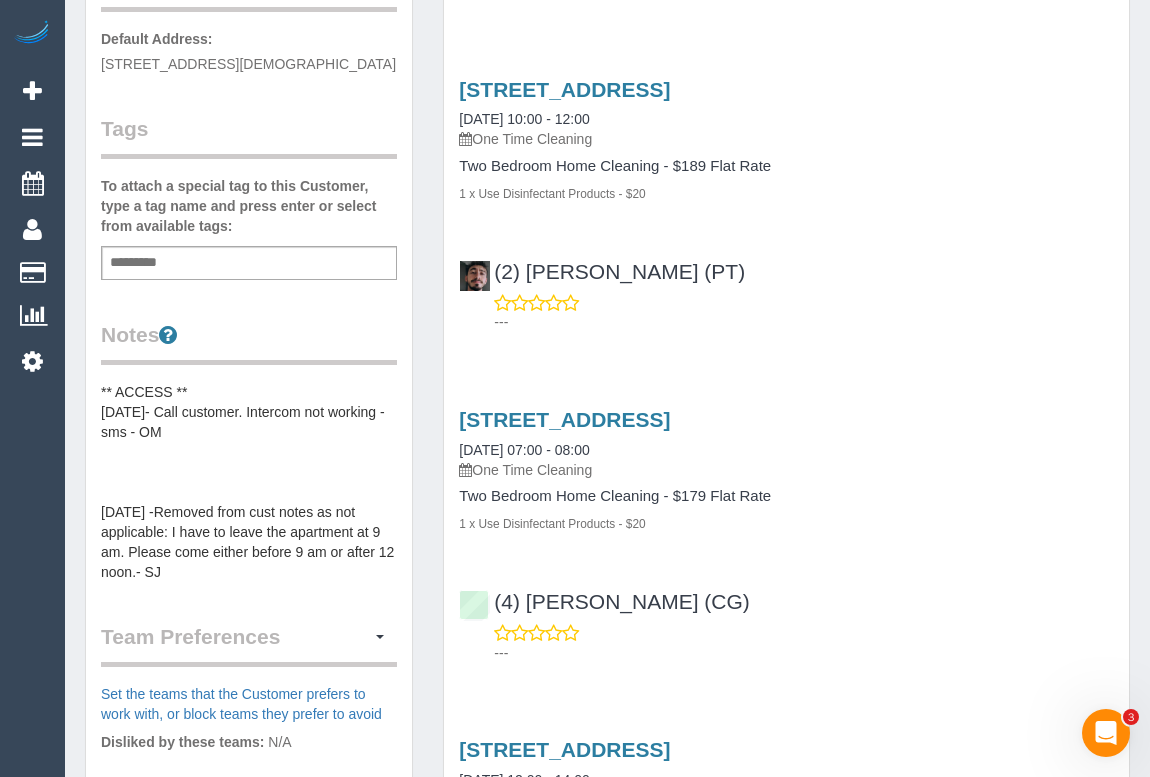 scroll, scrollTop: 0, scrollLeft: 0, axis: both 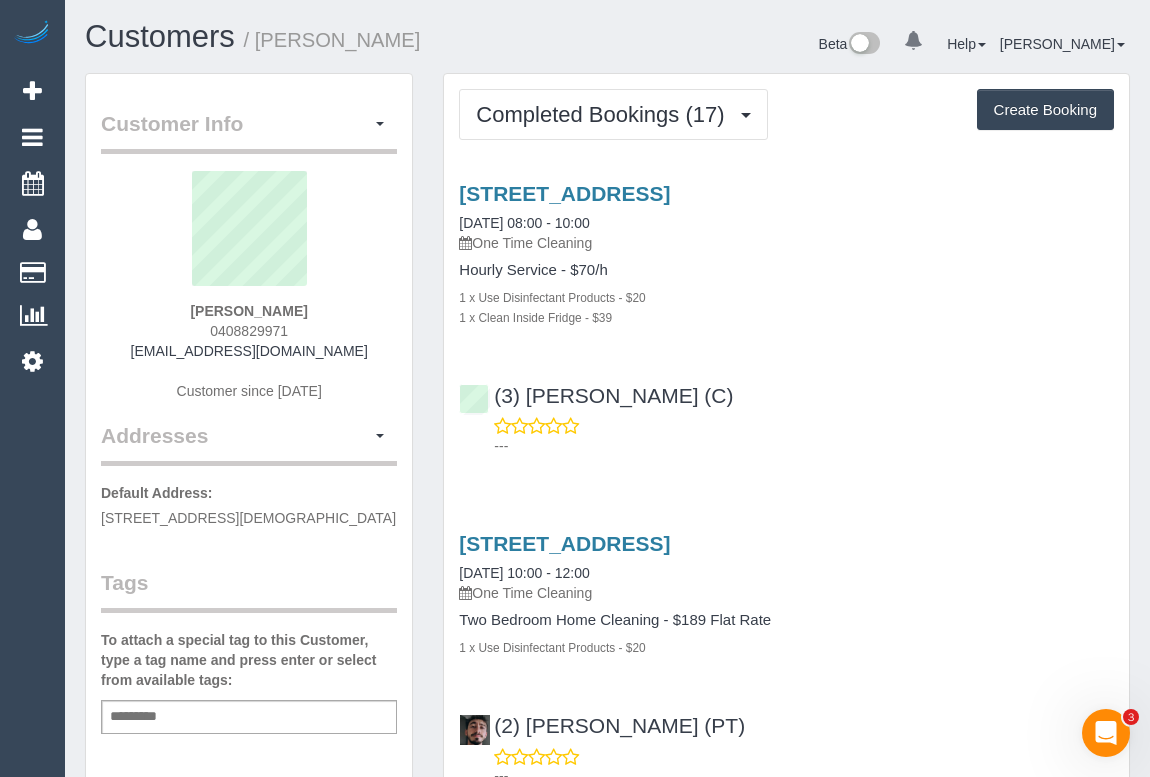 click on "---" at bounding box center (786, 436) 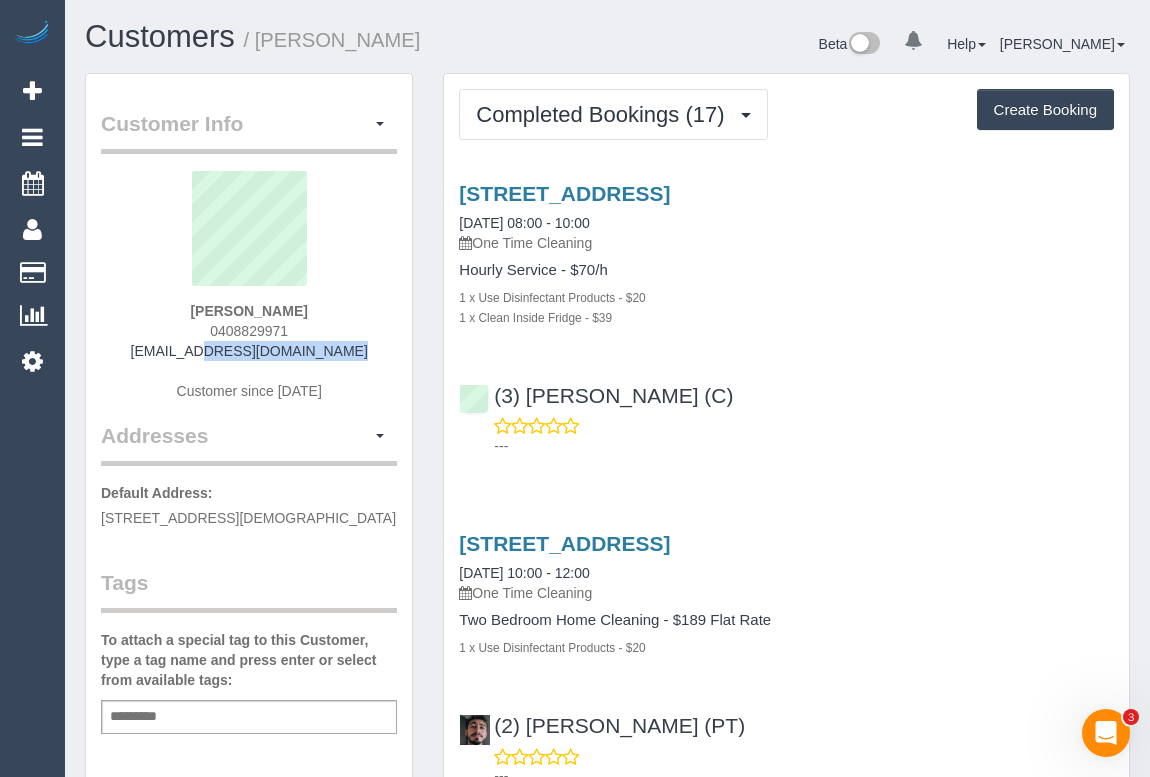 drag, startPoint x: 164, startPoint y: 346, endPoint x: 331, endPoint y: 345, distance: 167.00299 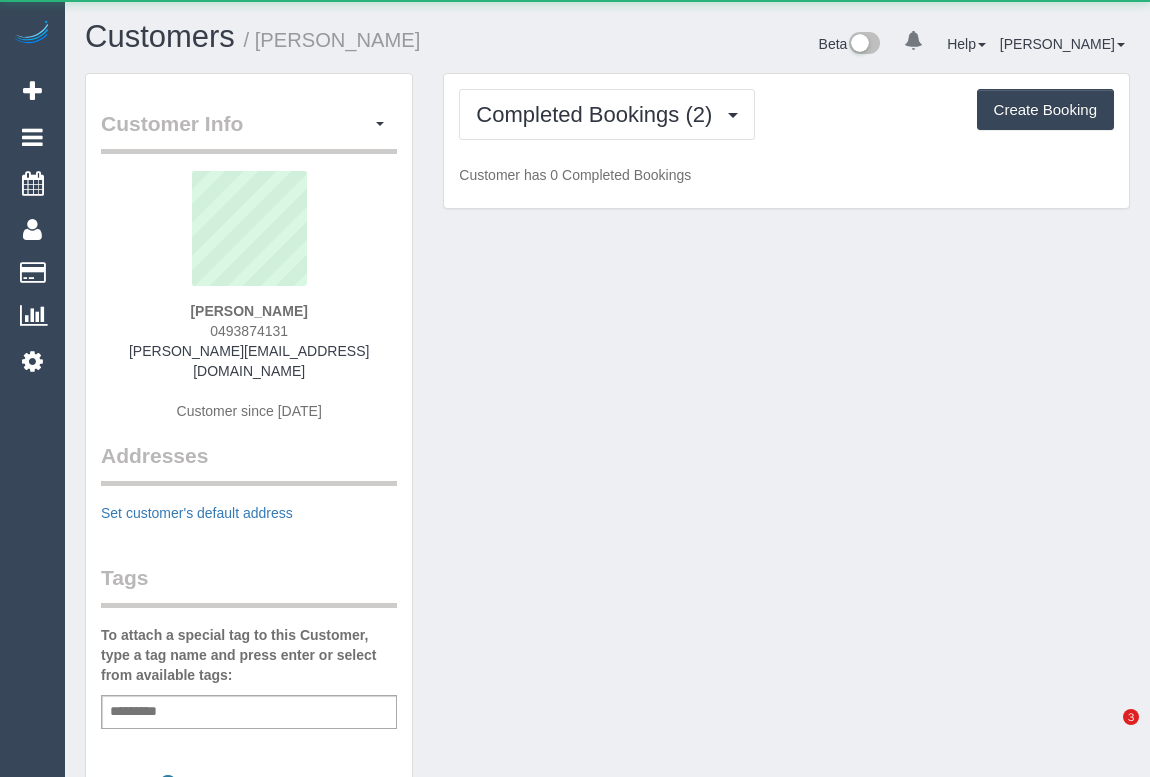 scroll, scrollTop: 0, scrollLeft: 0, axis: both 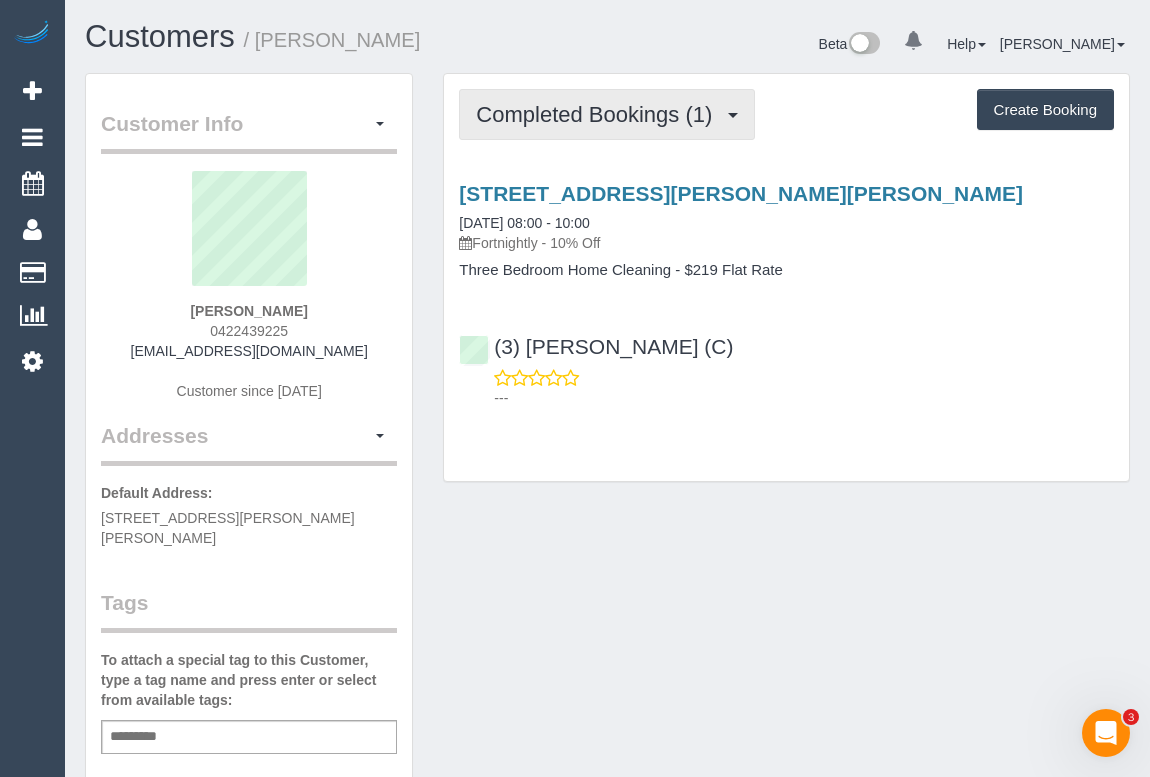 click on "Completed Bookings (1)" at bounding box center [599, 114] 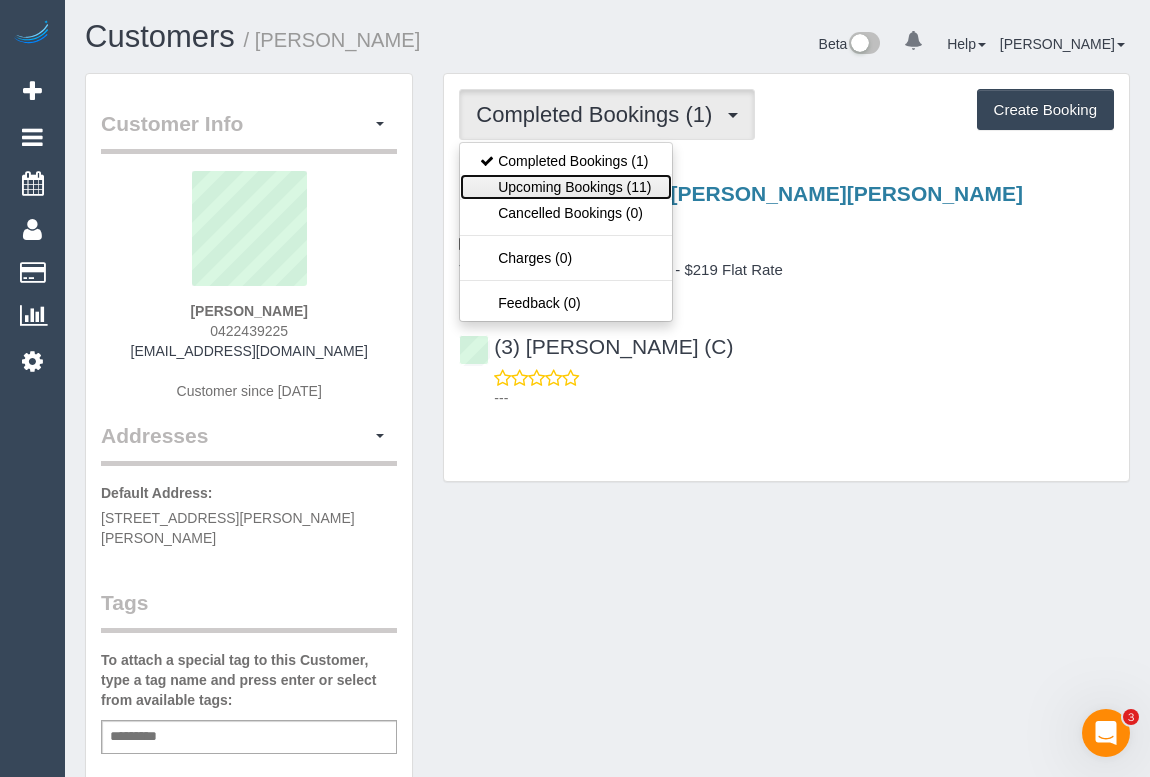 click on "Upcoming Bookings (11)" at bounding box center [565, 187] 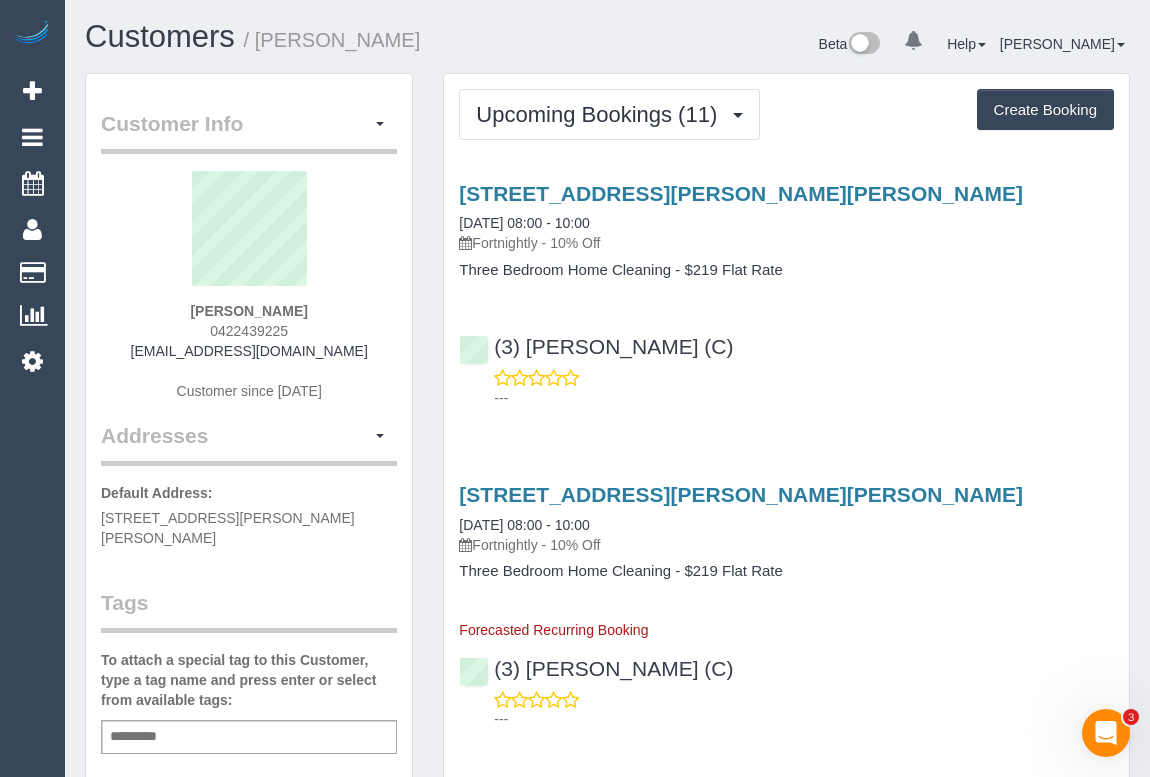 drag, startPoint x: 196, startPoint y: 330, endPoint x: 345, endPoint y: 330, distance: 149 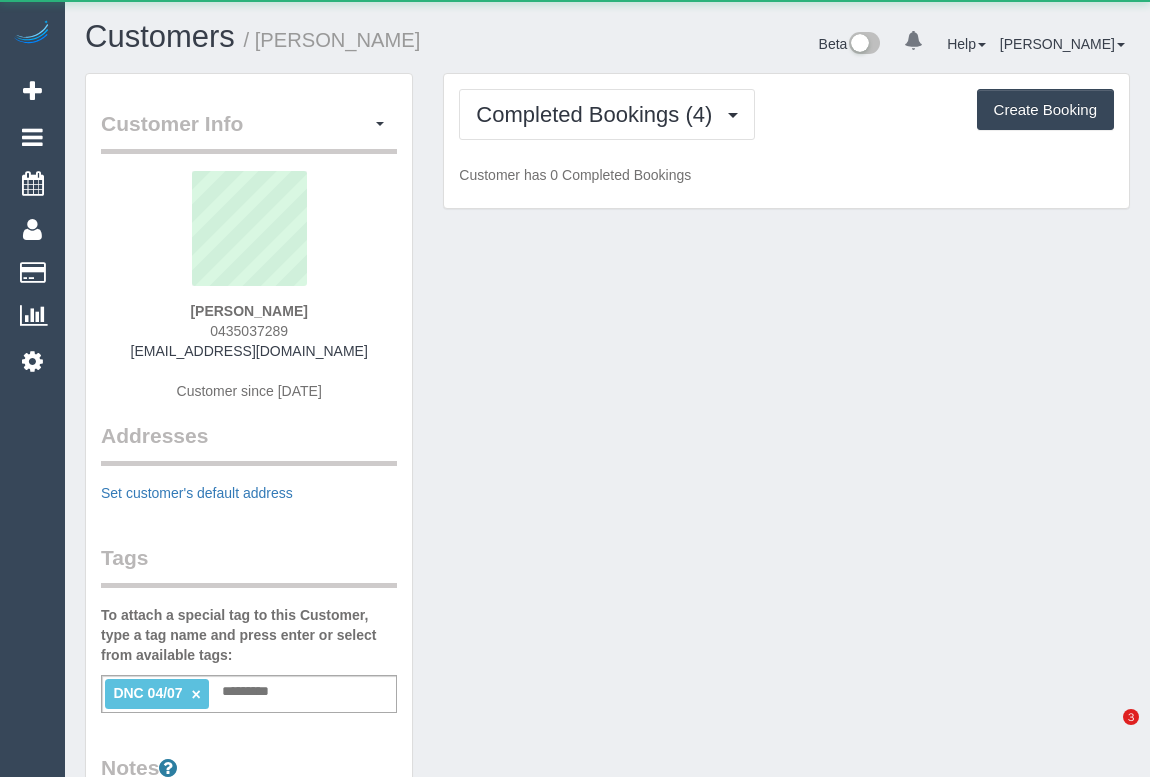scroll, scrollTop: 0, scrollLeft: 0, axis: both 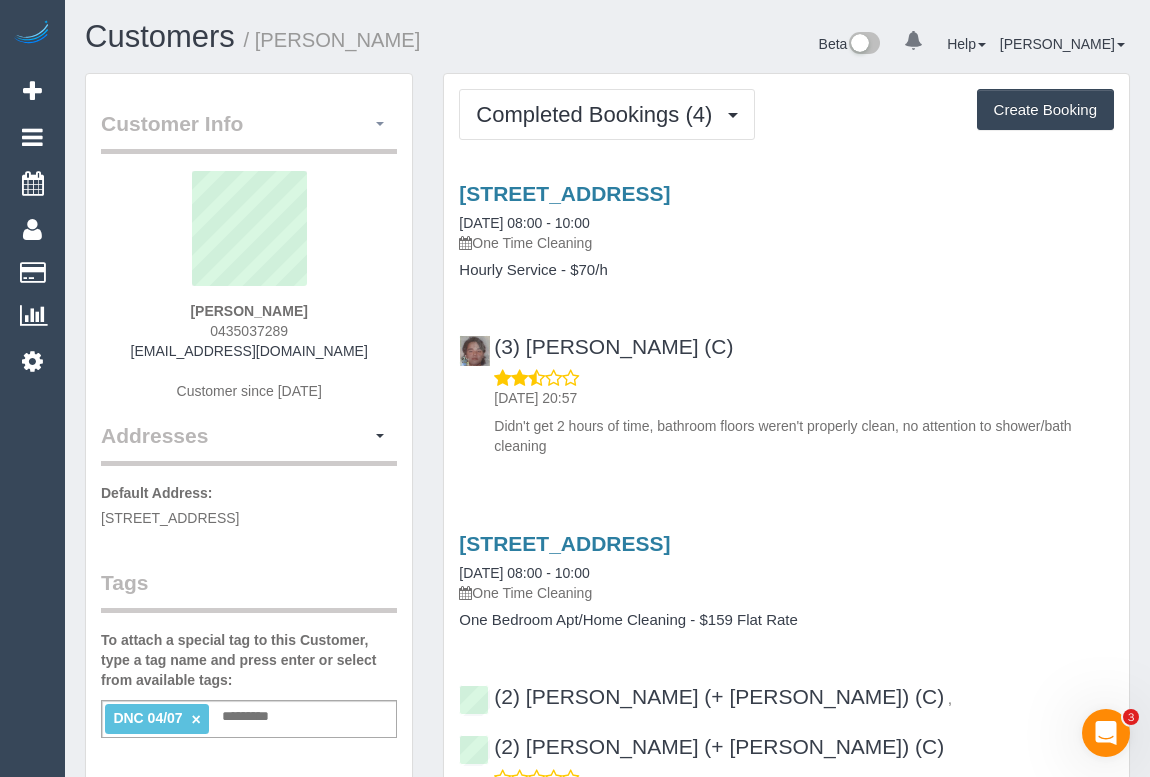click at bounding box center (380, 124) 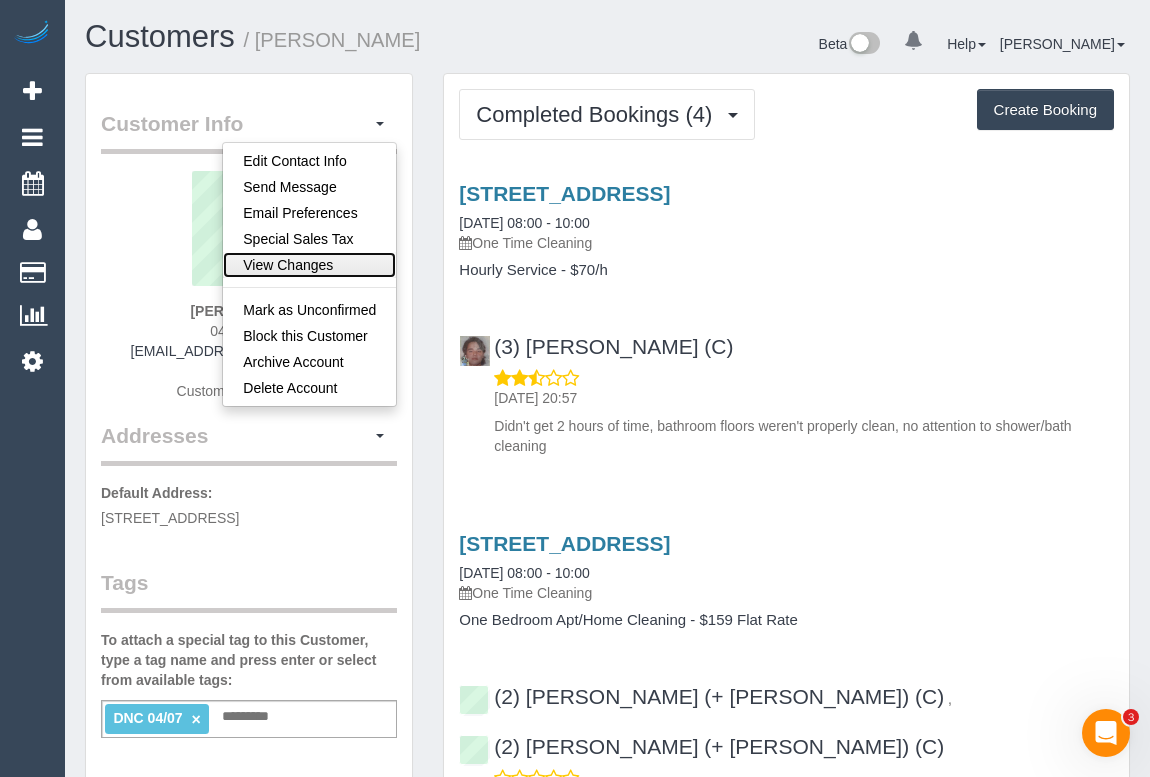 click on "View Changes" at bounding box center [309, 265] 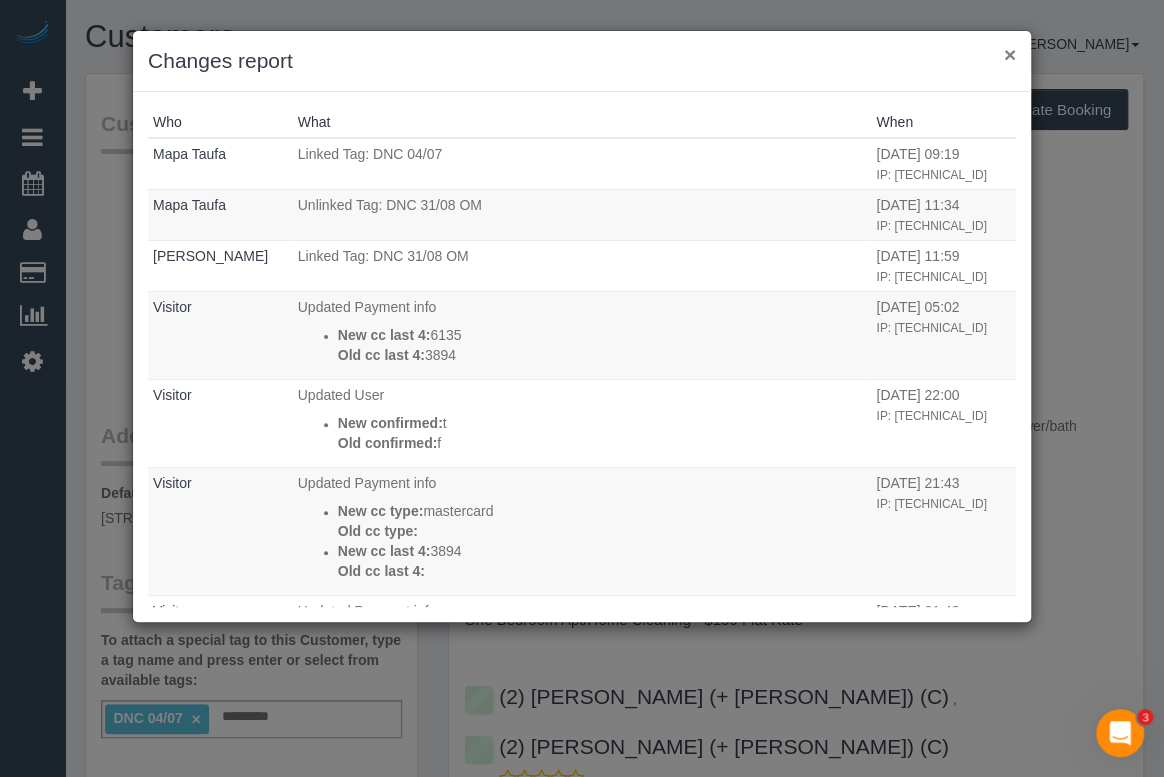 drag, startPoint x: 1008, startPoint y: 53, endPoint x: 977, endPoint y: 59, distance: 31.575306 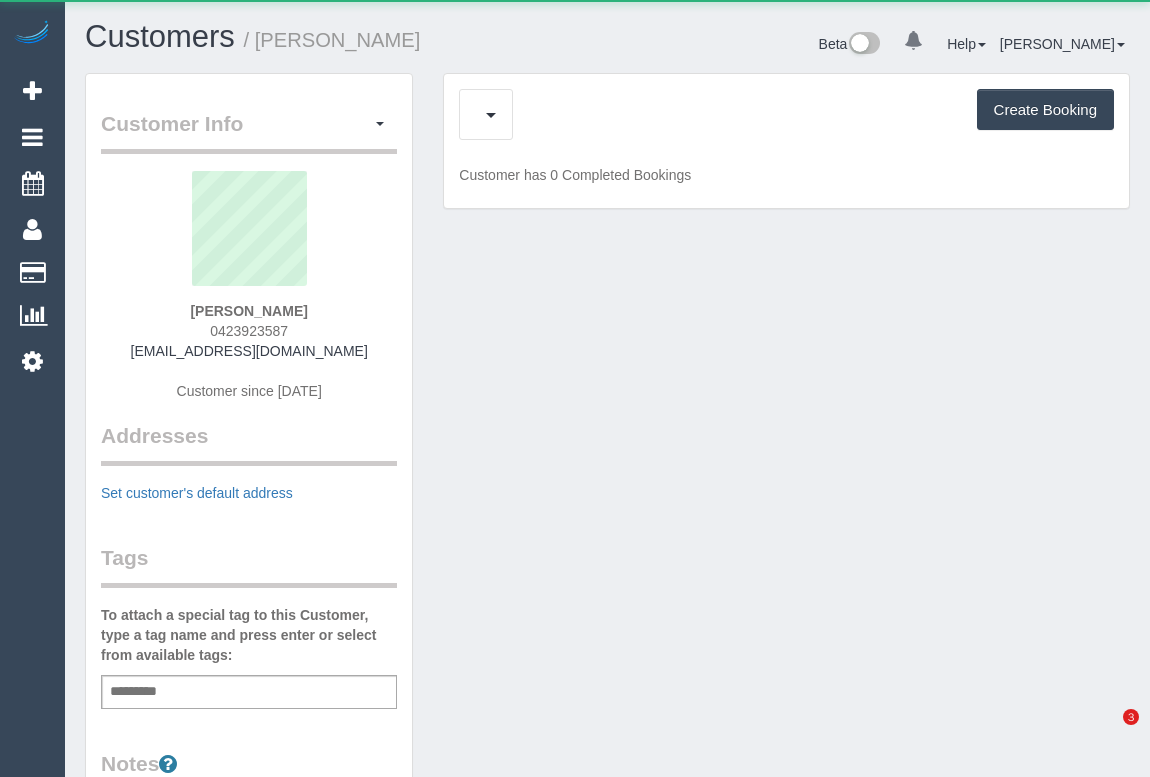 scroll, scrollTop: 0, scrollLeft: 0, axis: both 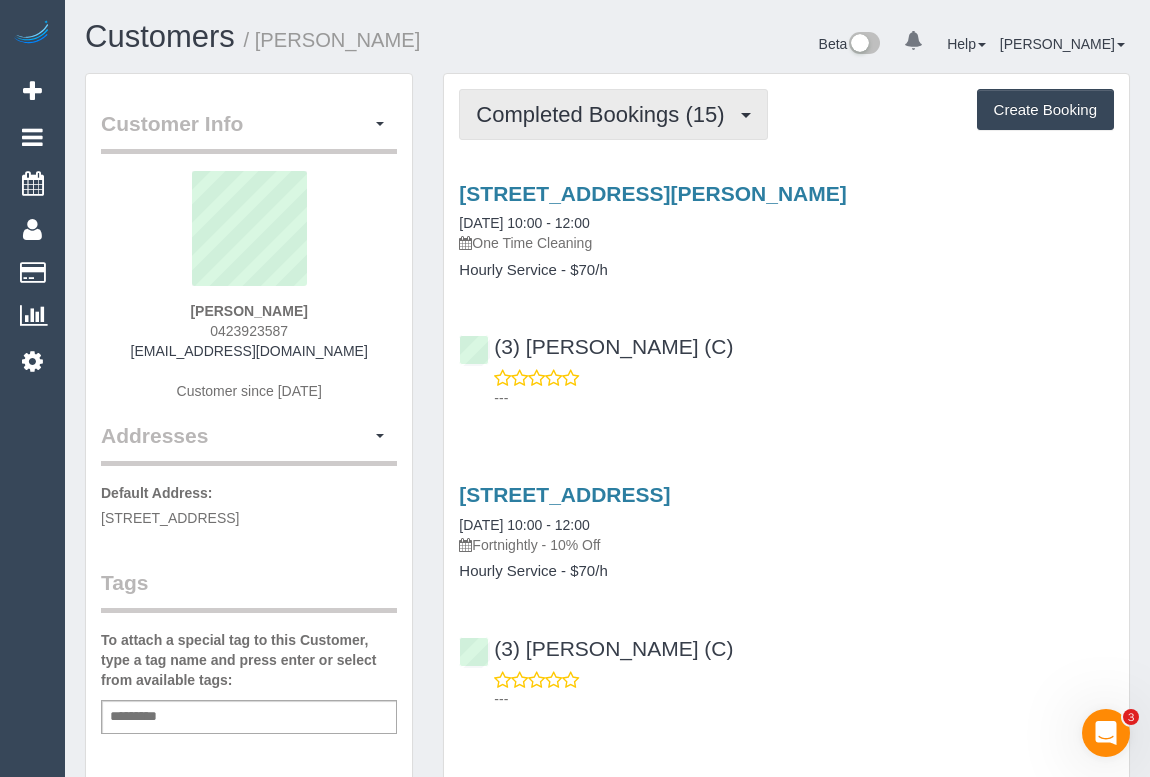 click on "Completed Bookings (15)" at bounding box center [605, 114] 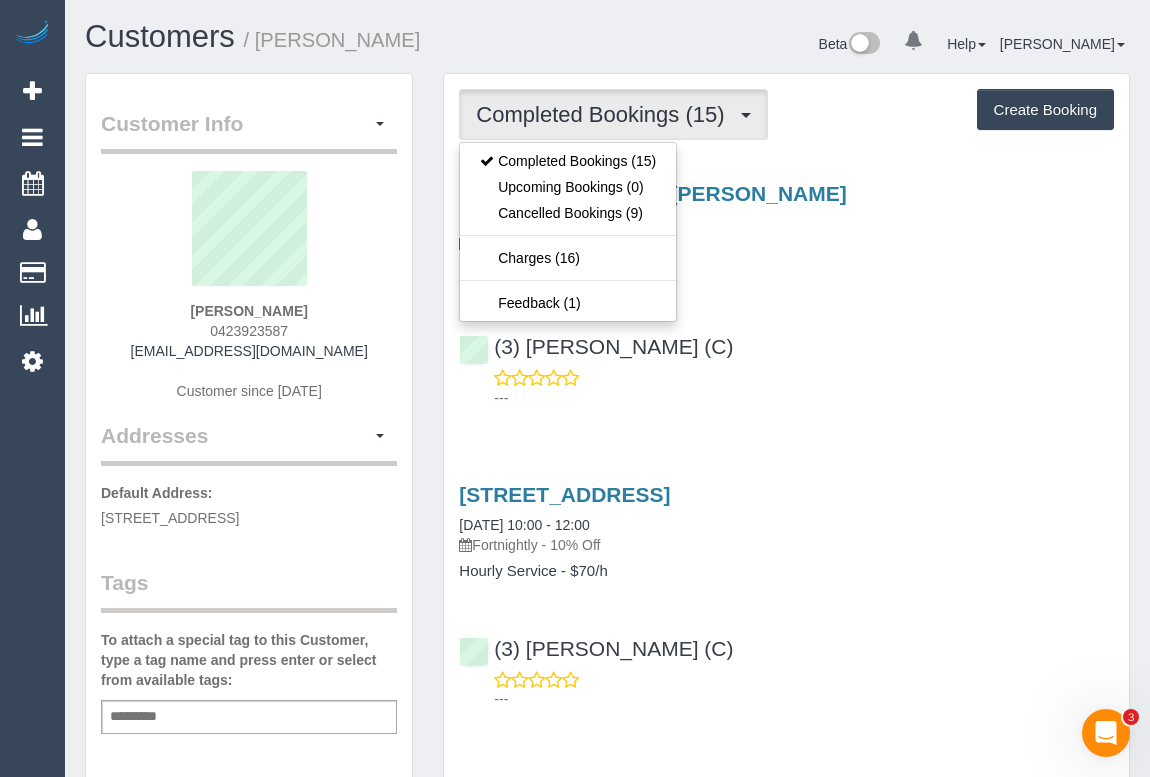 click on "---" at bounding box center [804, 398] 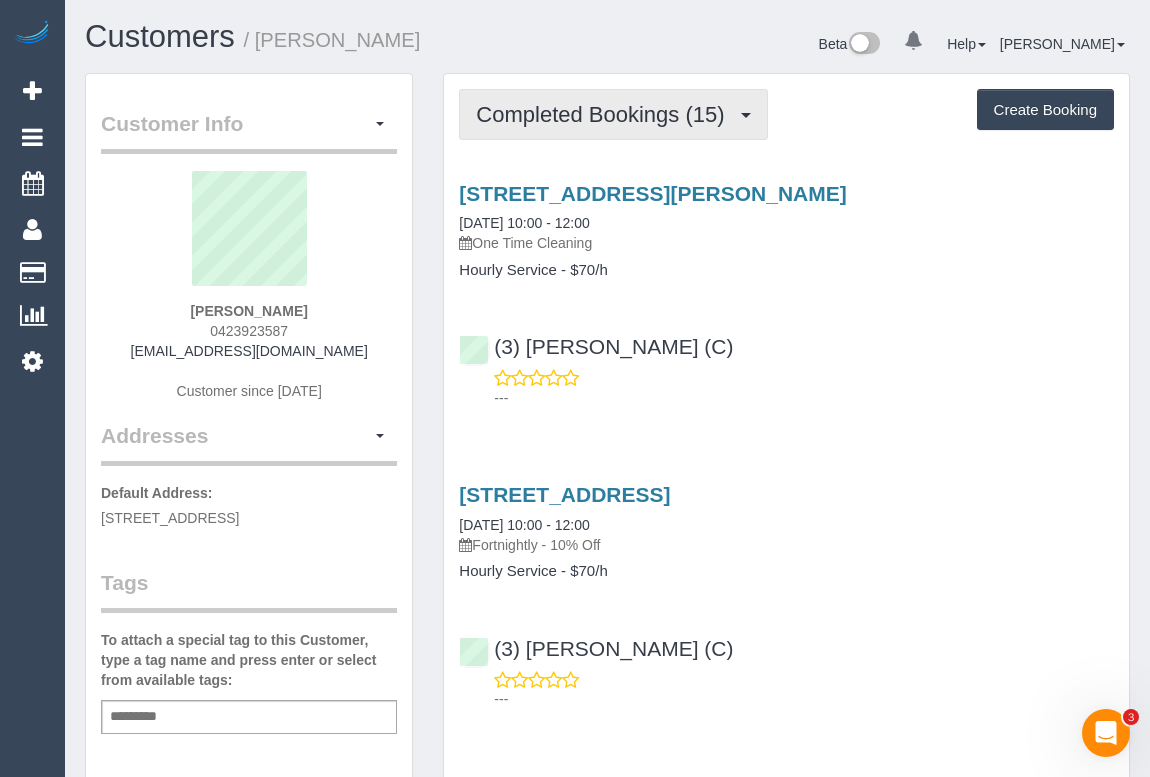 click on "Completed Bookings (15)" at bounding box center (605, 114) 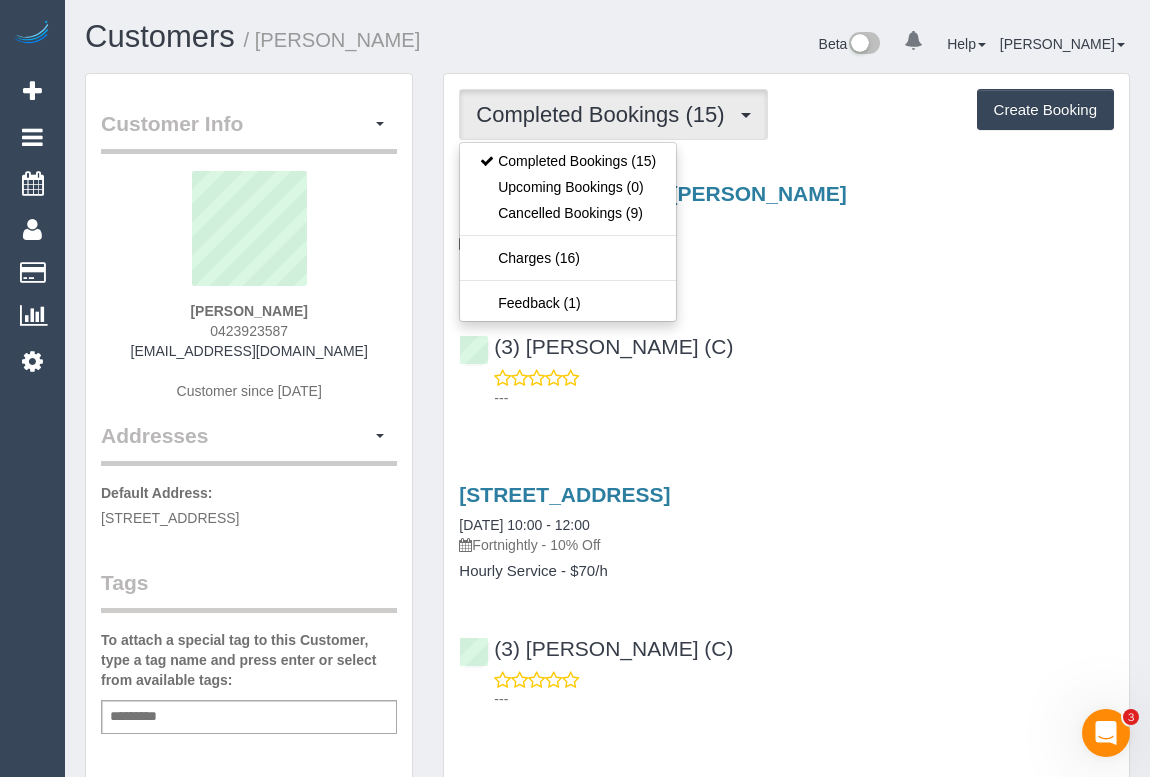 click on "(3) Imanuil Afiuo (C)
---" at bounding box center [786, 363] 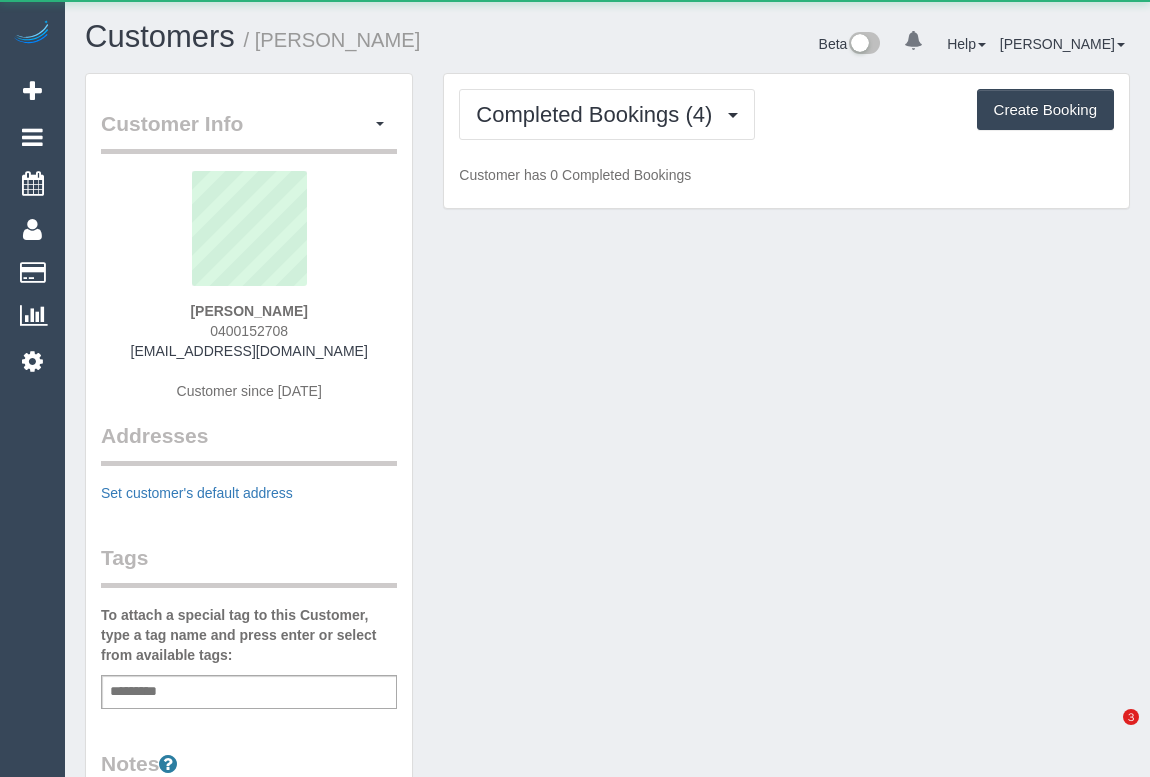scroll, scrollTop: 0, scrollLeft: 0, axis: both 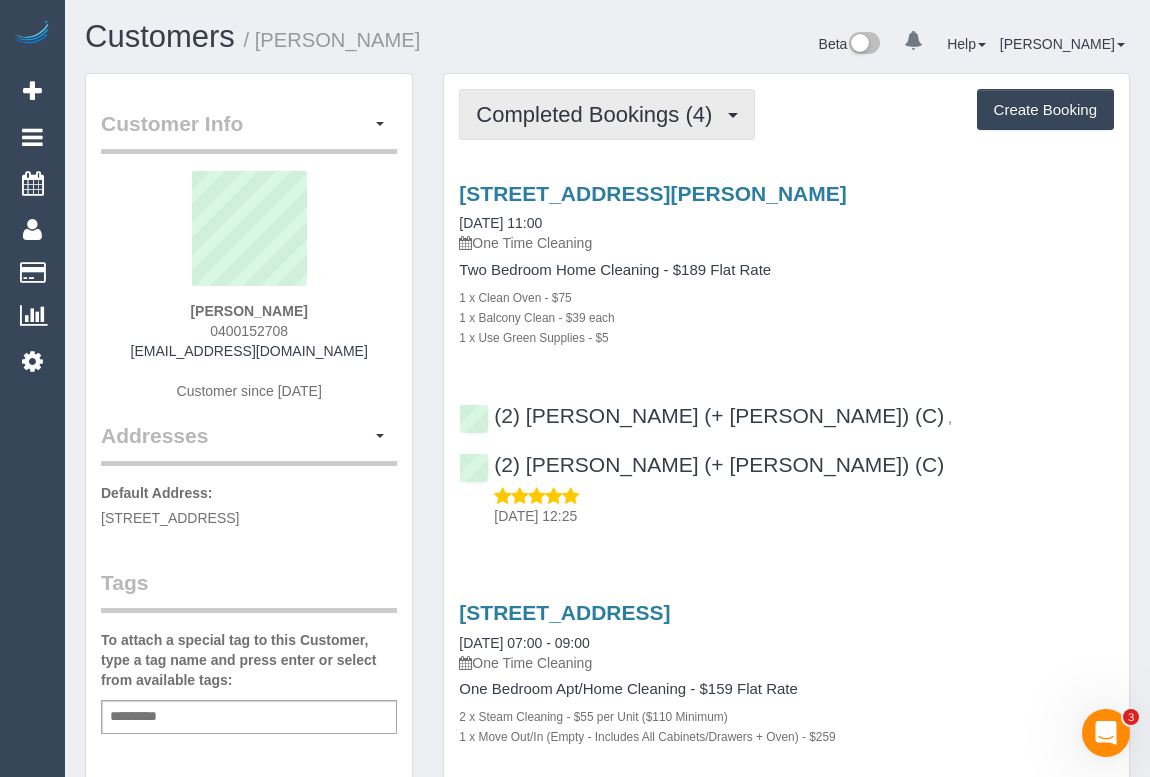 click on "Completed Bookings (4)" at bounding box center (599, 114) 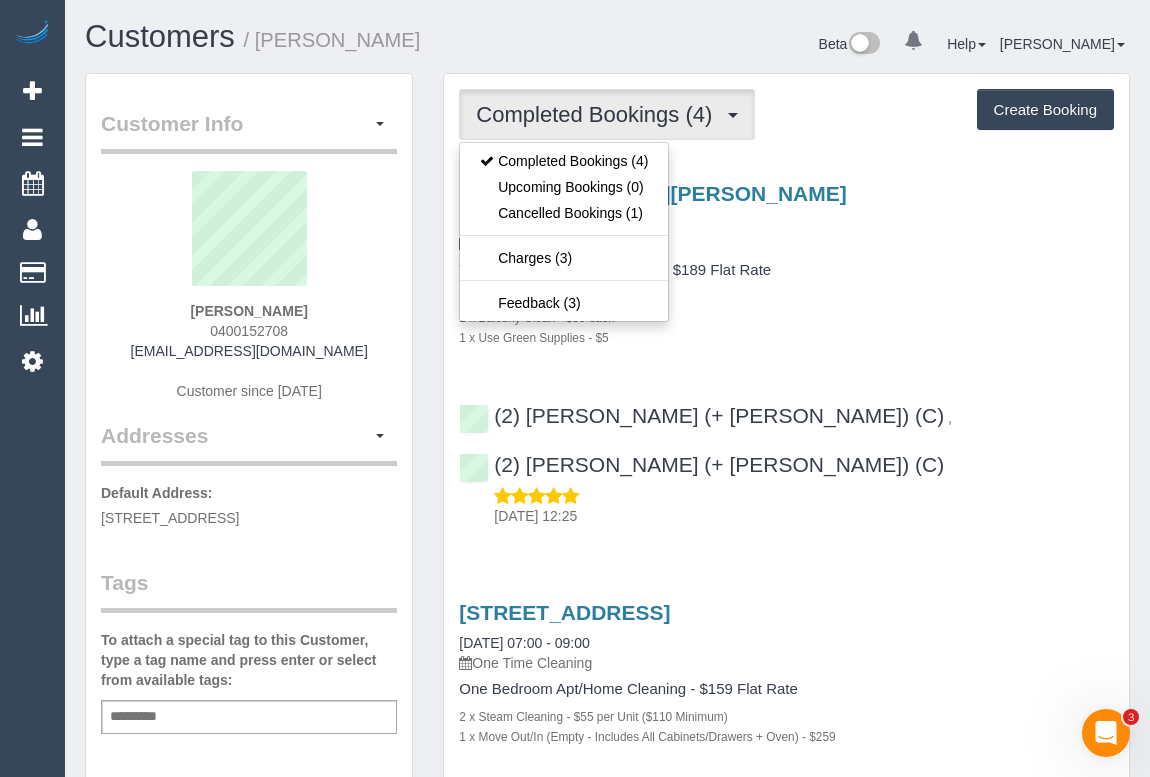 click on "1 x Balcony Clean - $39 each" at bounding box center [786, 317] 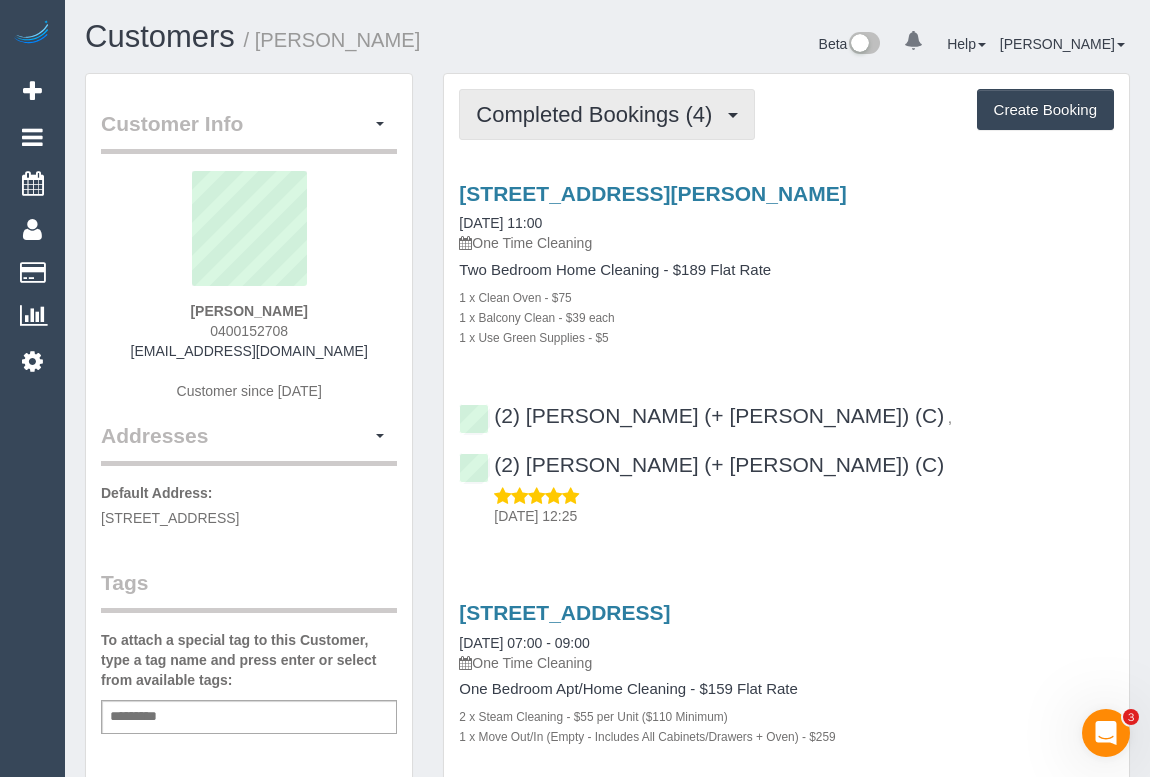click on "Completed Bookings (4)" at bounding box center (599, 114) 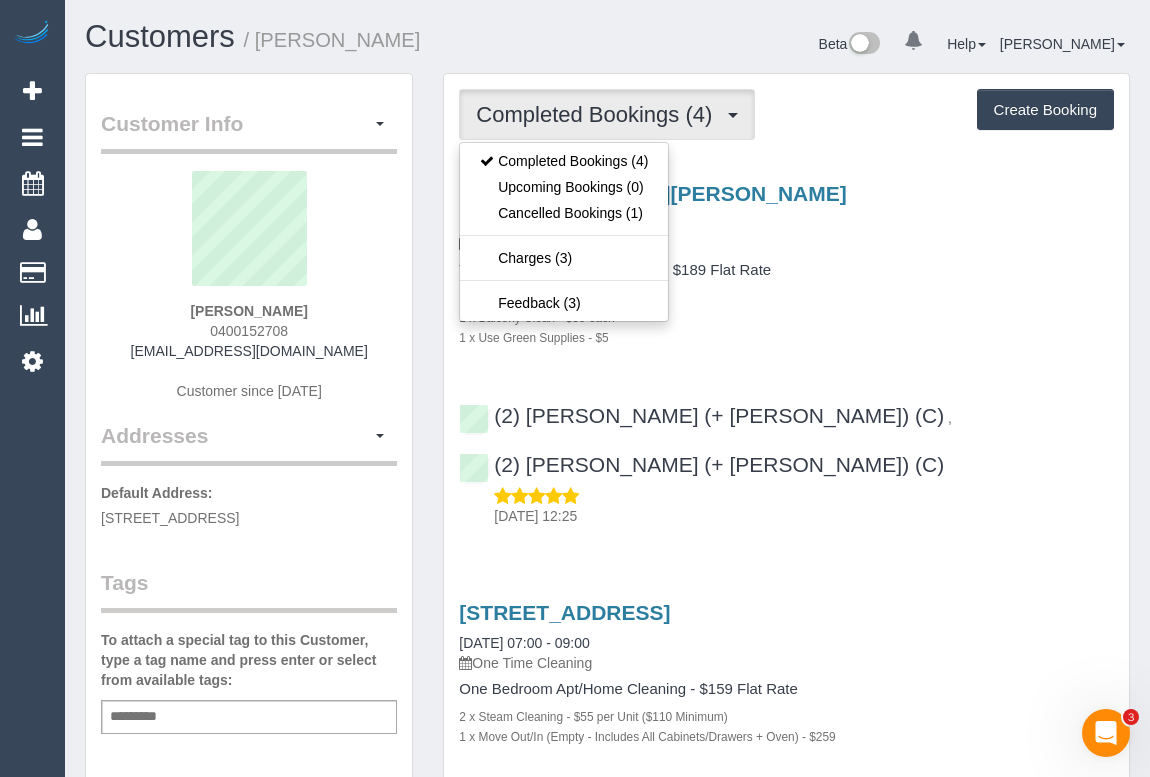 click on "1 x Clean Oven  - $75" at bounding box center [786, 297] 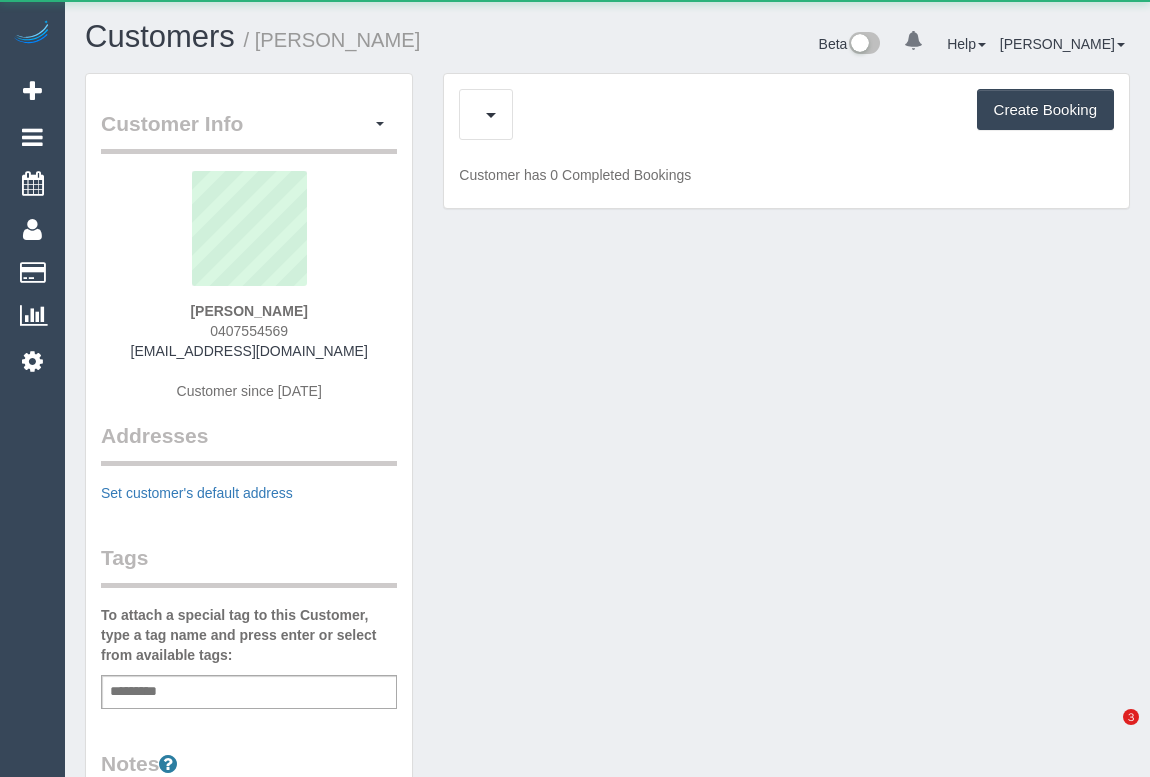 scroll, scrollTop: 0, scrollLeft: 0, axis: both 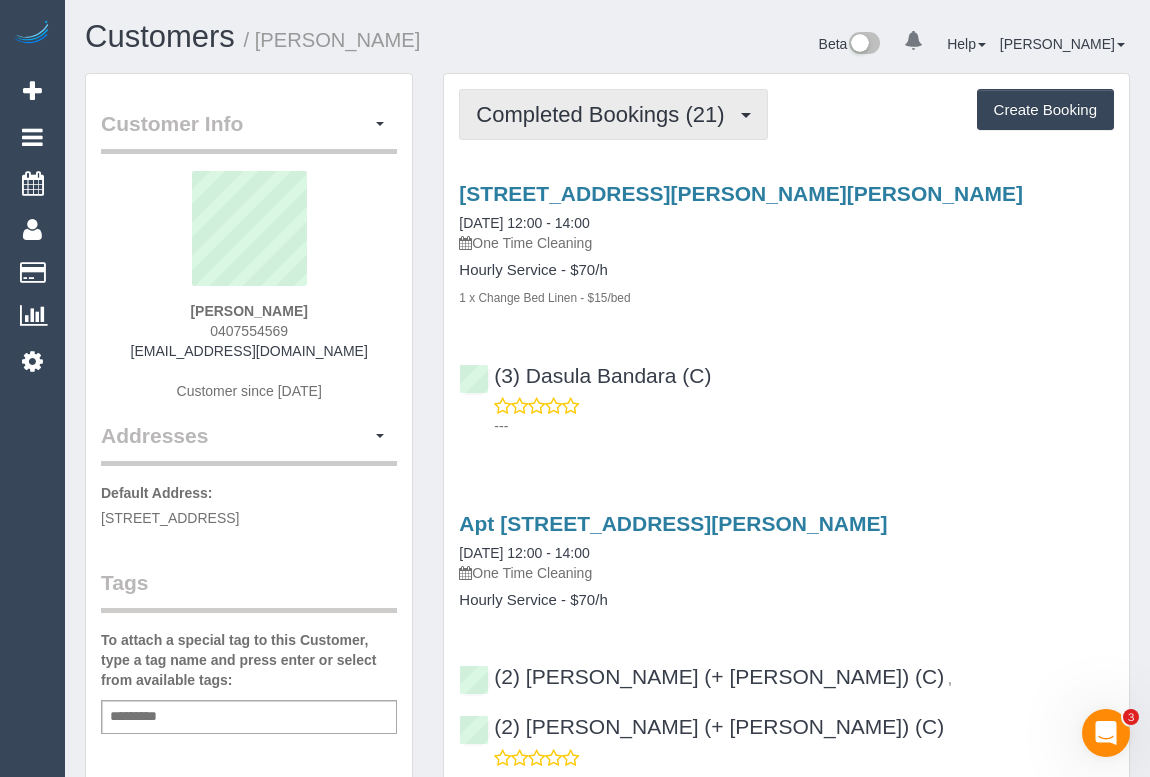 click on "Completed Bookings (21)" at bounding box center (605, 114) 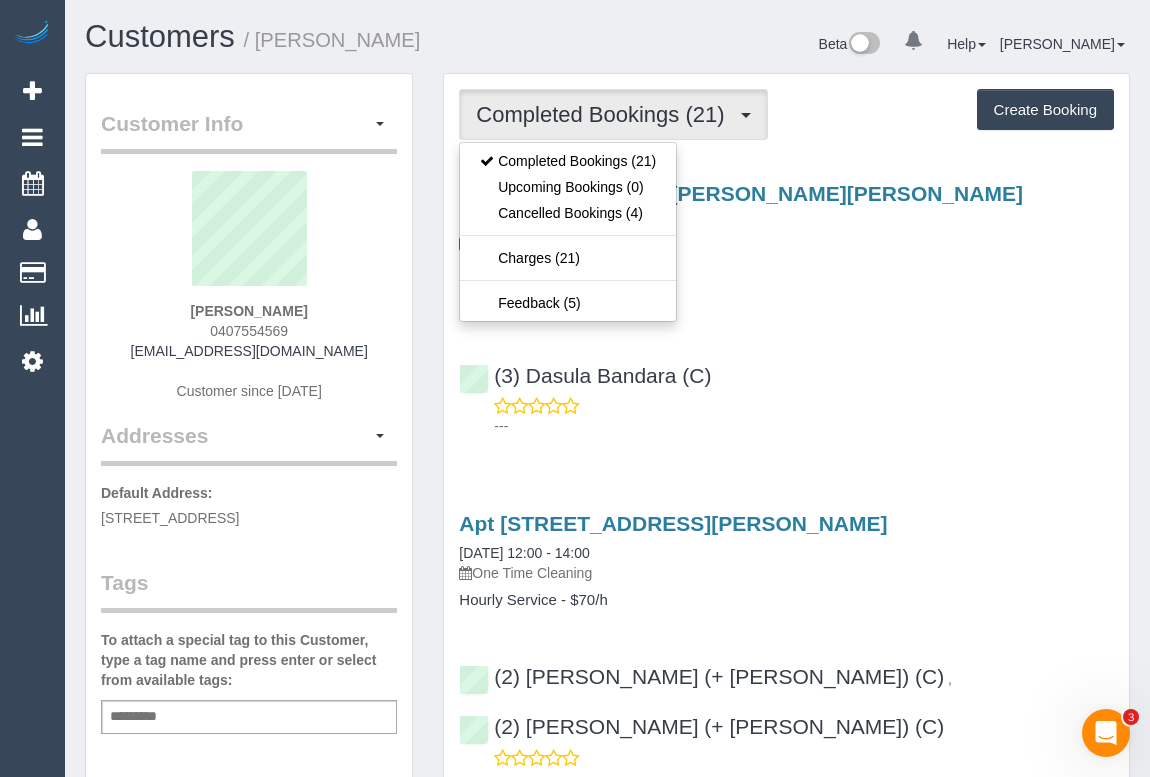 click on "[STREET_ADDRESS][PERSON_NAME][PERSON_NAME]
[DATE] 12:00 - 14:00
One Time Cleaning
Hourly Service - $70/h
1 x Change Bed Linen - $15/bed
(3) Dasula Bandara (C)
---" at bounding box center [786, 305] 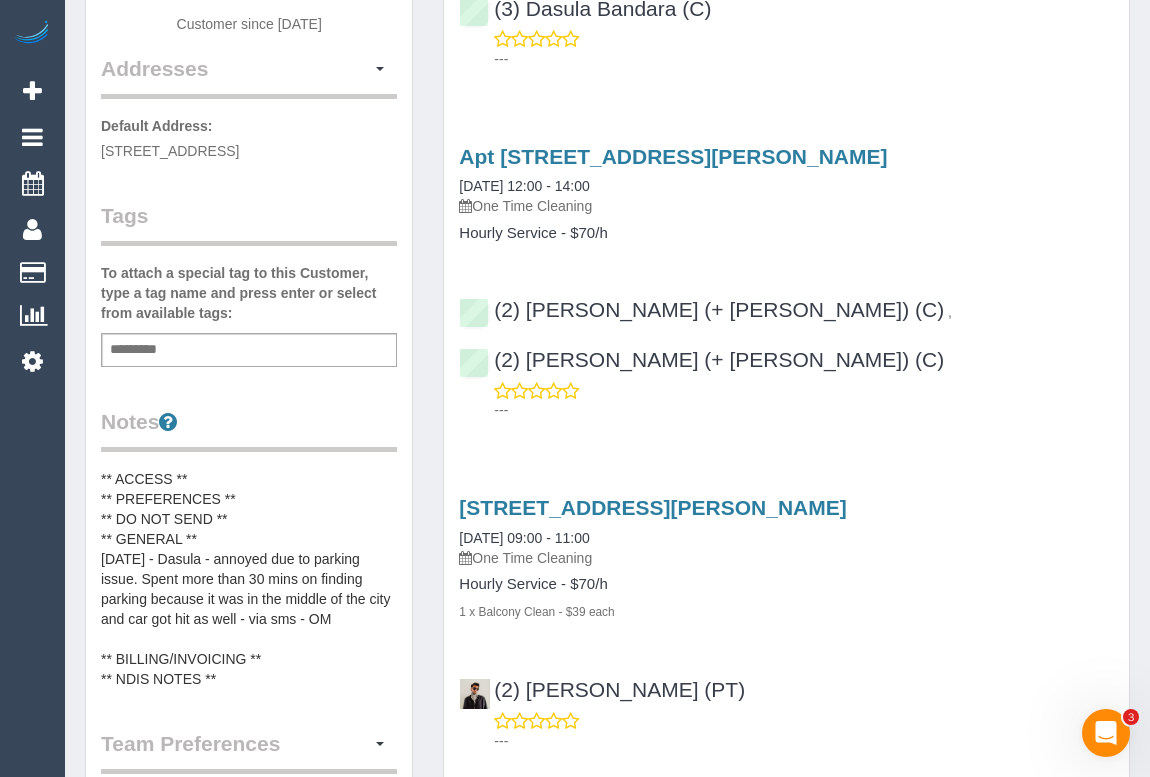 scroll, scrollTop: 363, scrollLeft: 0, axis: vertical 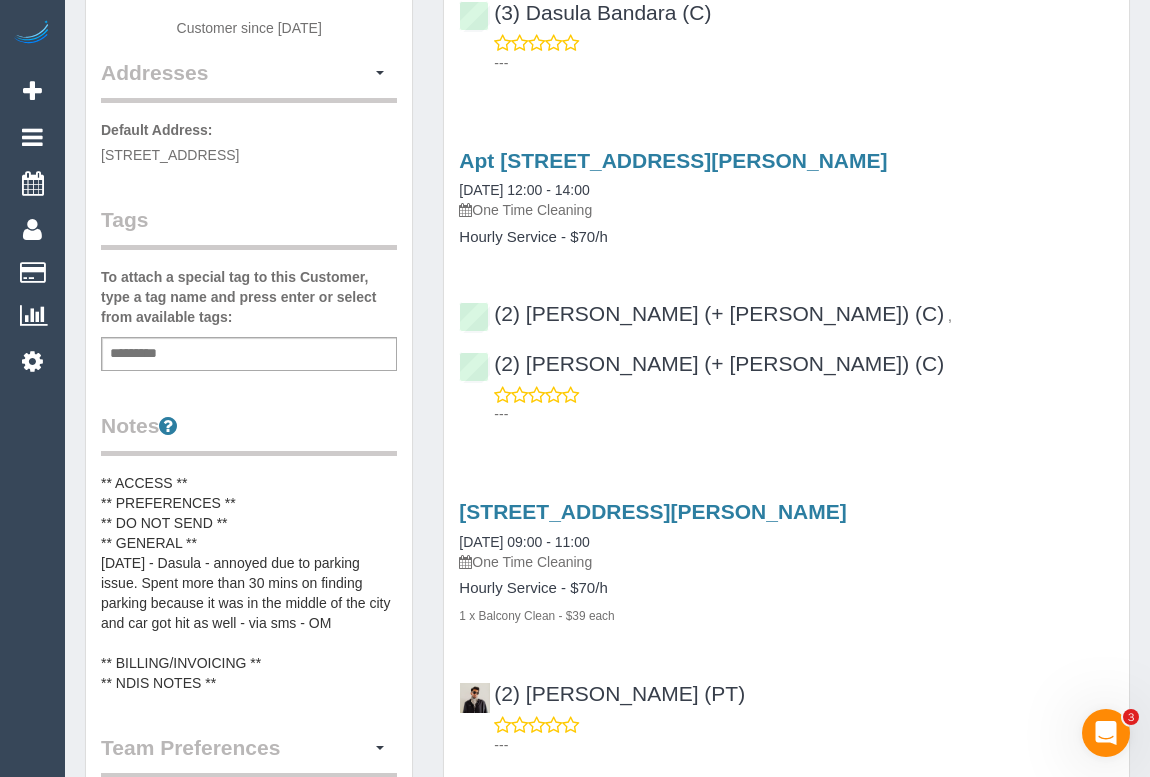 click on "1 Almeida Crescent, 710, South Yarra, VIC 3141
04/04/2025 09:00 - 11:00
One Time Cleaning" at bounding box center [786, 536] 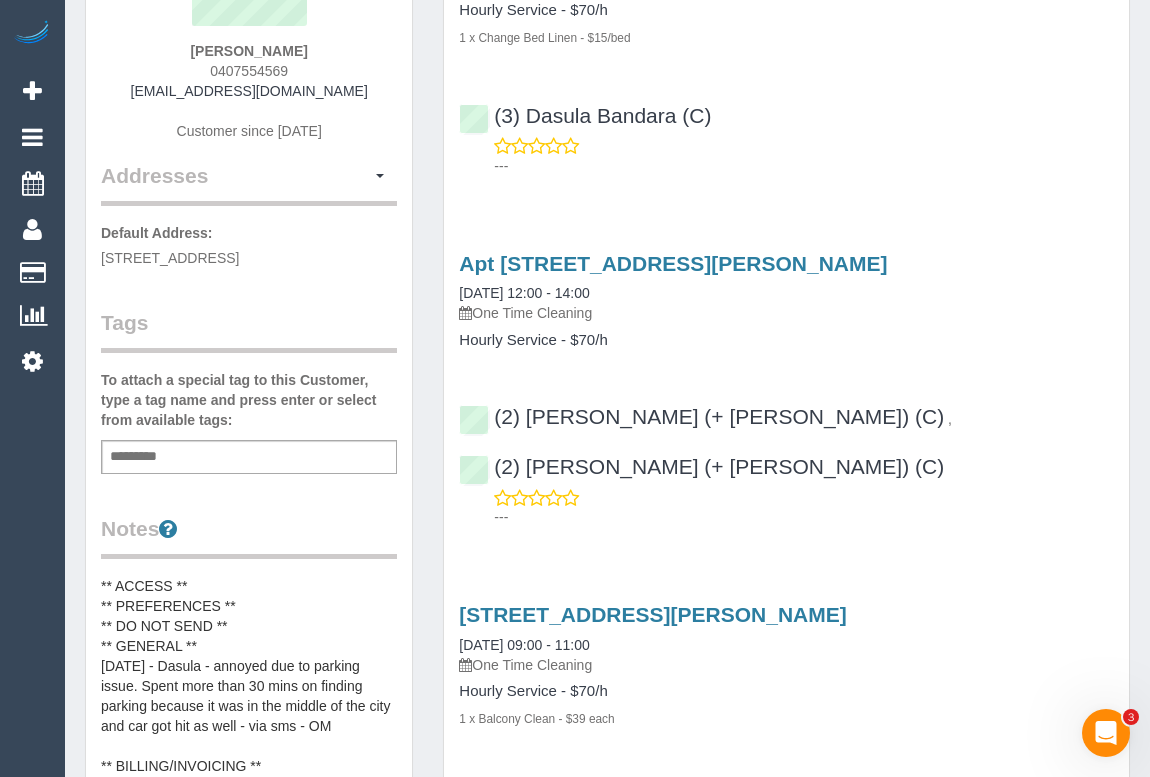 scroll, scrollTop: 0, scrollLeft: 0, axis: both 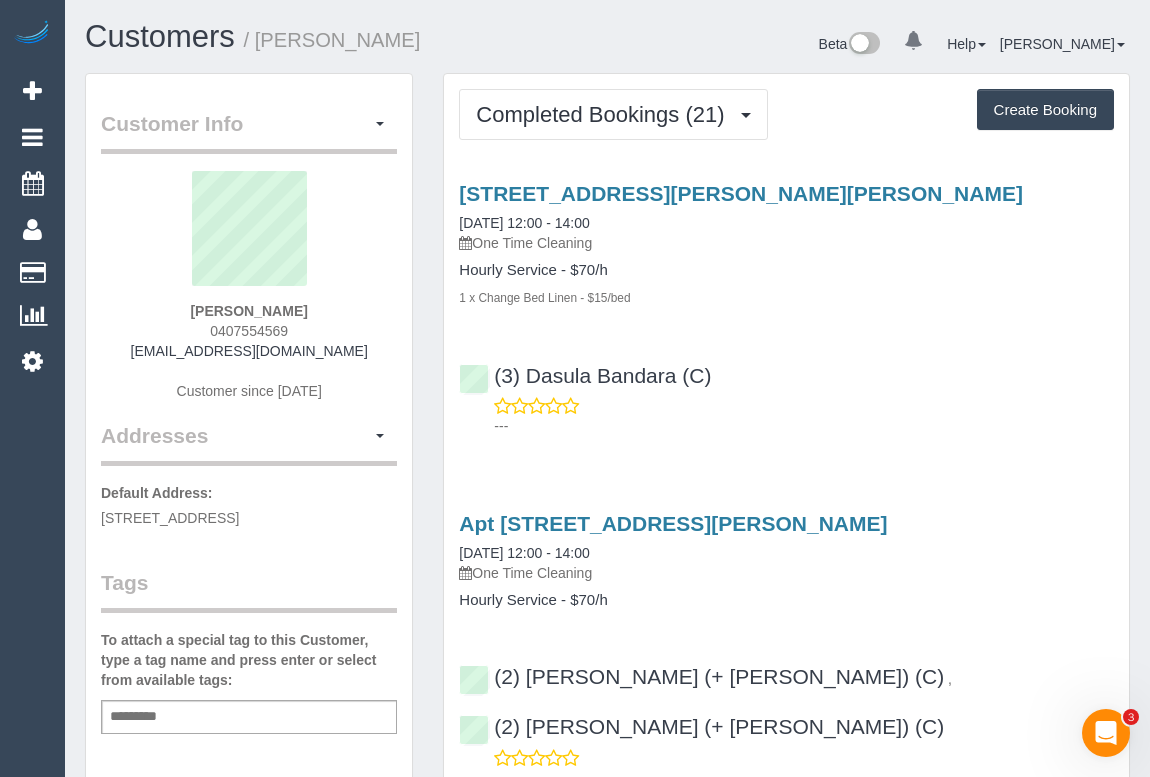 drag, startPoint x: 165, startPoint y: 352, endPoint x: 360, endPoint y: 355, distance: 195.02307 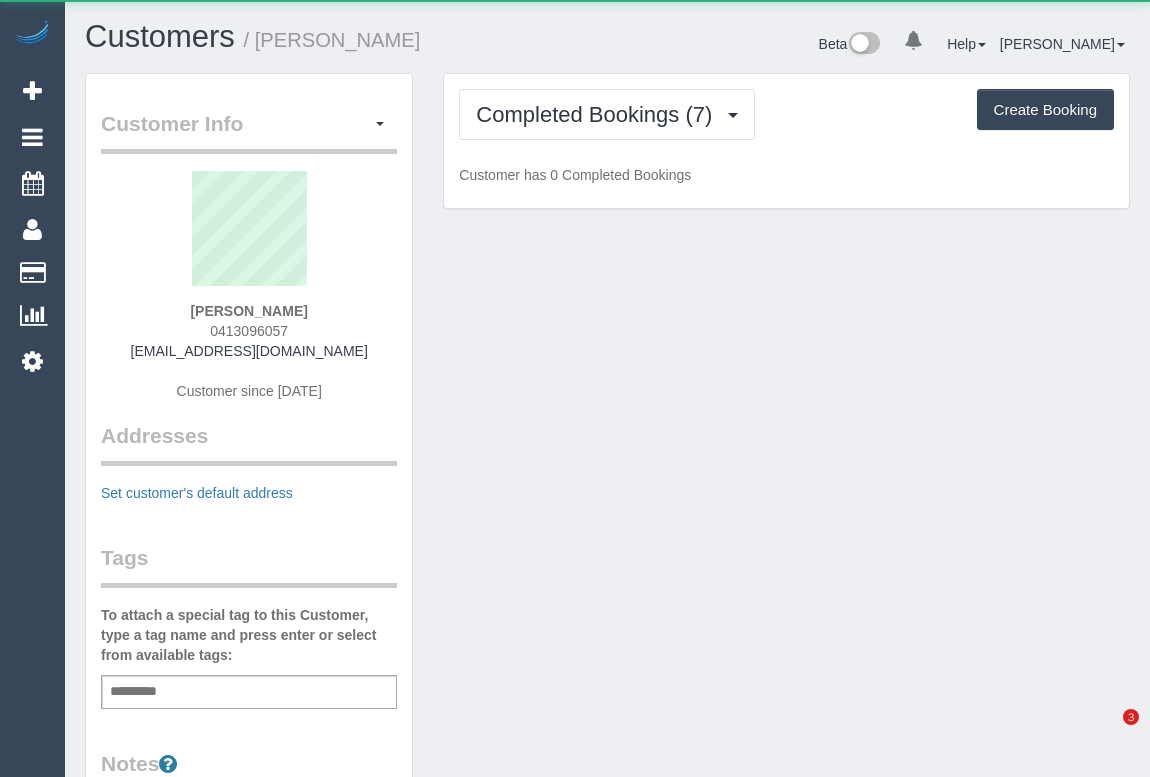 scroll, scrollTop: 0, scrollLeft: 0, axis: both 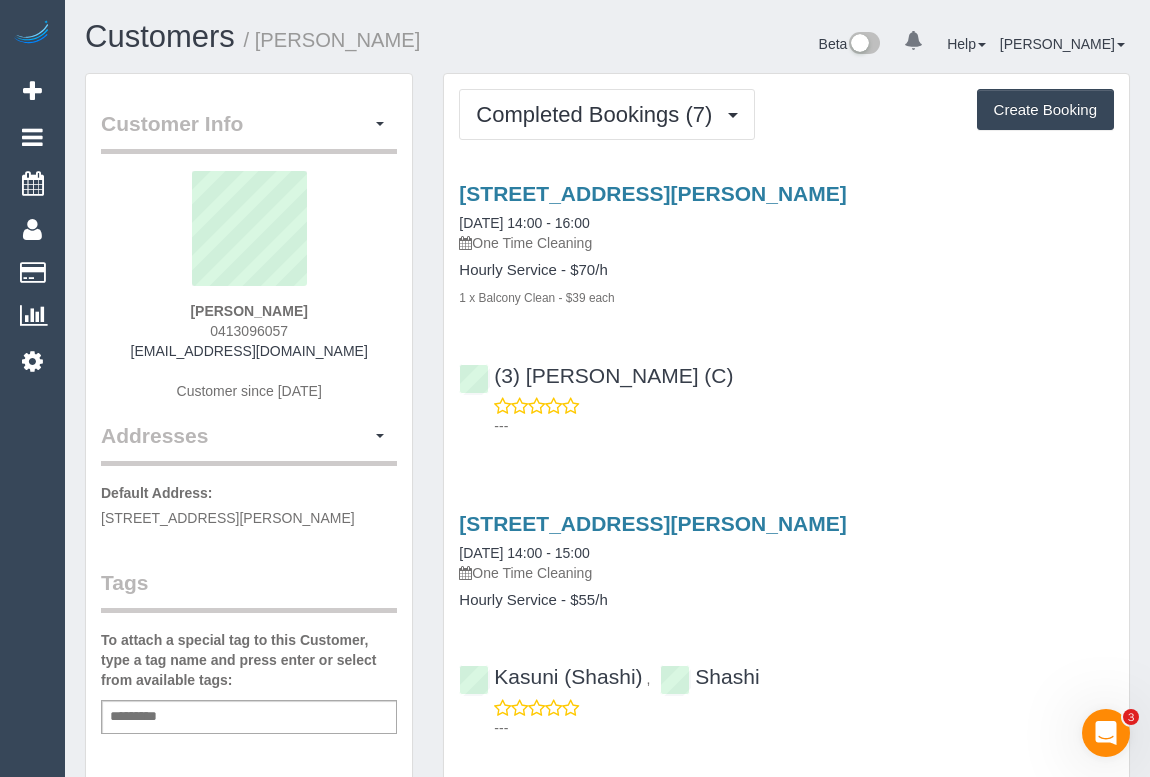click on "---" at bounding box center [786, 416] 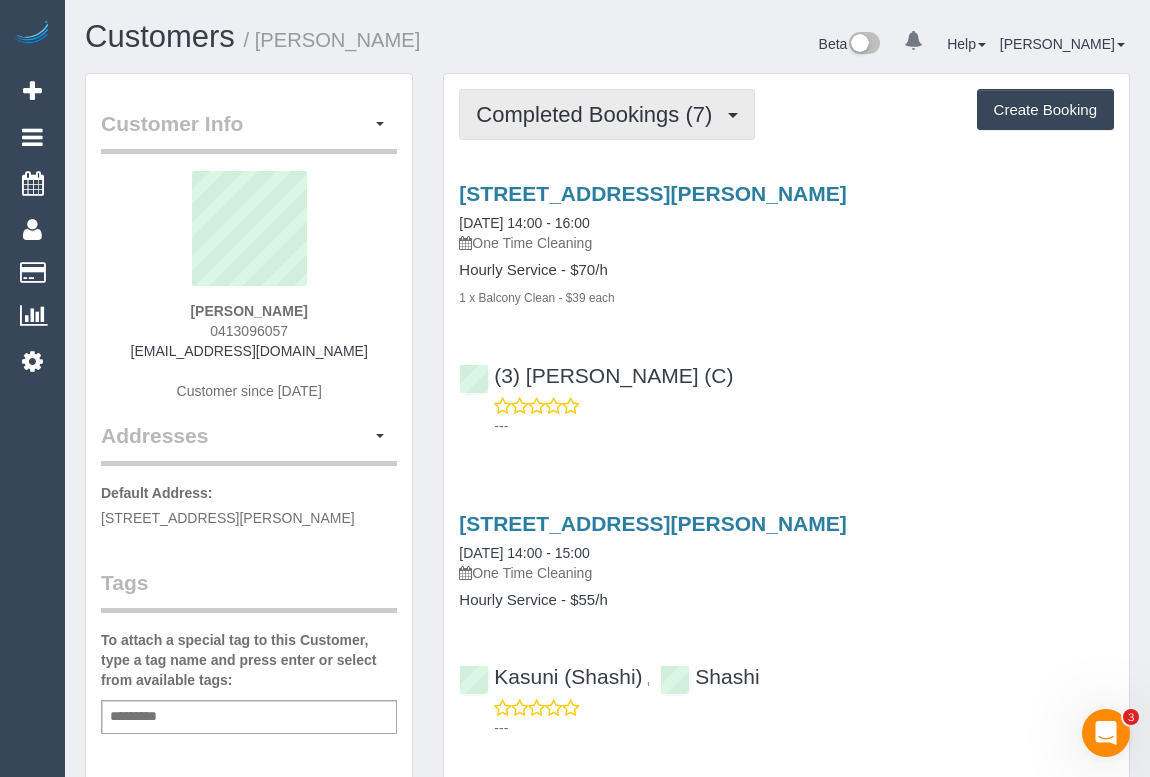 click on "Completed Bookings (7)" at bounding box center (607, 114) 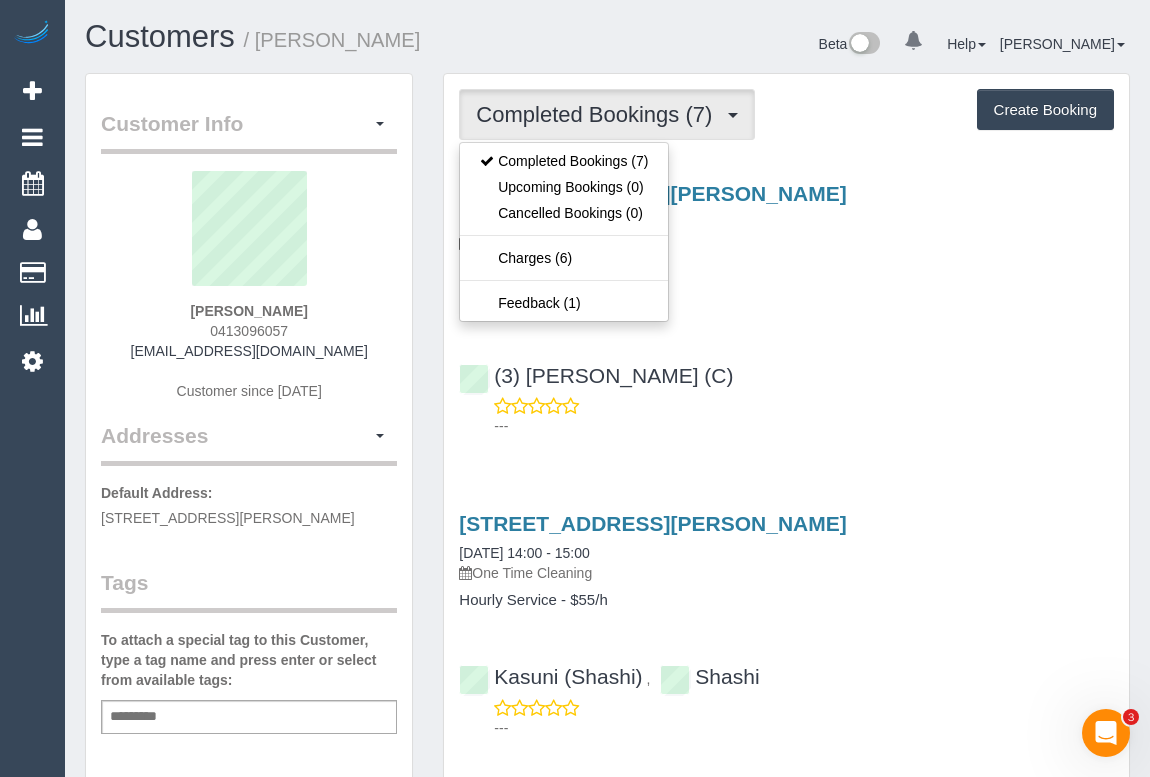 drag, startPoint x: 927, startPoint y: 360, endPoint x: 989, endPoint y: 403, distance: 75.45197 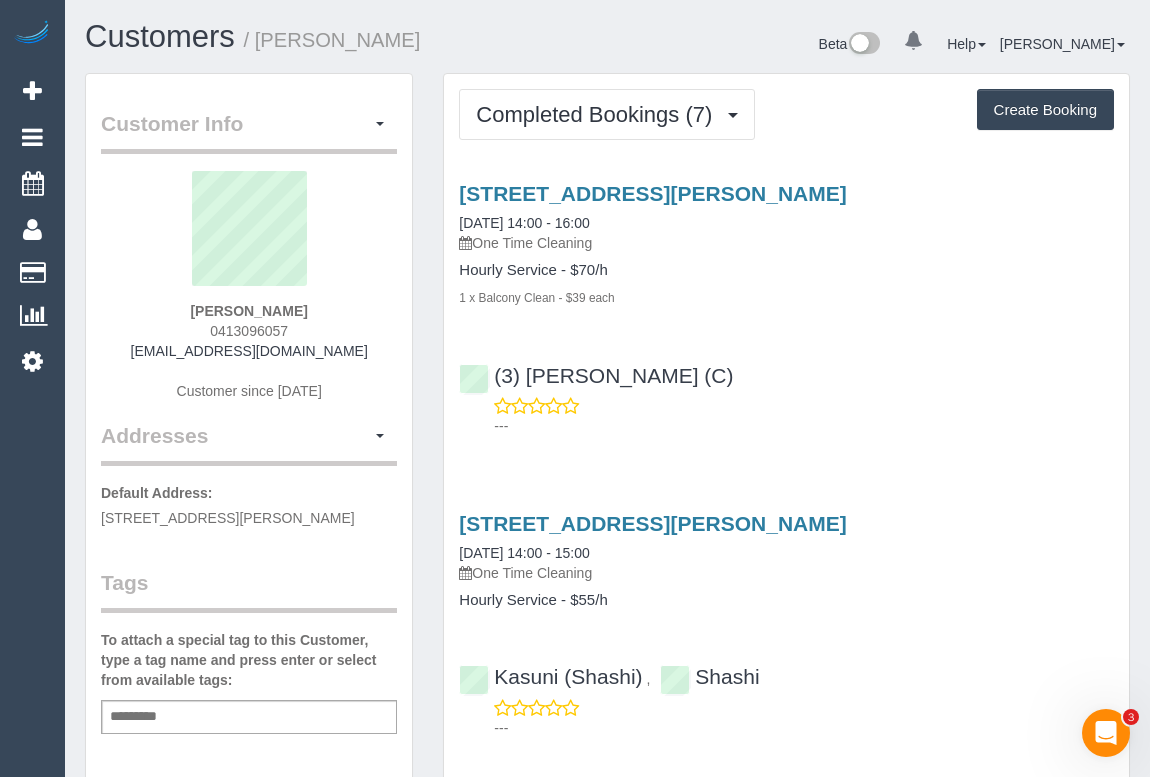 drag, startPoint x: 156, startPoint y: 350, endPoint x: 351, endPoint y: 351, distance: 195.00256 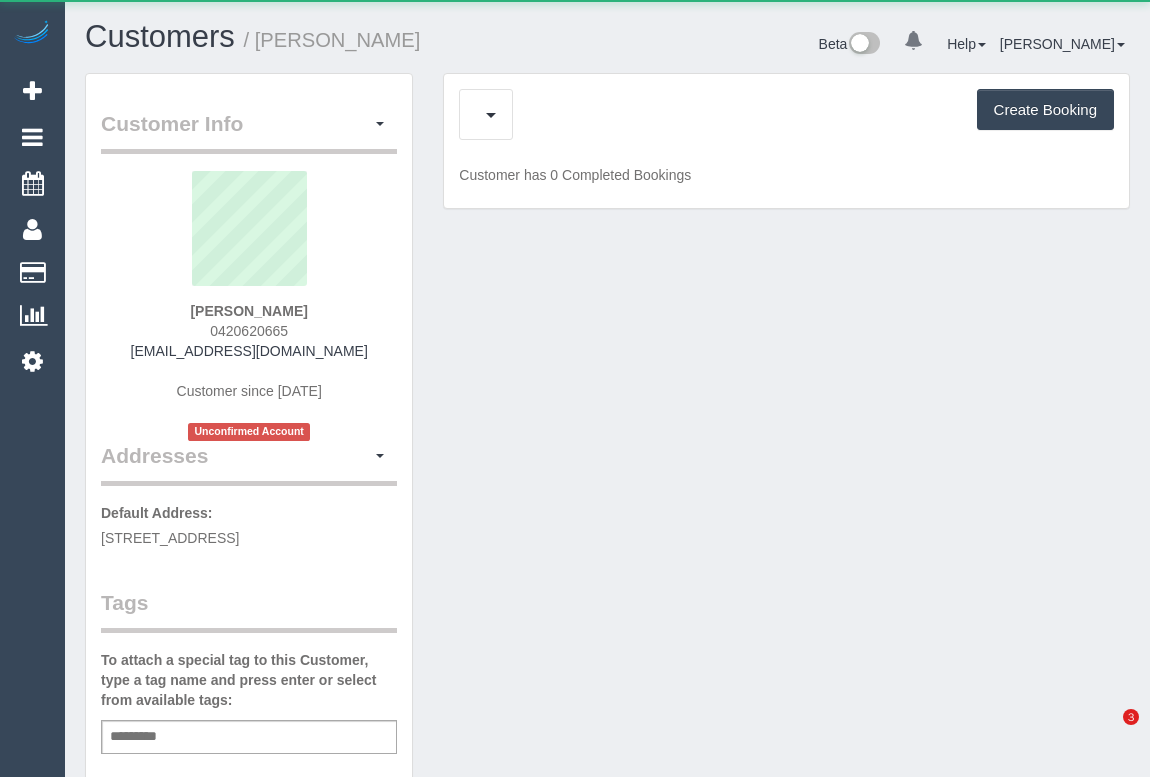 scroll, scrollTop: 0, scrollLeft: 0, axis: both 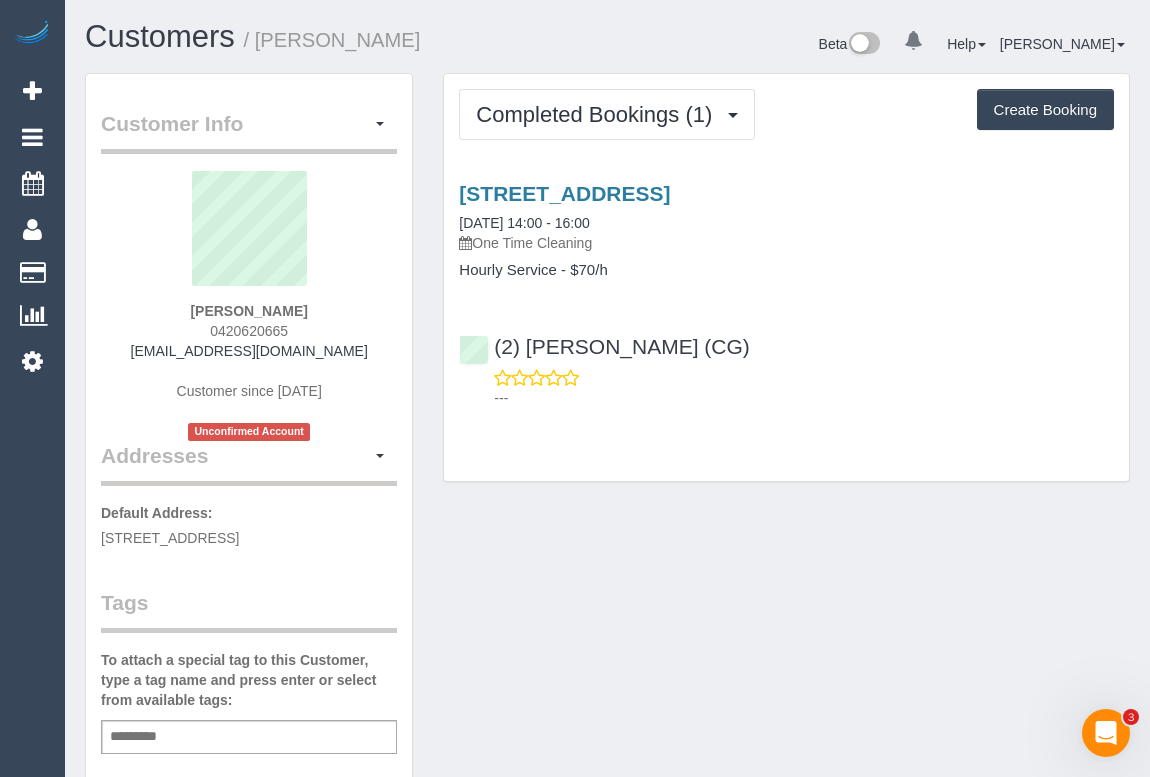 click on "[STREET_ADDRESS]
[DATE] 14:00 - 16:00
One Time Cleaning
Hourly Service - $70/h
(2) Chemitha Wijesinghe (CG)
---" at bounding box center [786, 291] 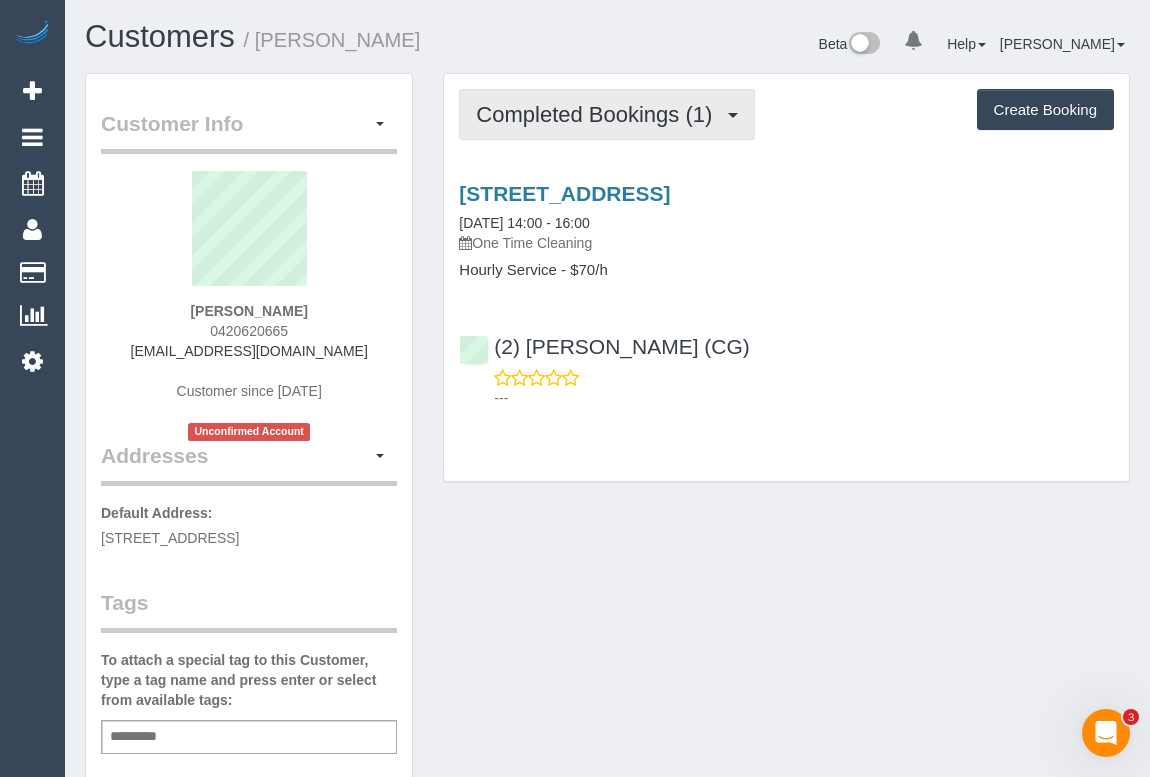 click on "Completed Bookings (1)" at bounding box center (607, 114) 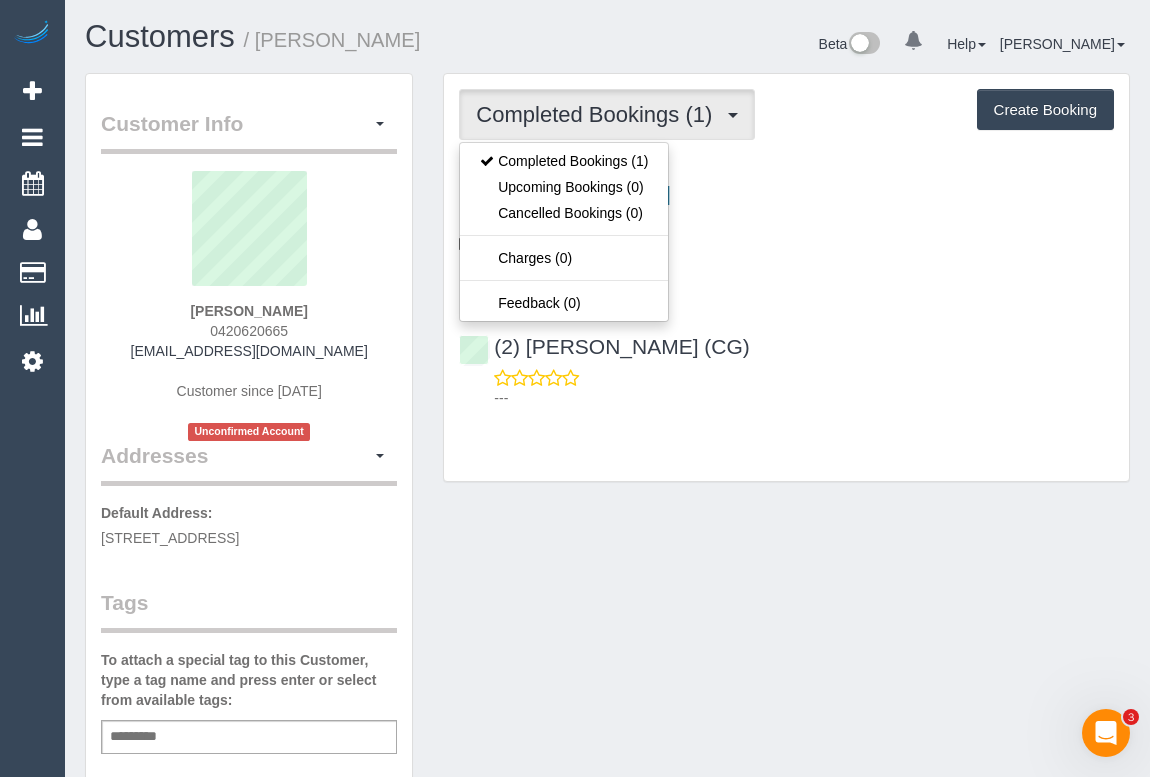 click on "[STREET_ADDRESS]
[DATE] 14:00 - 16:00
One Time Cleaning
Hourly Service - $70/h
(2) Chemitha Wijesinghe (CG)
---" at bounding box center [786, 291] 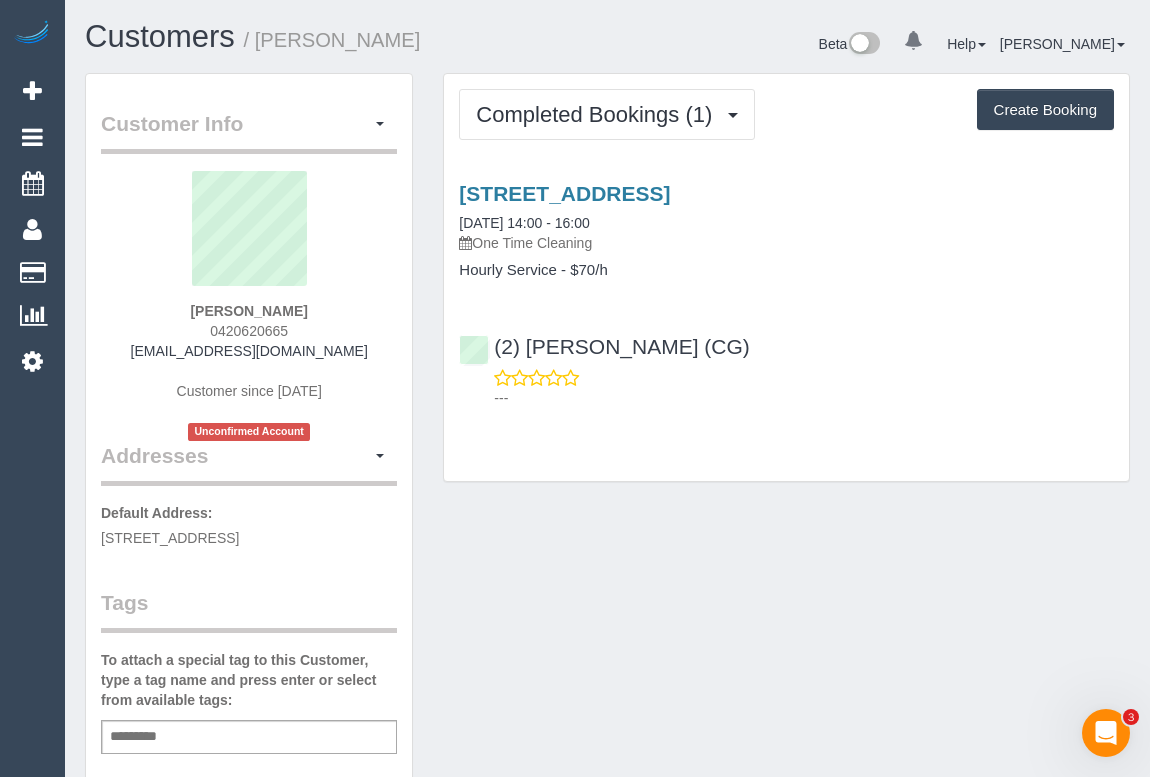 drag, startPoint x: 138, startPoint y: 350, endPoint x: 380, endPoint y: 351, distance: 242.00206 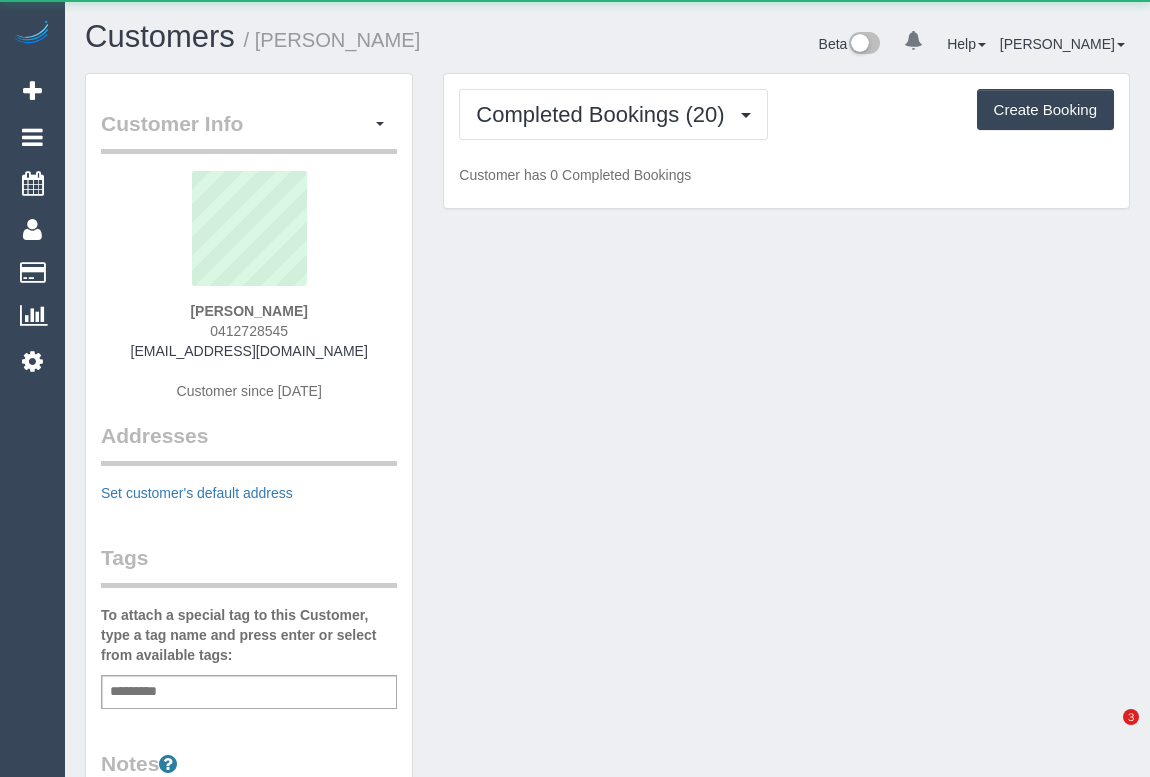 scroll, scrollTop: 0, scrollLeft: 0, axis: both 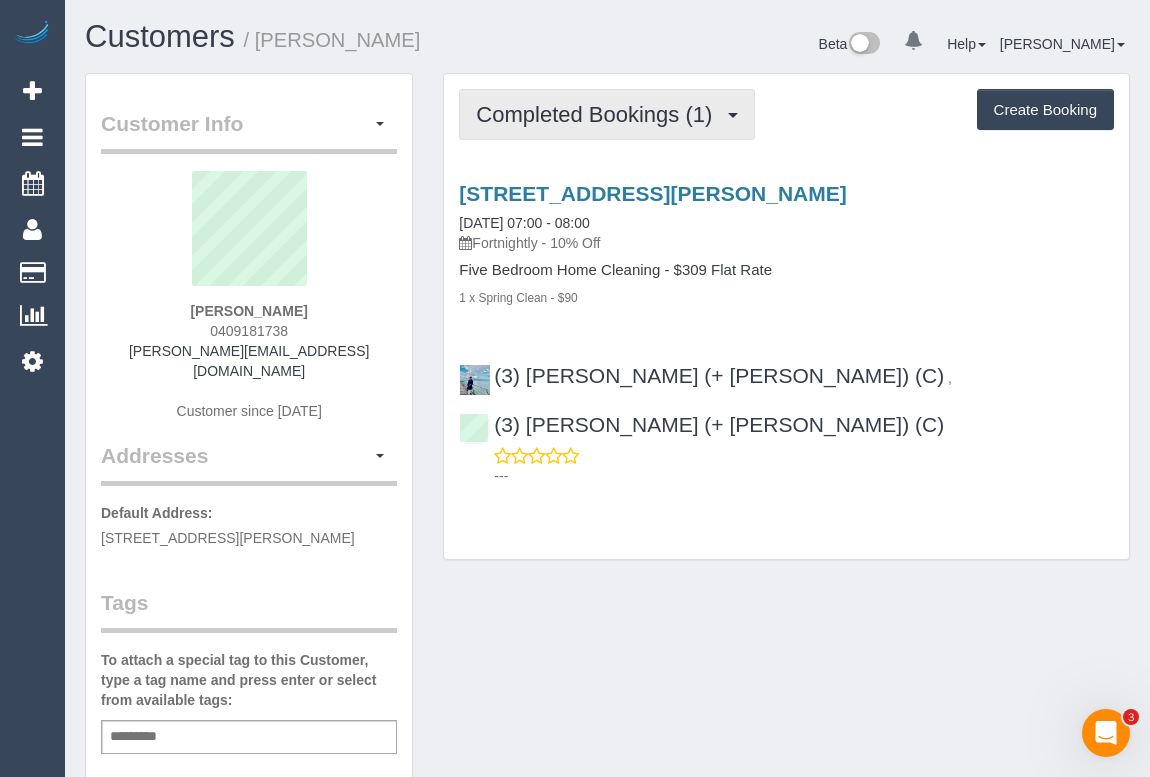 click on "Completed Bookings (1)" at bounding box center (599, 114) 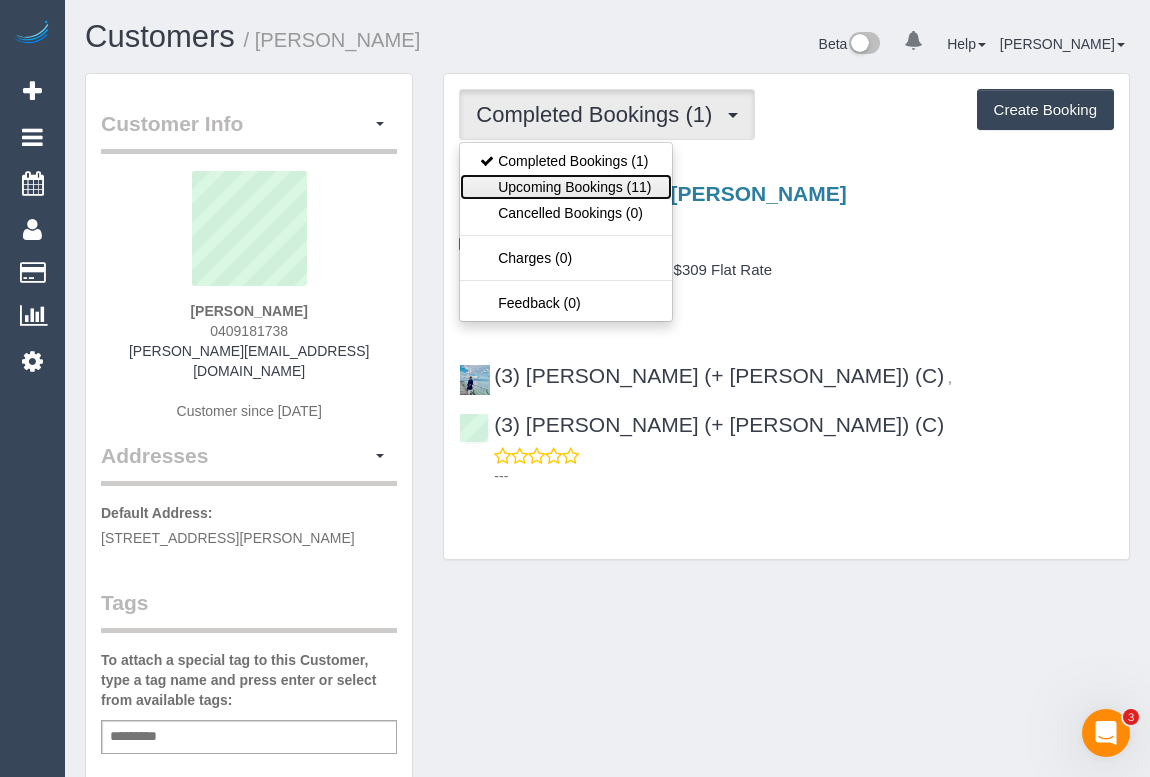 drag, startPoint x: 548, startPoint y: 185, endPoint x: 456, endPoint y: 119, distance: 113.22544 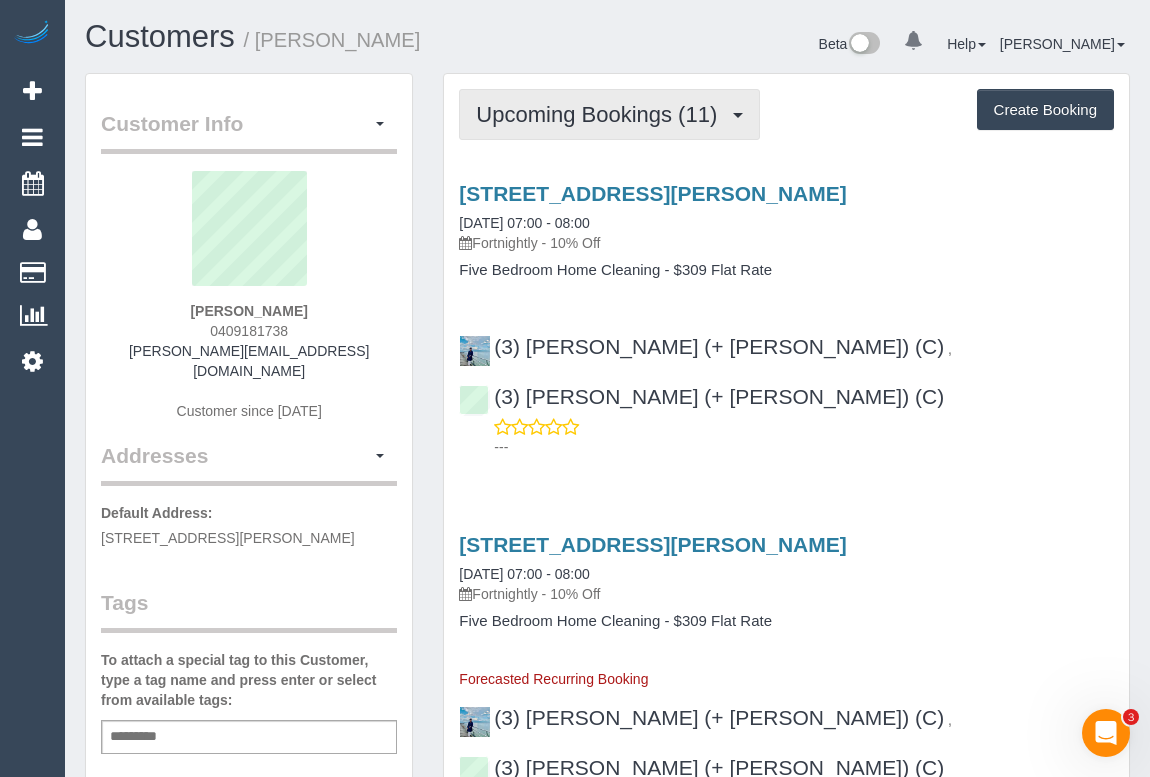 click on "Upcoming Bookings (11)" at bounding box center [609, 114] 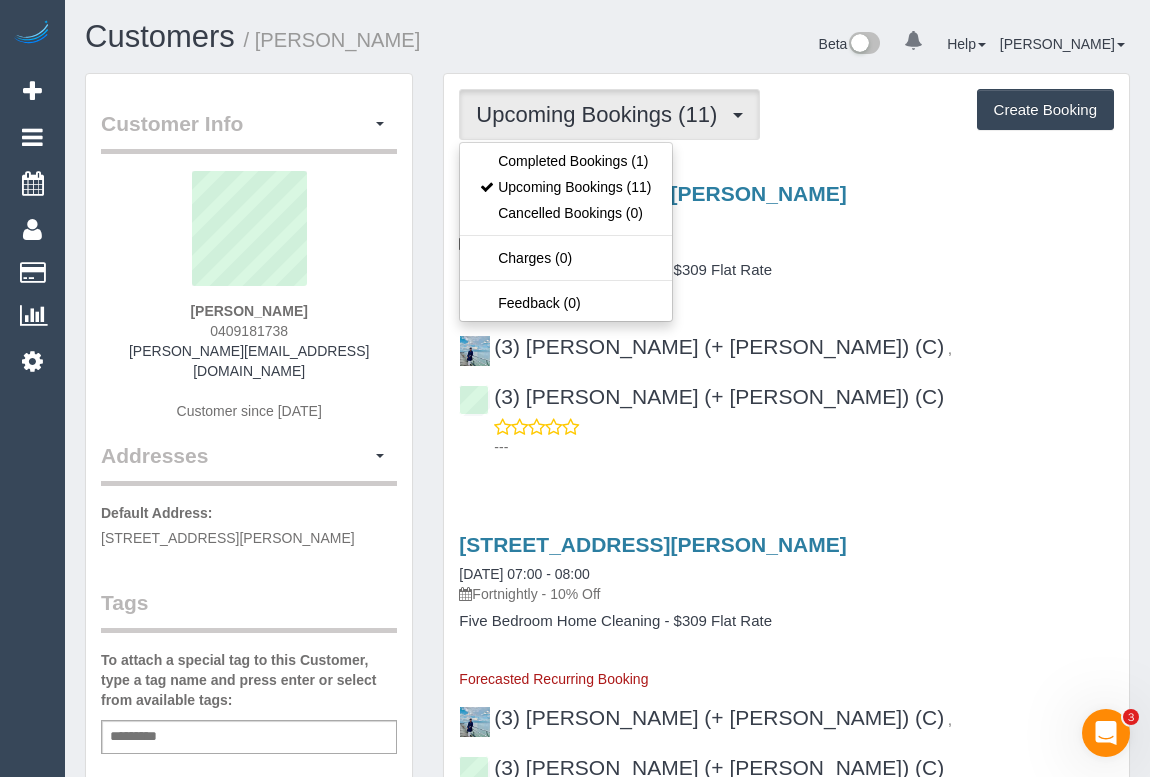click on "Five Bedroom Home Cleaning  - $309 Flat Rate" at bounding box center (786, 270) 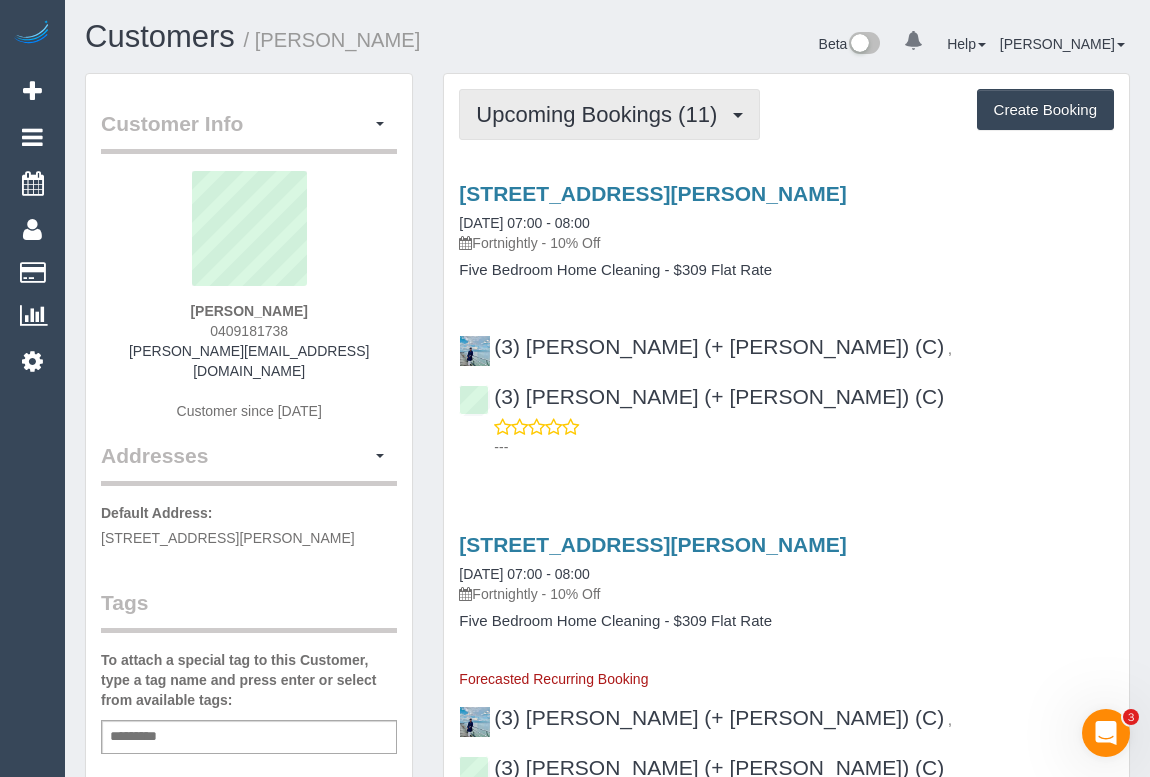 click on "Upcoming Bookings (11)" at bounding box center (601, 114) 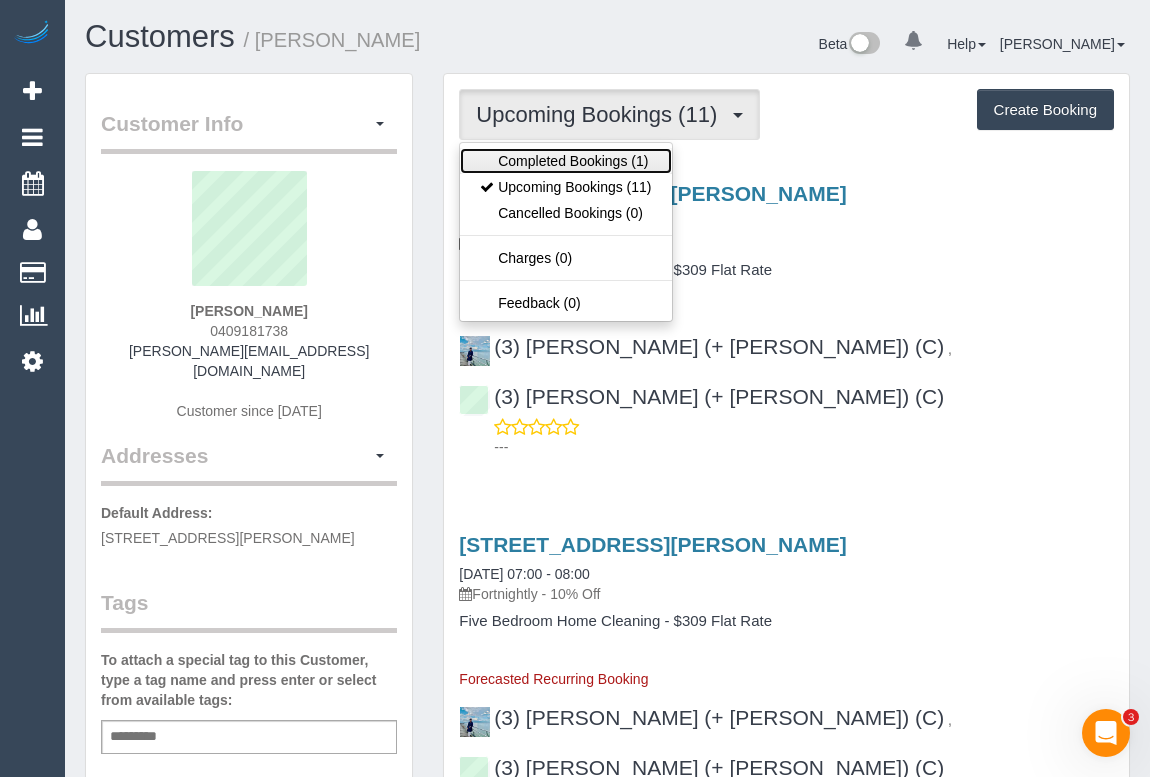 click on "Completed Bookings (1)" at bounding box center (565, 161) 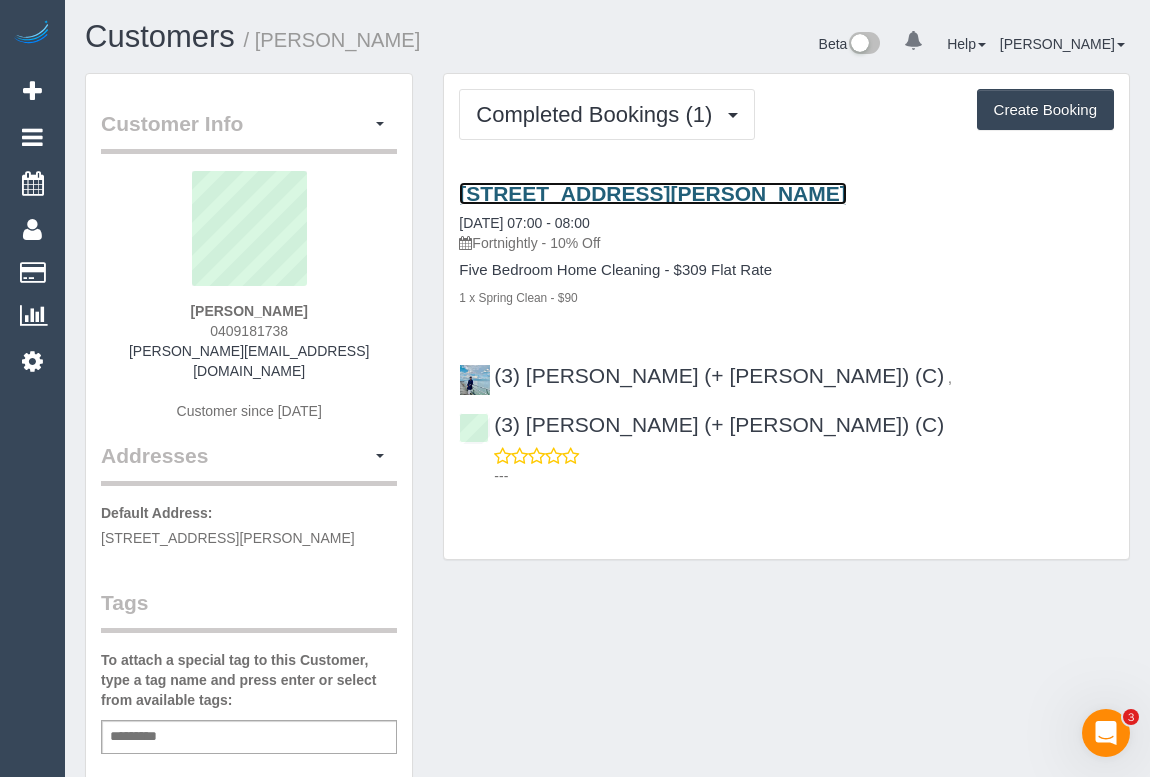 click on "122 Waiora Rd, Rosanna, VIC 3084" at bounding box center (652, 193) 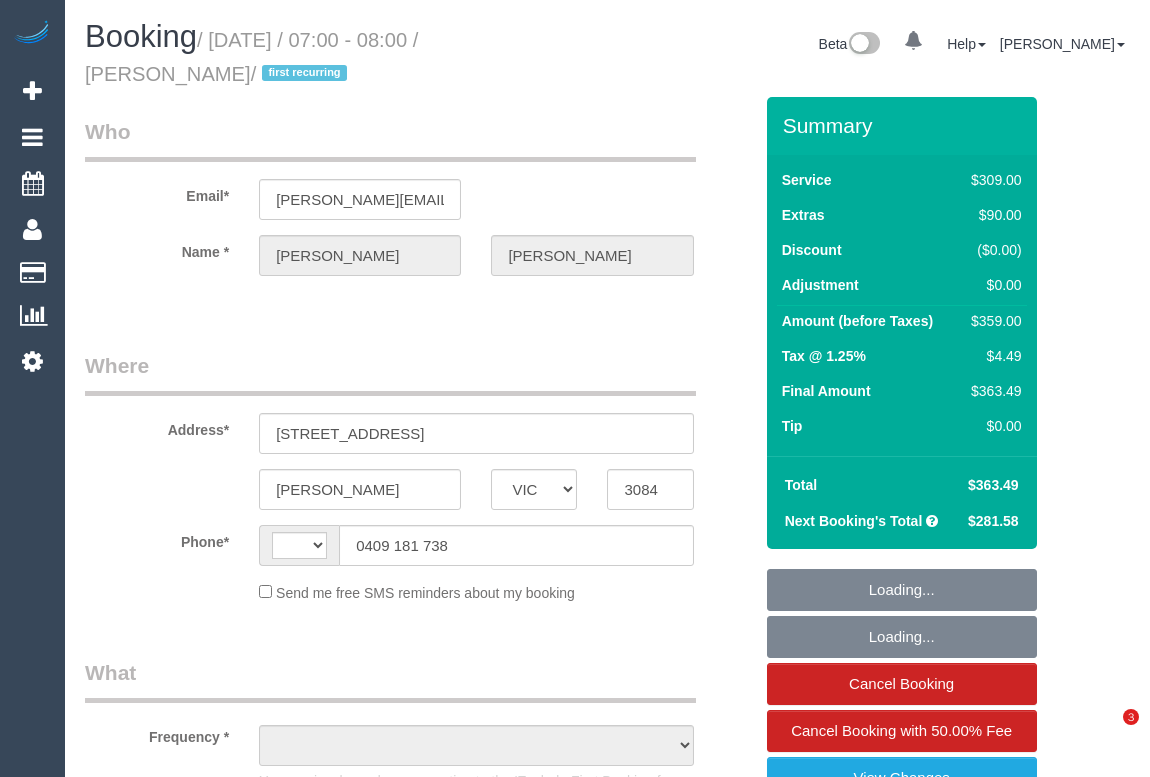 select on "VIC" 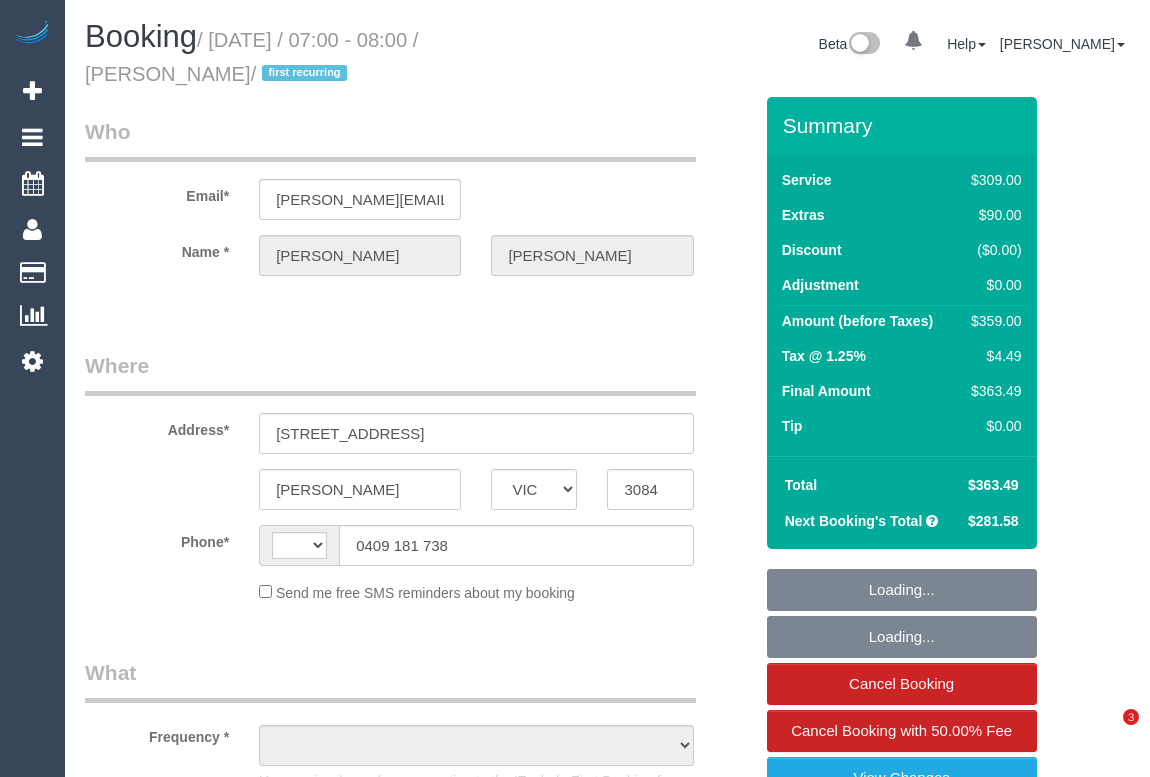scroll, scrollTop: 0, scrollLeft: 0, axis: both 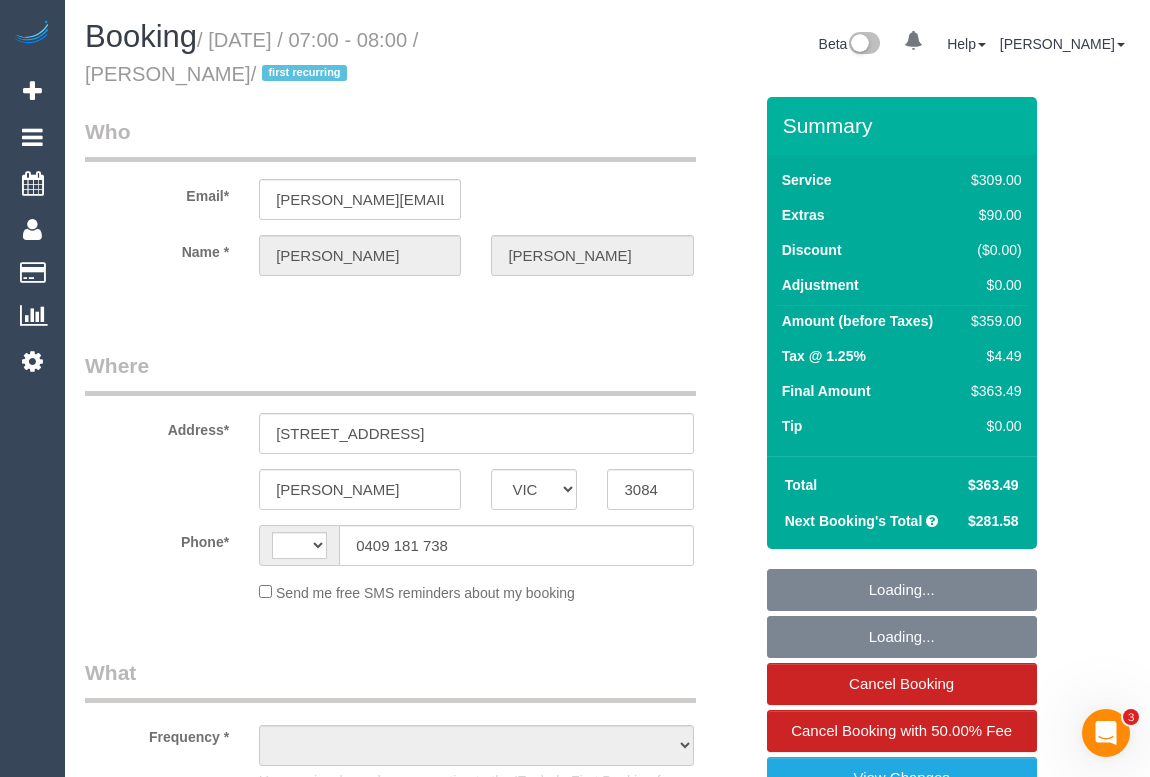 select on "string:AU" 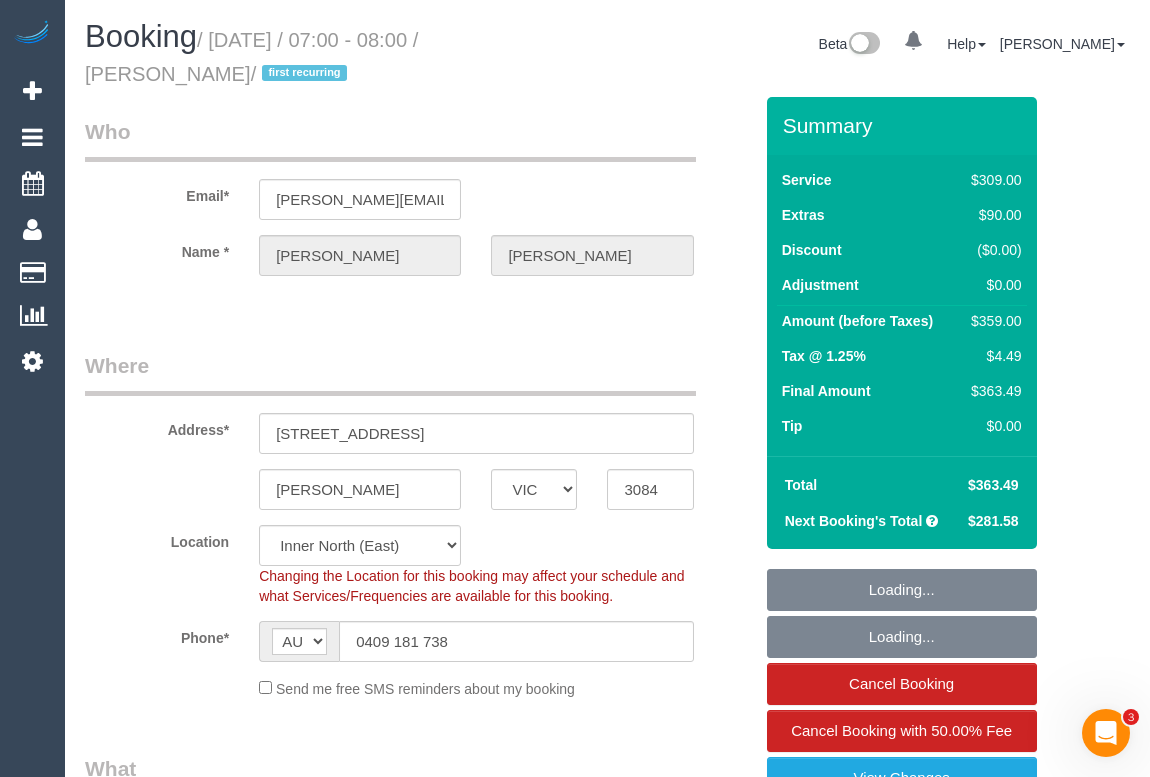 select on "string:stripe-pm_1RgFEw2GScqysDRVOpw2jjbN" 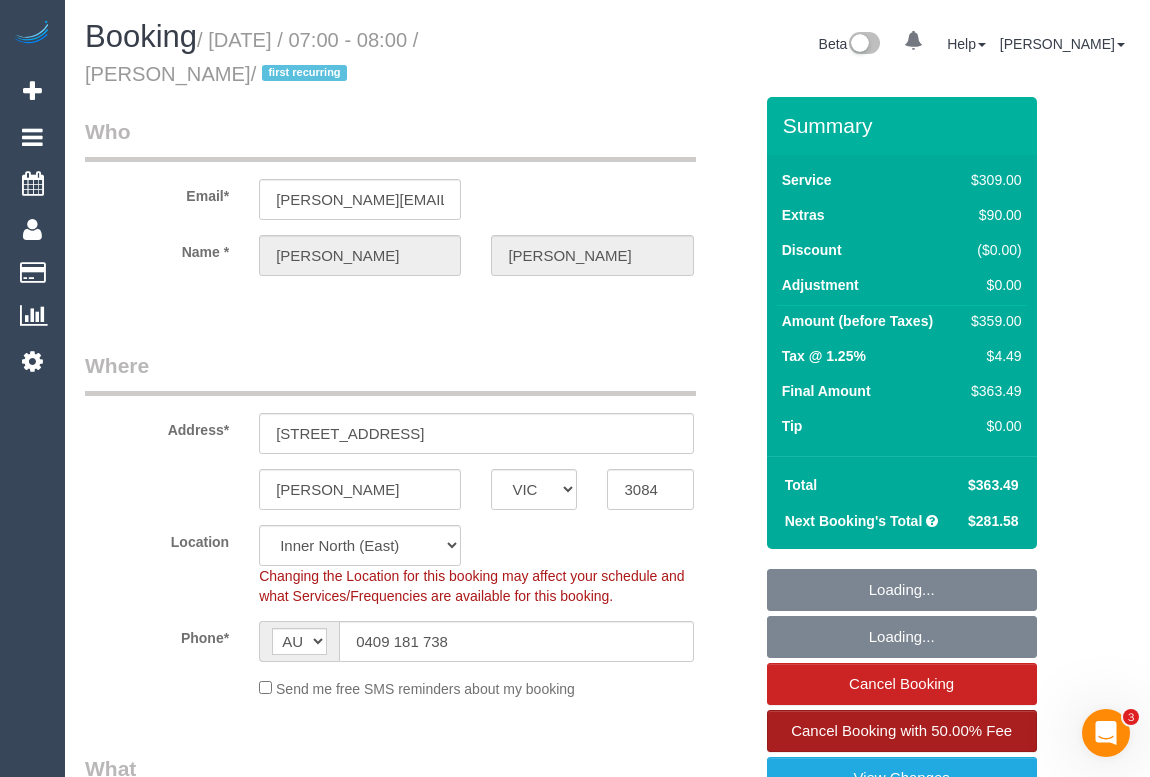 select on "object:654" 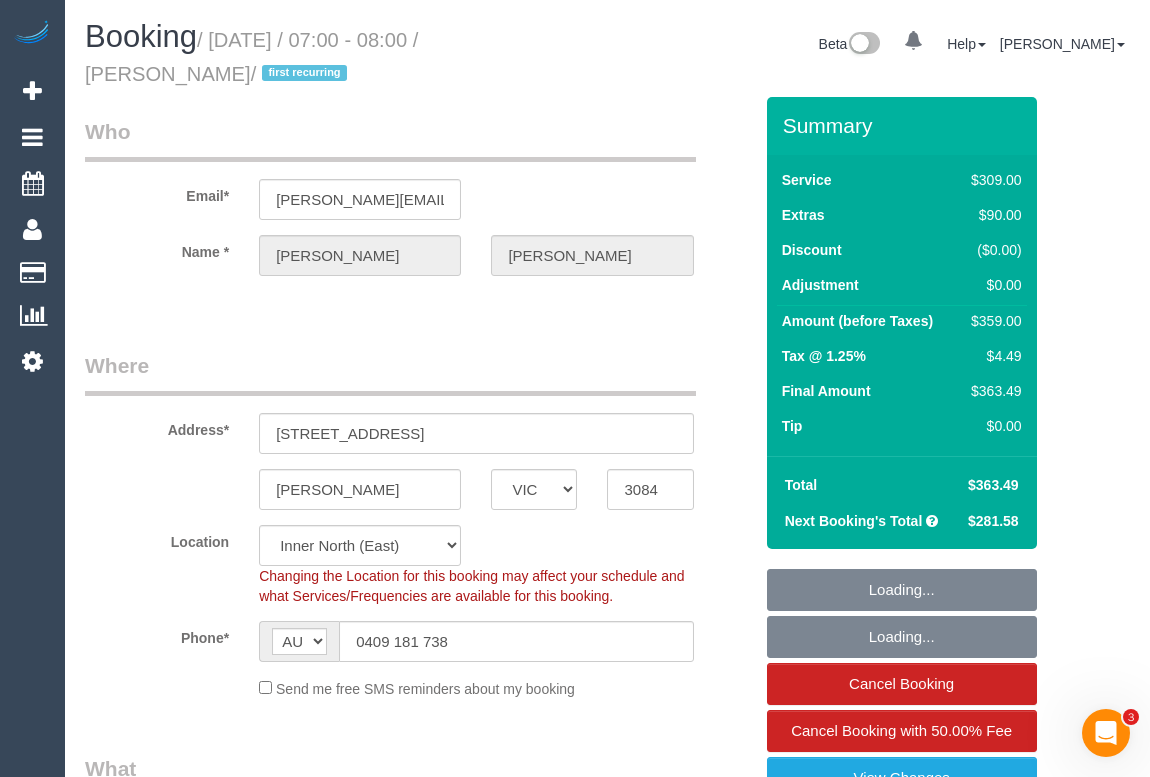 select on "spot1" 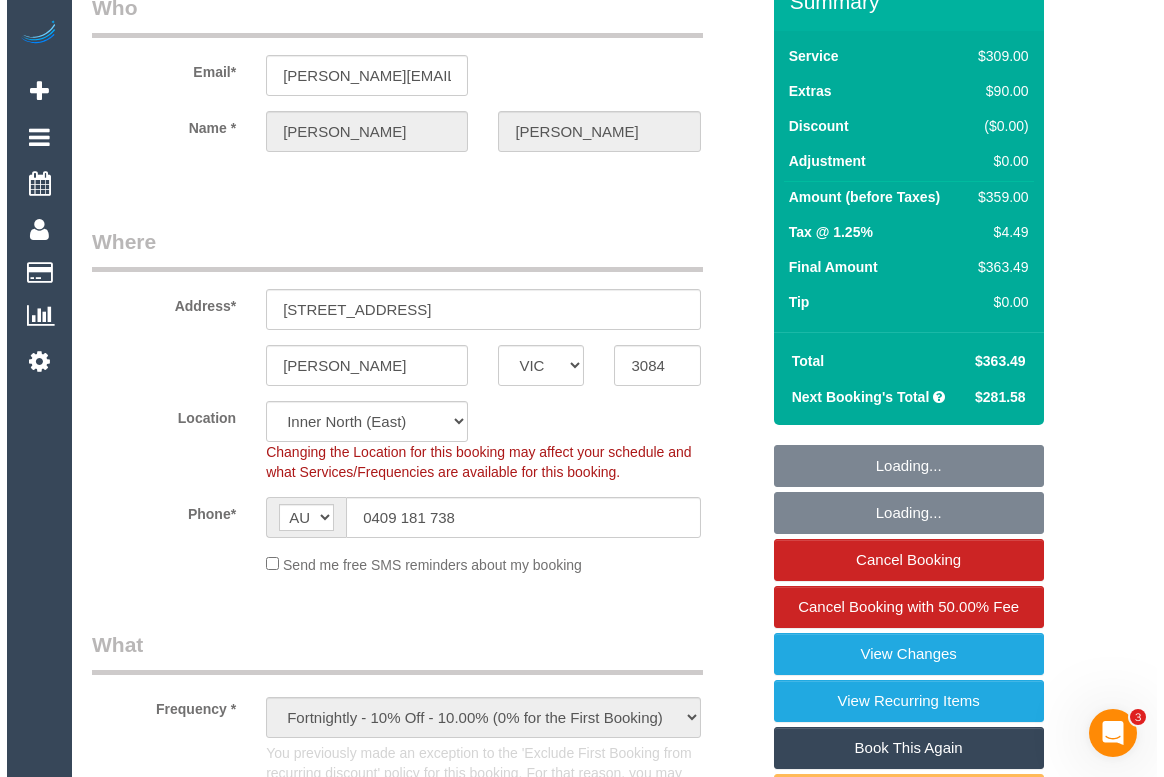 scroll, scrollTop: 363, scrollLeft: 0, axis: vertical 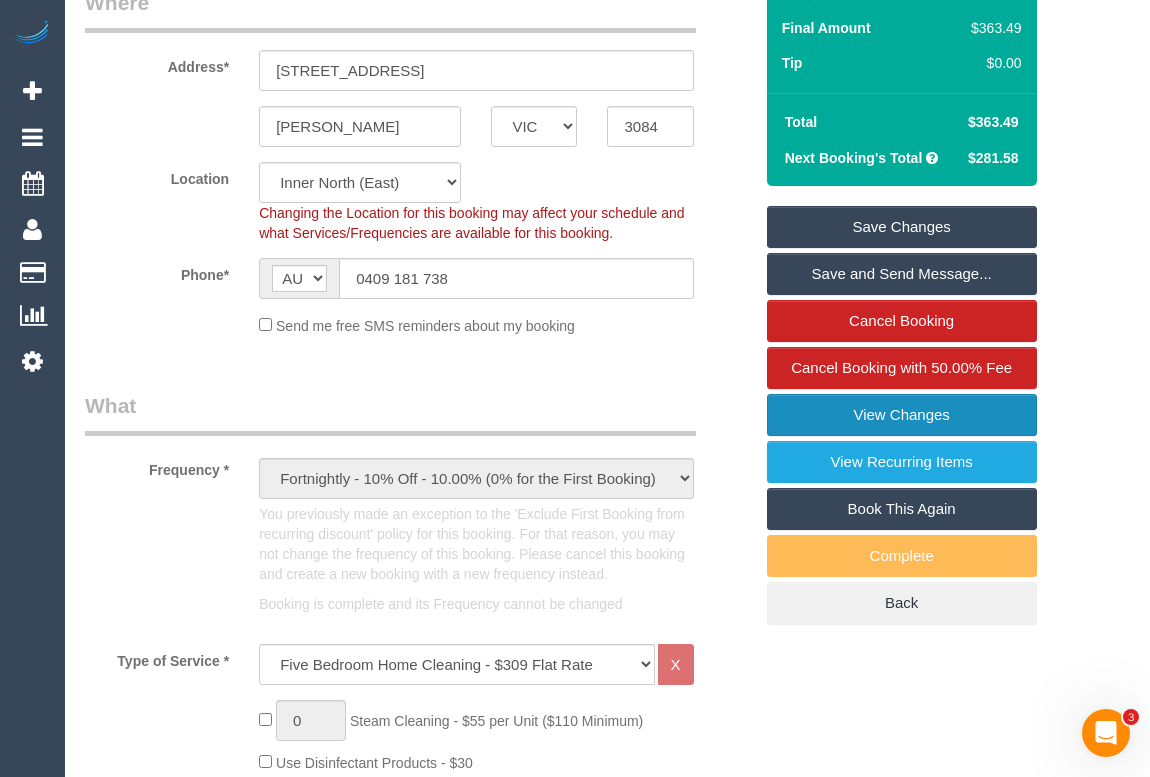 click on "View Changes" at bounding box center [902, 415] 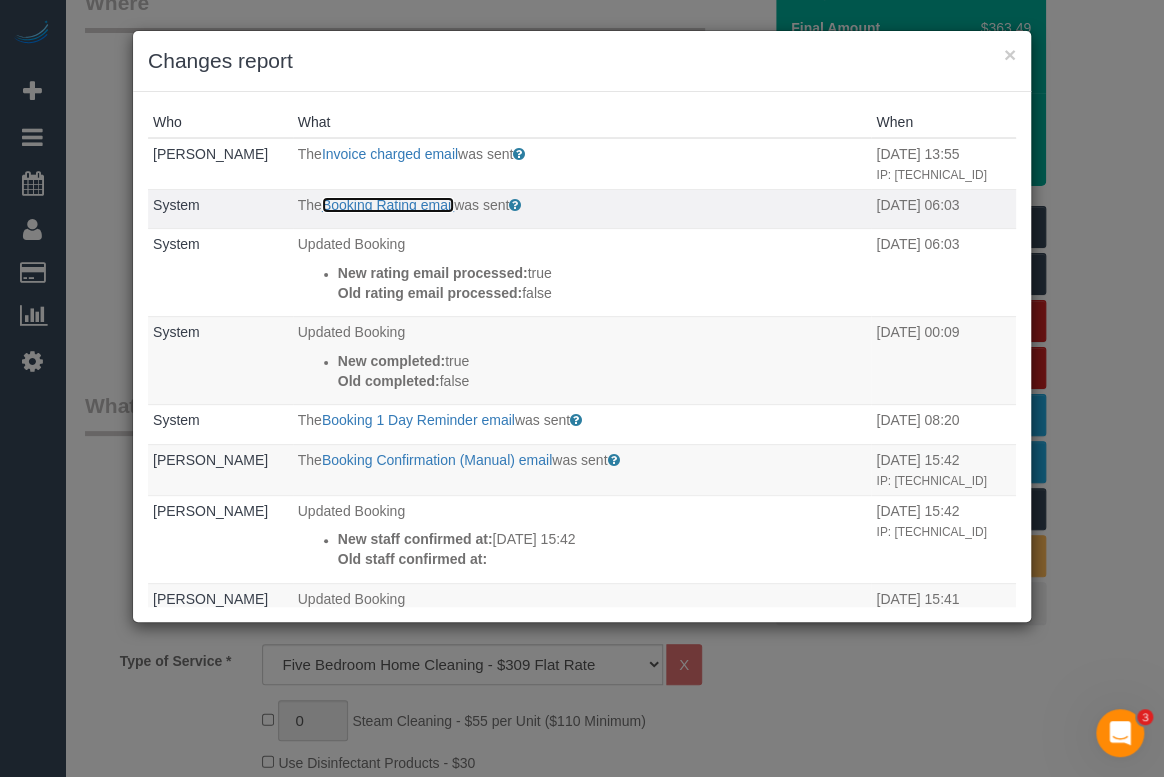 click on "Booking Rating email" at bounding box center [388, 205] 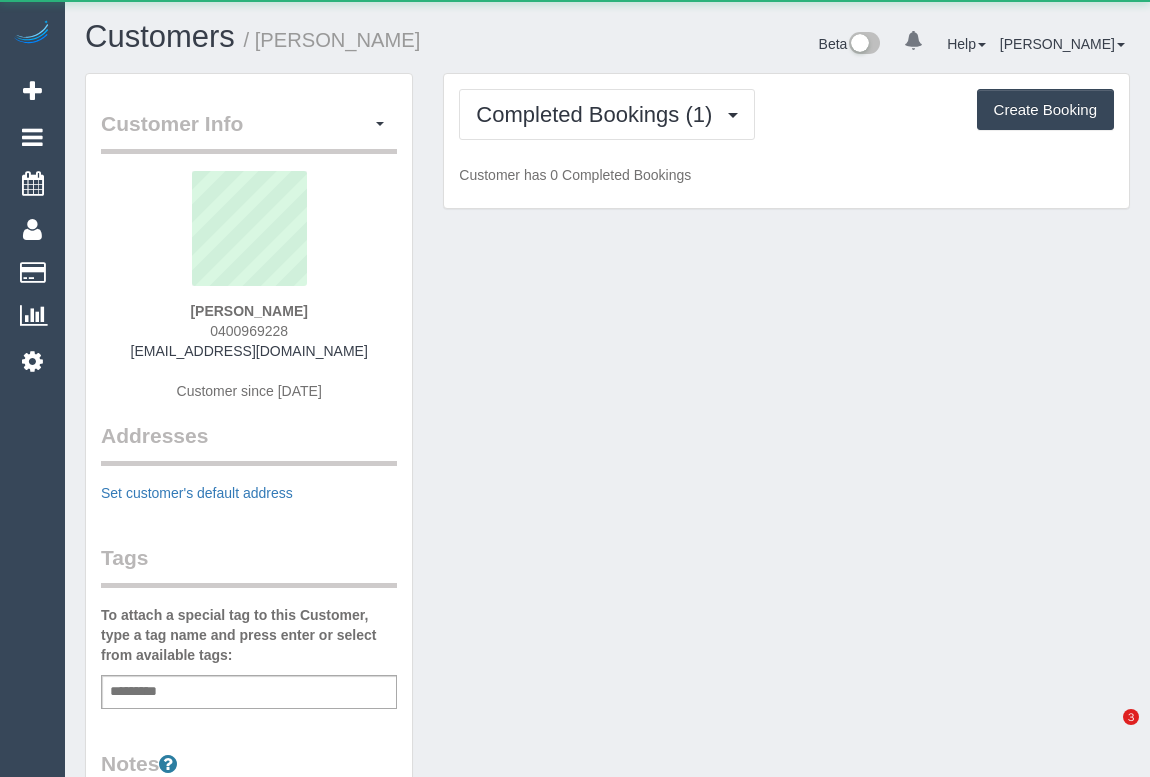 scroll, scrollTop: 0, scrollLeft: 0, axis: both 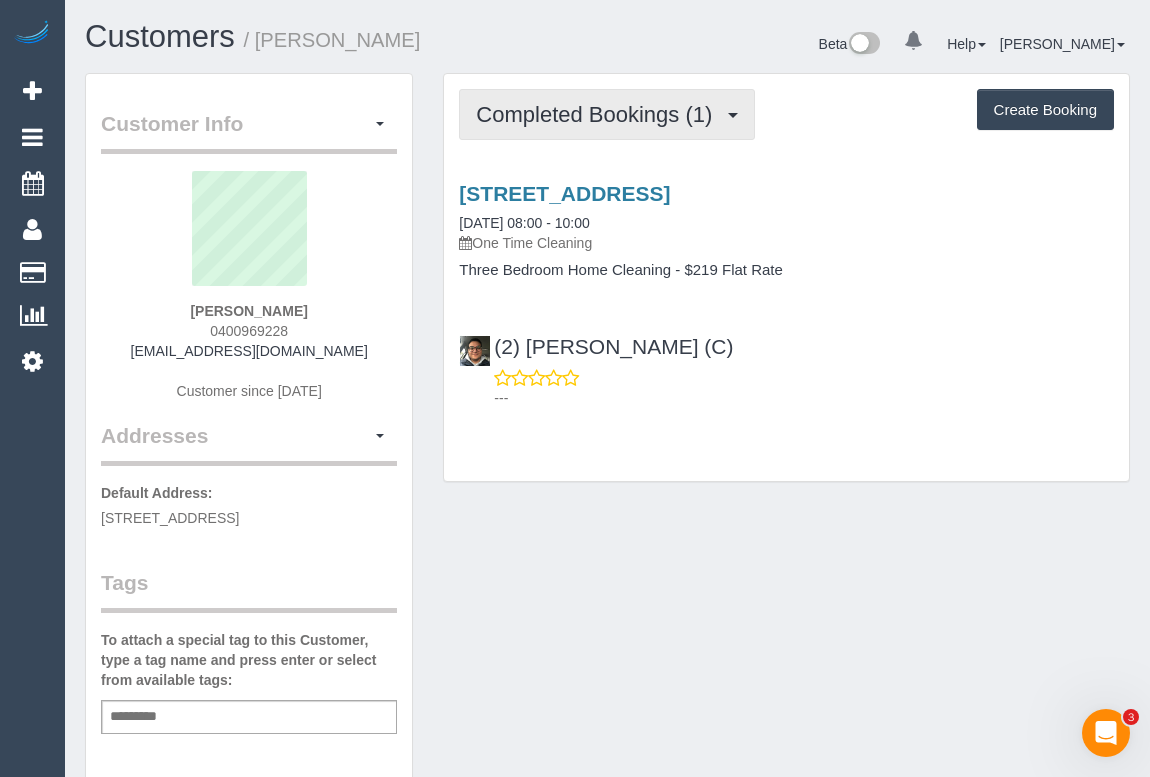 click on "Completed Bookings (1)" at bounding box center (599, 114) 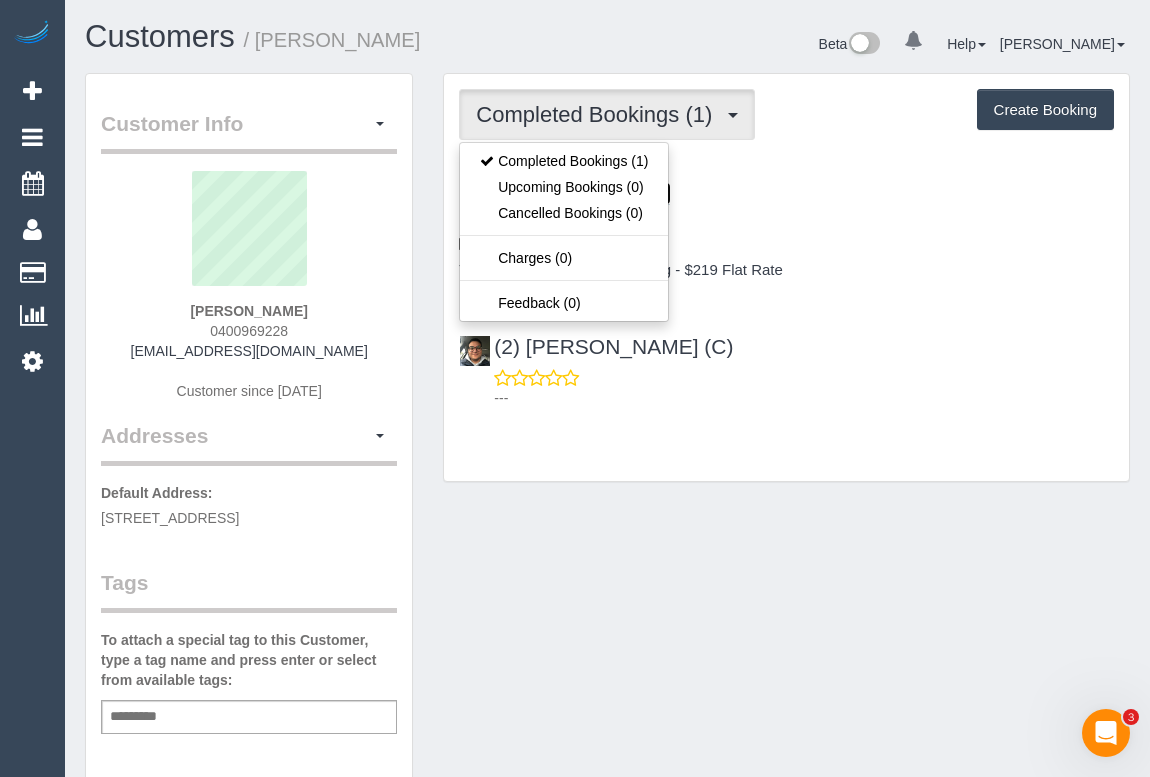 click on "[STREET_ADDRESS]" at bounding box center [564, 193] 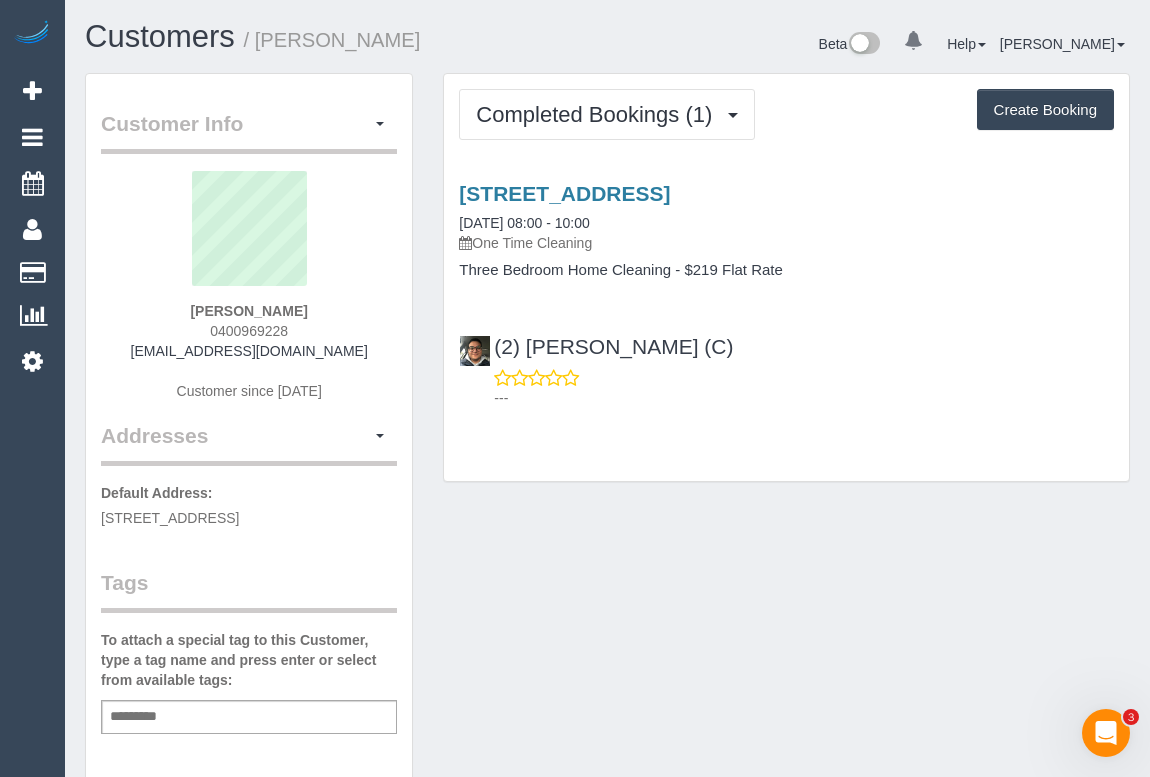 drag, startPoint x: 148, startPoint y: 353, endPoint x: 332, endPoint y: 353, distance: 184 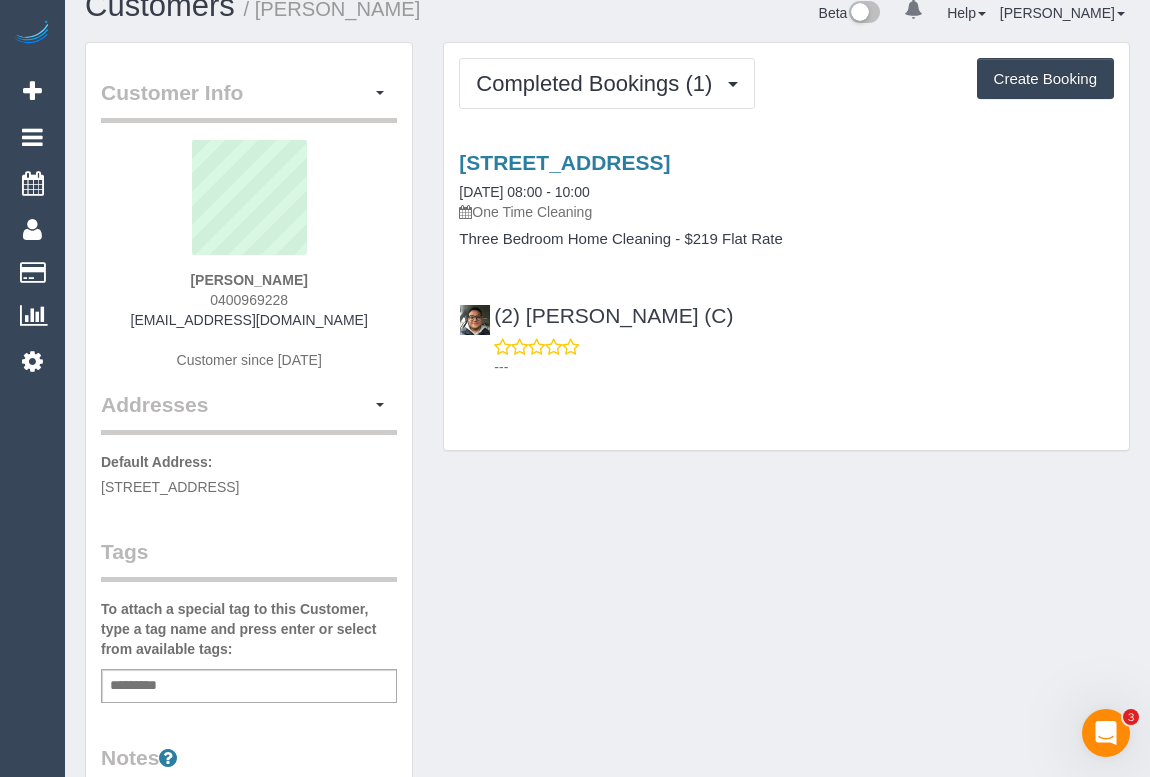 scroll, scrollTop: 0, scrollLeft: 0, axis: both 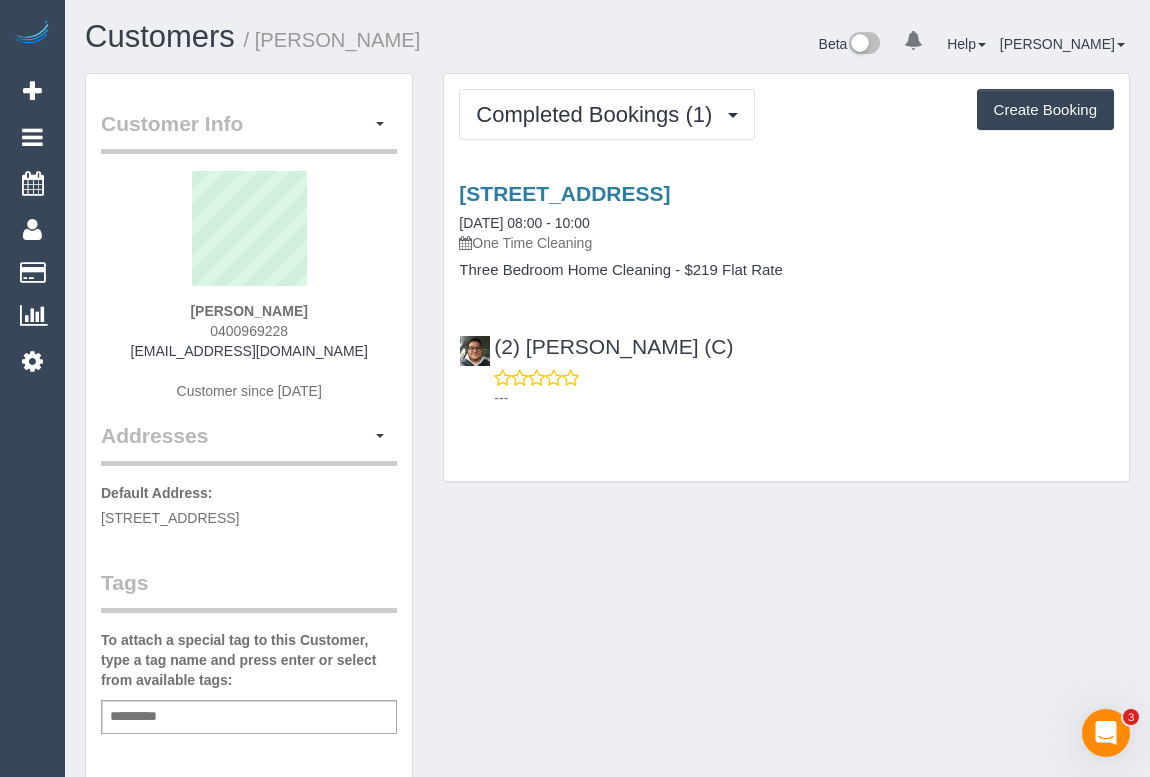 drag, startPoint x: 534, startPoint y: 661, endPoint x: 240, endPoint y: 109, distance: 625.41187 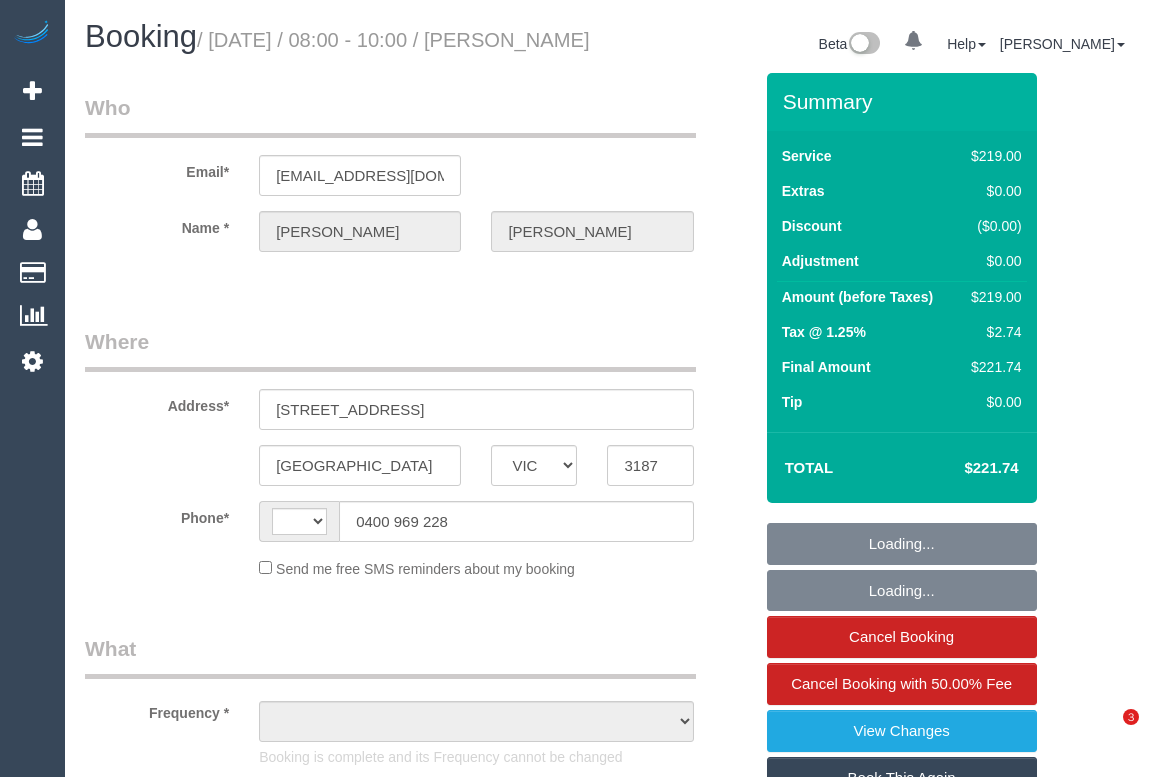 select on "VIC" 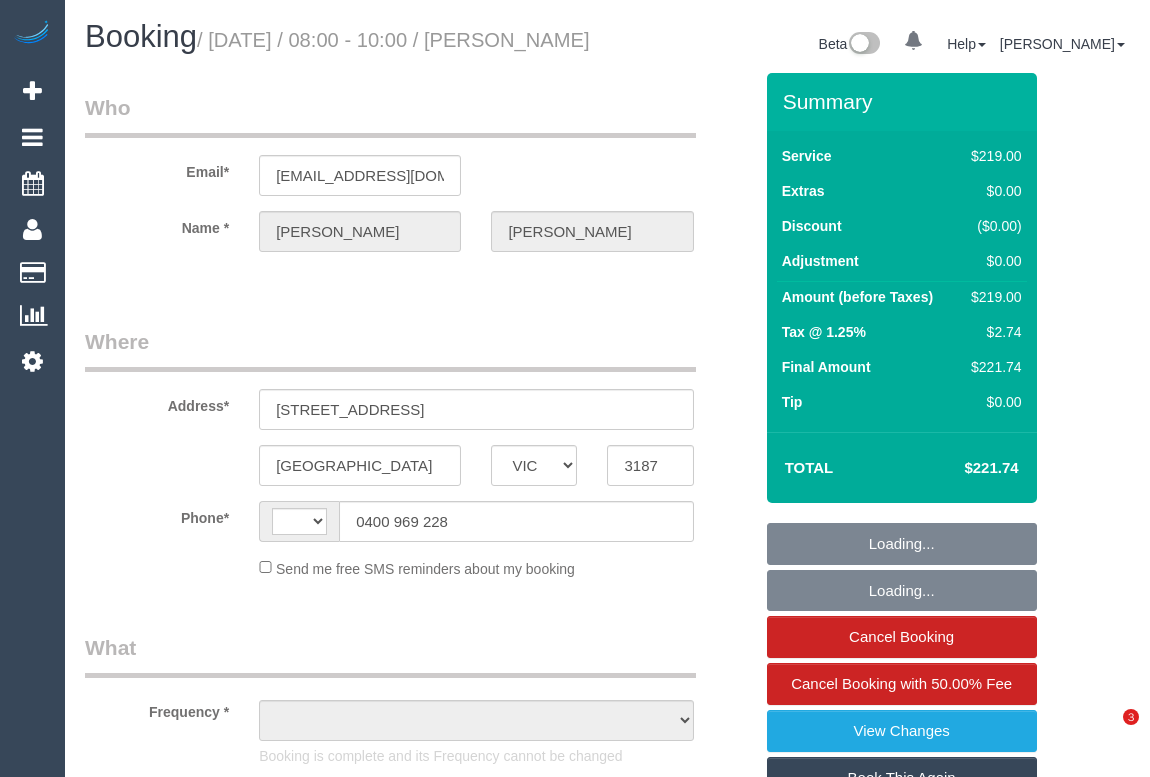 scroll, scrollTop: 0, scrollLeft: 0, axis: both 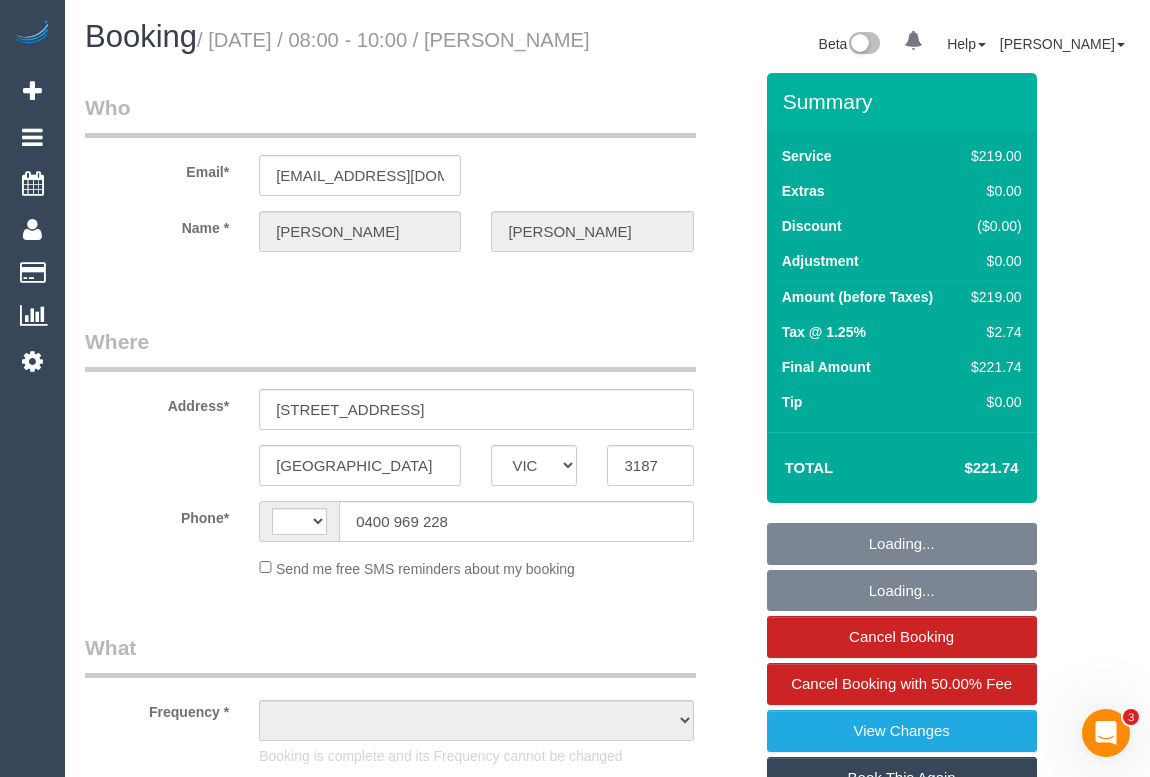 select on "object:290" 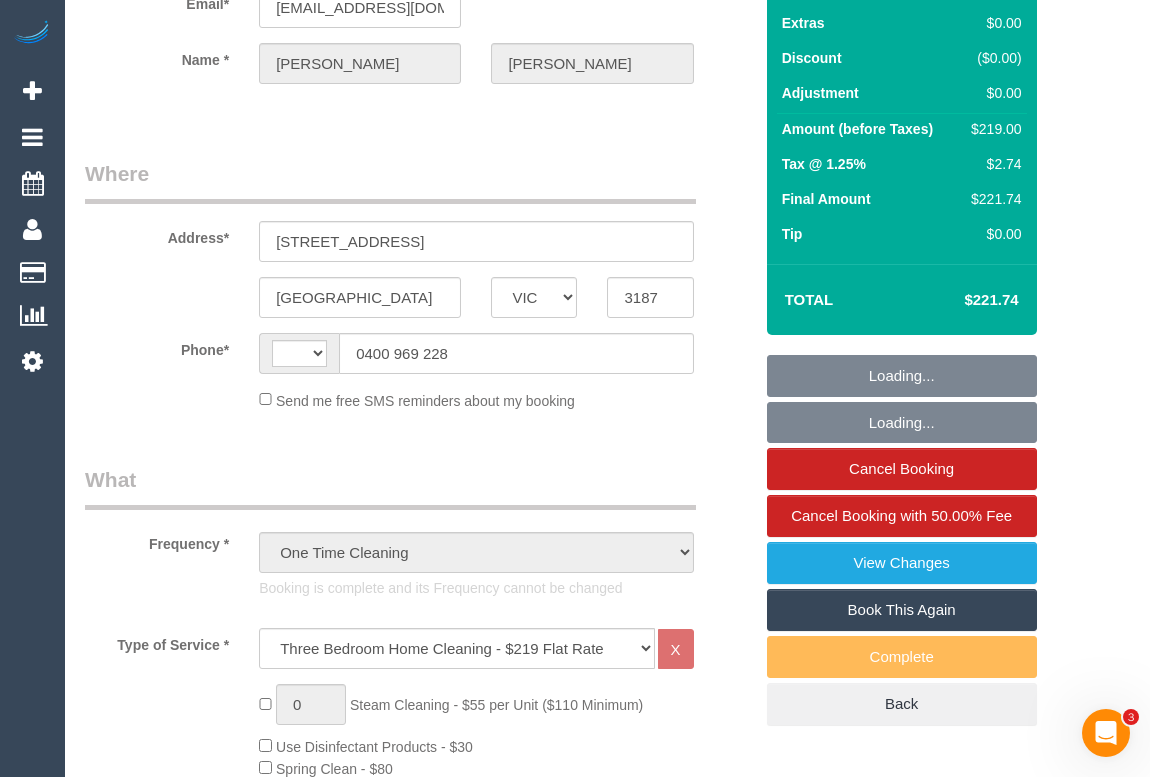select on "string:AU" 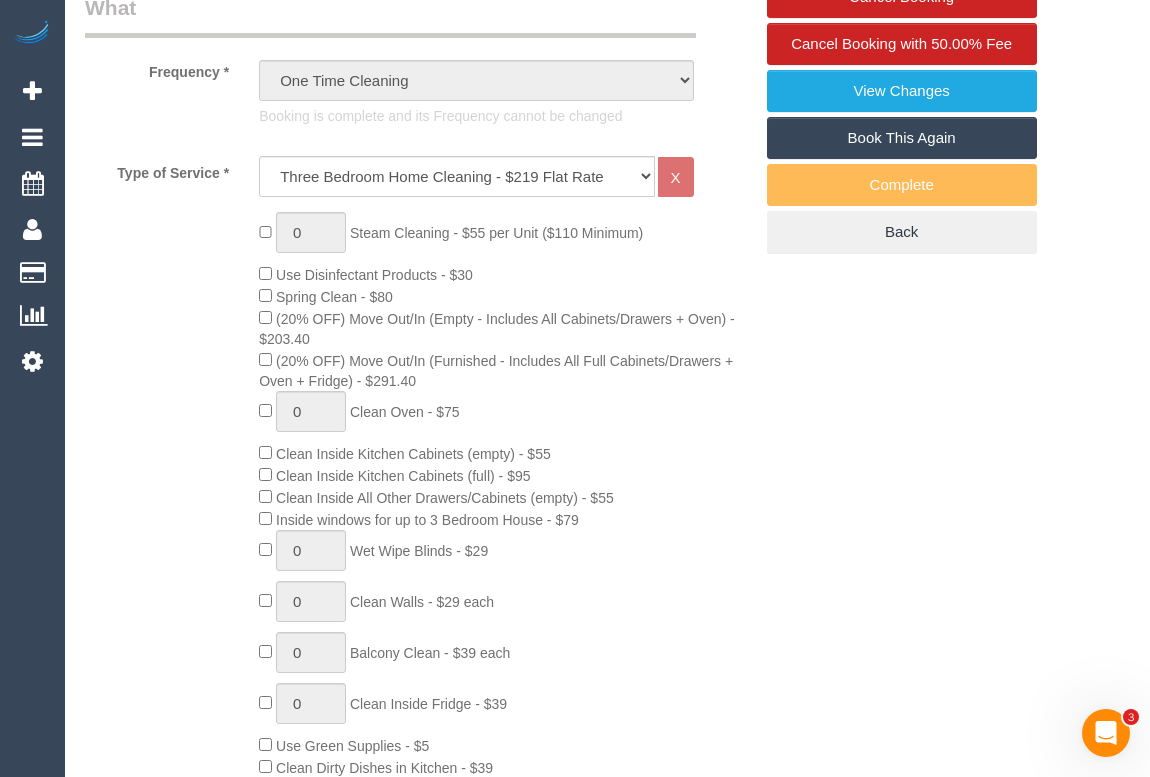 select on "number:27" 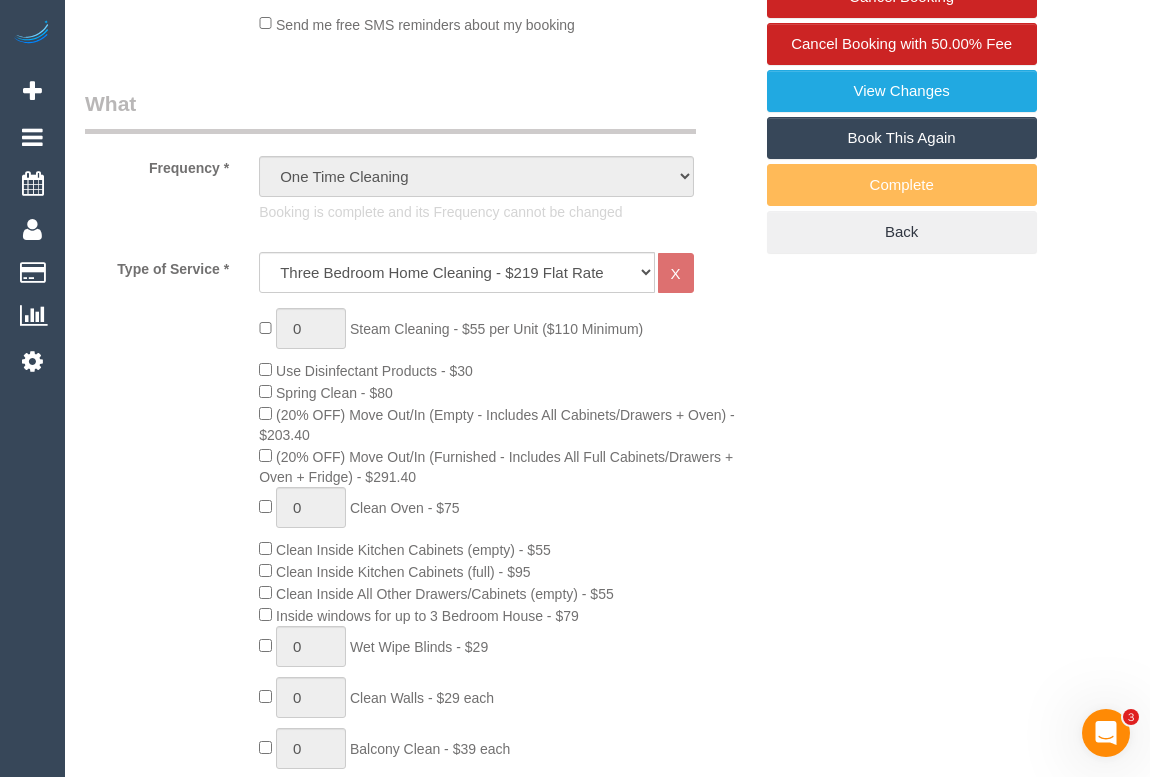 select on "object:1418" 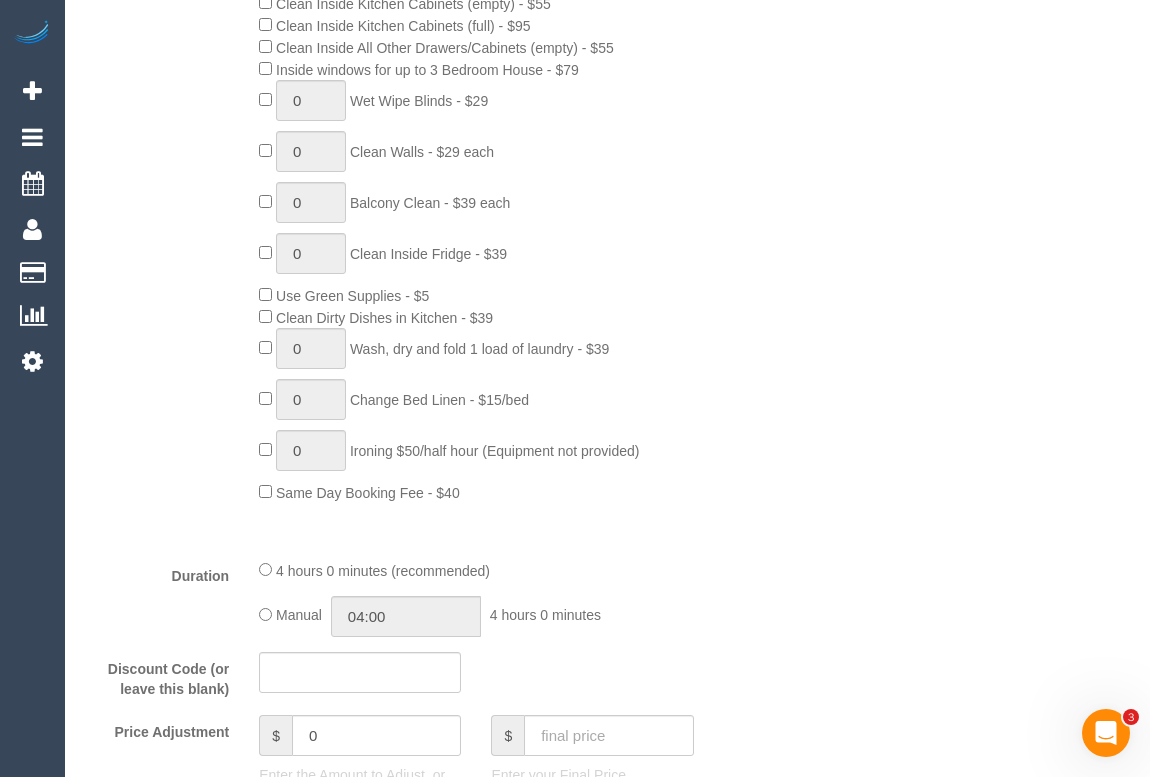 select on "spot1" 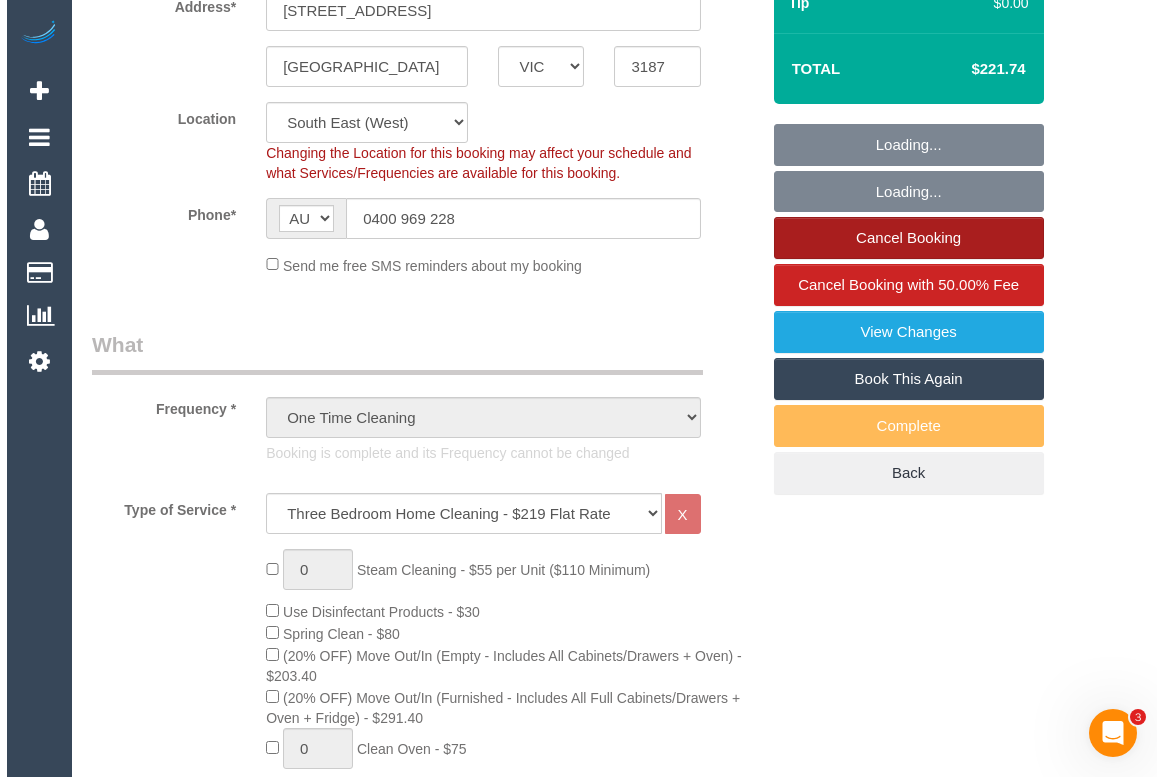 scroll, scrollTop: 277, scrollLeft: 0, axis: vertical 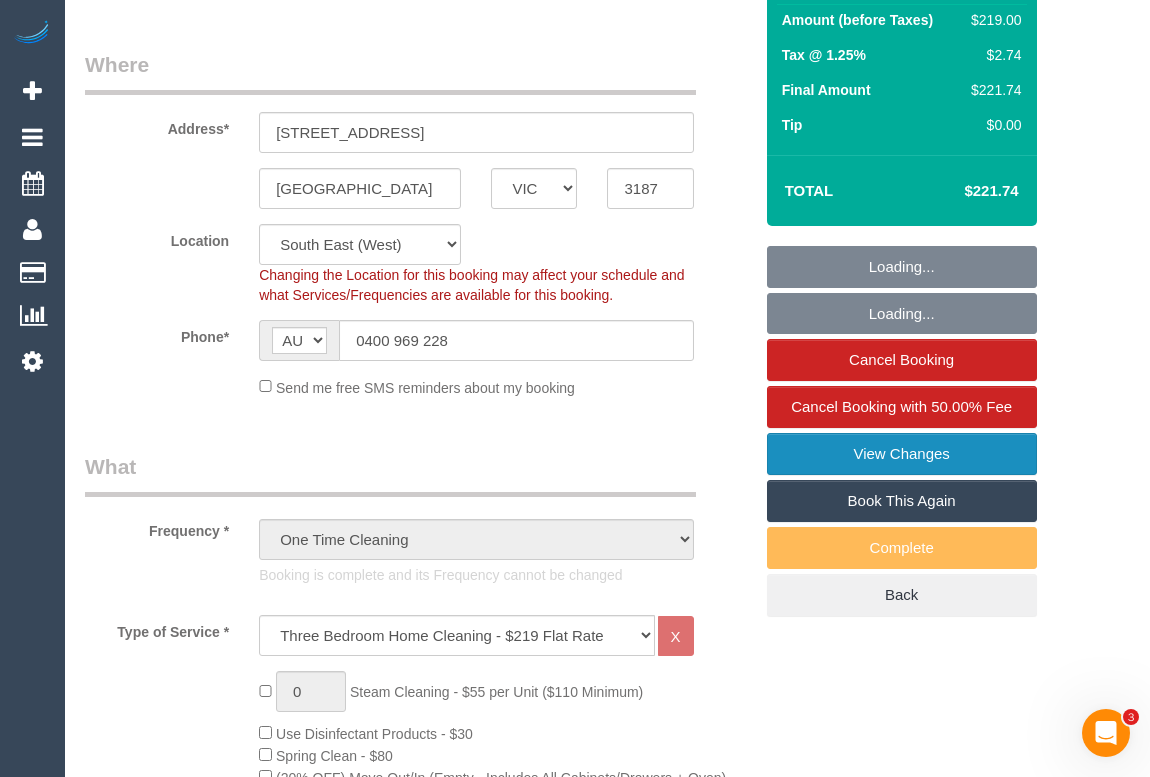 click on "View Changes" at bounding box center (902, 454) 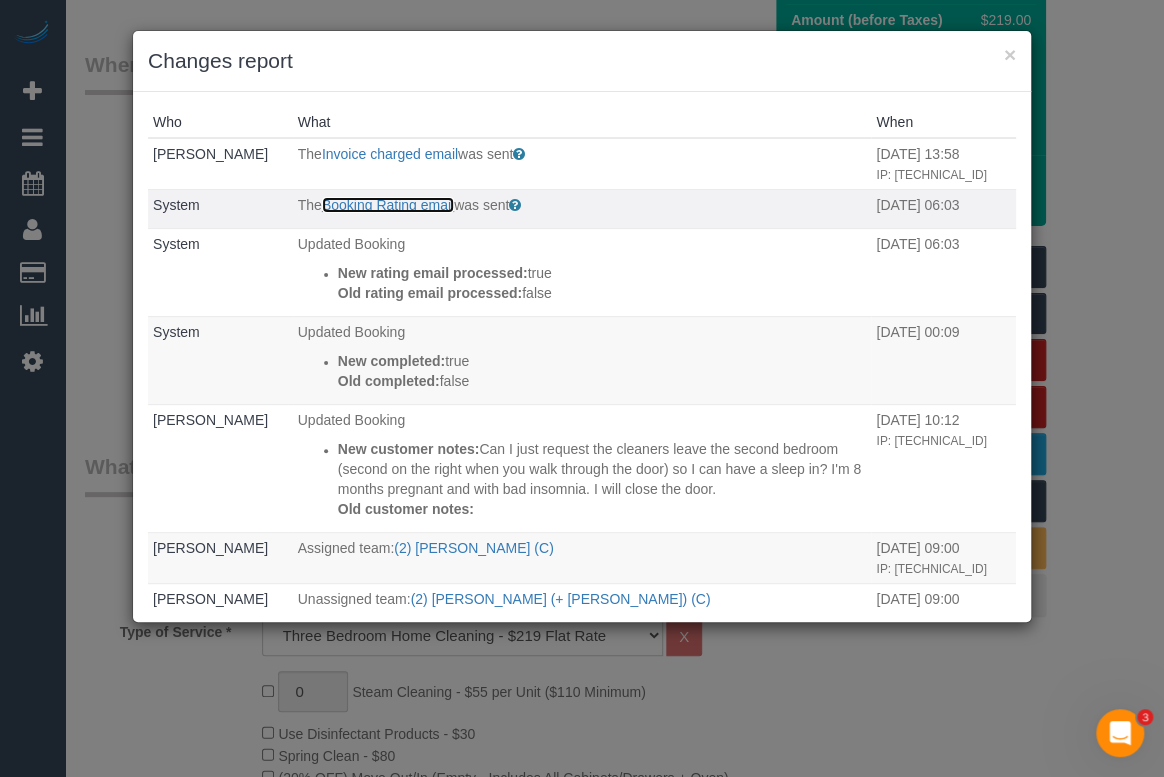 click on "Booking Rating email" at bounding box center [388, 205] 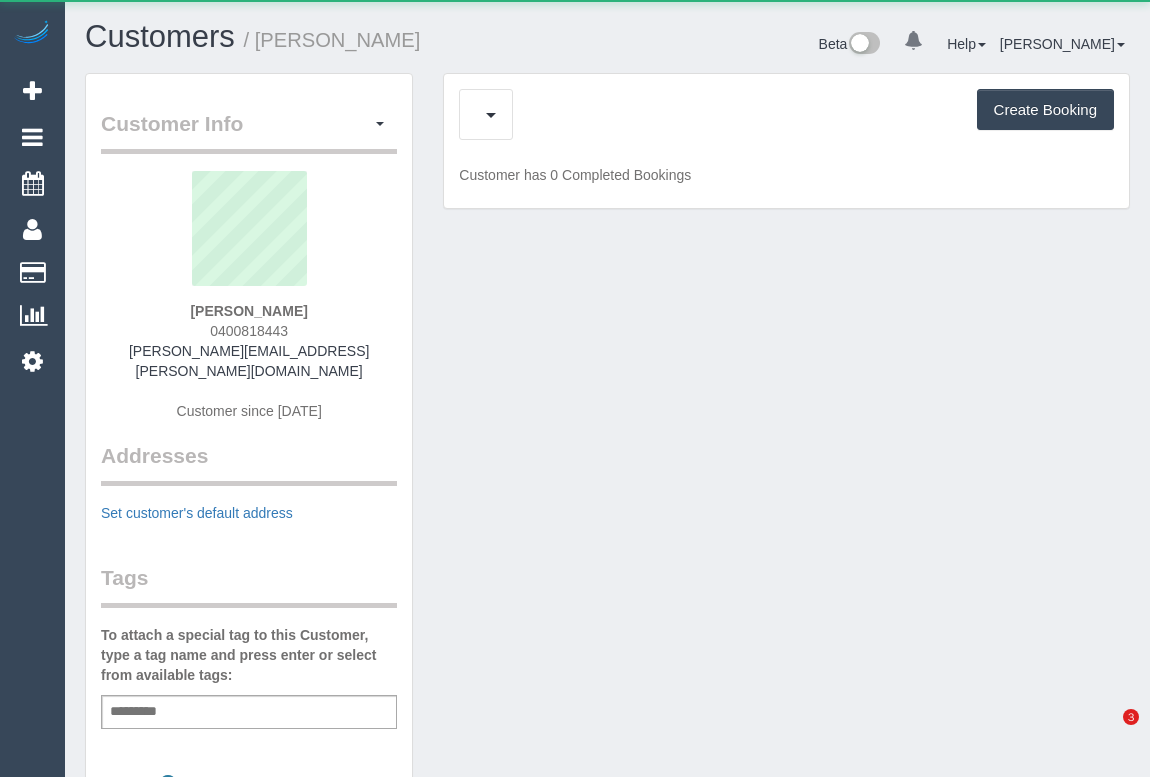scroll, scrollTop: 0, scrollLeft: 0, axis: both 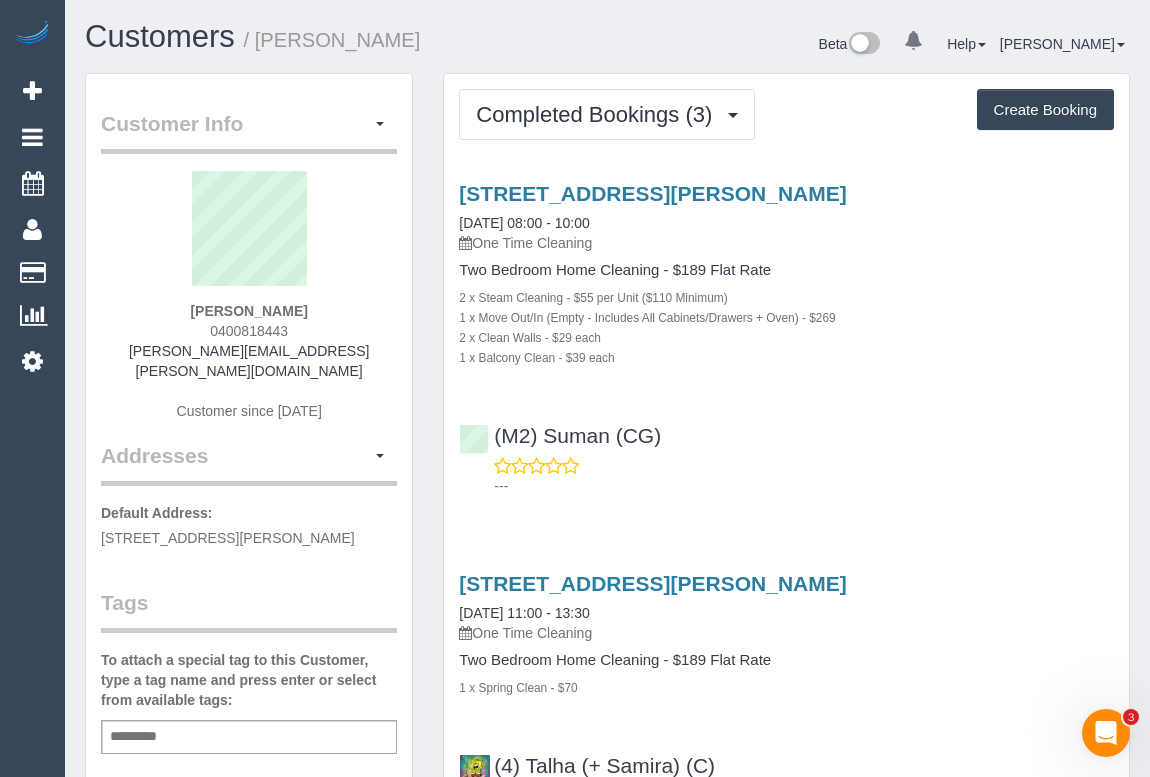 click on "---" at bounding box center [786, 476] 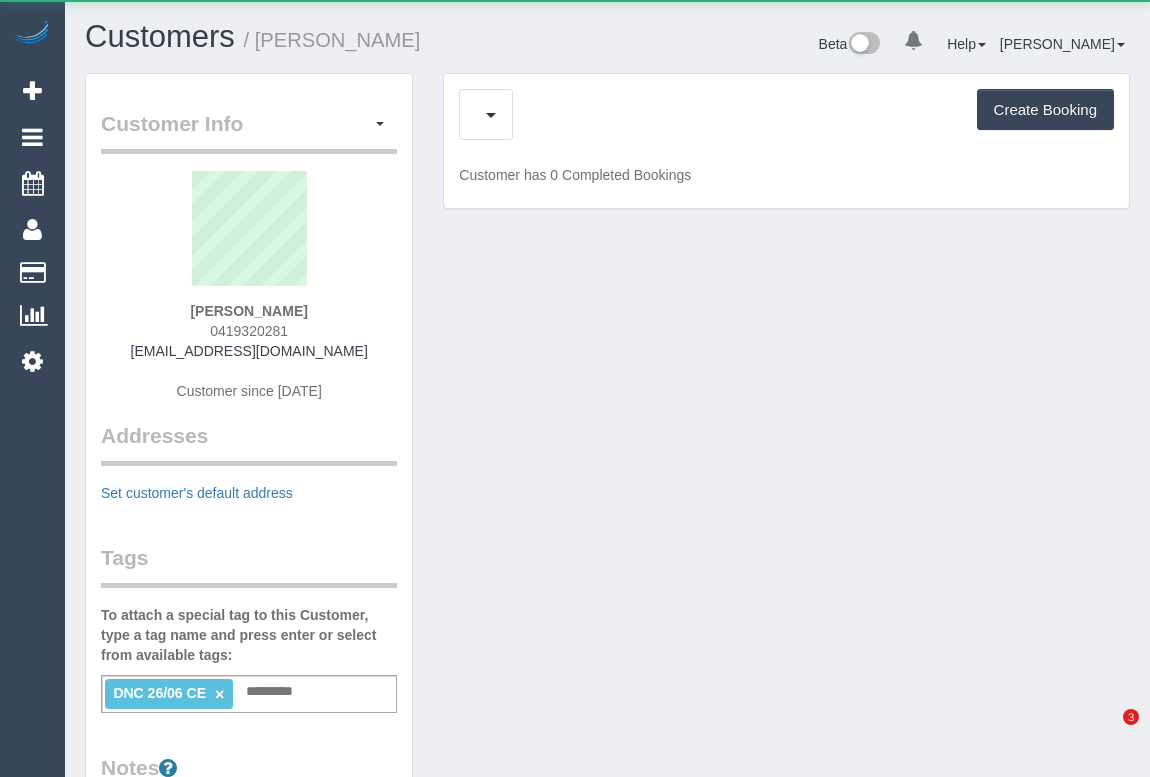 scroll, scrollTop: 0, scrollLeft: 0, axis: both 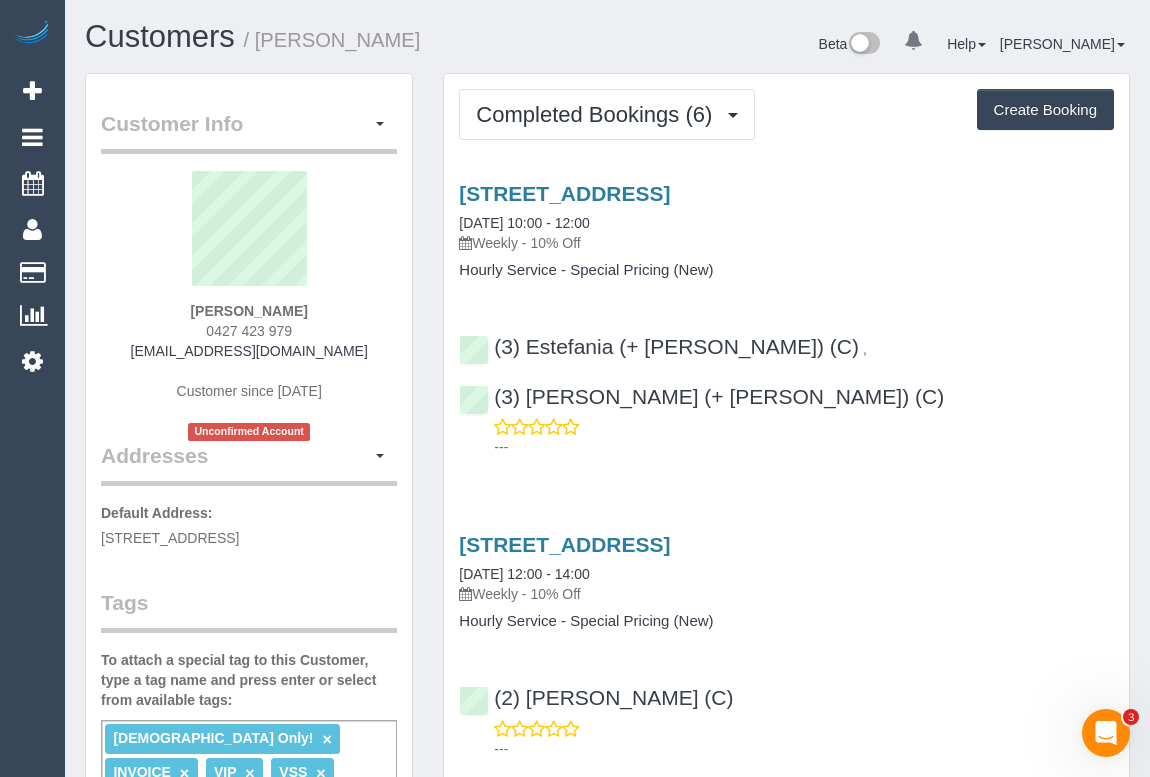 click on "[STREET_ADDRESS]
[DATE] 10:00 - 12:00
Weekly - 10% Off
Hourly Service - Special Pricing (New)" at bounding box center (786, 230) 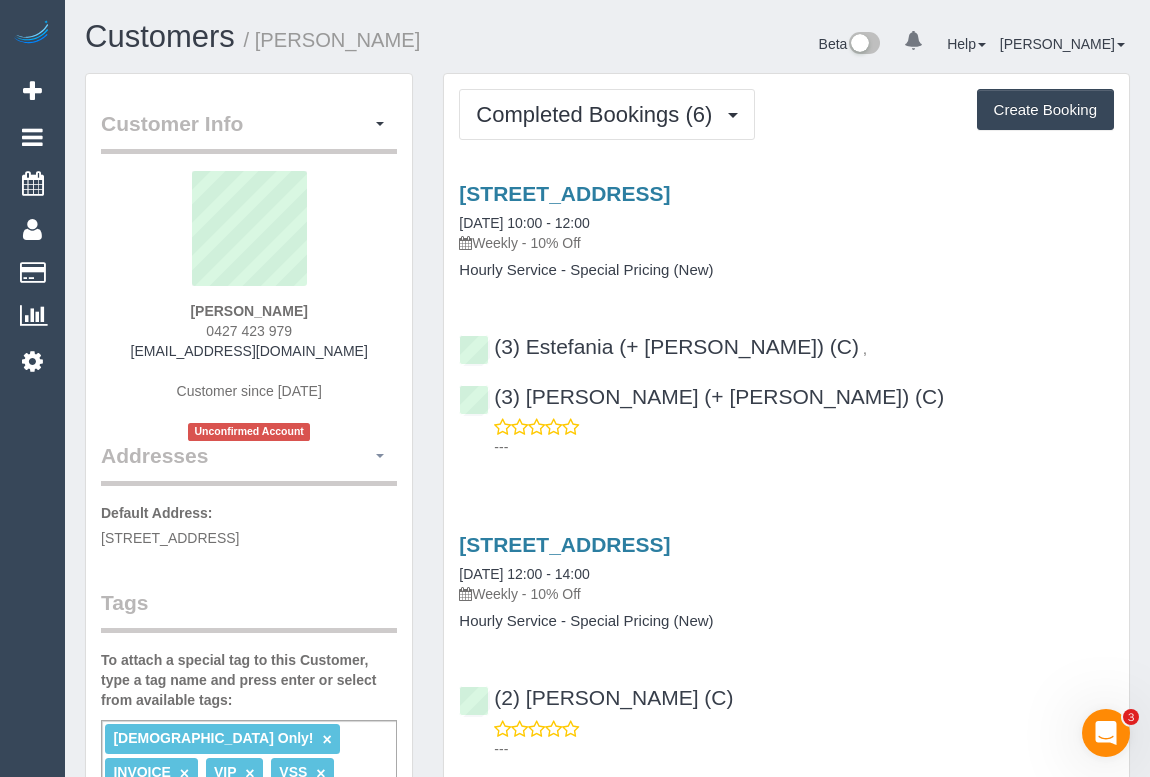 copy on "Evelyne" 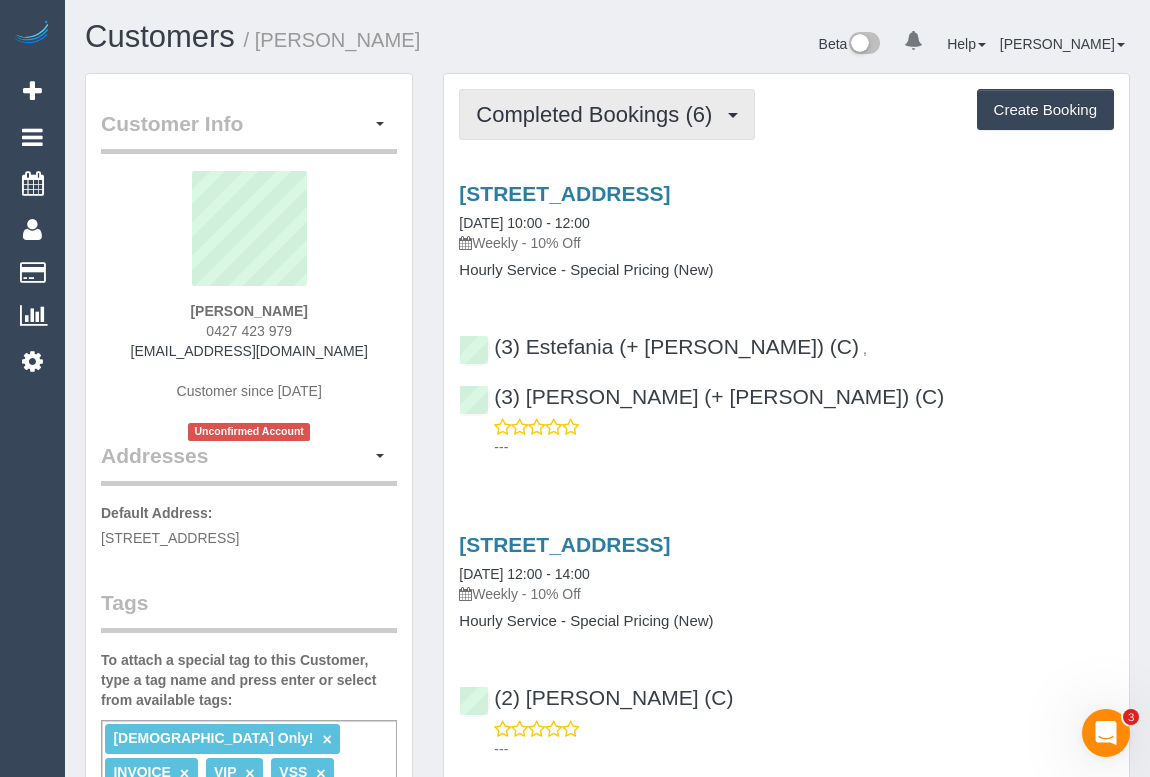 drag, startPoint x: 608, startPoint y: 118, endPoint x: 608, endPoint y: 171, distance: 53 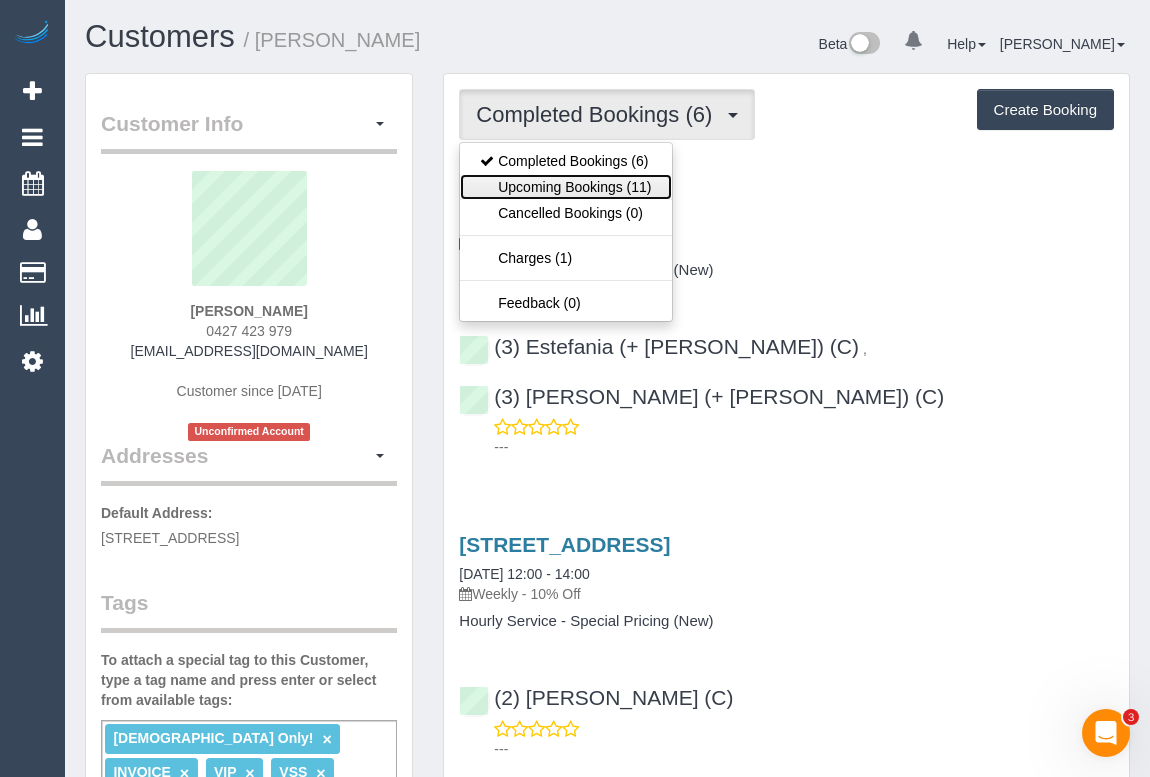 click on "Upcoming Bookings (11)" at bounding box center (565, 187) 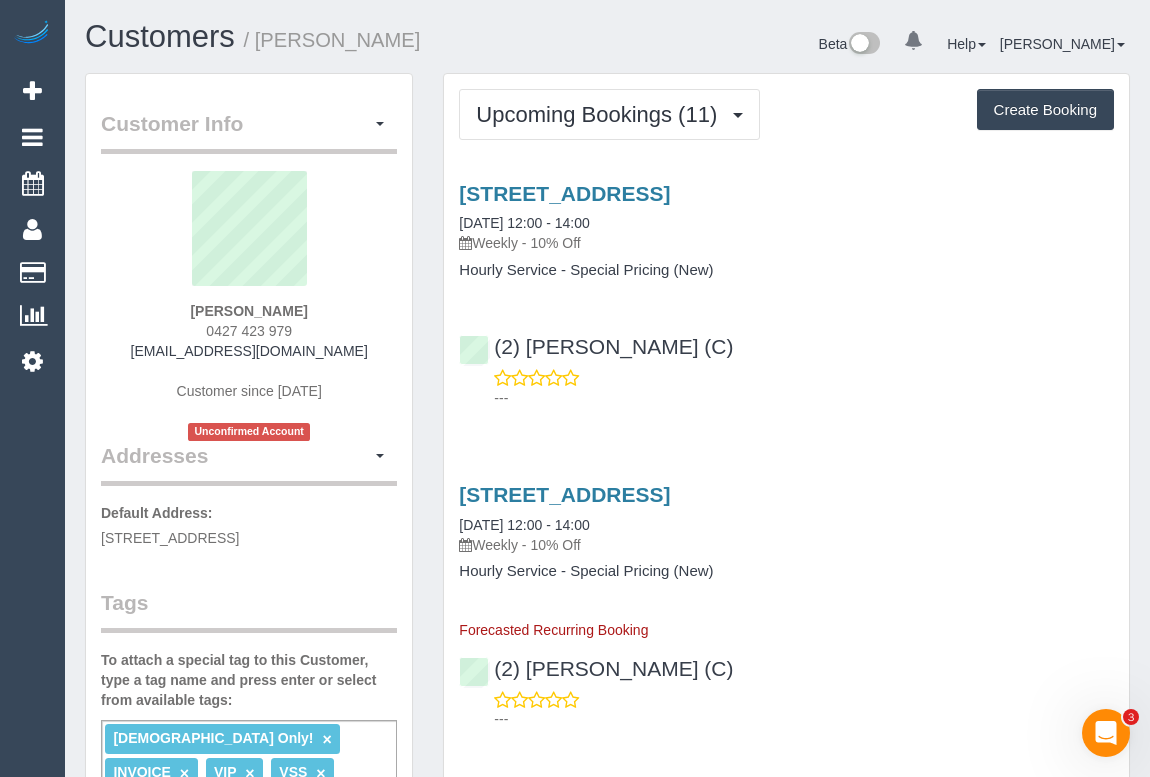 click on "---" at bounding box center (786, 388) 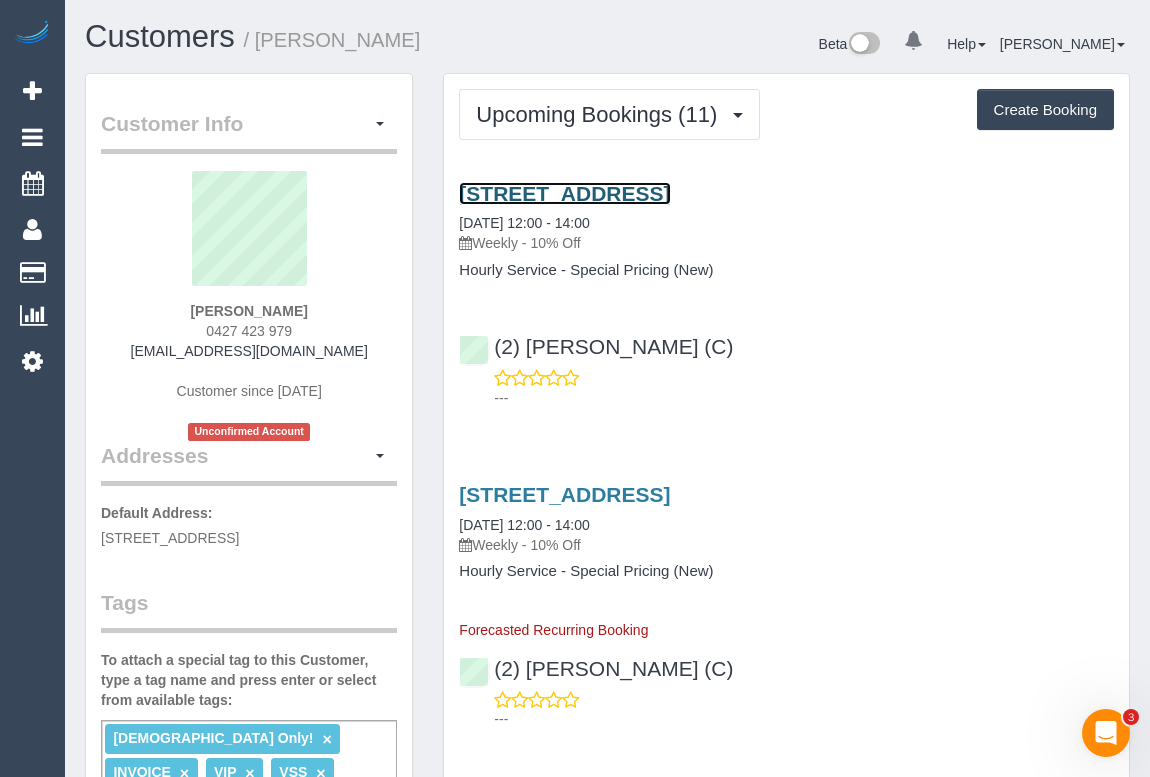 click on "610/259 Normanby Road, South Melbourne, VIC 3205" at bounding box center (564, 193) 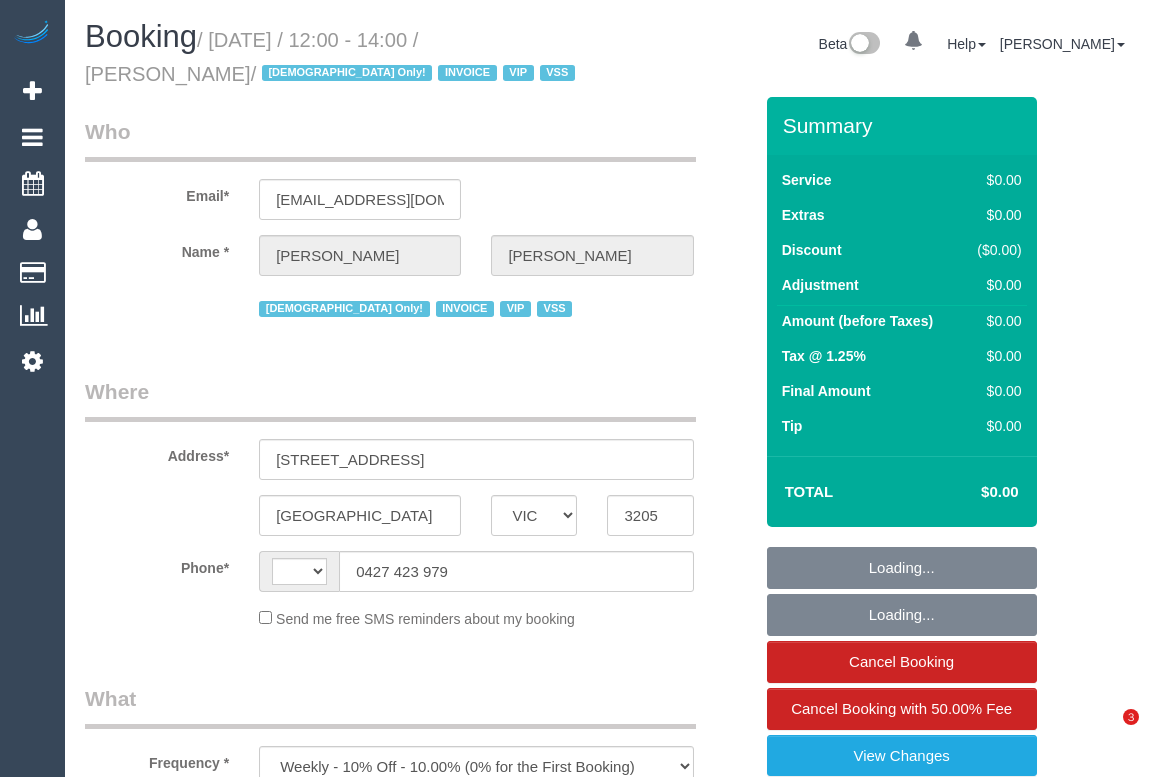 select on "VIC" 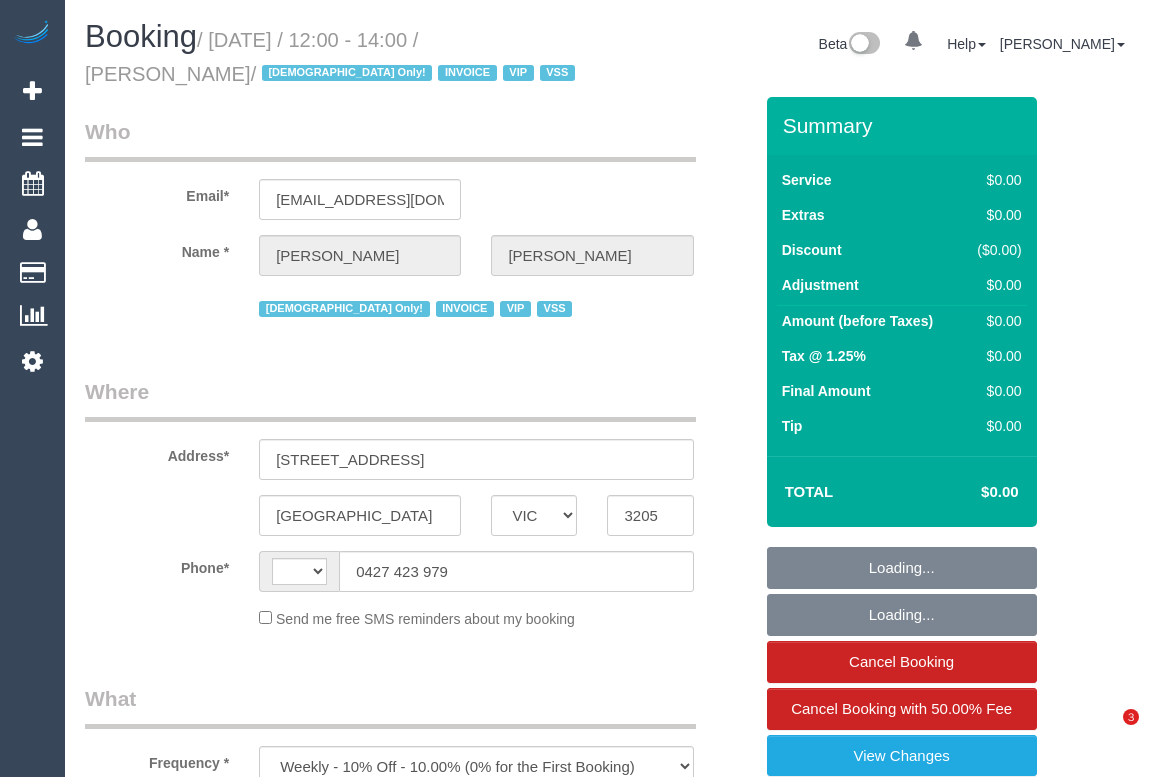 scroll, scrollTop: 0, scrollLeft: 0, axis: both 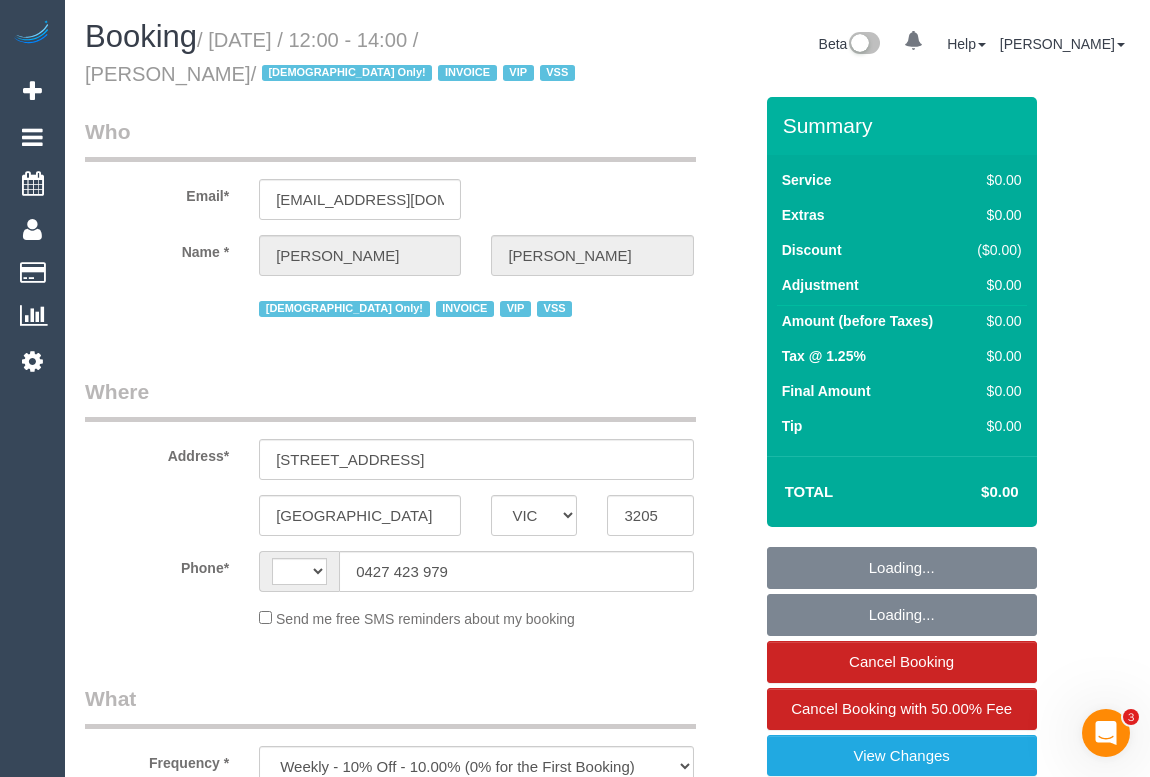 select on "120" 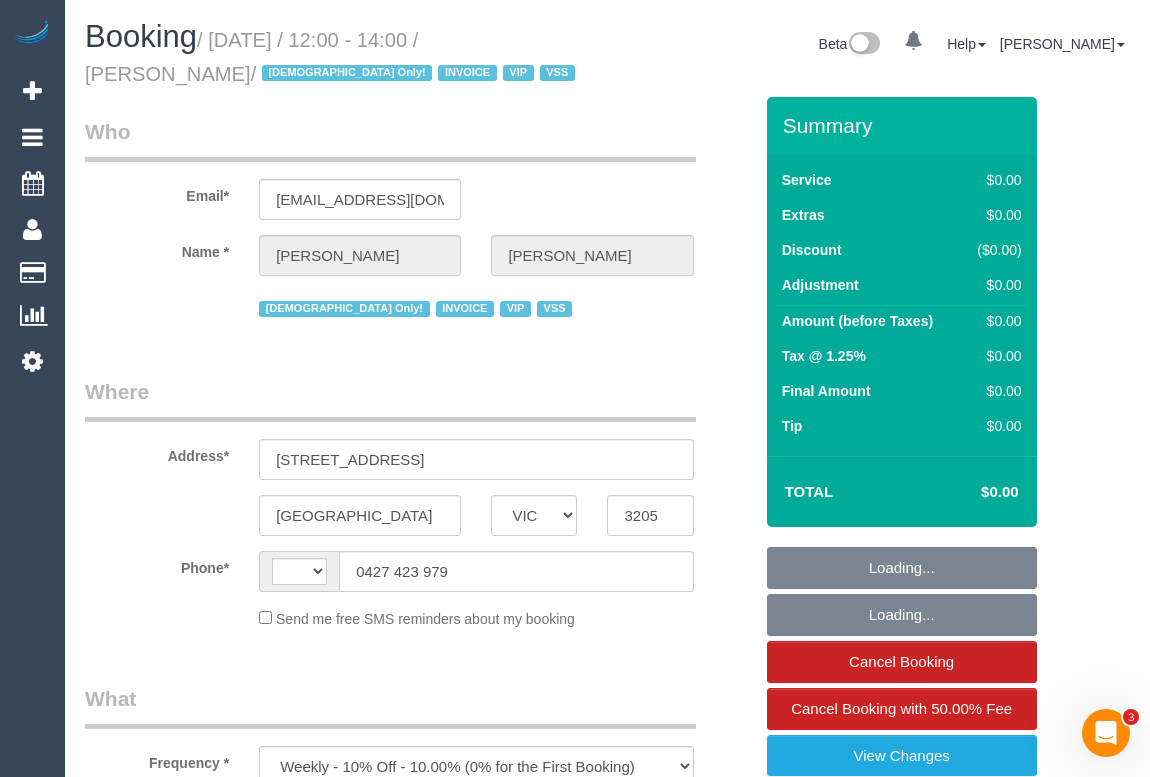select on "string:AU" 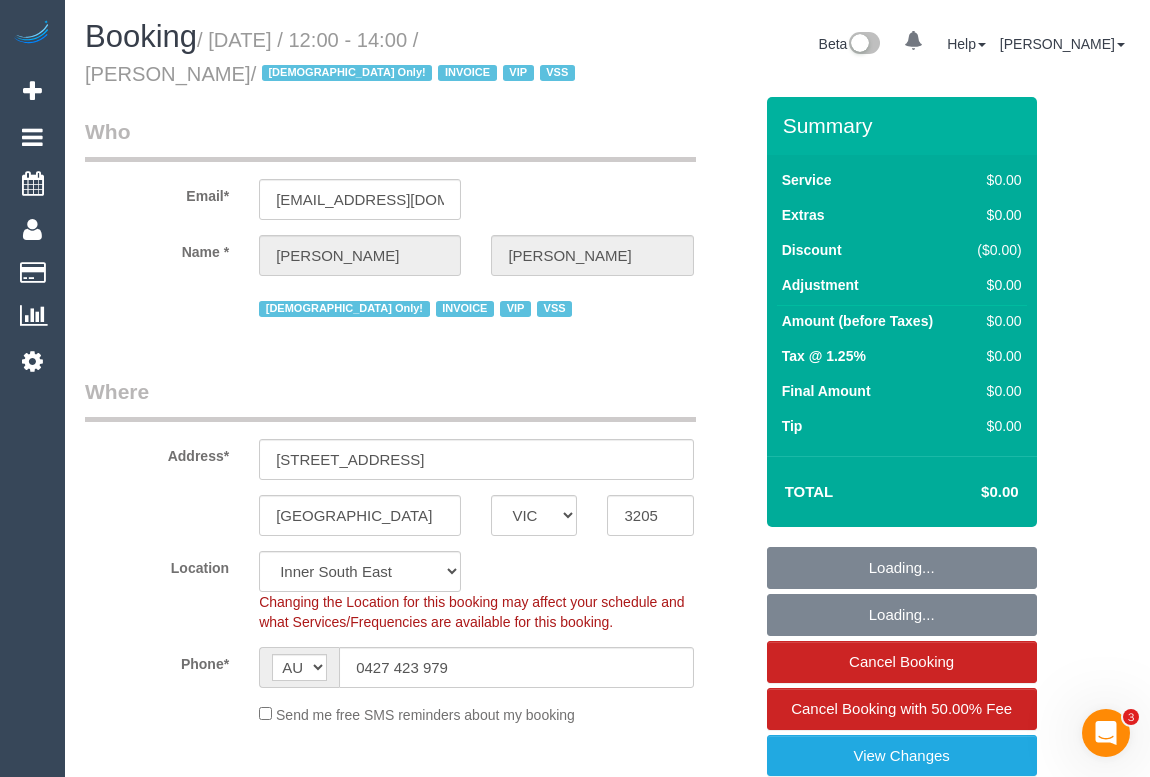 select on "number:27" 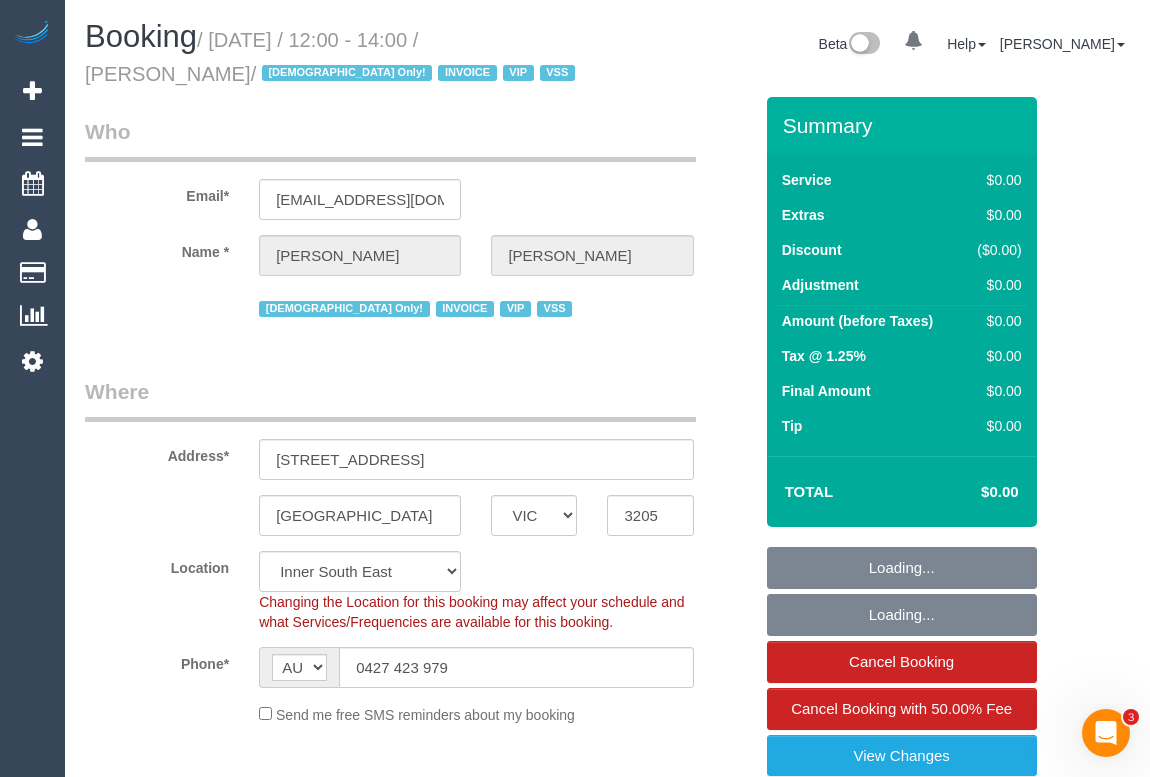 select on "number:14" 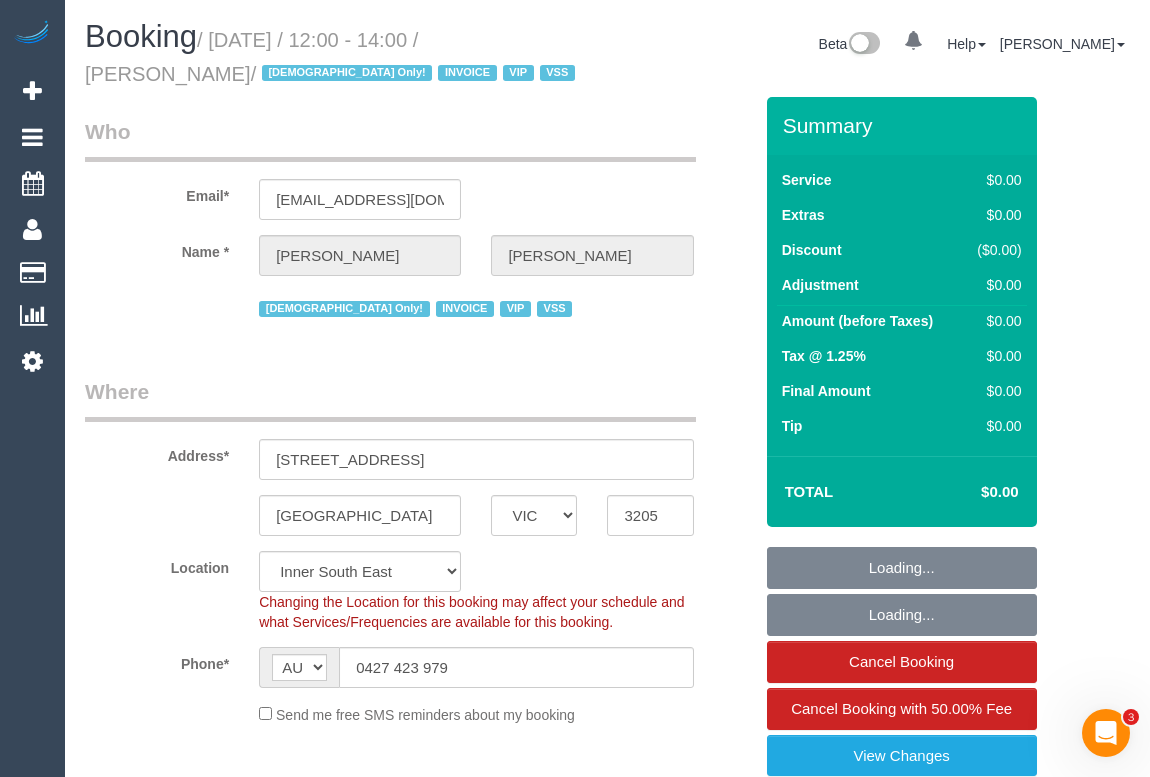 select on "object:1372" 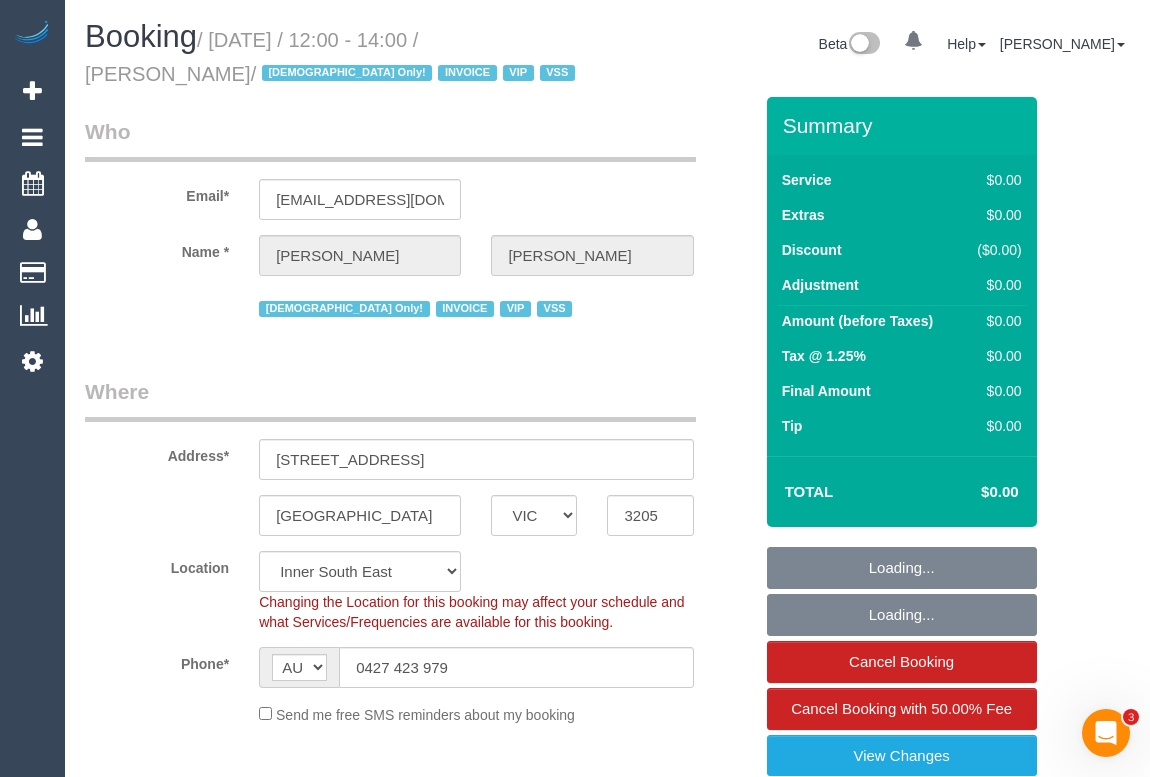 select on "spot1" 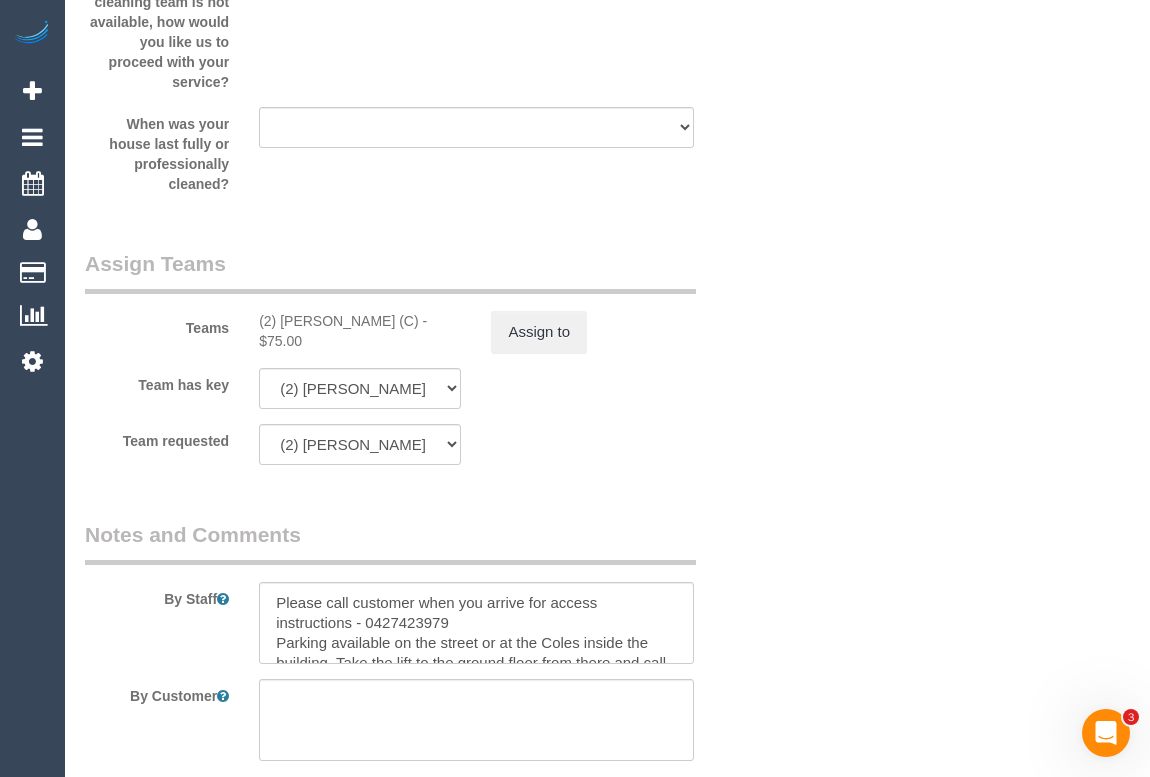 scroll, scrollTop: 2636, scrollLeft: 0, axis: vertical 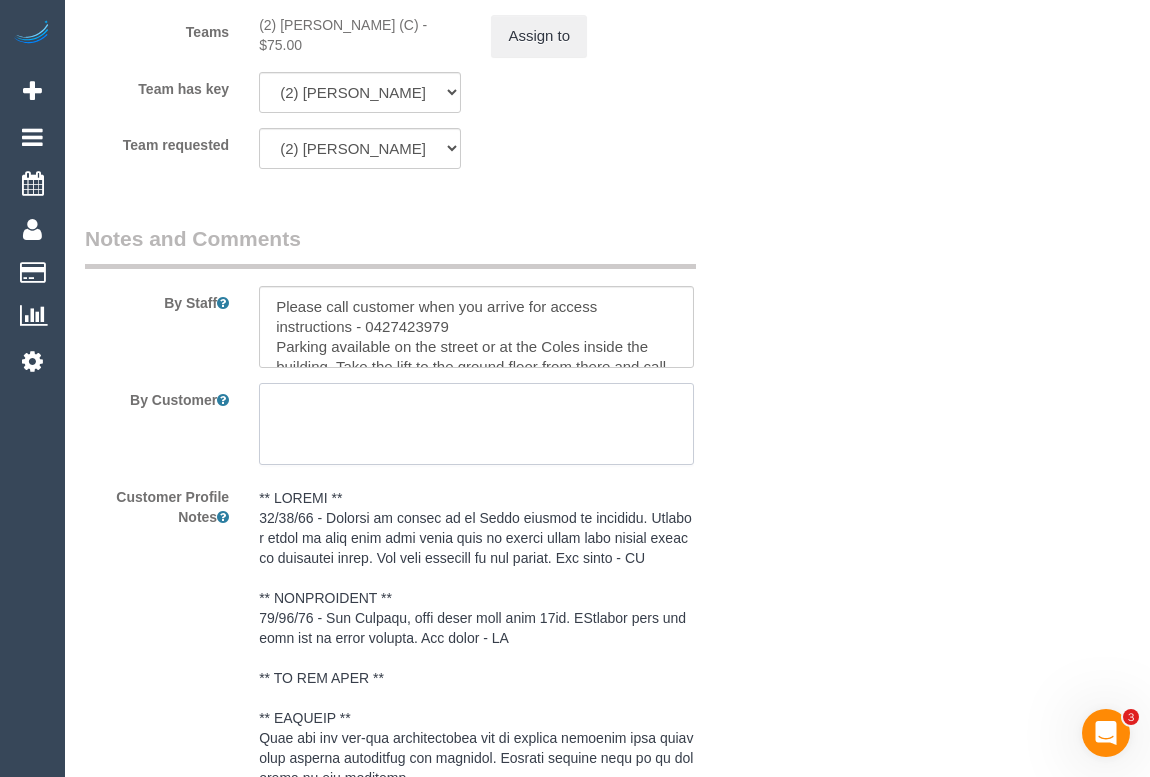 click at bounding box center [476, 424] 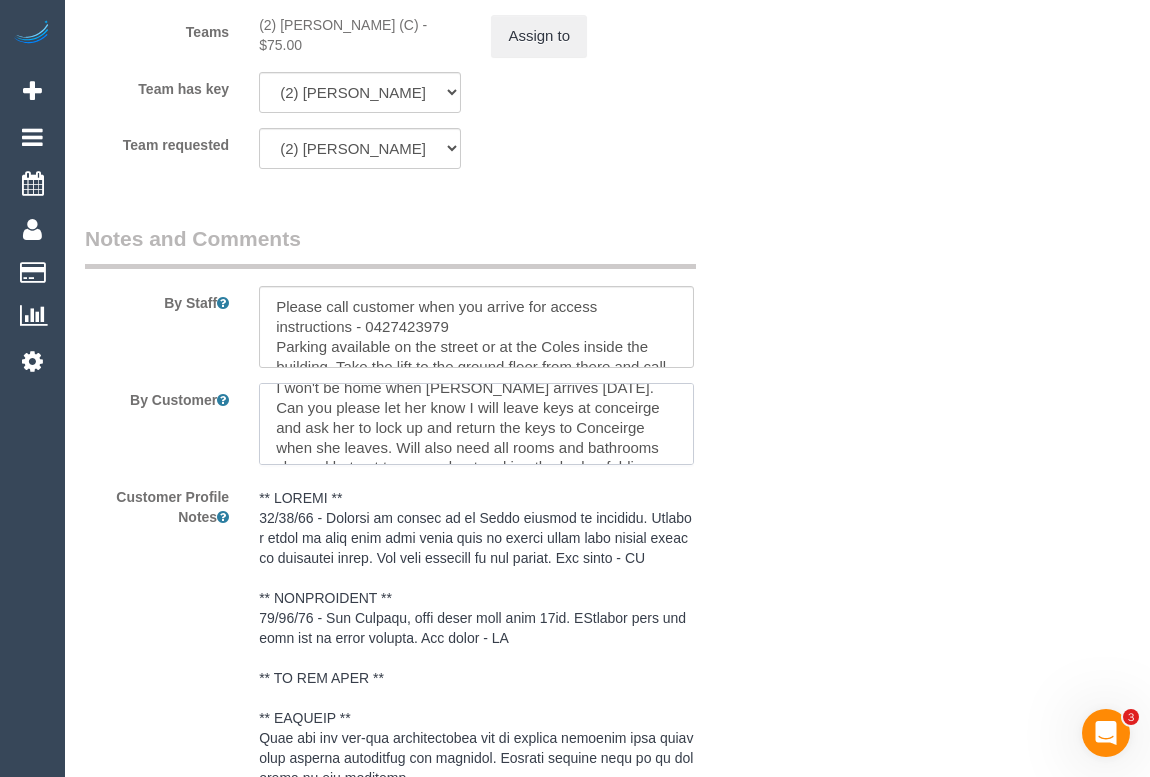 scroll, scrollTop: 0, scrollLeft: 0, axis: both 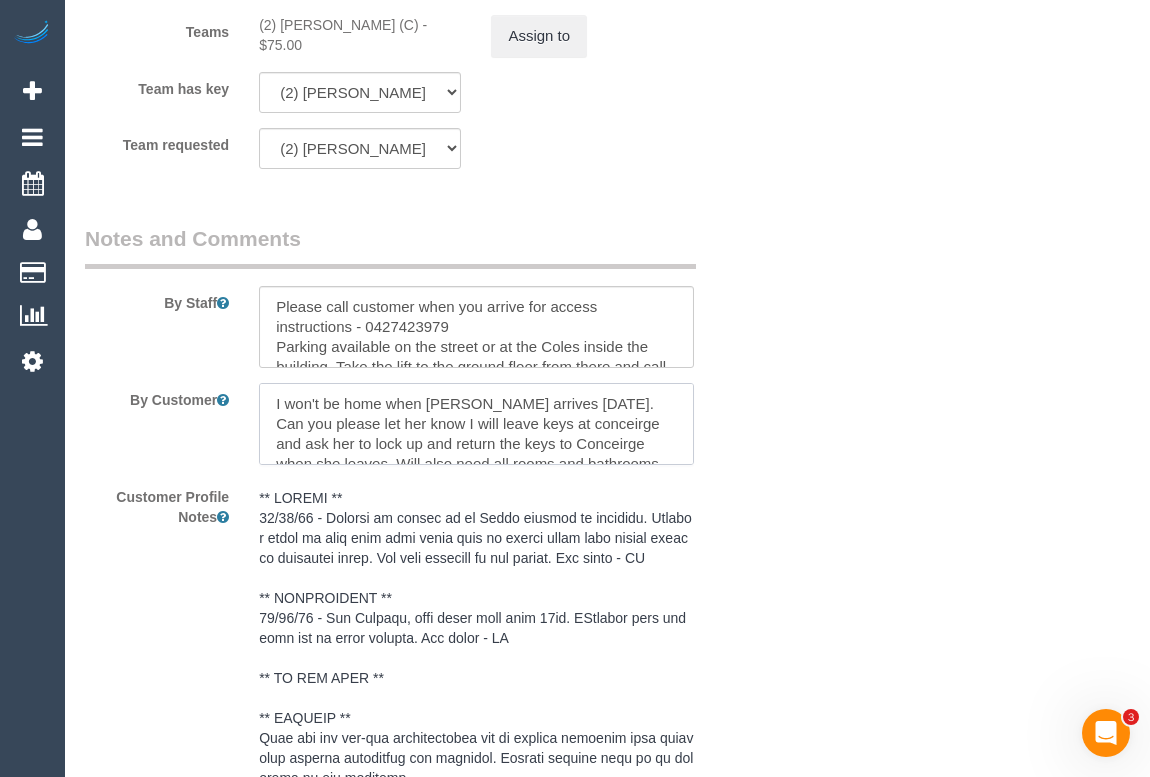 drag, startPoint x: 600, startPoint y: 398, endPoint x: 408, endPoint y: 418, distance: 193.03885 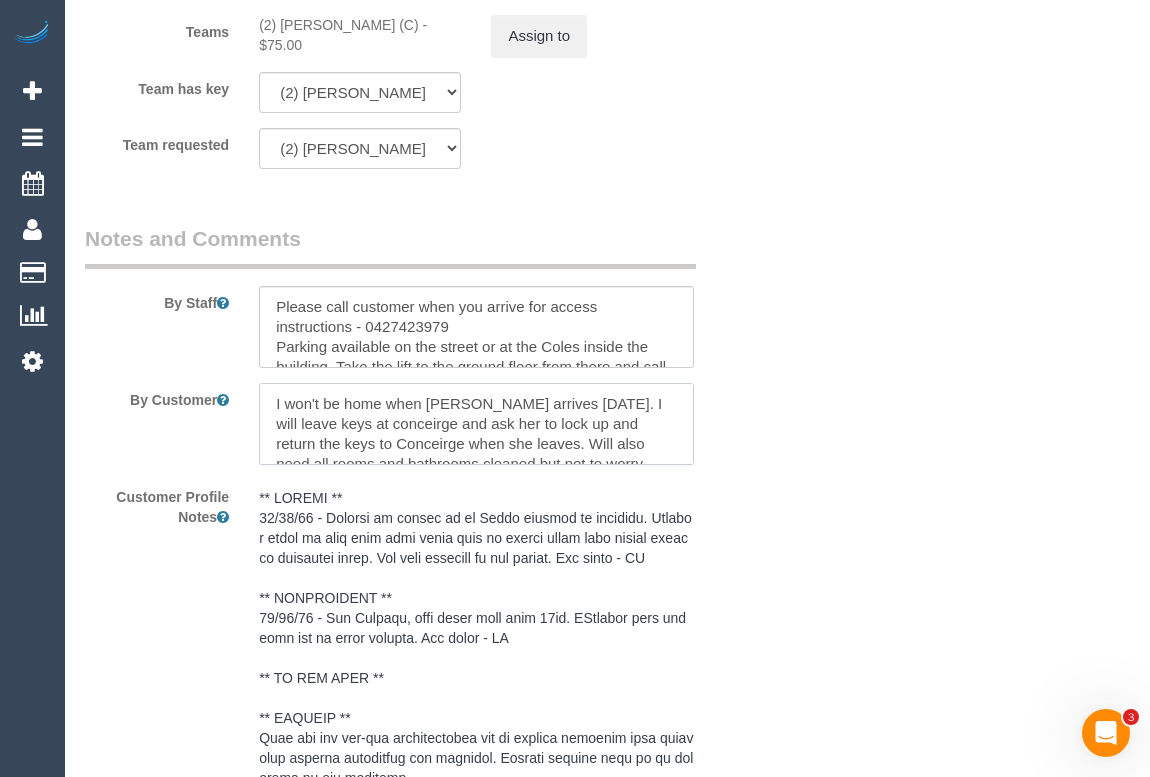 drag, startPoint x: 466, startPoint y: 420, endPoint x: 531, endPoint y: 423, distance: 65.06919 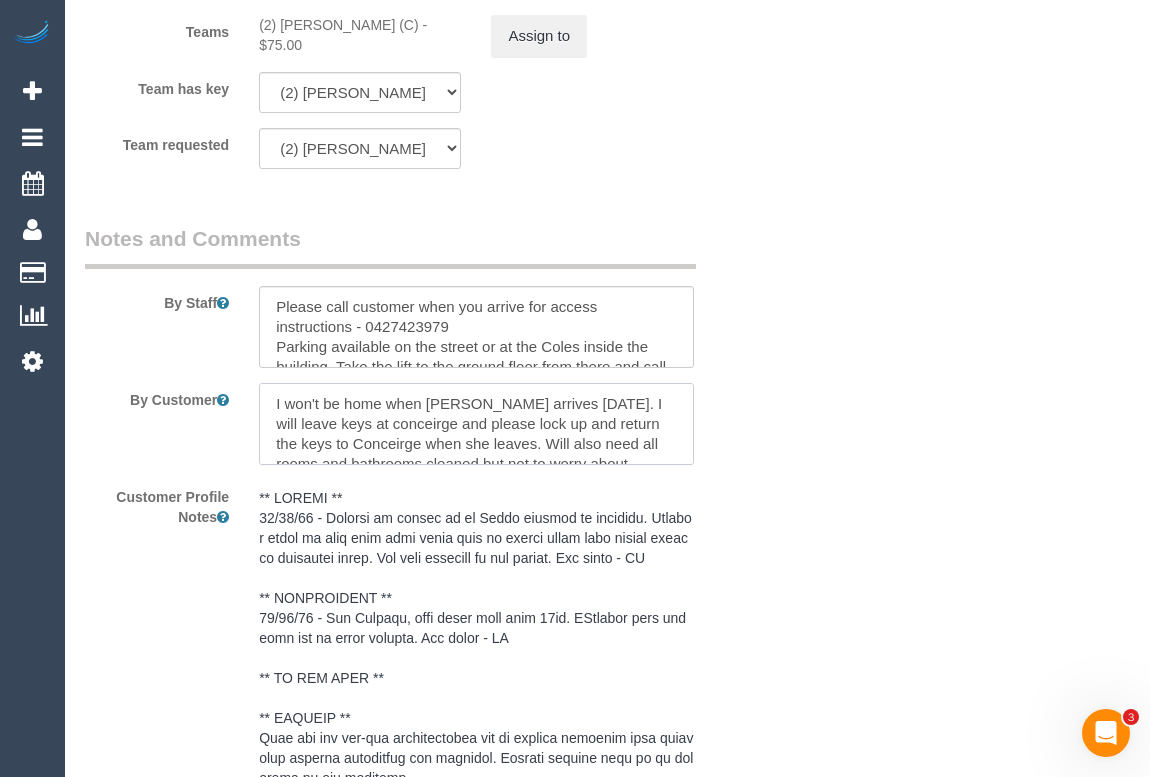 drag, startPoint x: 441, startPoint y: 440, endPoint x: 464, endPoint y: 443, distance: 23.194826 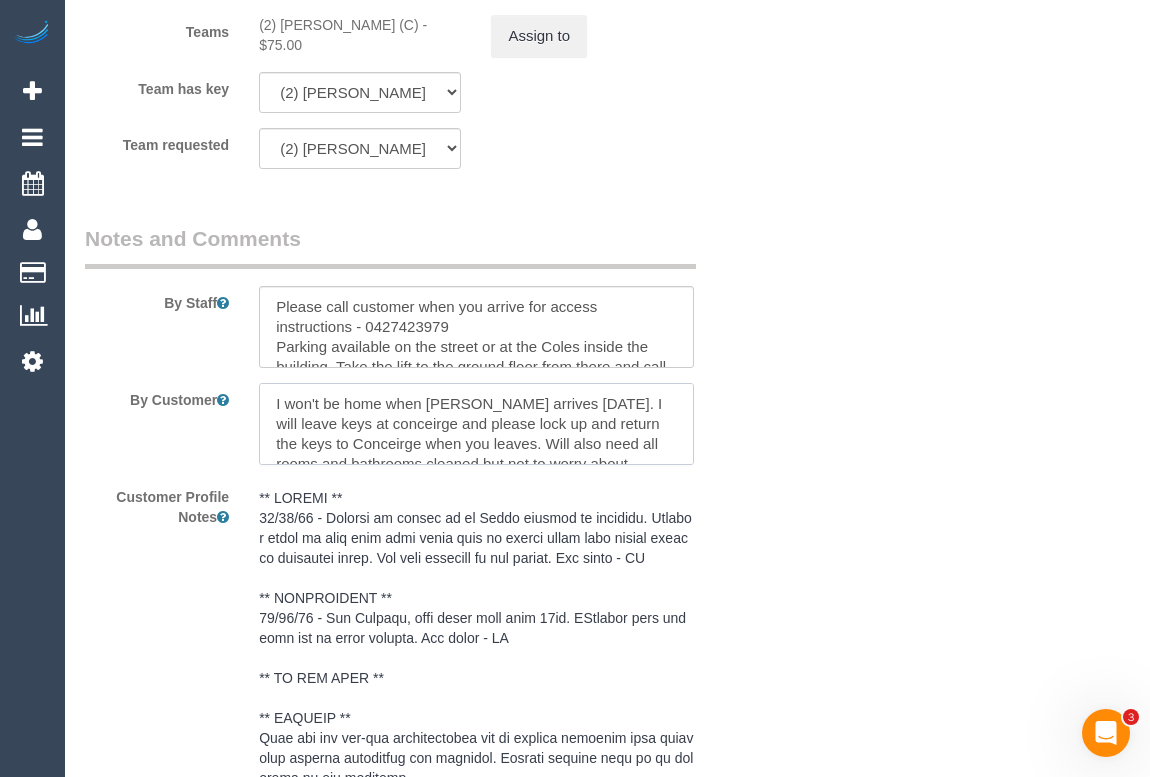 click at bounding box center [476, 424] 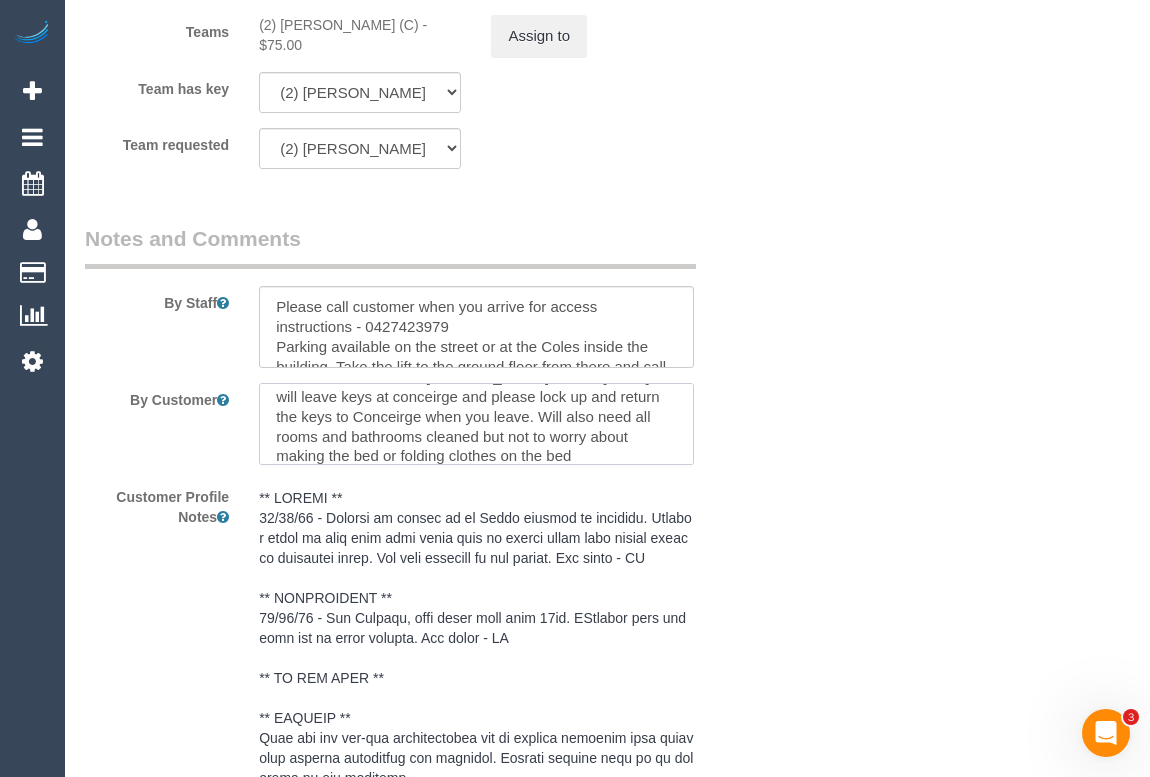 scroll, scrollTop: 40, scrollLeft: 0, axis: vertical 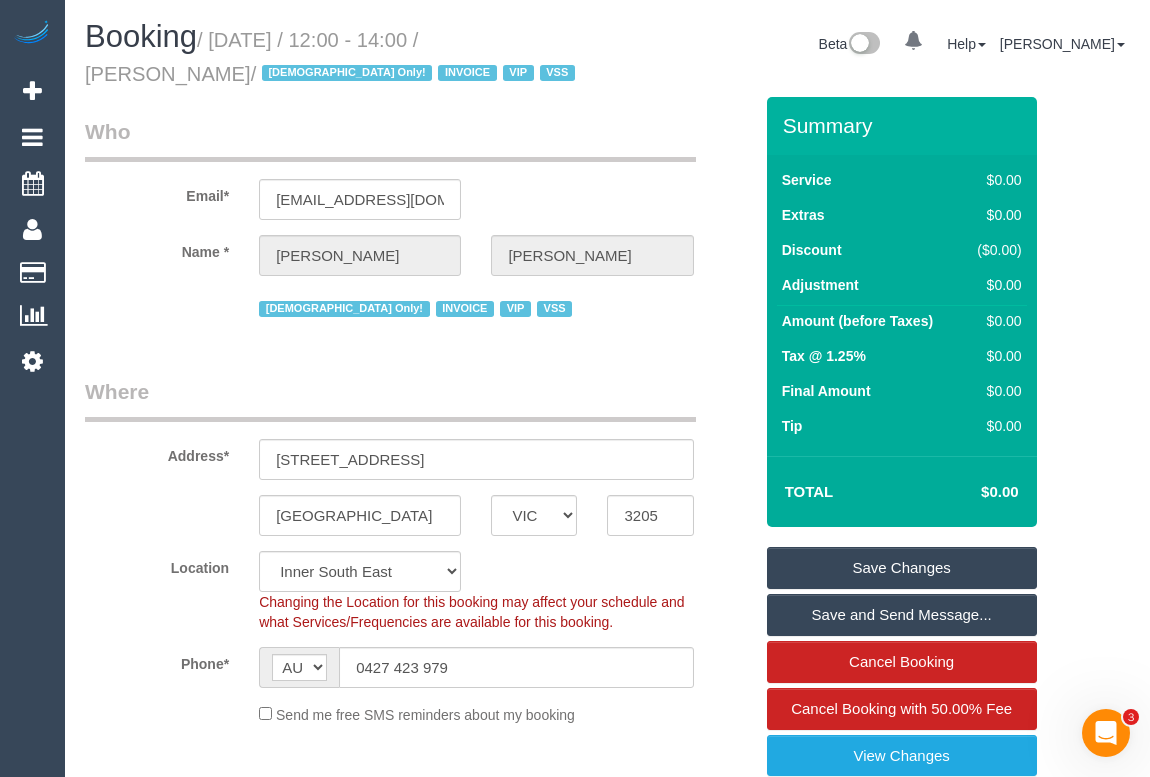 type on "I won't be home when Megan arrives tomorrow. I will leave keys at conceirge and please lock up and return the keys to Conceirge when you leave. Will also need all rooms and bathrooms cleaned but not to worry about making the bed or folding clothes on the bed" 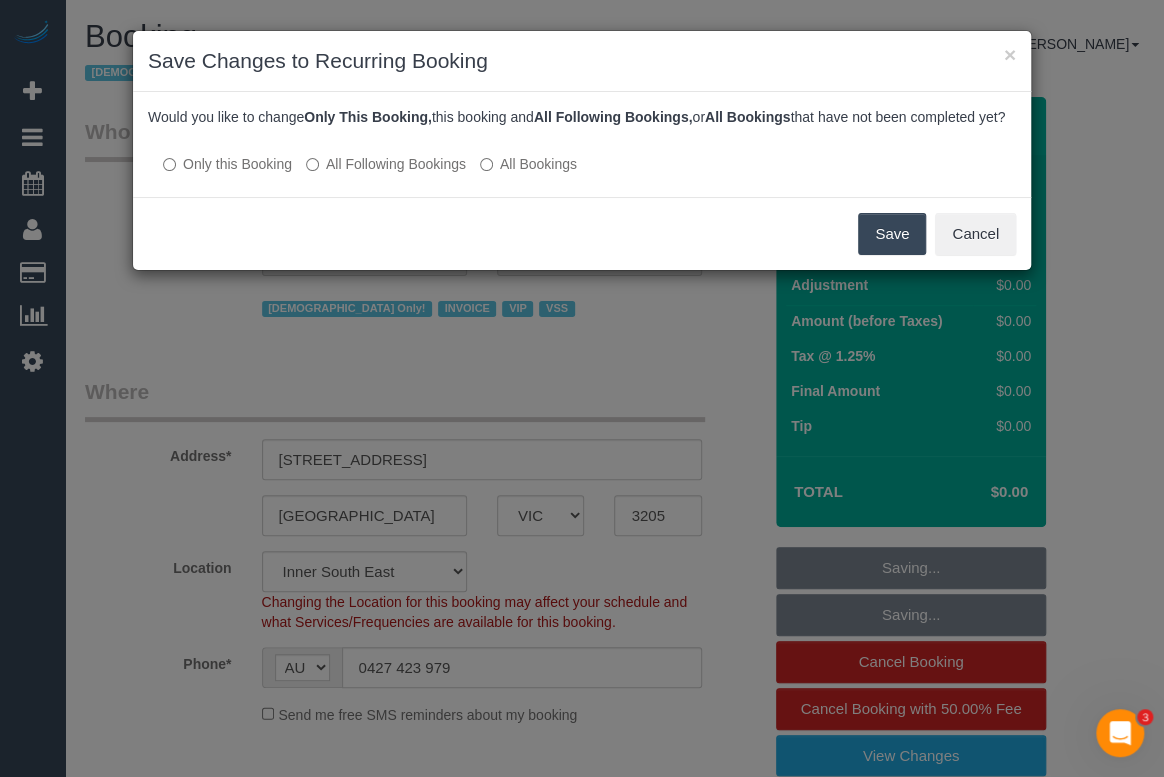click on "Save" at bounding box center (892, 234) 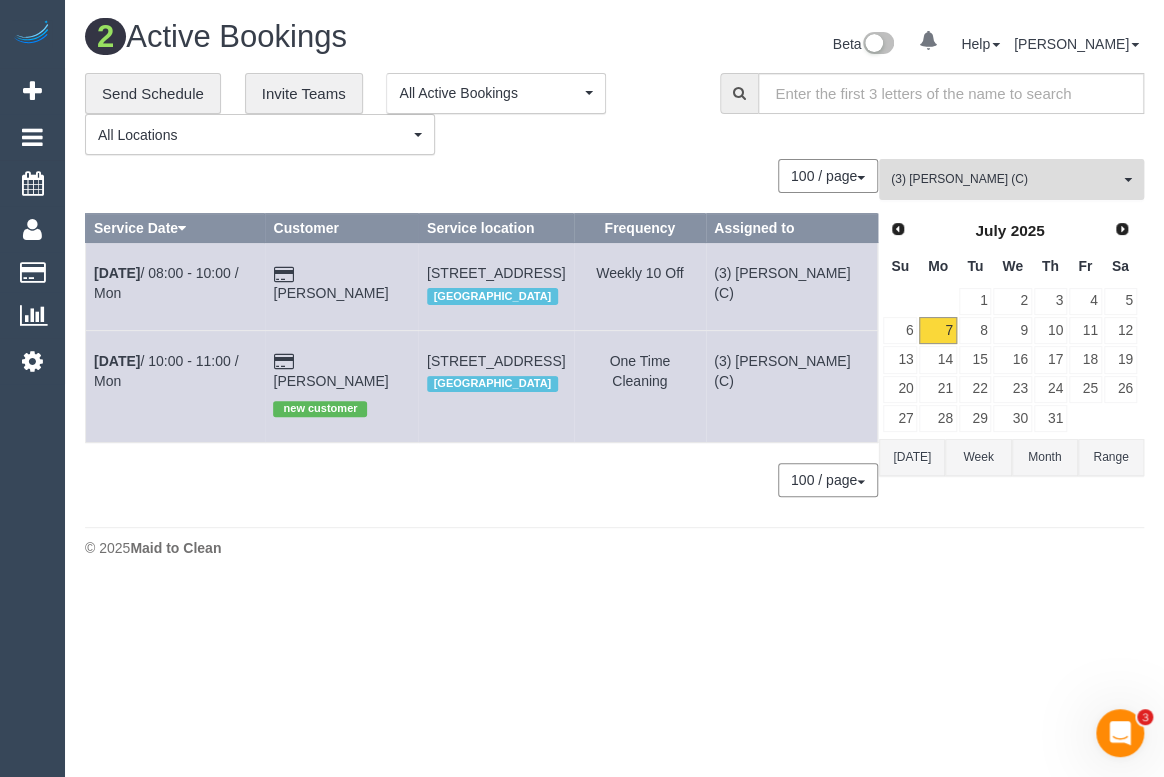 click on "(3) Luke HJ (C)" at bounding box center [1005, 179] 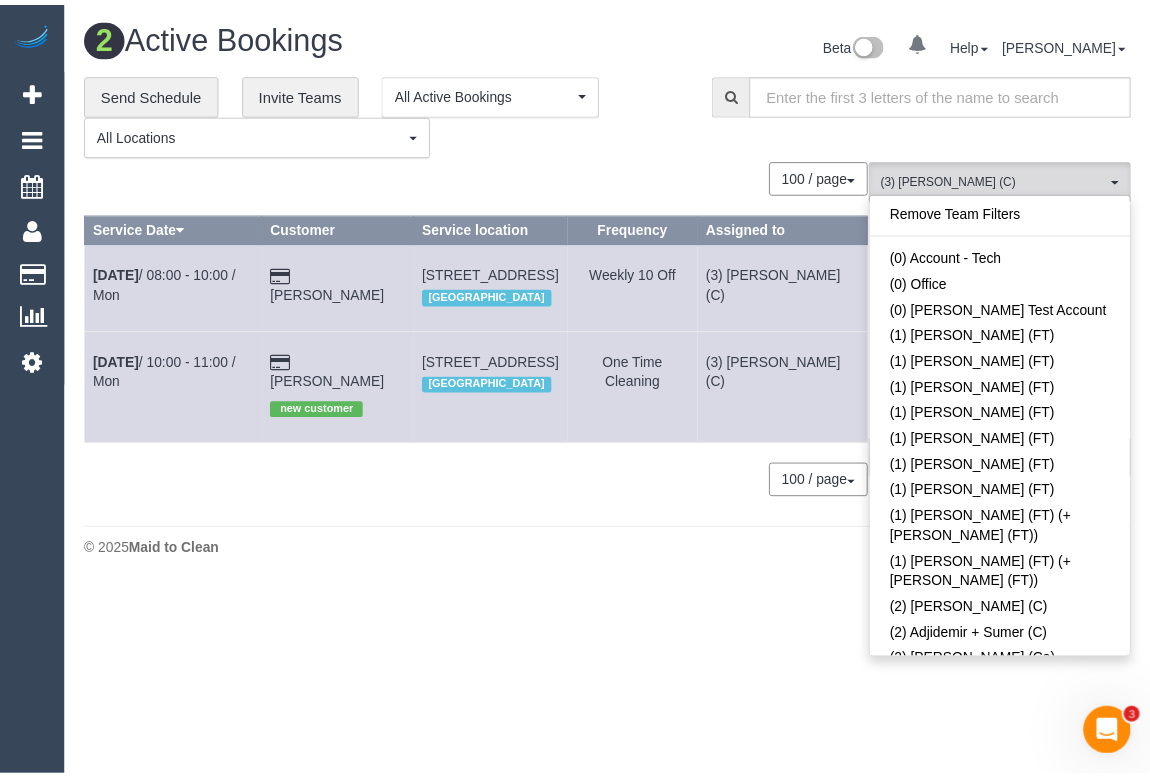 scroll, scrollTop: 3885, scrollLeft: 0, axis: vertical 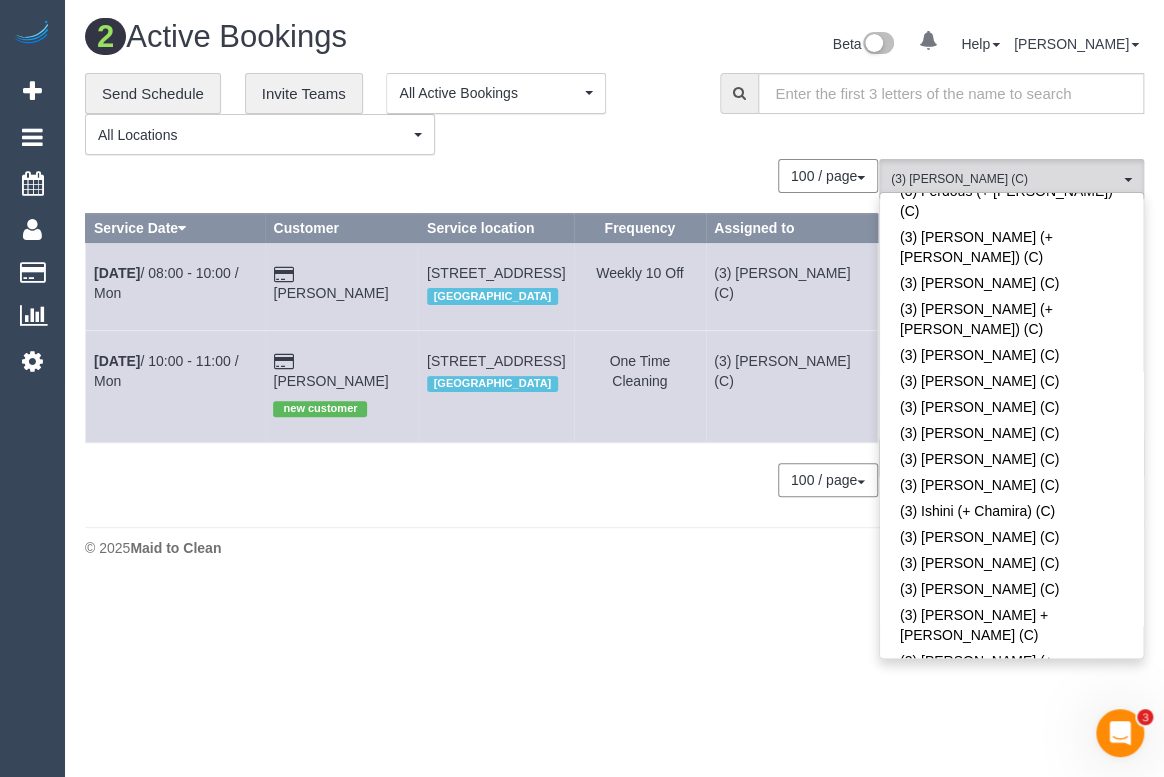 click on "(3) Luke HJ (C)" at bounding box center [1011, 1307] 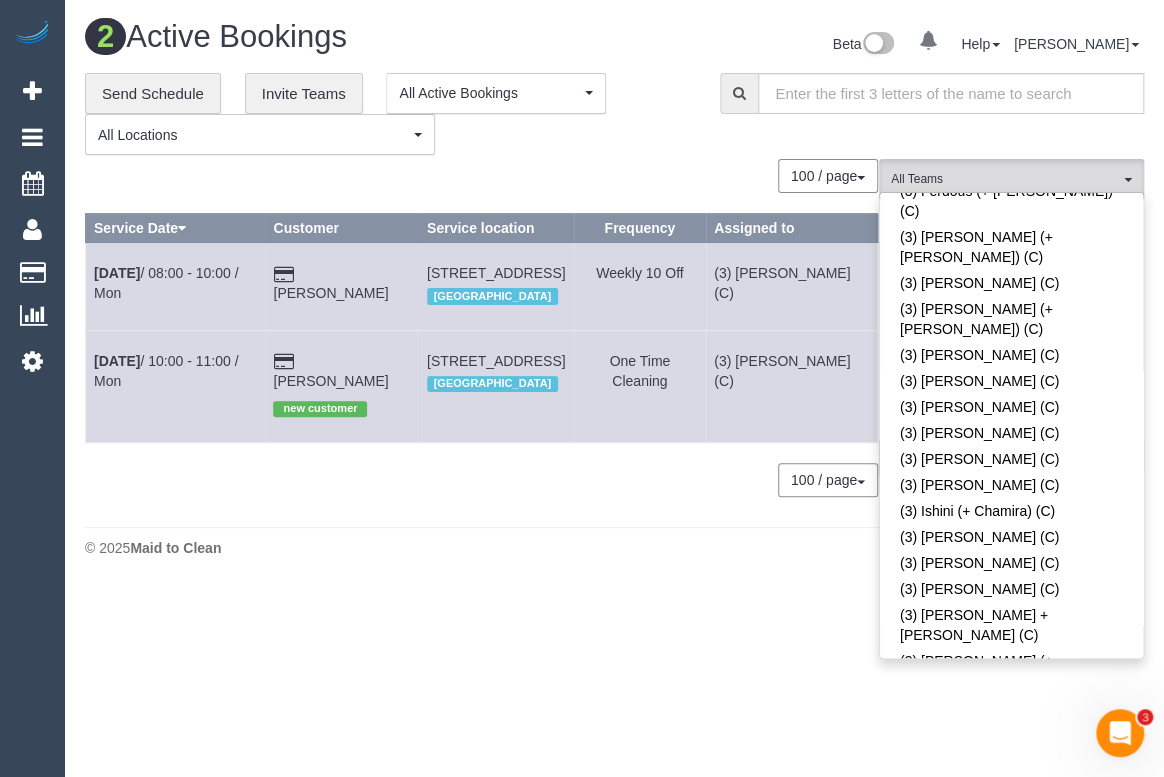 click on "**********" at bounding box center (387, 114) 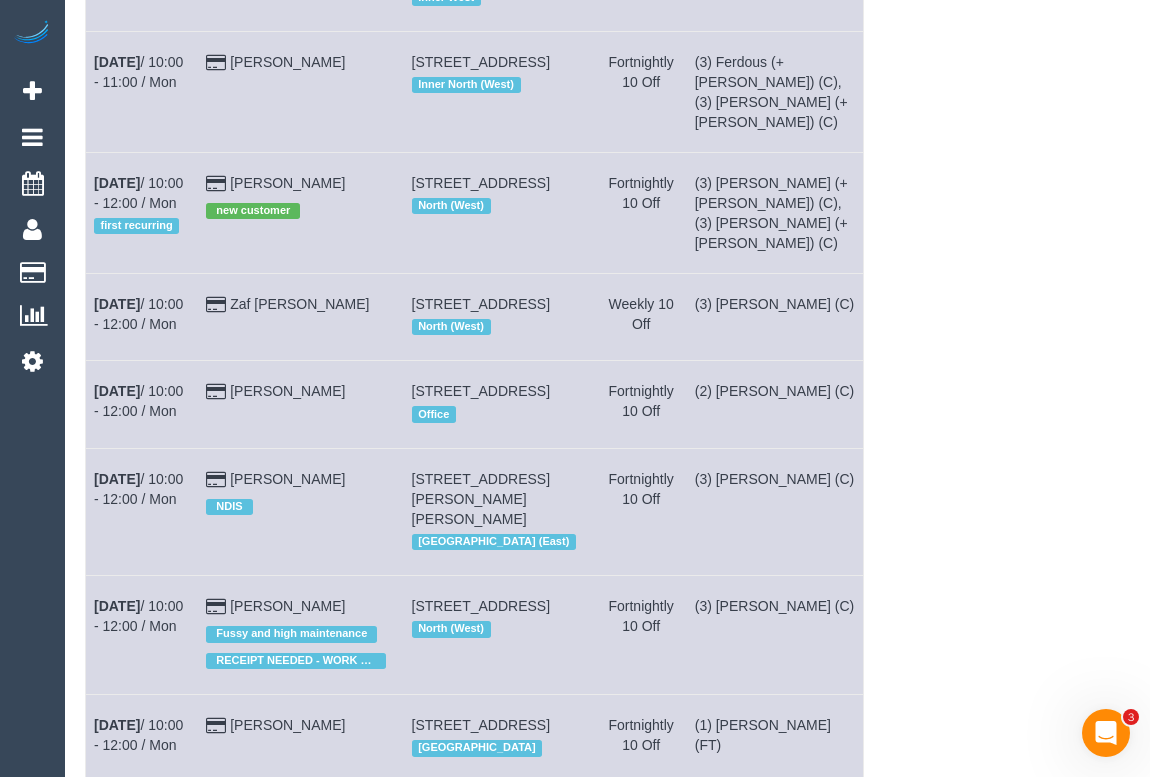 scroll, scrollTop: 10580, scrollLeft: 0, axis: vertical 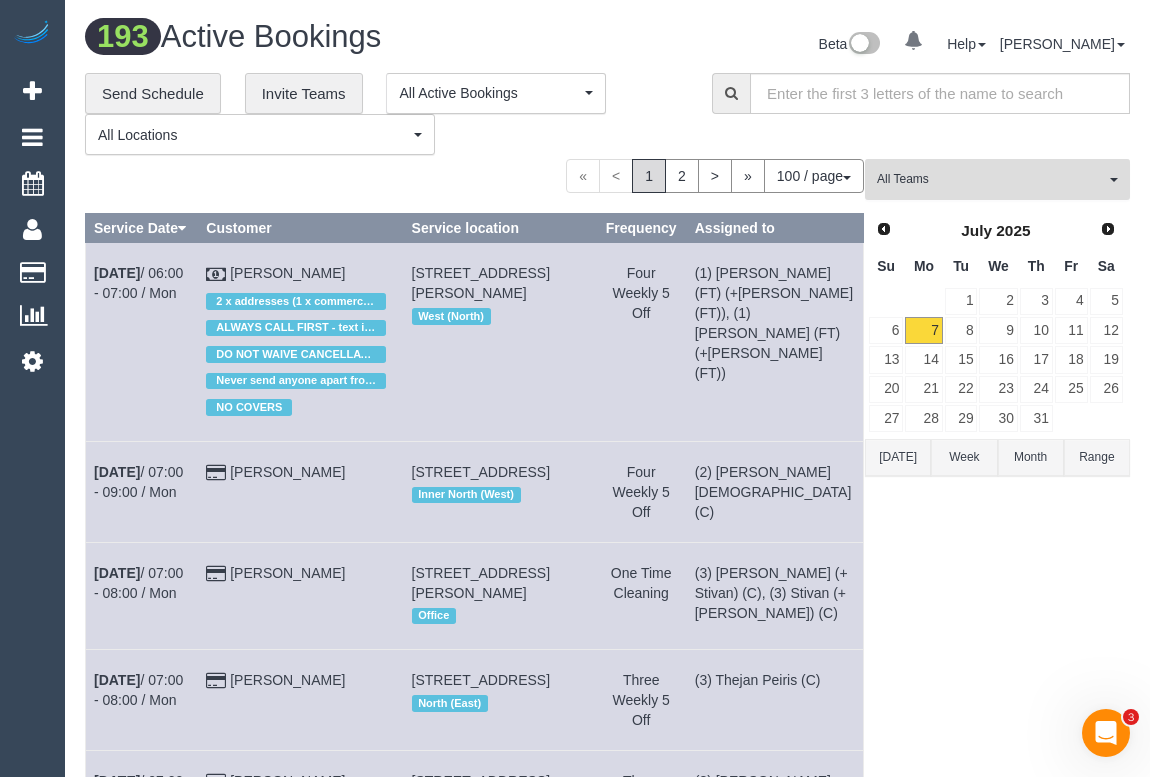 click on "All Teams" at bounding box center (991, 179) 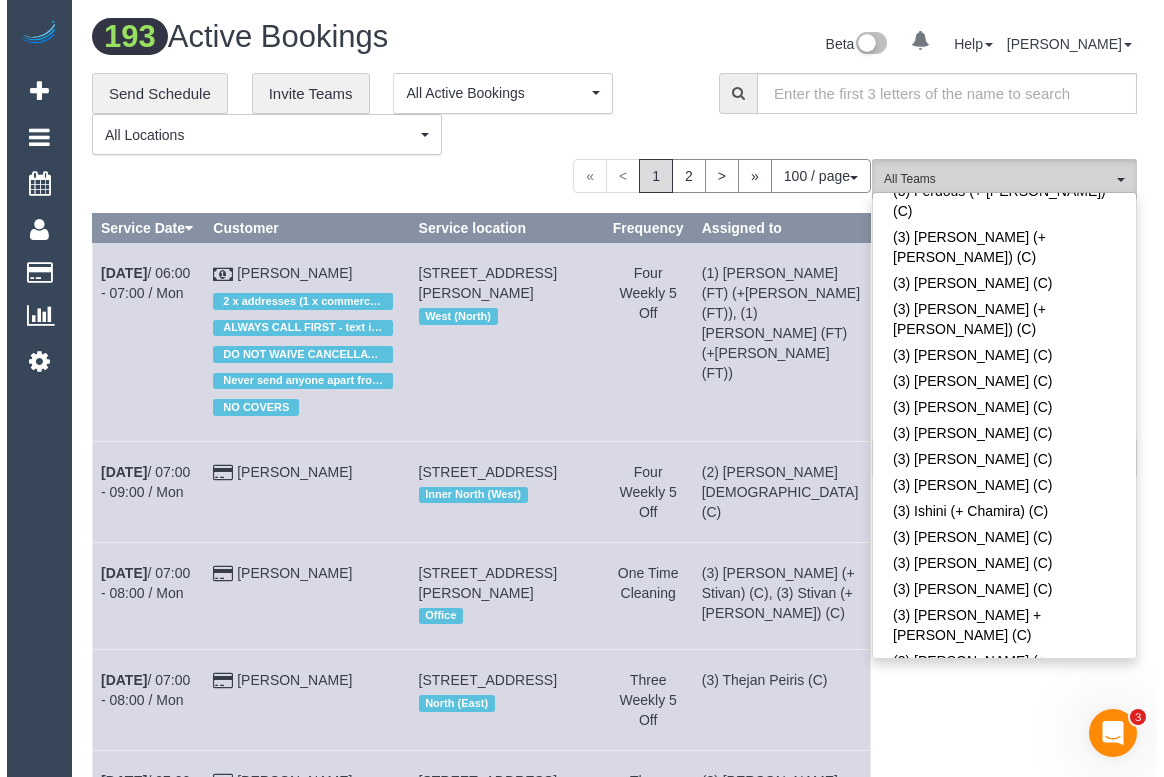 scroll, scrollTop: 0, scrollLeft: 0, axis: both 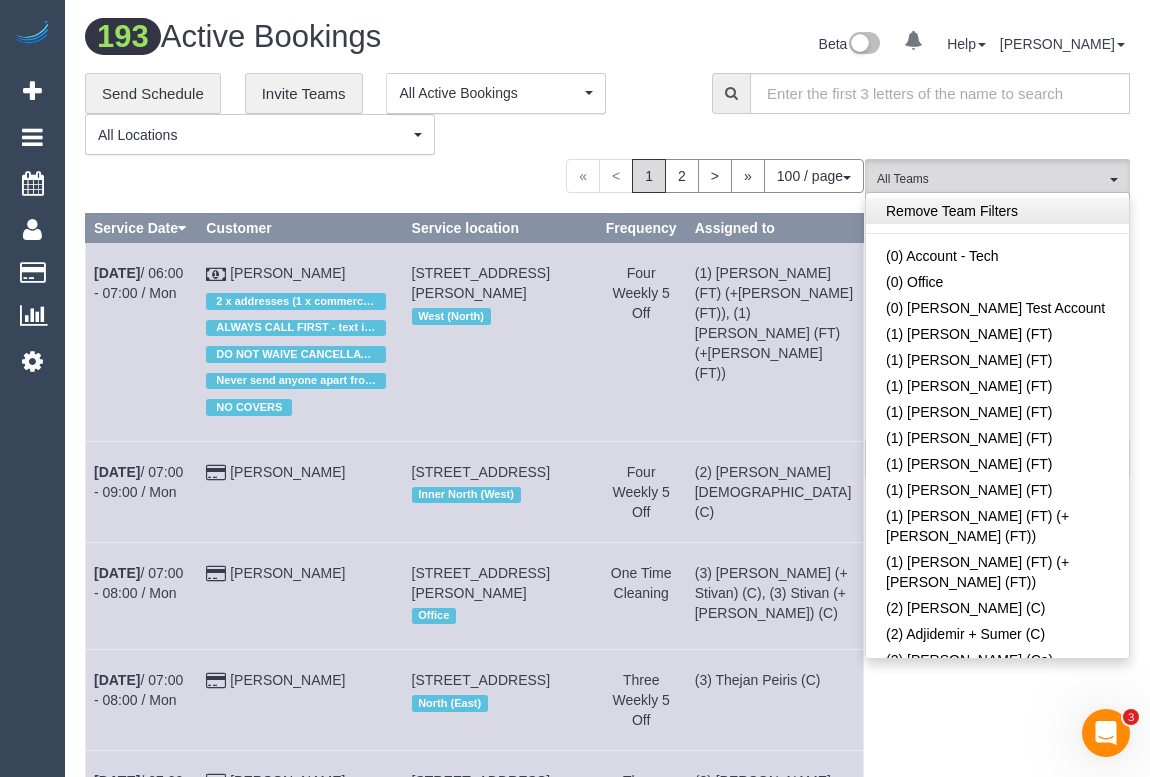 click on "Remove Team Filters" at bounding box center (997, 211) 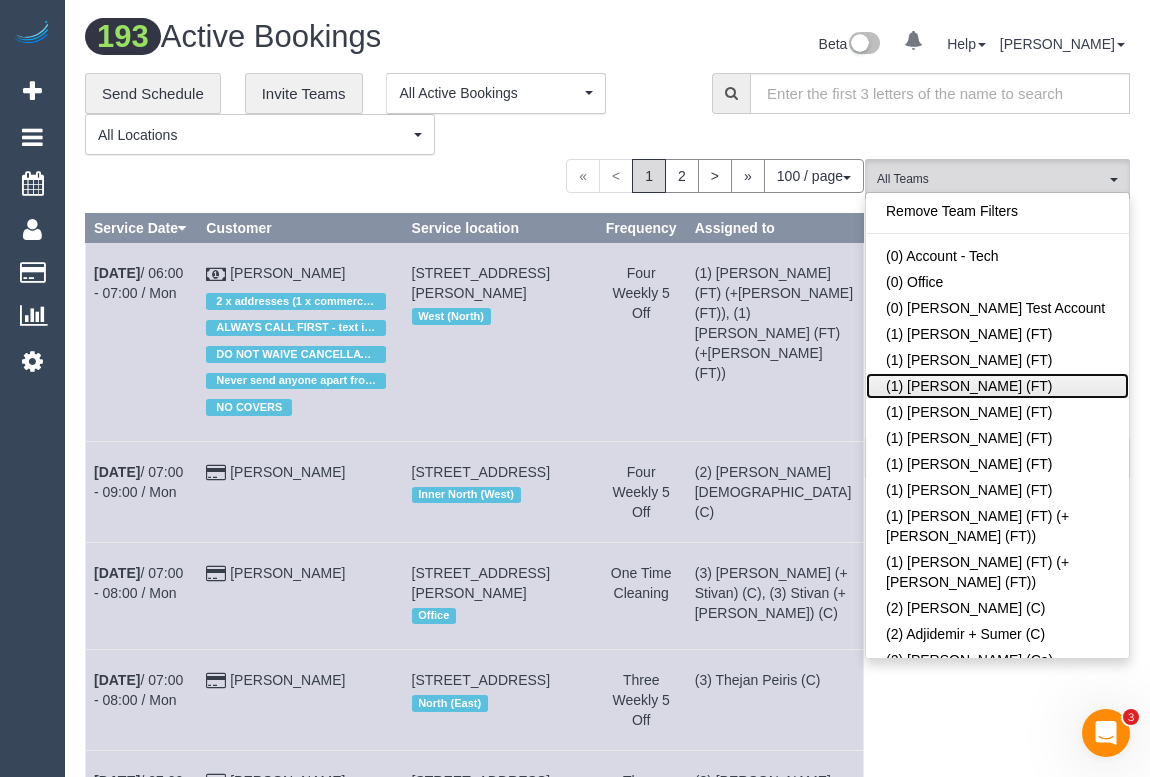 click on "(1) [PERSON_NAME] (FT)" at bounding box center (997, 386) 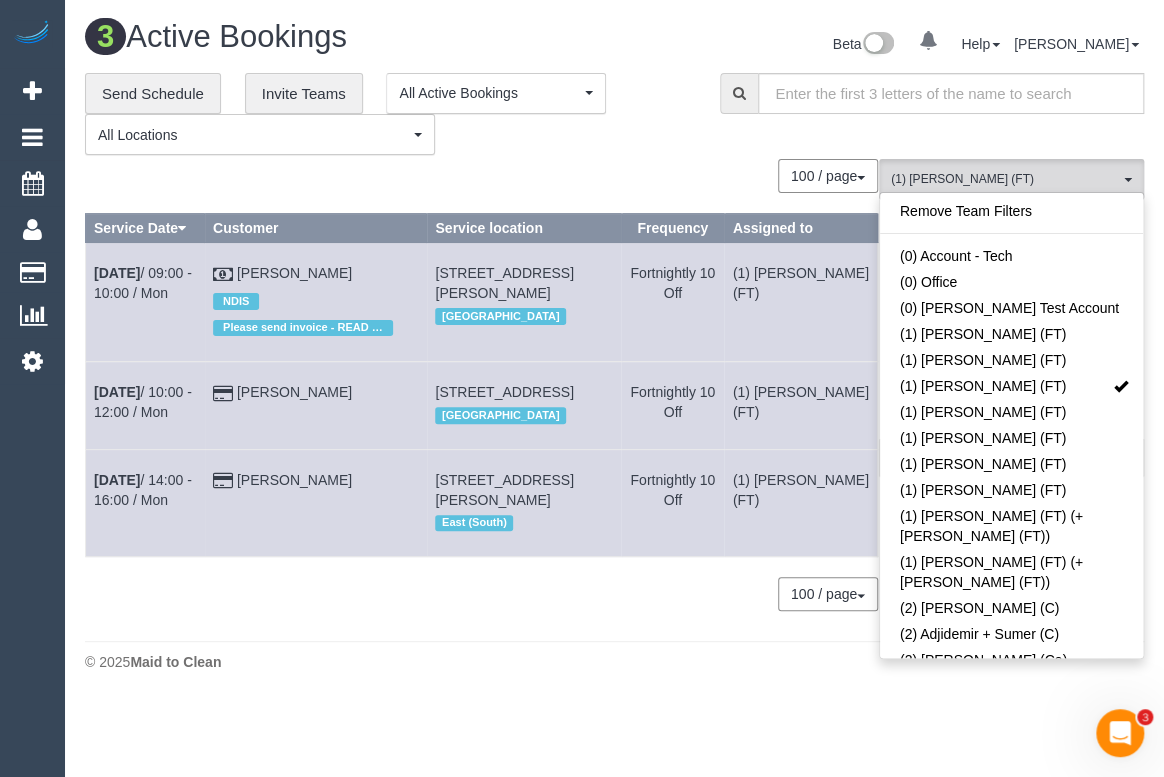 click on "© 2025
Maid to Clean" at bounding box center (614, 661) 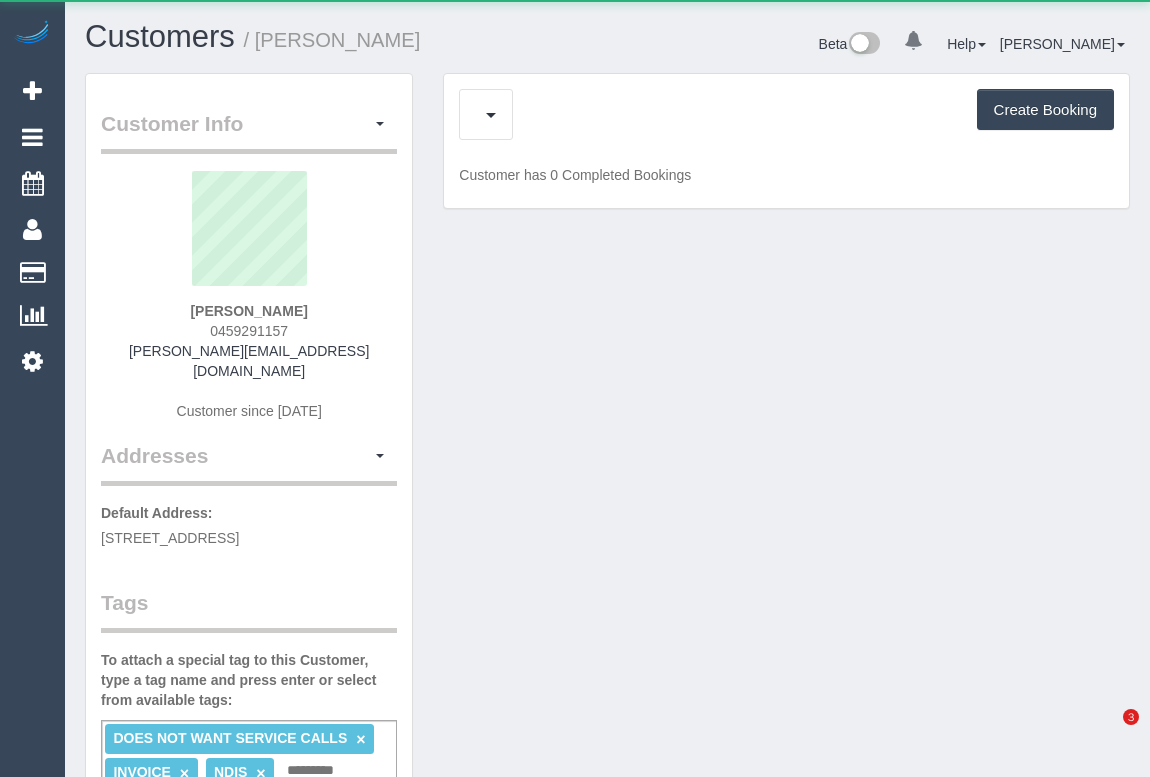 scroll, scrollTop: 0, scrollLeft: 0, axis: both 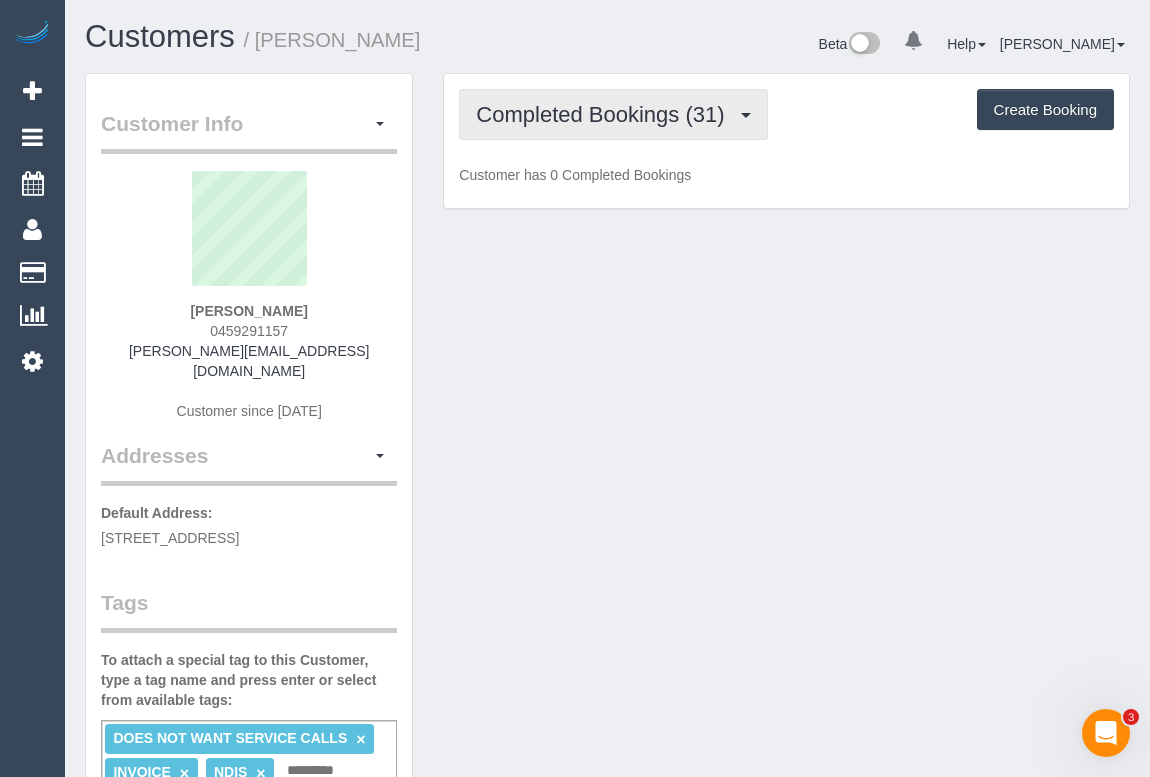 click on "Completed Bookings (31)" at bounding box center [605, 114] 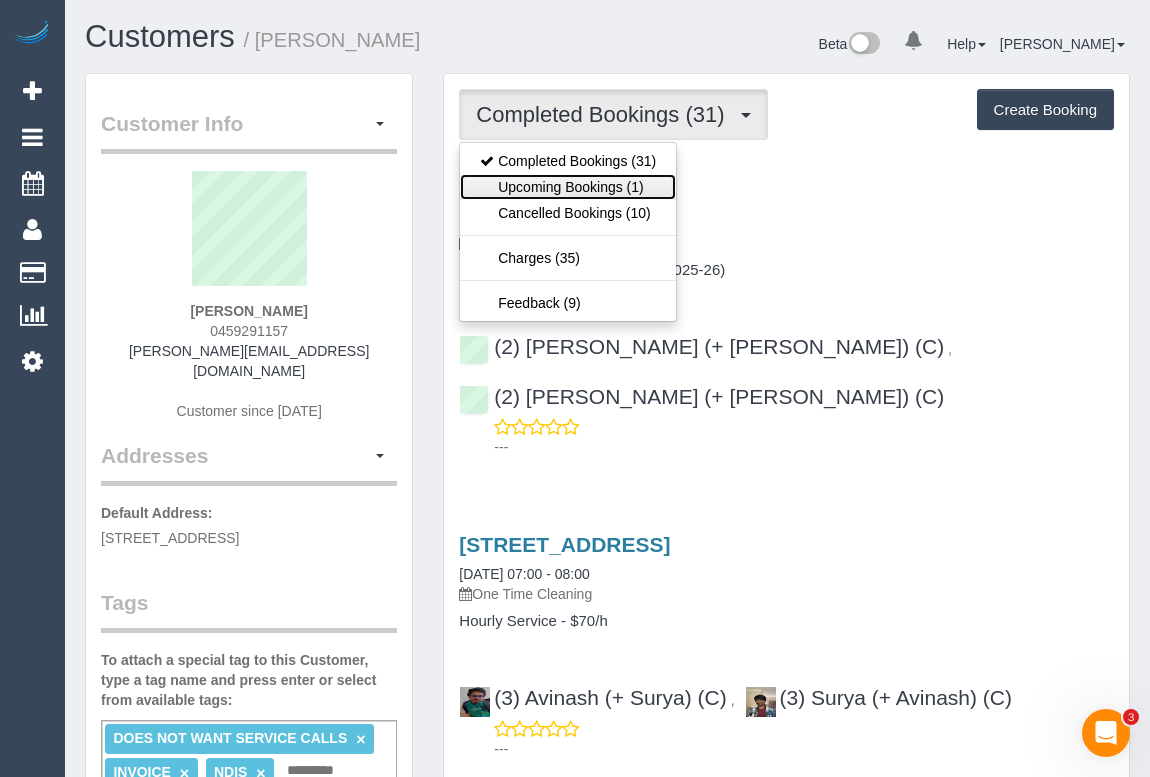 click on "Upcoming Bookings (1)" at bounding box center (568, 187) 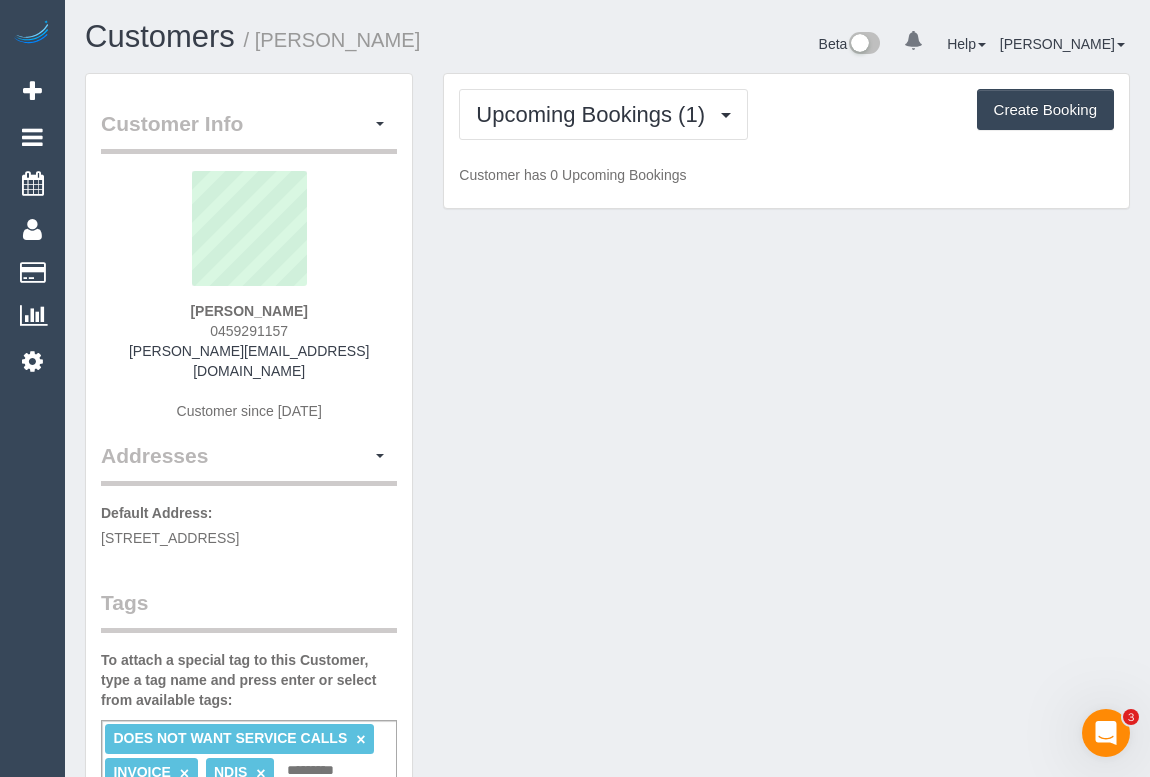 click on "Customer Info
Edit Contact Info
Send Message
Email Preferences
Special Sales Tax
View Changes
[PERSON_NAME] as Unconfirmed
Block this Customer
Archive Account
Delete Account
[PERSON_NAME]
0459291157" at bounding box center [607, 987] 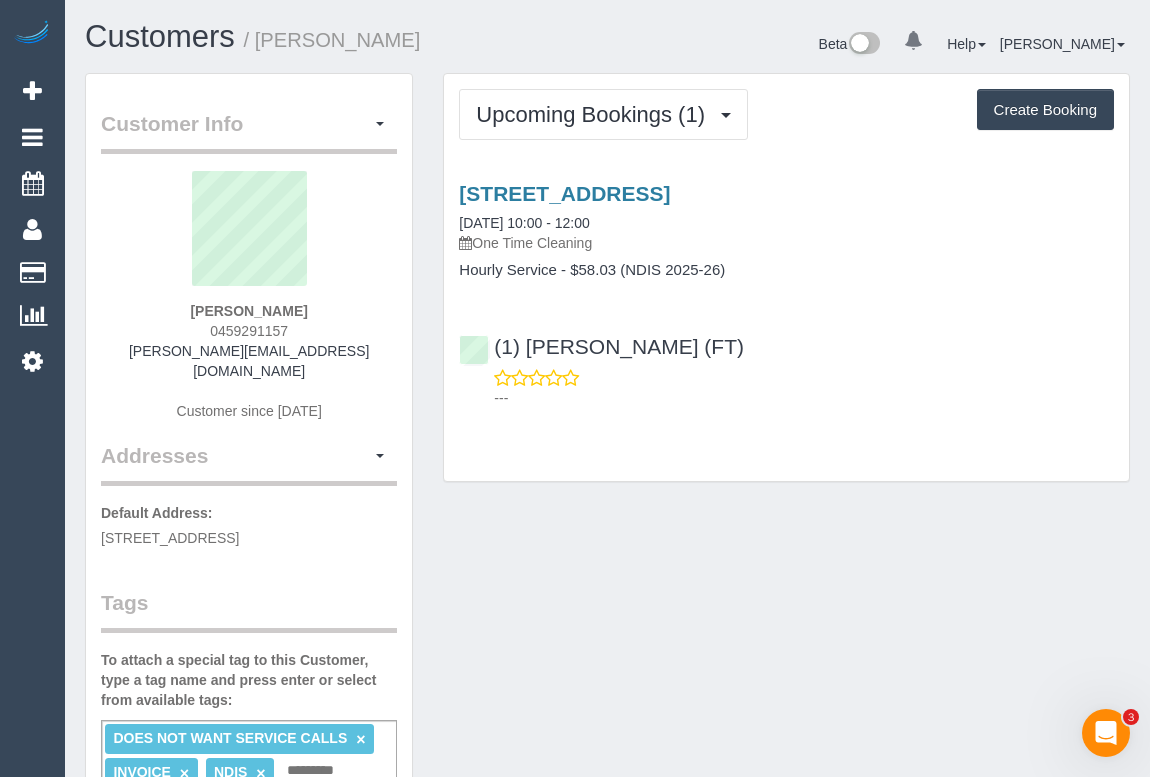 drag, startPoint x: 207, startPoint y: 329, endPoint x: 334, endPoint y: 326, distance: 127.03543 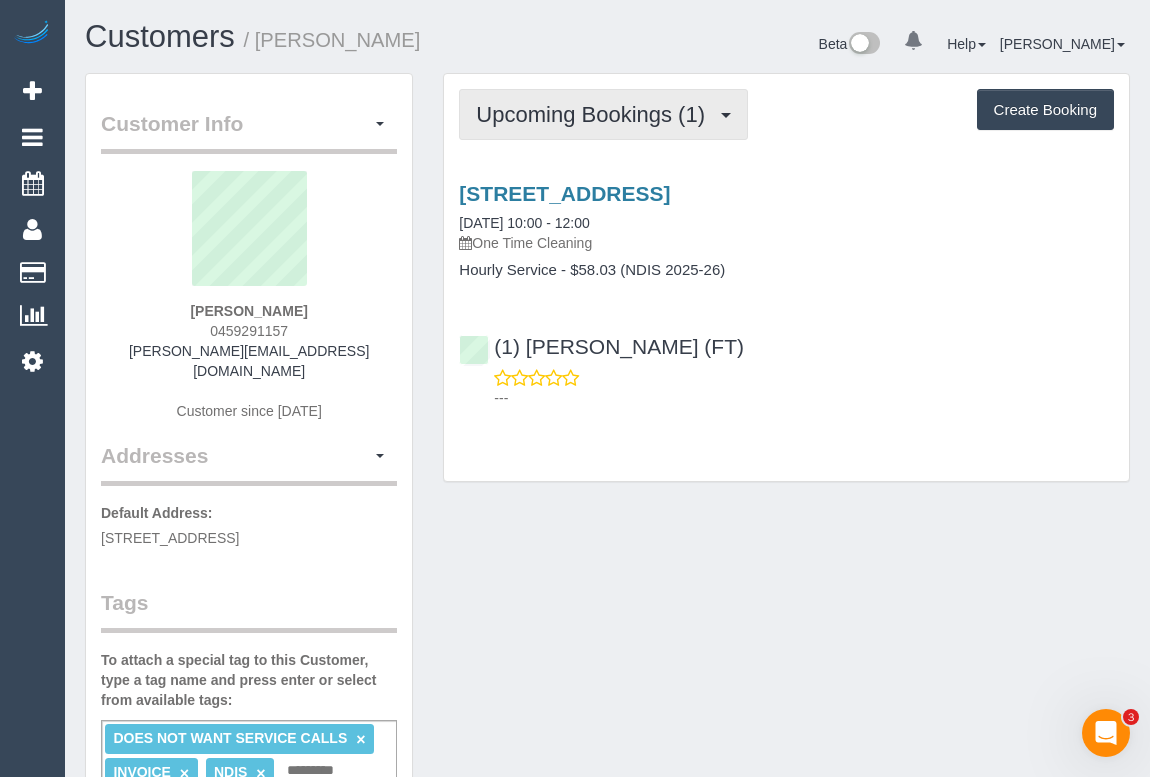 click on "Upcoming Bookings (1)" at bounding box center (595, 114) 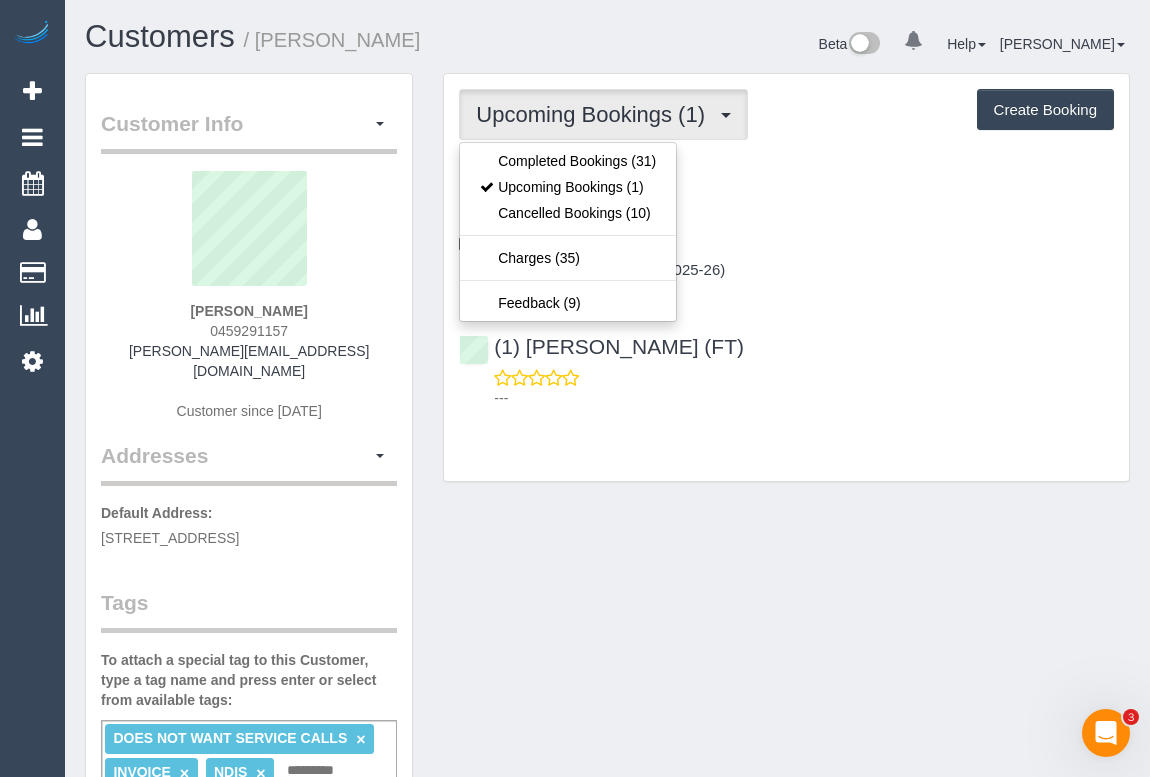 click on "Upcoming Bookings (1)
Completed Bookings (31)
Upcoming Bookings (1)
Cancelled Bookings (10)
Charges (35)
Feedback (9)
Create Booking
Service
Feedback" at bounding box center [786, 288] 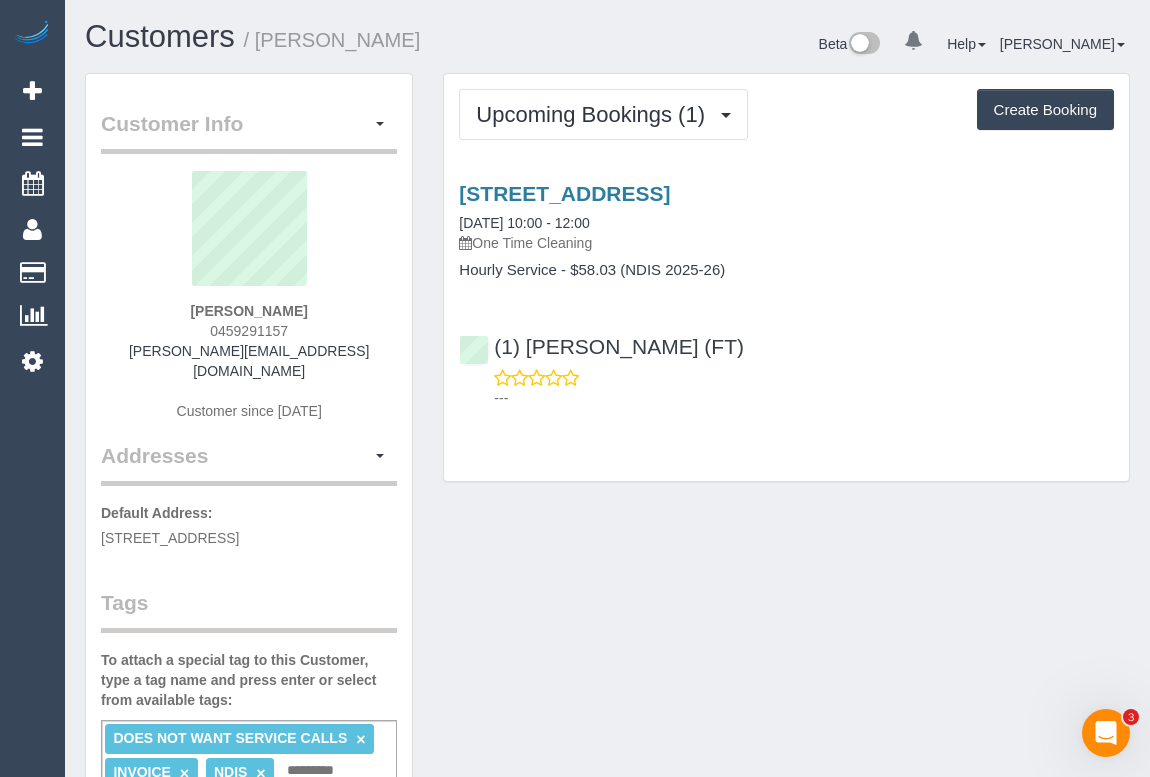 click on "Customer Info
Edit Contact Info
Send Message
Email Preferences
Special Sales Tax
View Changes
[PERSON_NAME] as Unconfirmed
Block this Customer
Archive Account
Delete Account
[PERSON_NAME]
0459291157" at bounding box center (607, 987) 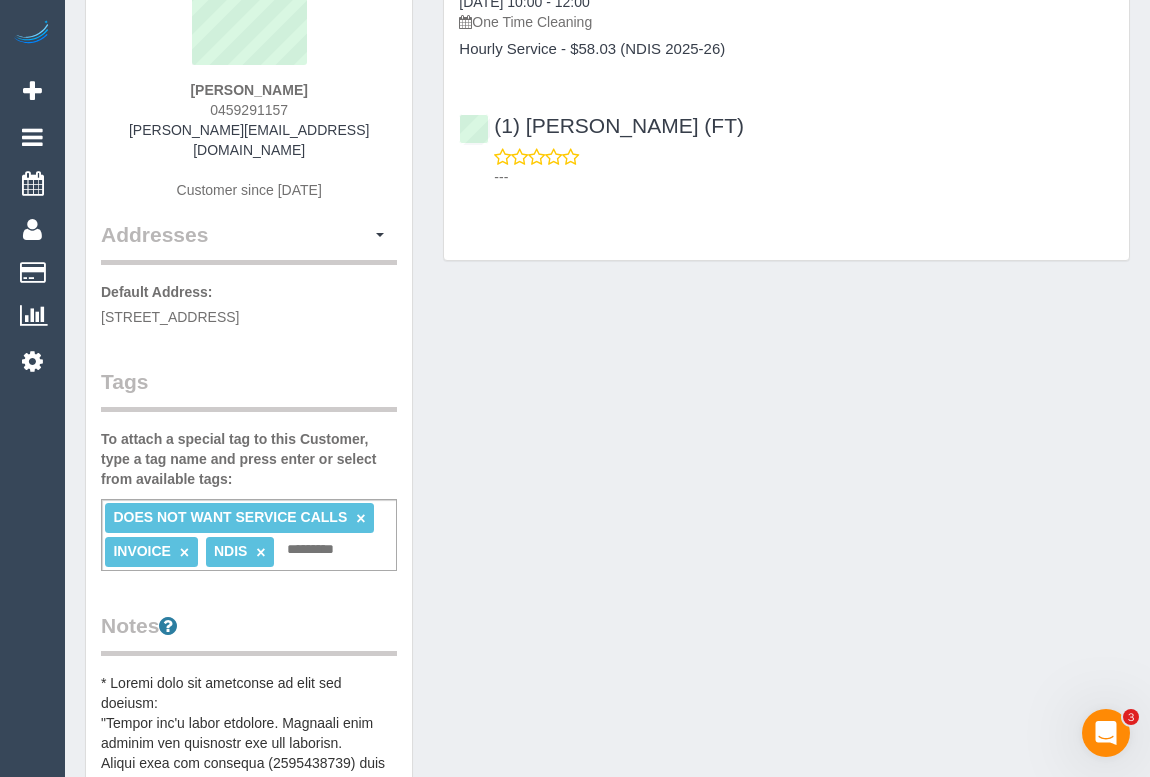 scroll, scrollTop: 454, scrollLeft: 0, axis: vertical 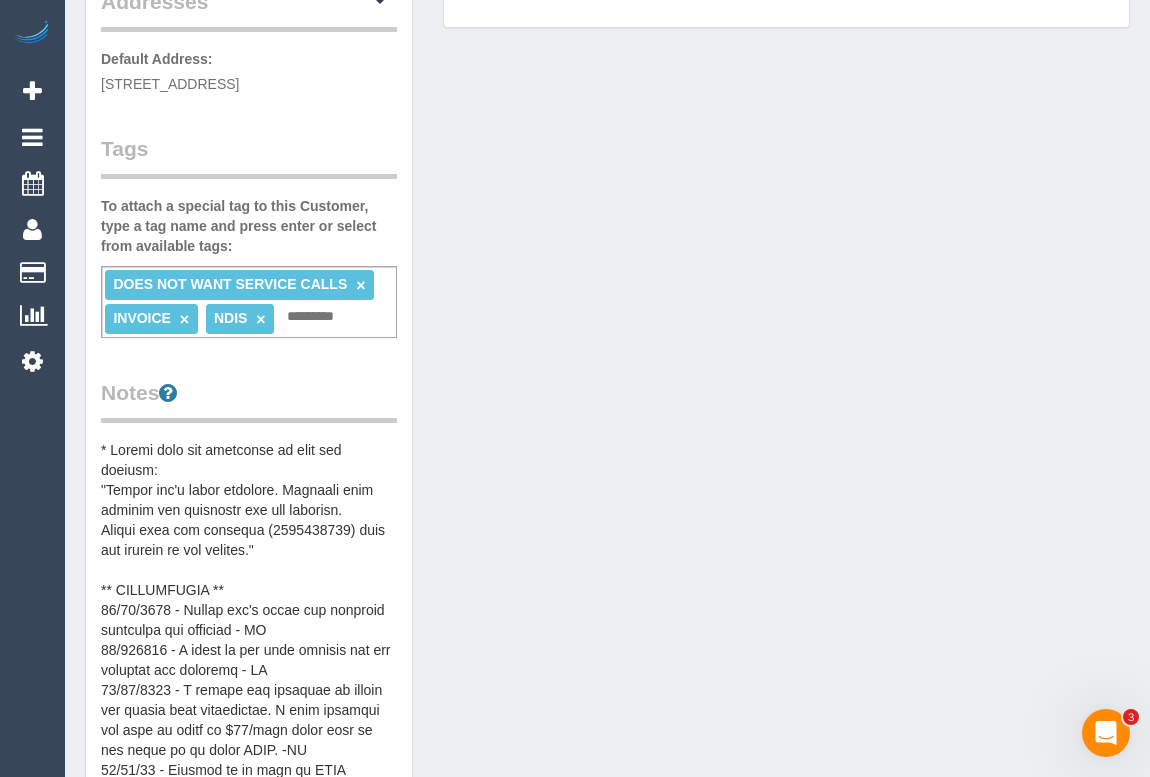 click on "Customer Info
Edit Contact Info
Send Message
Email Preferences
Special Sales Tax
View Changes
Mark as Unconfirmed
Block this Customer
Archive Account
Delete Account
Vera Saraikina
0459291157" at bounding box center [607, 533] 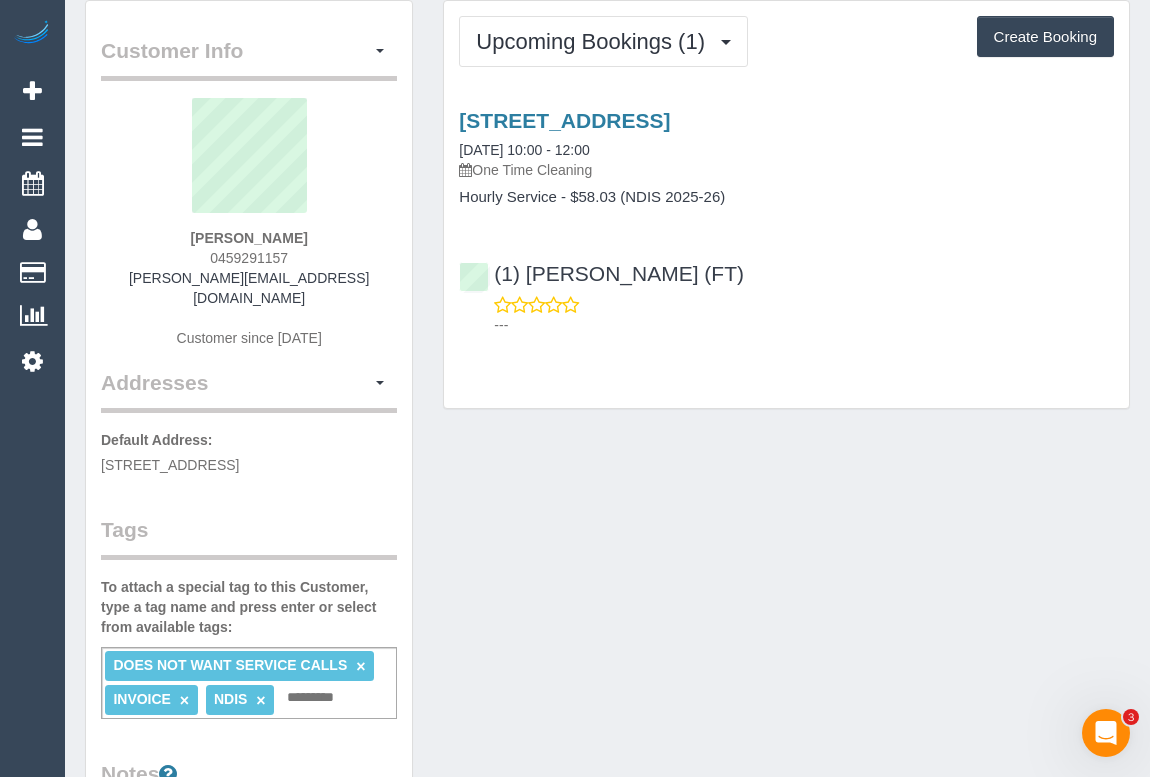 scroll, scrollTop: 0, scrollLeft: 0, axis: both 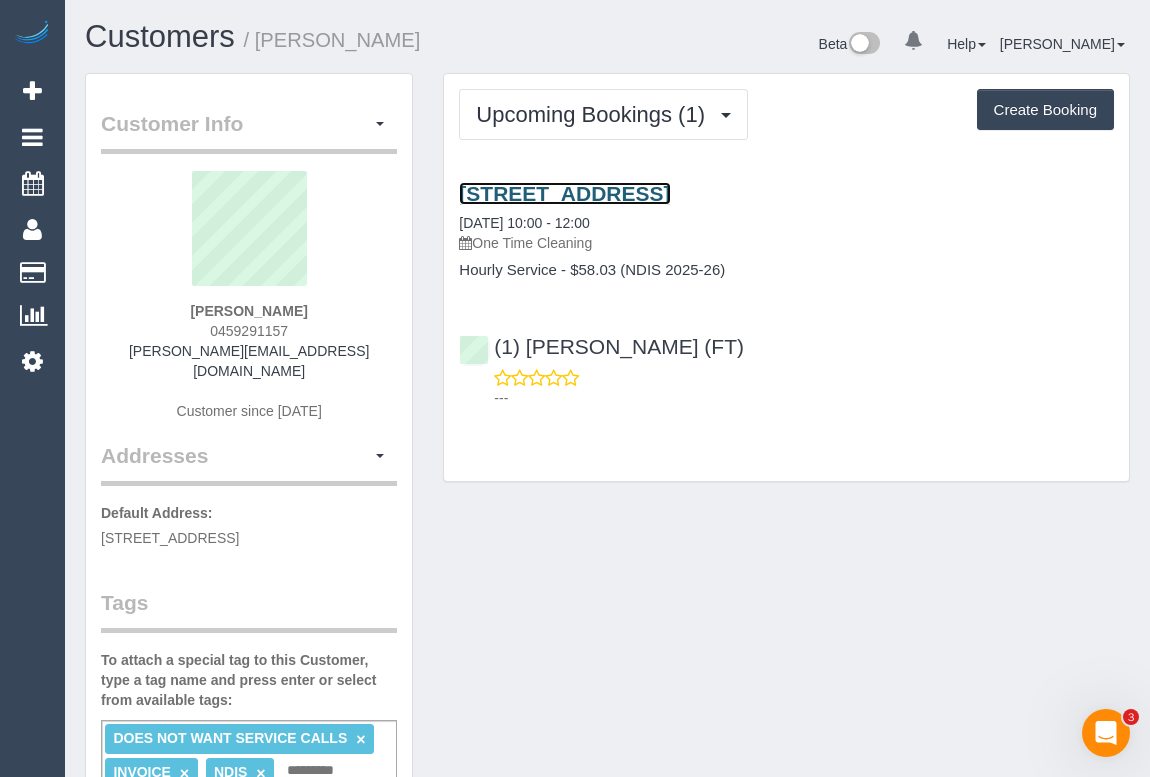 click on "503/2 Crews Street, Windsor, VIC 3181" at bounding box center (564, 193) 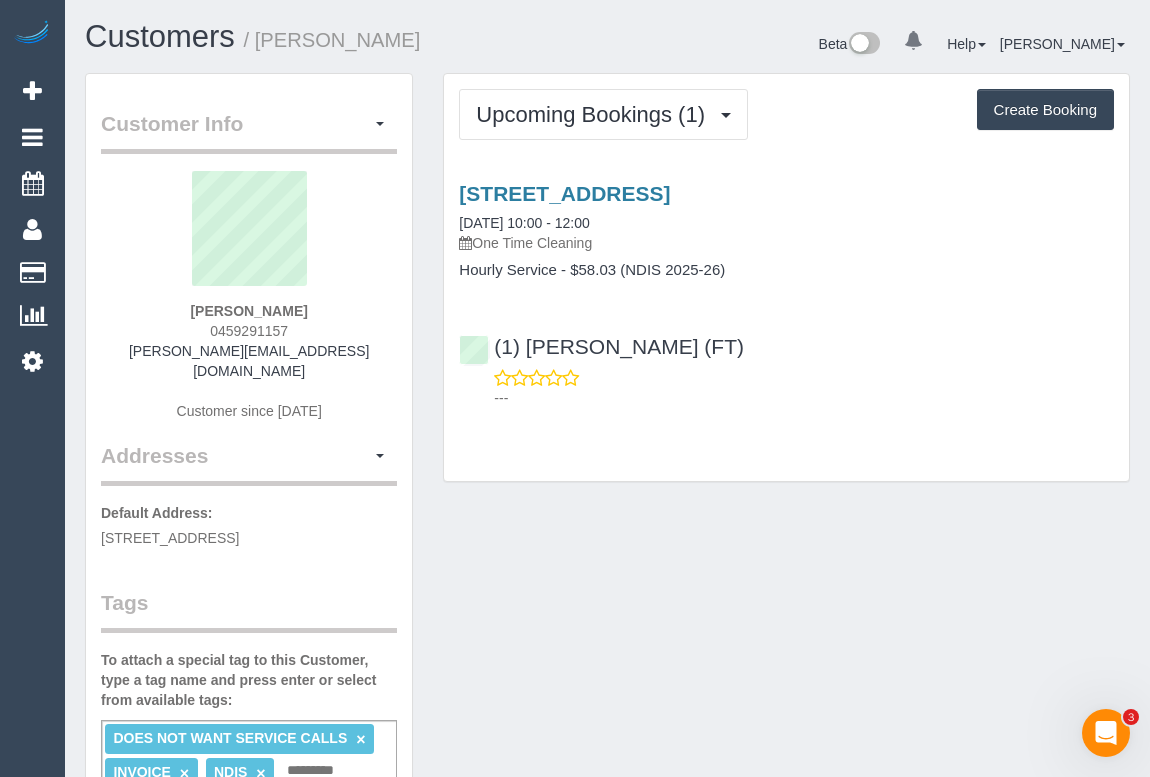 drag, startPoint x: 678, startPoint y: 587, endPoint x: 678, endPoint y: 603, distance: 16 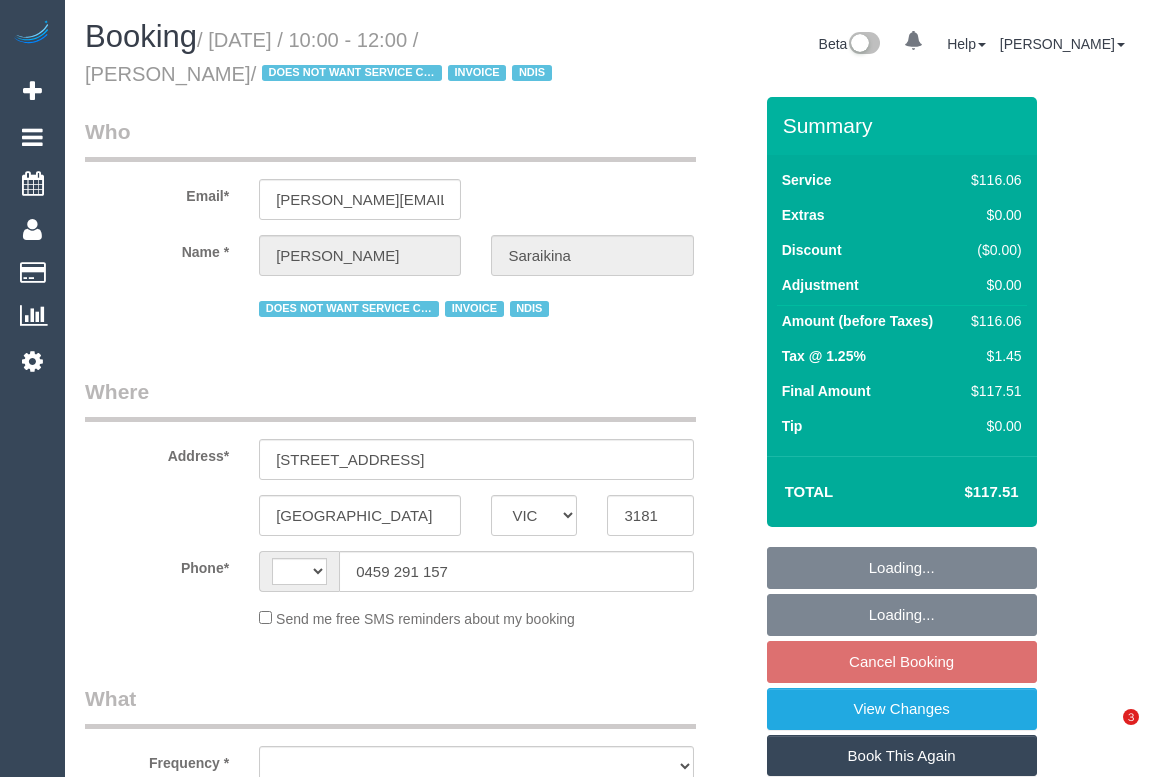 select on "VIC" 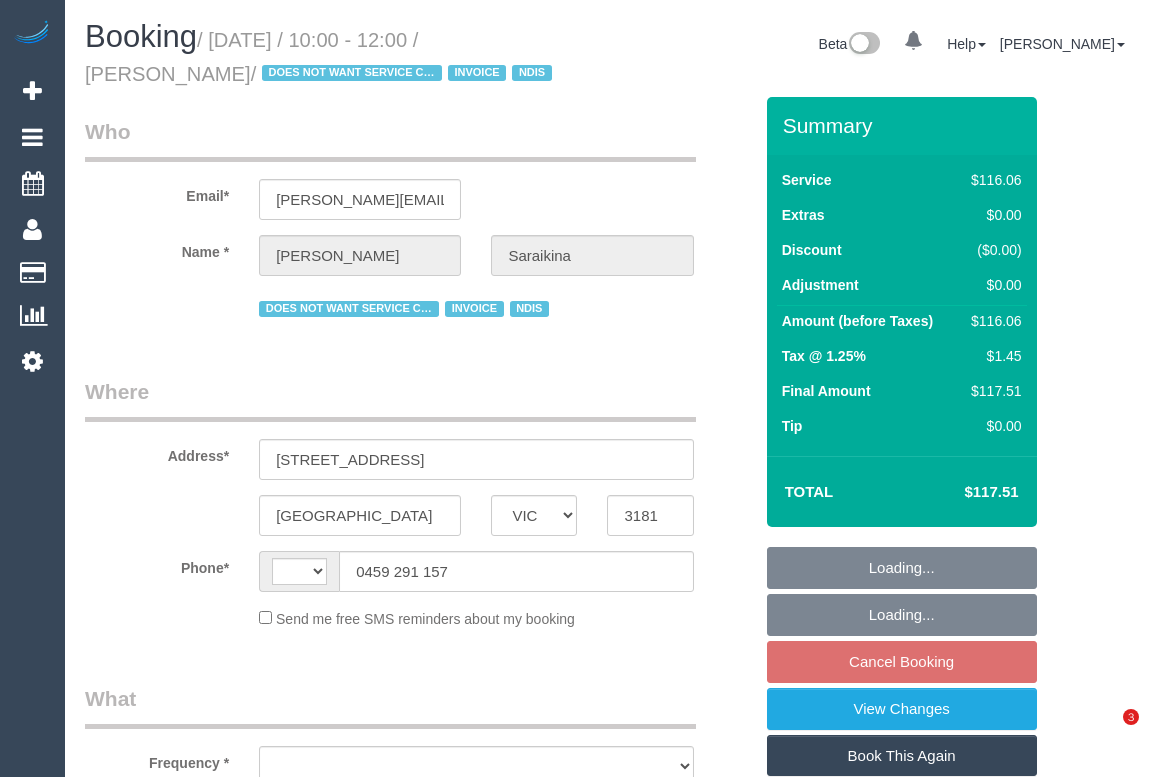 scroll, scrollTop: 0, scrollLeft: 0, axis: both 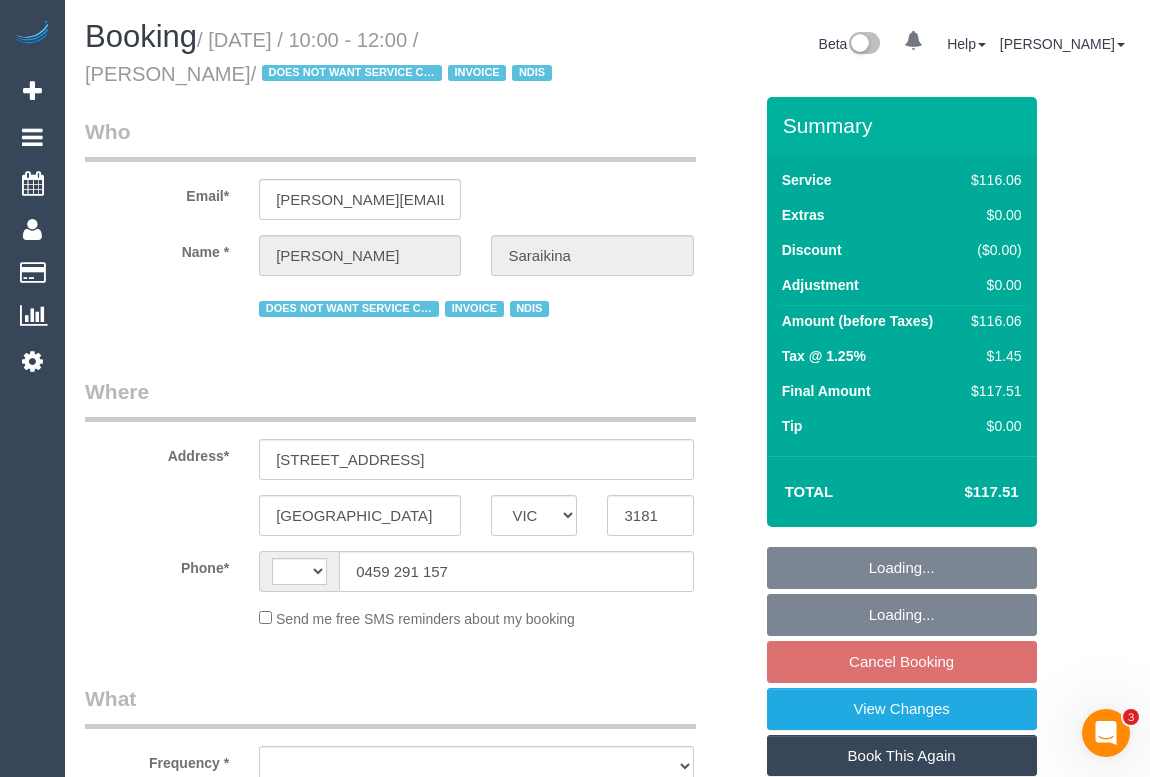 select on "string:AU" 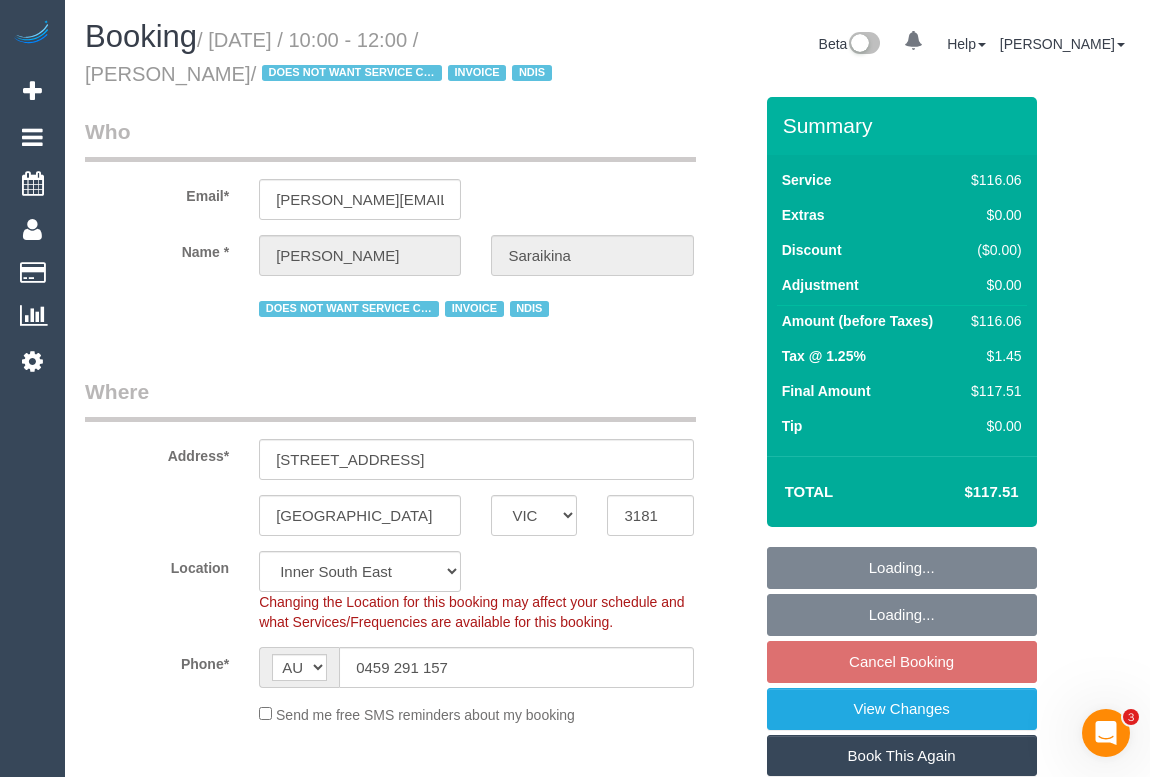 select on "object:1320" 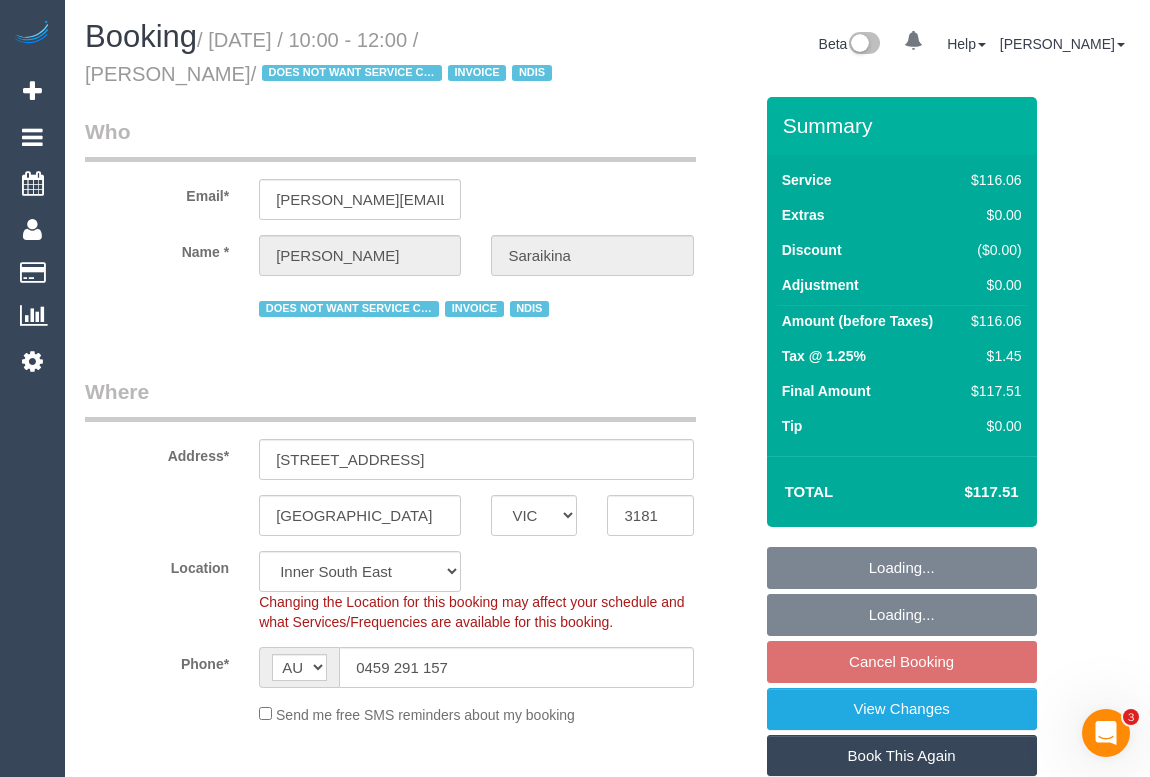 select on "spot1" 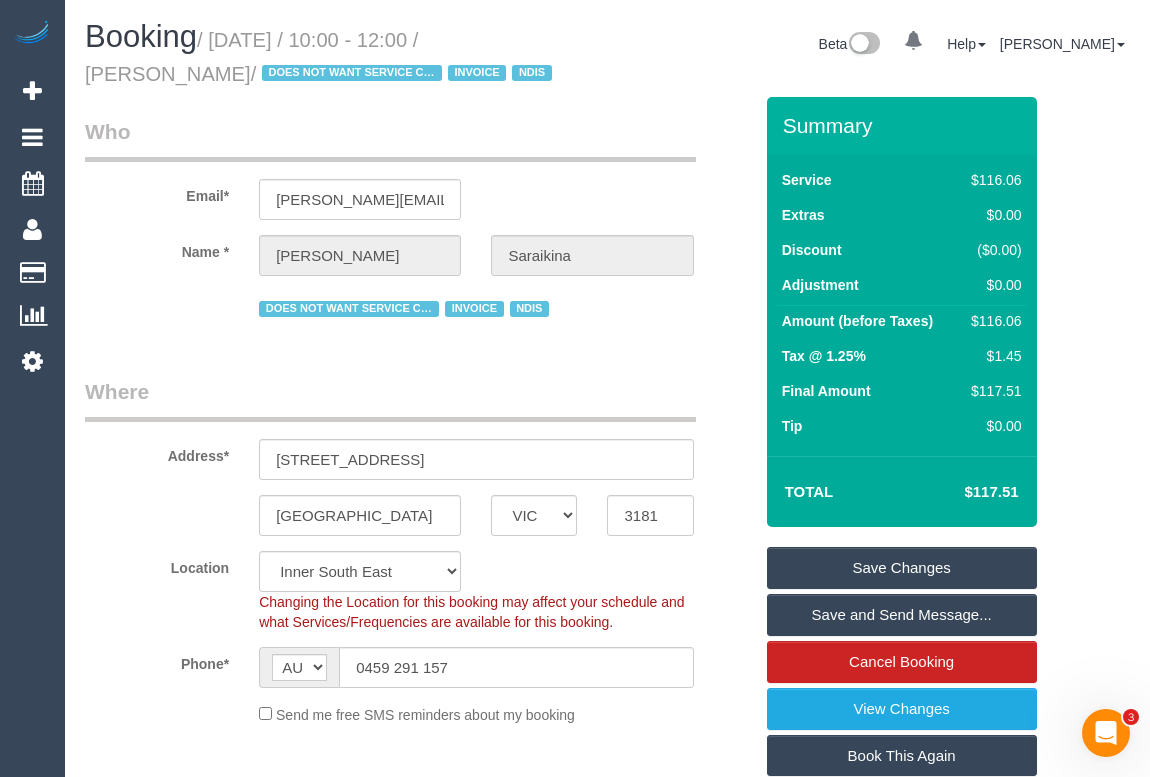 click on "Who
Email*
[PERSON_NAME][EMAIL_ADDRESS][DOMAIN_NAME]
Name *
[PERSON_NAME][GEOGRAPHIC_DATA]
DOES NOT WANT SERVICE CALLS
INVOICE
NDIS
Where
Address*
[STREET_ADDRESS]
[GEOGRAPHIC_DATA]
ACT
[GEOGRAPHIC_DATA]
NT
[GEOGRAPHIC_DATA]
SA
TAS
[GEOGRAPHIC_DATA]
[GEOGRAPHIC_DATA]
3181
Location
[GEOGRAPHIC_DATA] (North) East (South) [GEOGRAPHIC_DATA] (East) [GEOGRAPHIC_DATA] (West) Inner [GEOGRAPHIC_DATA] (East) North (West) [GEOGRAPHIC_DATA] (East) [GEOGRAPHIC_DATA] (West) [GEOGRAPHIC_DATA] (East) [GEOGRAPHIC_DATA] (West) West (North)" at bounding box center [418, 2187] 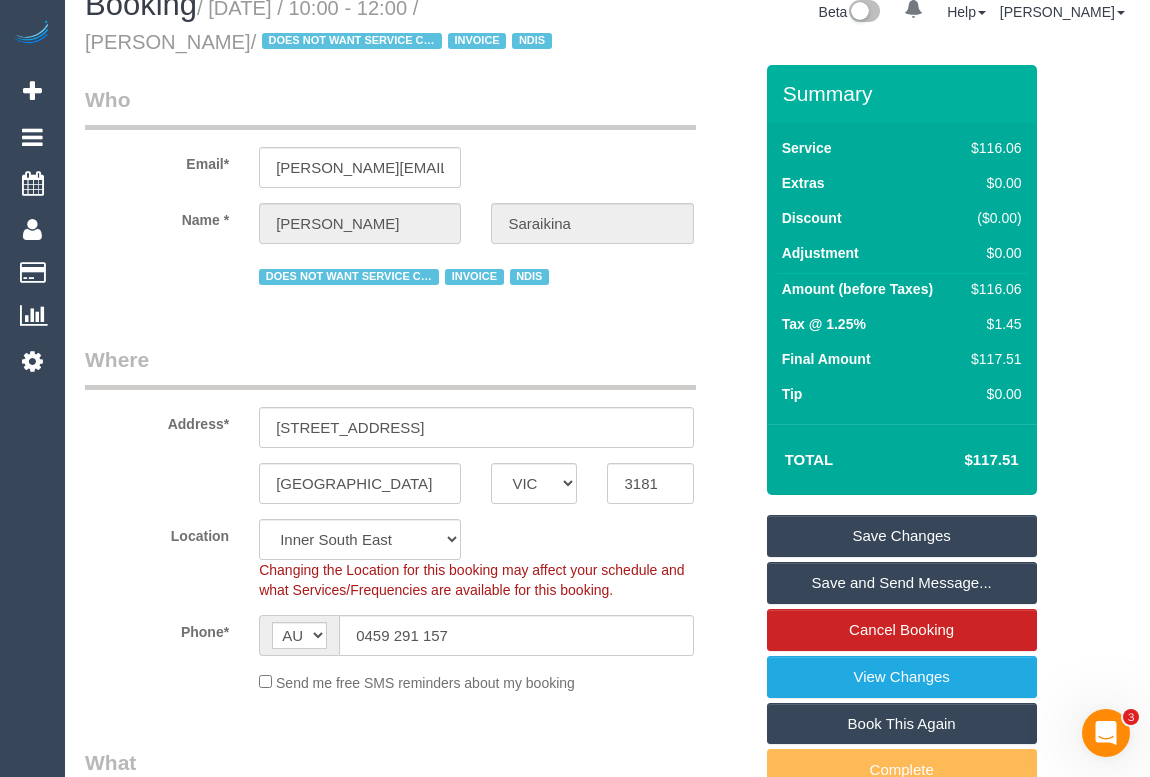 scroll, scrollTop: 0, scrollLeft: 0, axis: both 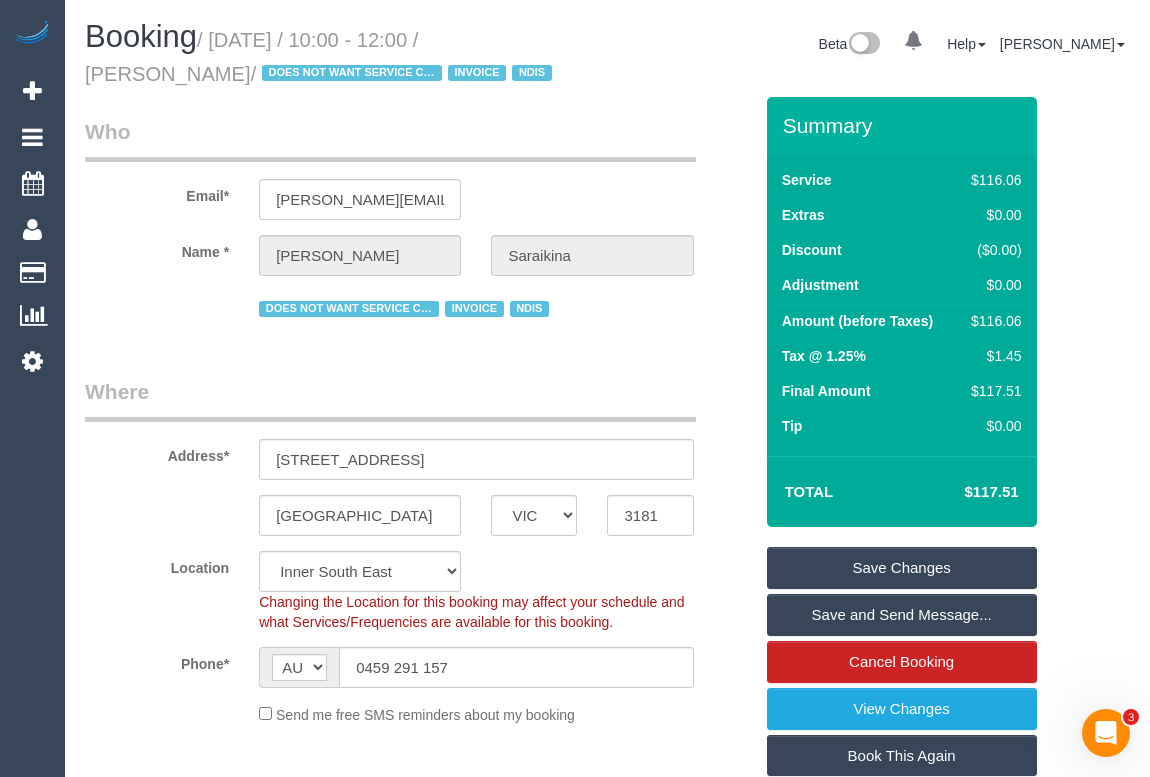click on "Who
Email*
[PERSON_NAME][EMAIL_ADDRESS][DOMAIN_NAME]
Name *
[PERSON_NAME][GEOGRAPHIC_DATA]
DOES NOT WANT SERVICE CALLS
INVOICE
NDIS
Where
Address*
[STREET_ADDRESS]
[GEOGRAPHIC_DATA]
ACT
[GEOGRAPHIC_DATA]
NT
[GEOGRAPHIC_DATA]
SA
TAS
[GEOGRAPHIC_DATA]
[GEOGRAPHIC_DATA]
3181
Location
[GEOGRAPHIC_DATA] (North) East (South) [GEOGRAPHIC_DATA] (East) [GEOGRAPHIC_DATA] (West) Inner [GEOGRAPHIC_DATA] (East) North (West) [GEOGRAPHIC_DATA] (East) [GEOGRAPHIC_DATA] (West) [GEOGRAPHIC_DATA] (East) [GEOGRAPHIC_DATA] (West) West (North)" at bounding box center [418, 2187] 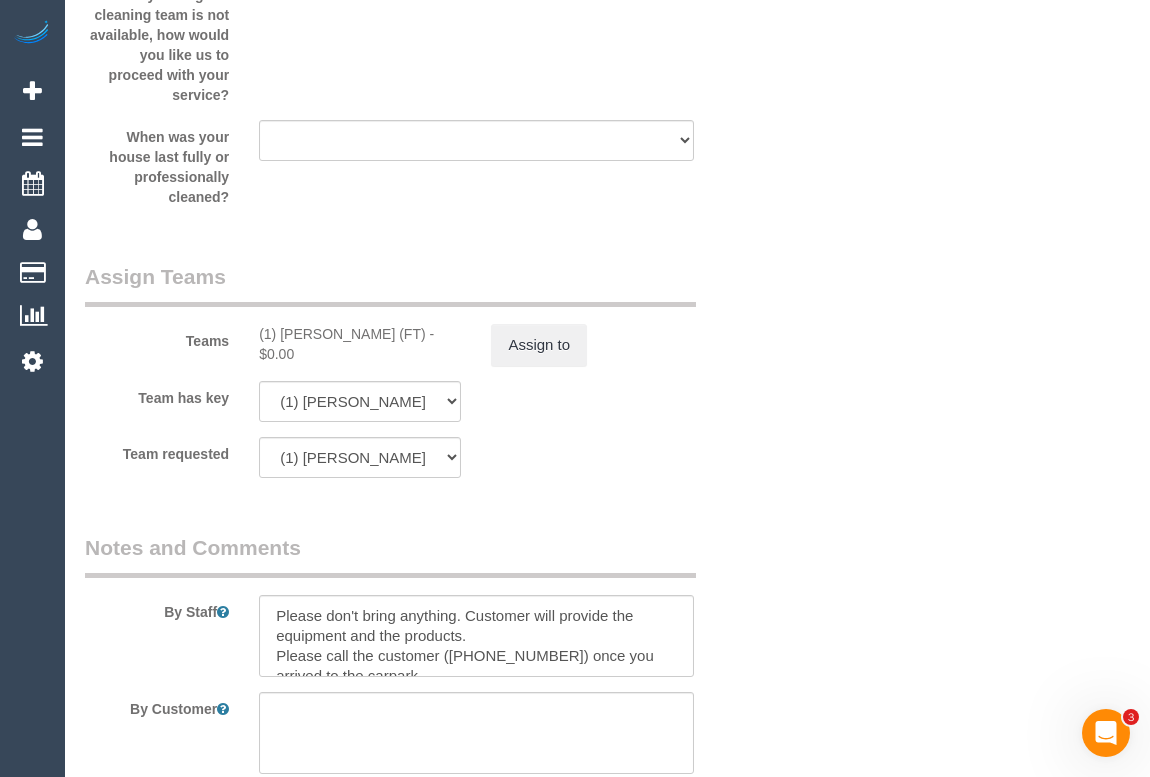 scroll, scrollTop: 2181, scrollLeft: 0, axis: vertical 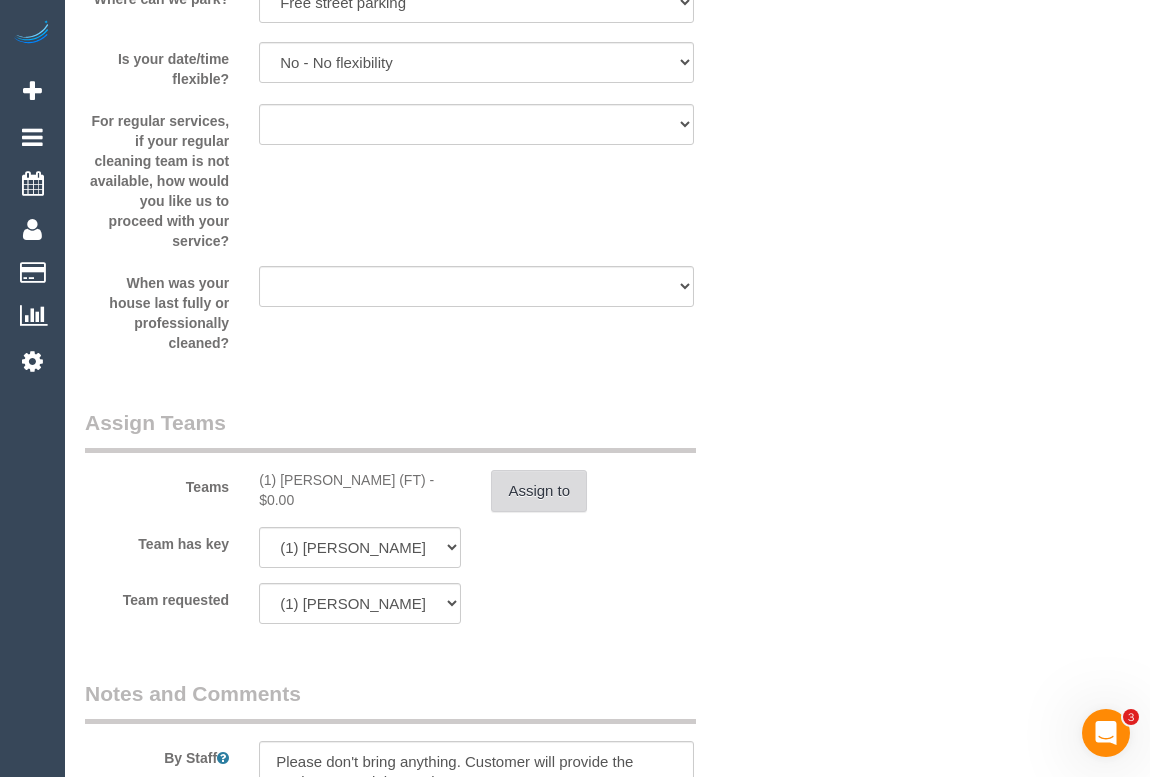 click on "Assign to" at bounding box center (539, 491) 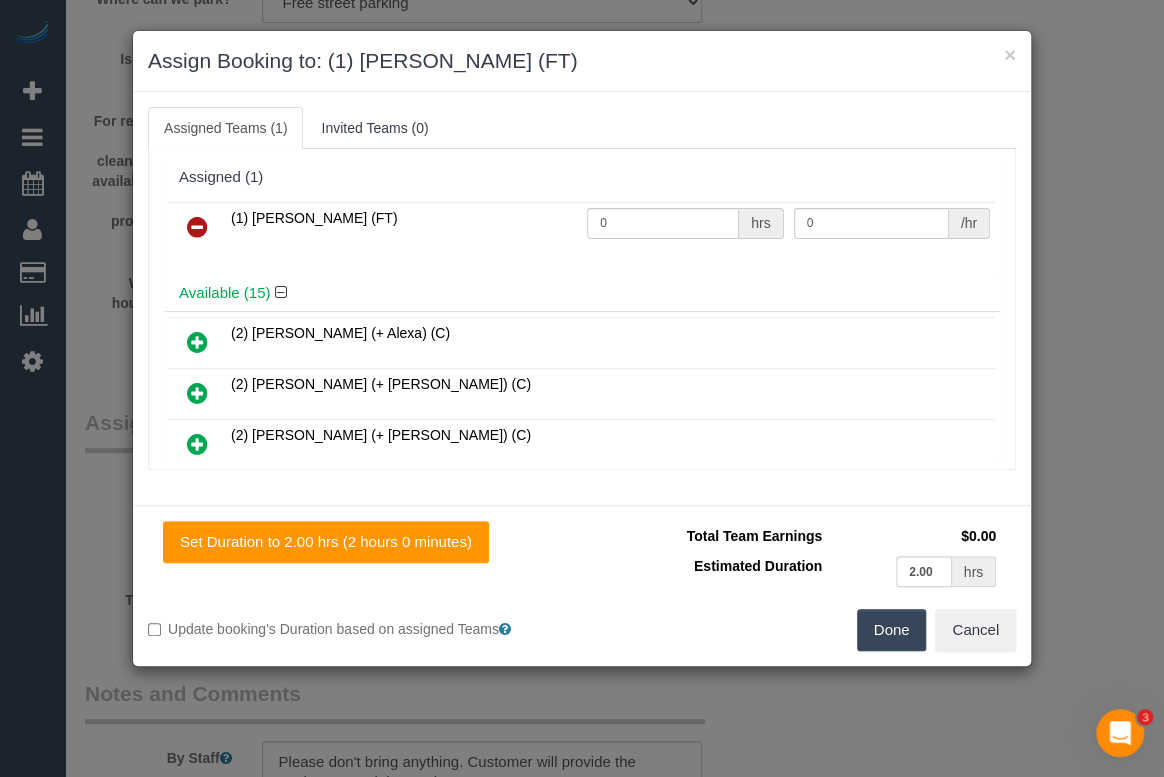 drag, startPoint x: 370, startPoint y: 218, endPoint x: 219, endPoint y: 218, distance: 151 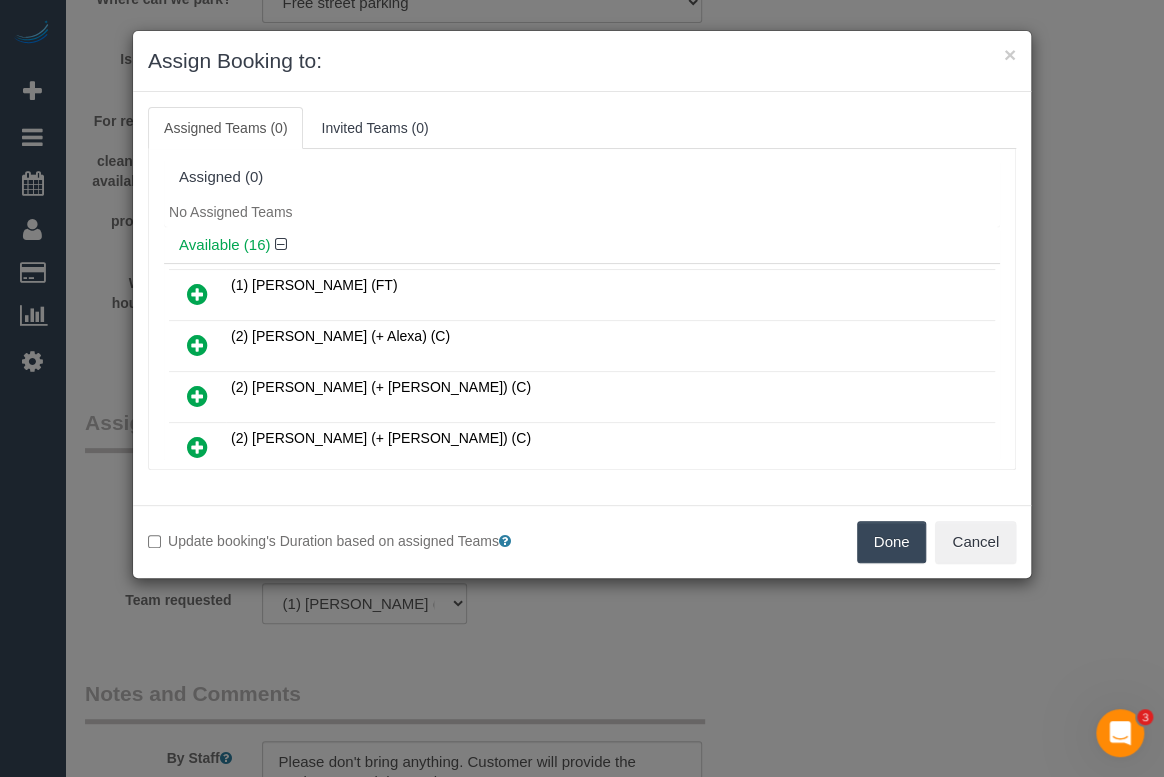 click on "Done" at bounding box center (892, 542) 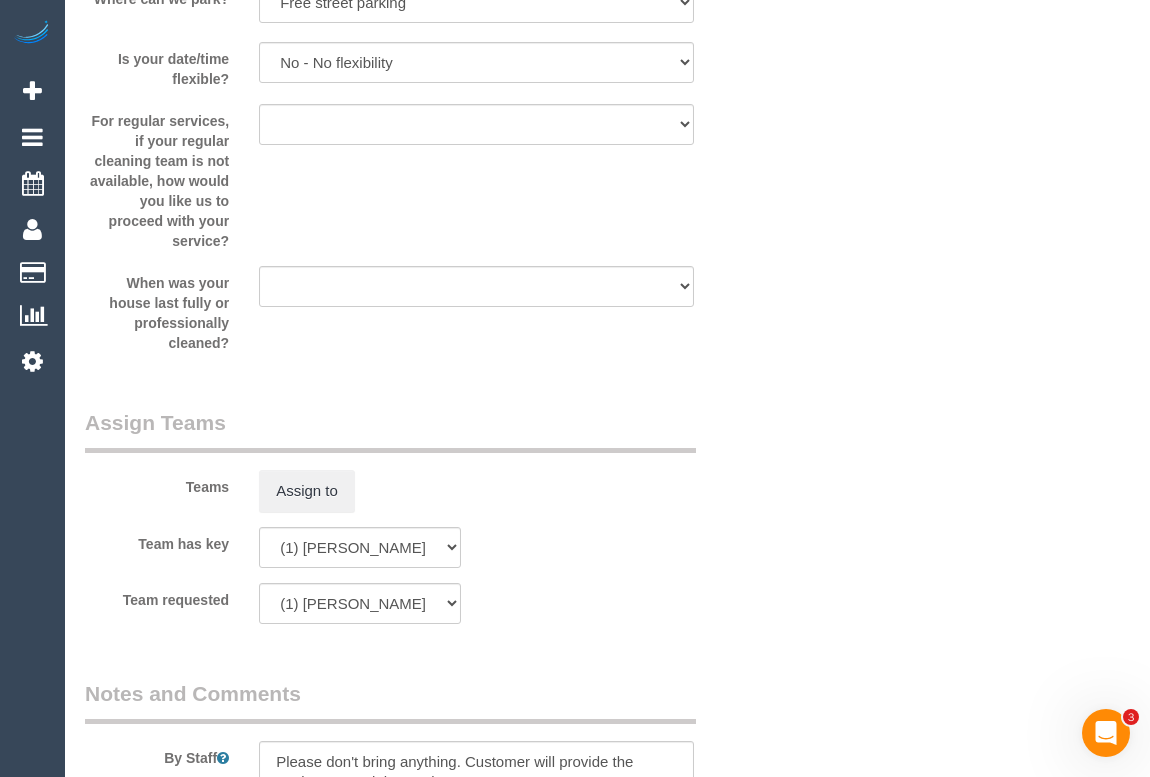click on "×
Assign Booking to:
Assigned Teams (0)
Invited Teams (0)
Assigned (0)
No Assigned Teams
Available (16)
(1) Jeremy Law (FT)
(2) Alejandro (+ Alexa) (C)" at bounding box center [575, 388] 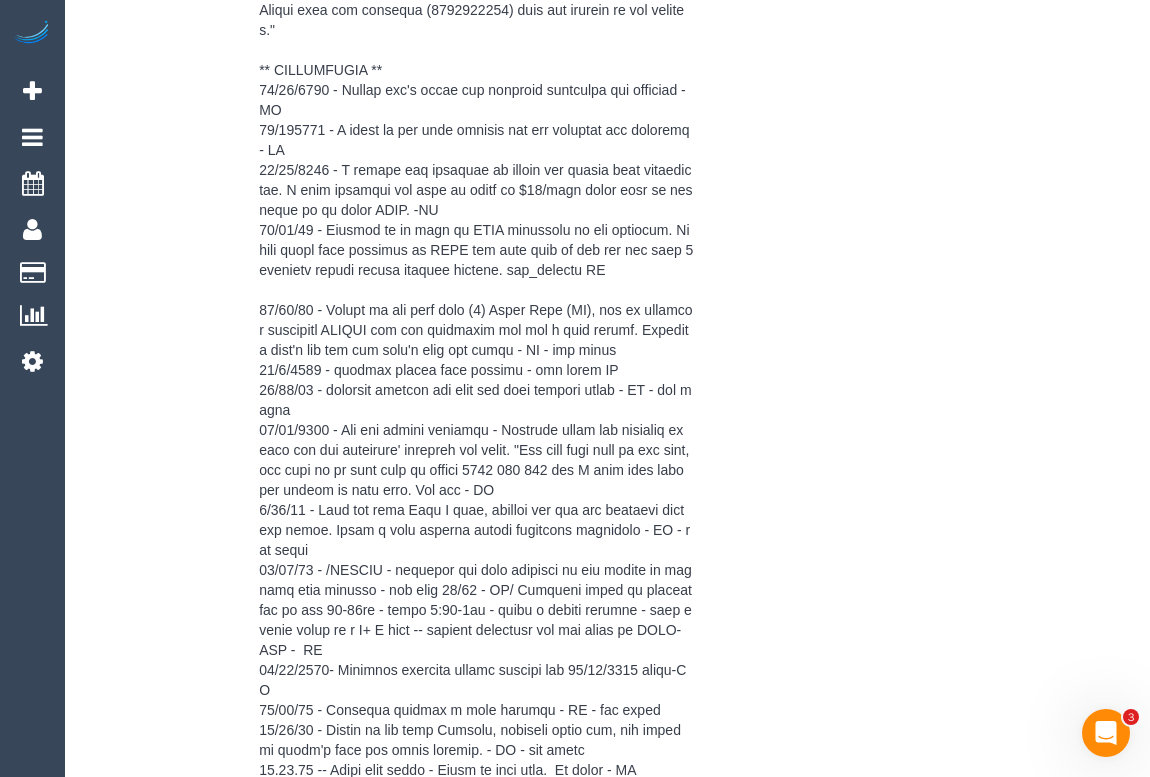 scroll, scrollTop: 3567, scrollLeft: 0, axis: vertical 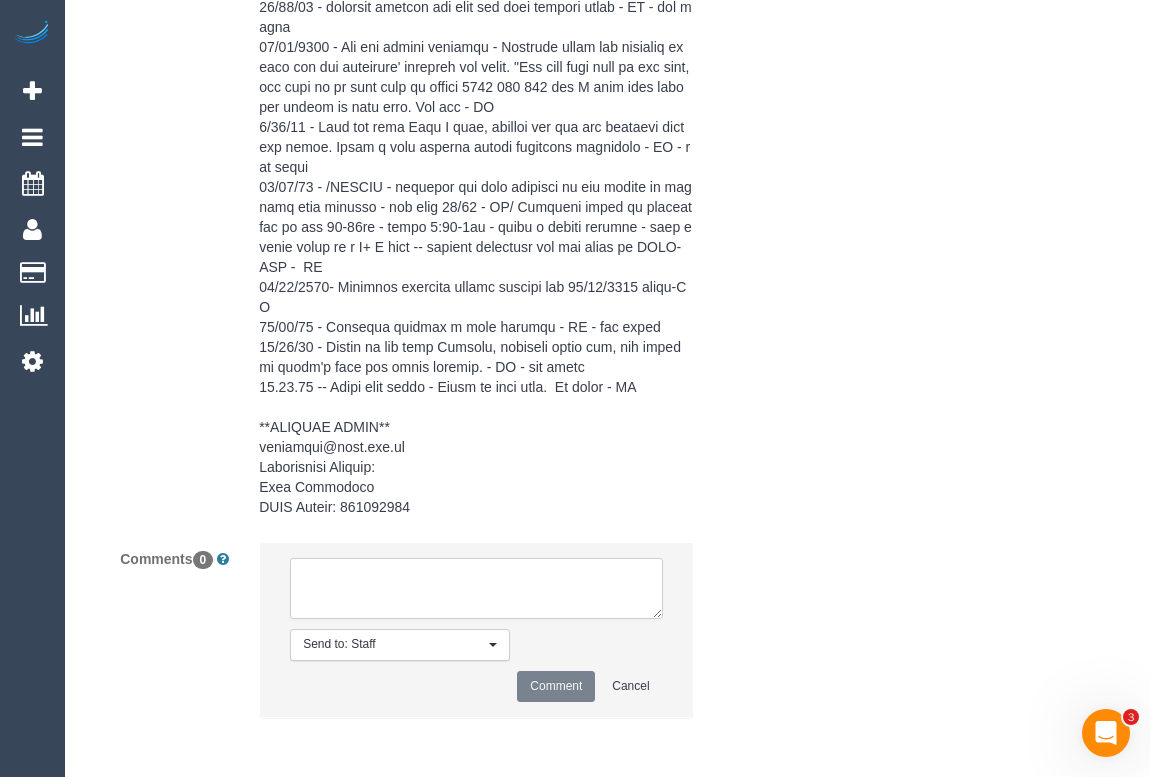 click at bounding box center [476, 589] 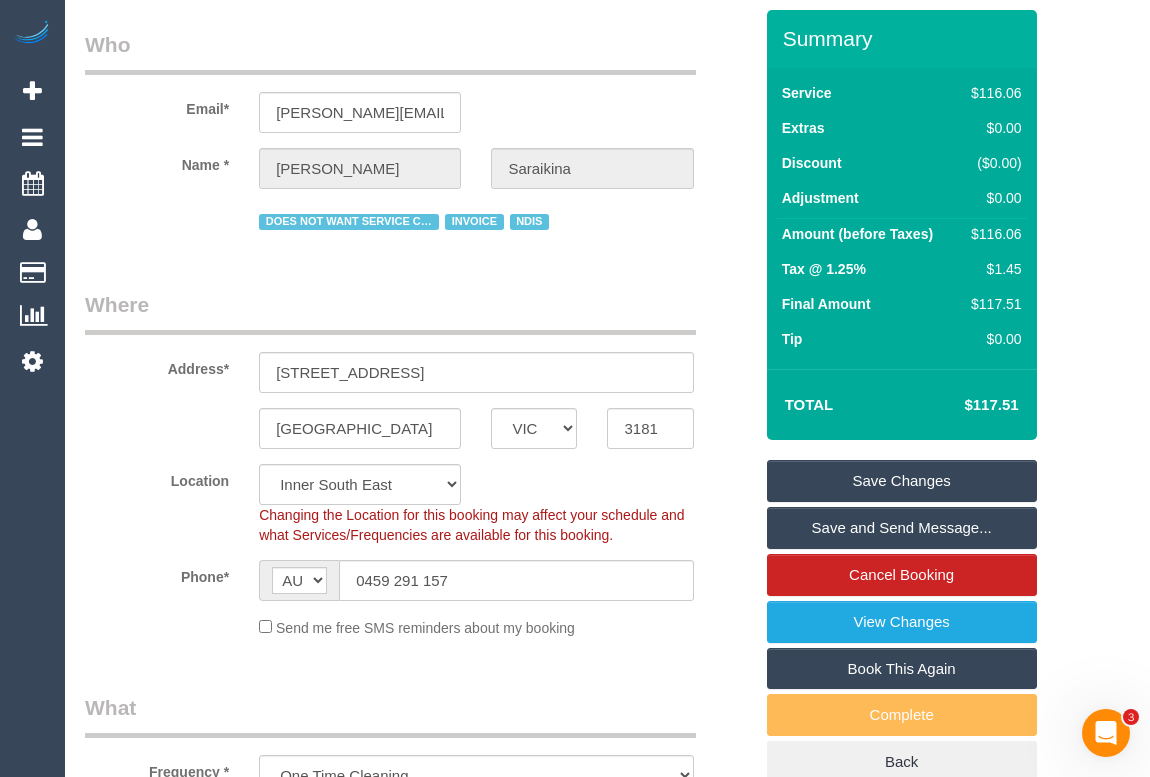 scroll, scrollTop: 0, scrollLeft: 0, axis: both 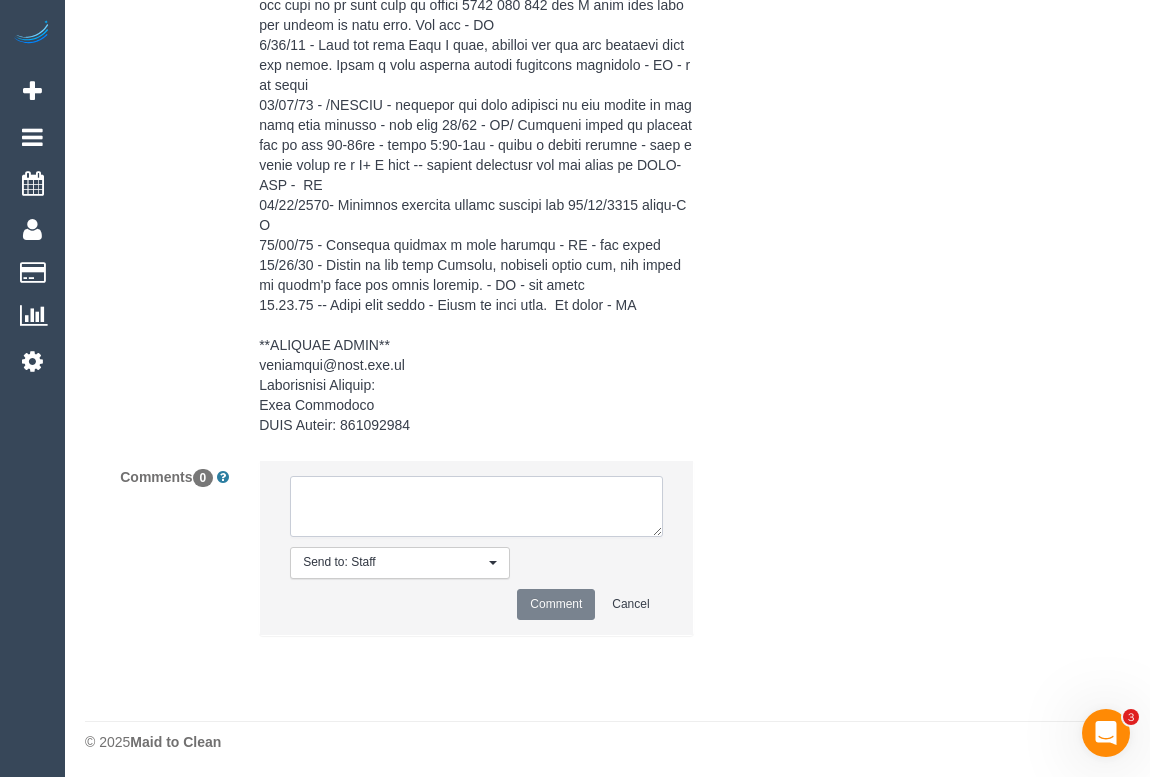 click at bounding box center [476, 507] 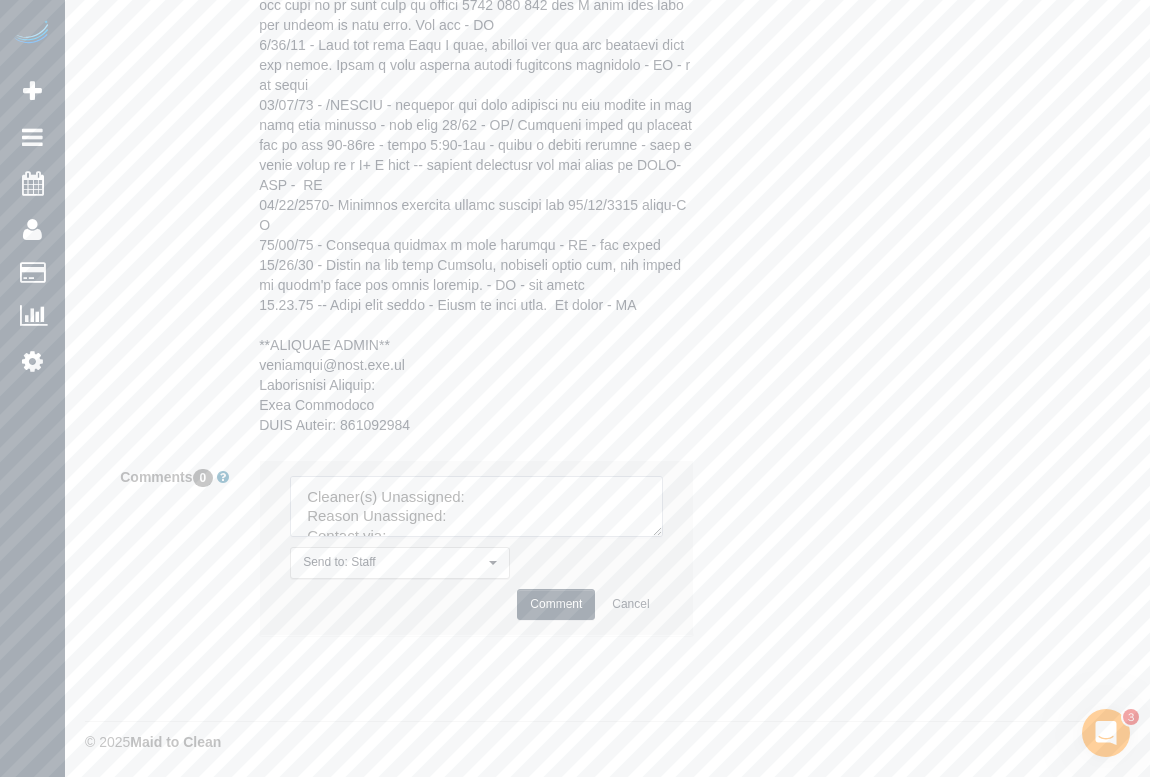 click at bounding box center [476, 507] 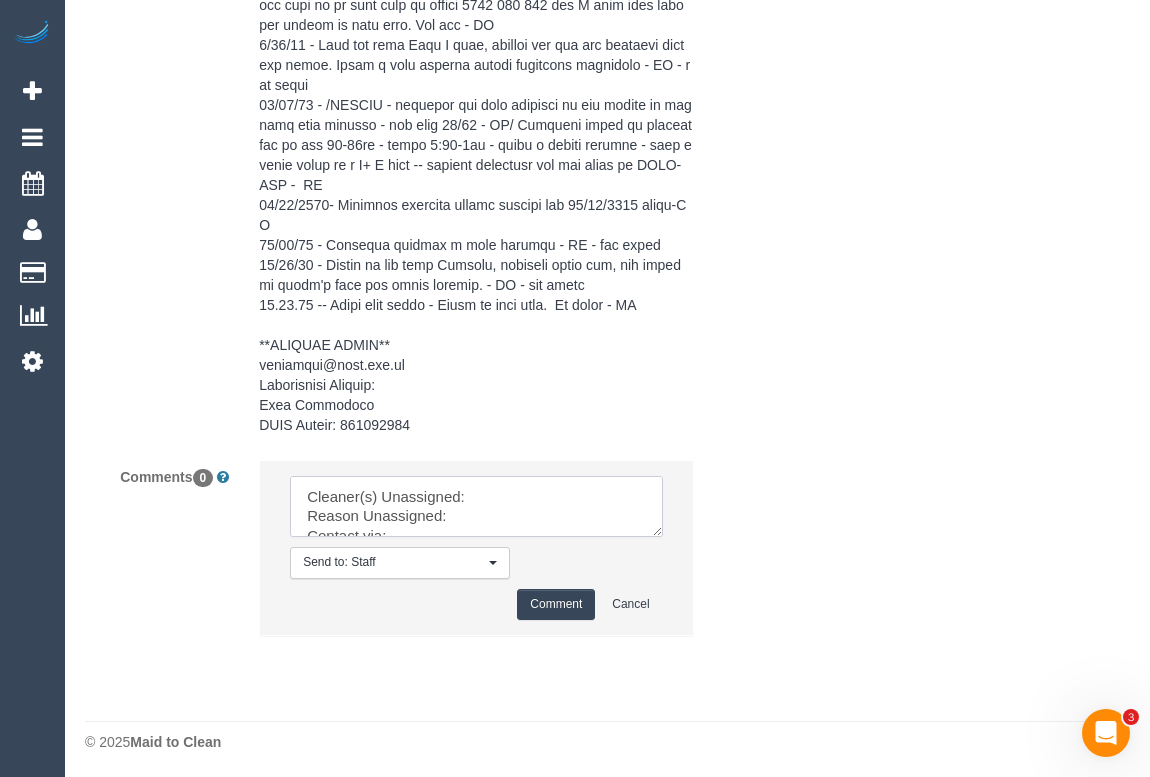 paste on "10/07/2025 11:00 - 12:00" 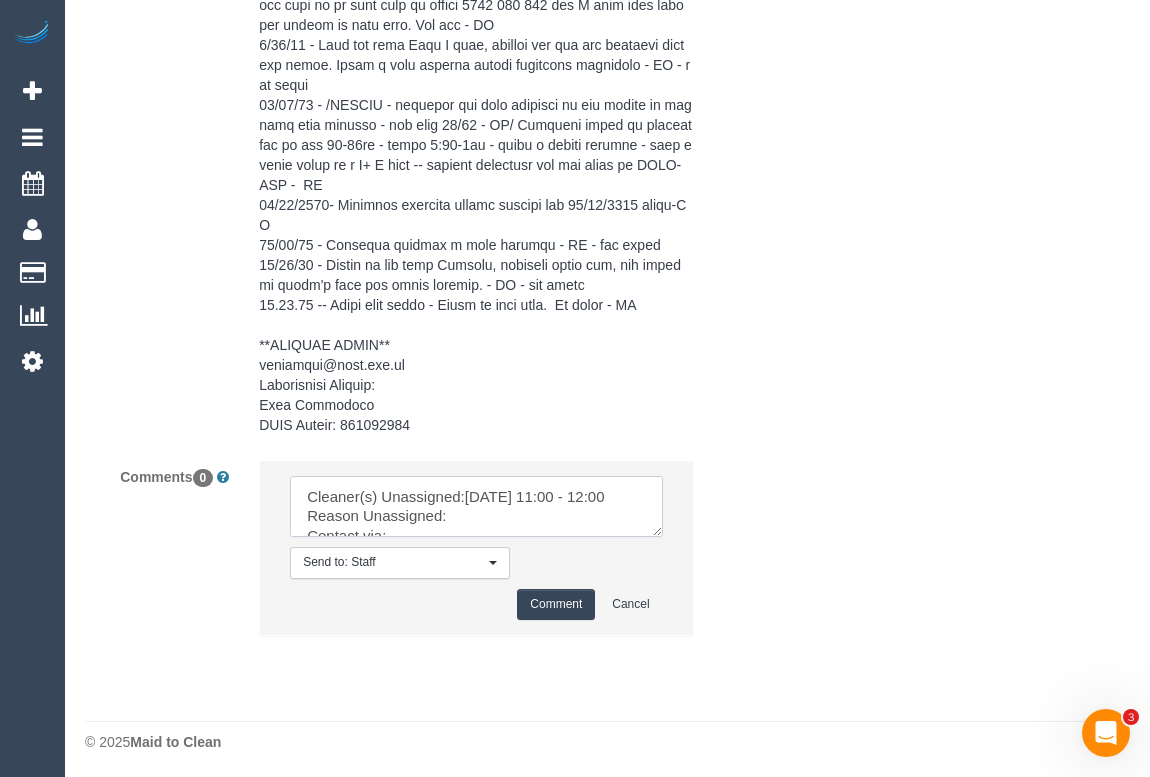 drag, startPoint x: 464, startPoint y: 492, endPoint x: 648, endPoint y: 492, distance: 184 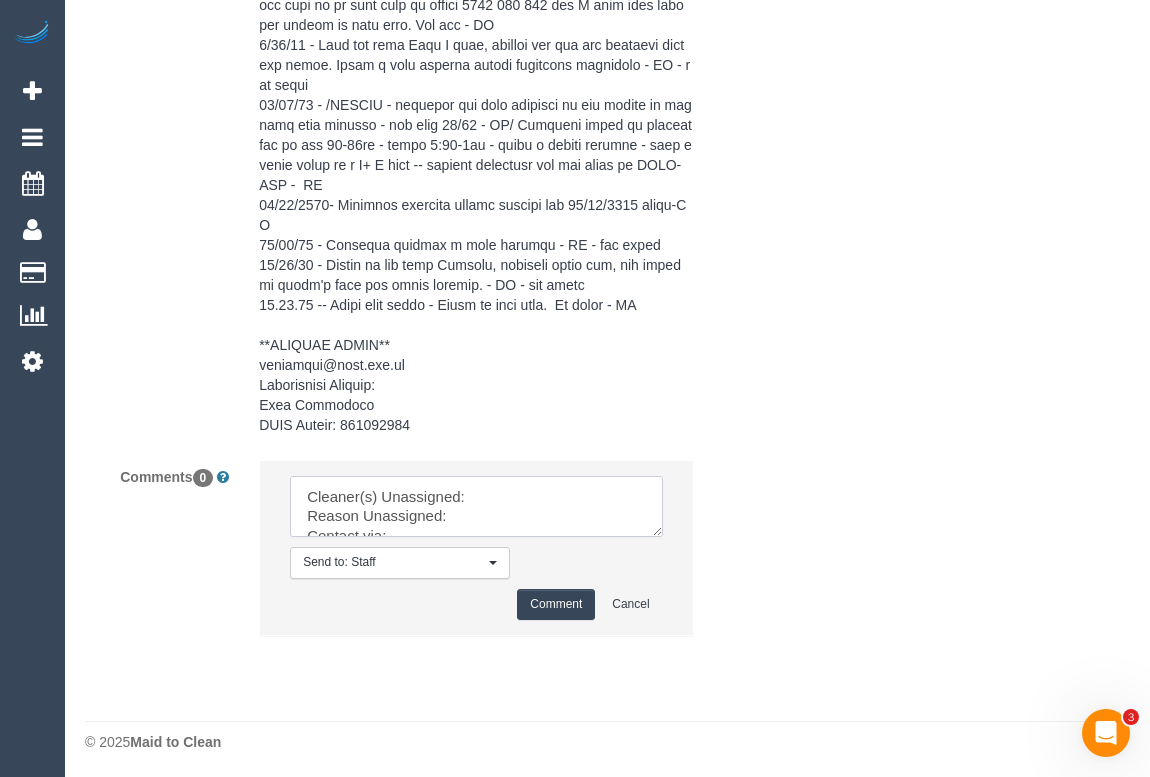 click at bounding box center [476, 507] 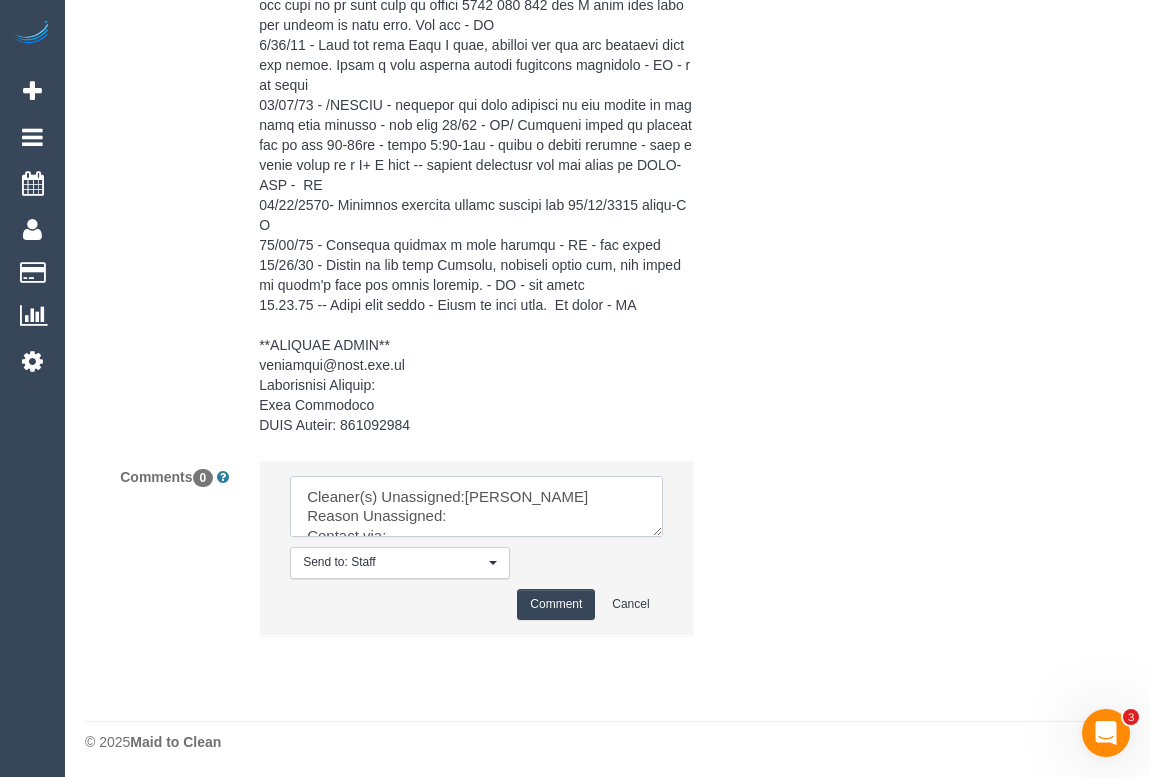 click at bounding box center (476, 507) 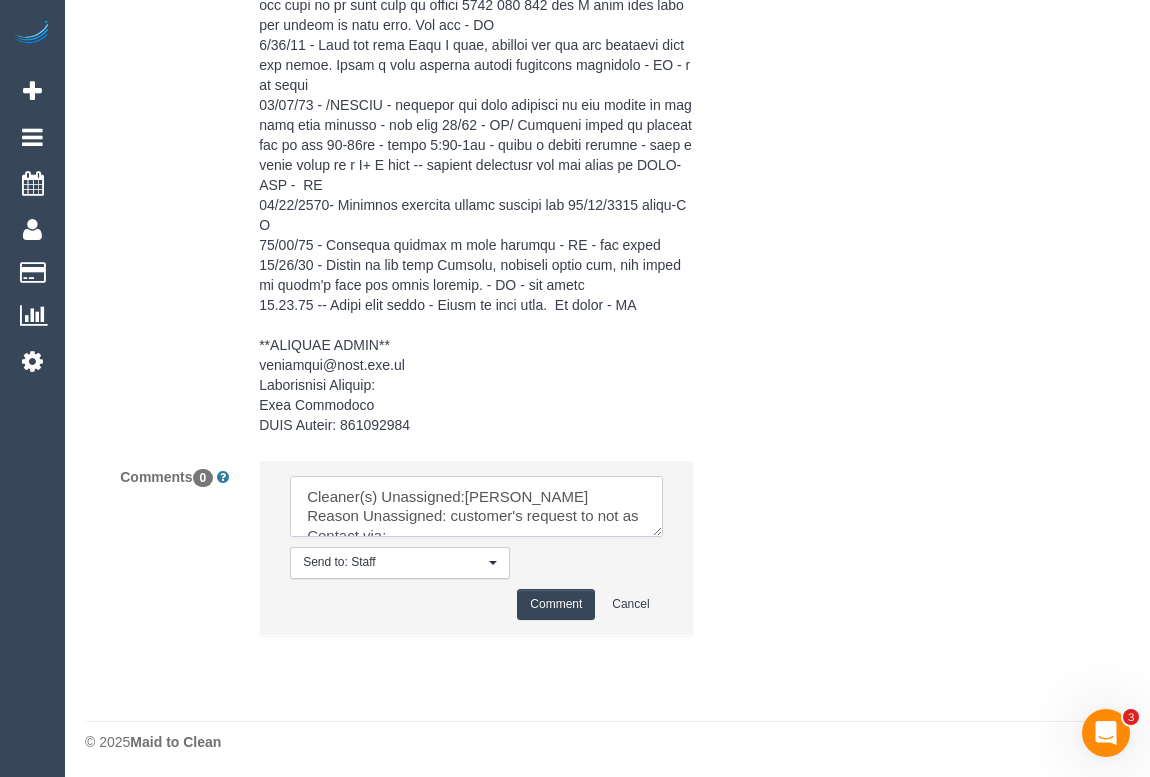 scroll, scrollTop: 8, scrollLeft: 0, axis: vertical 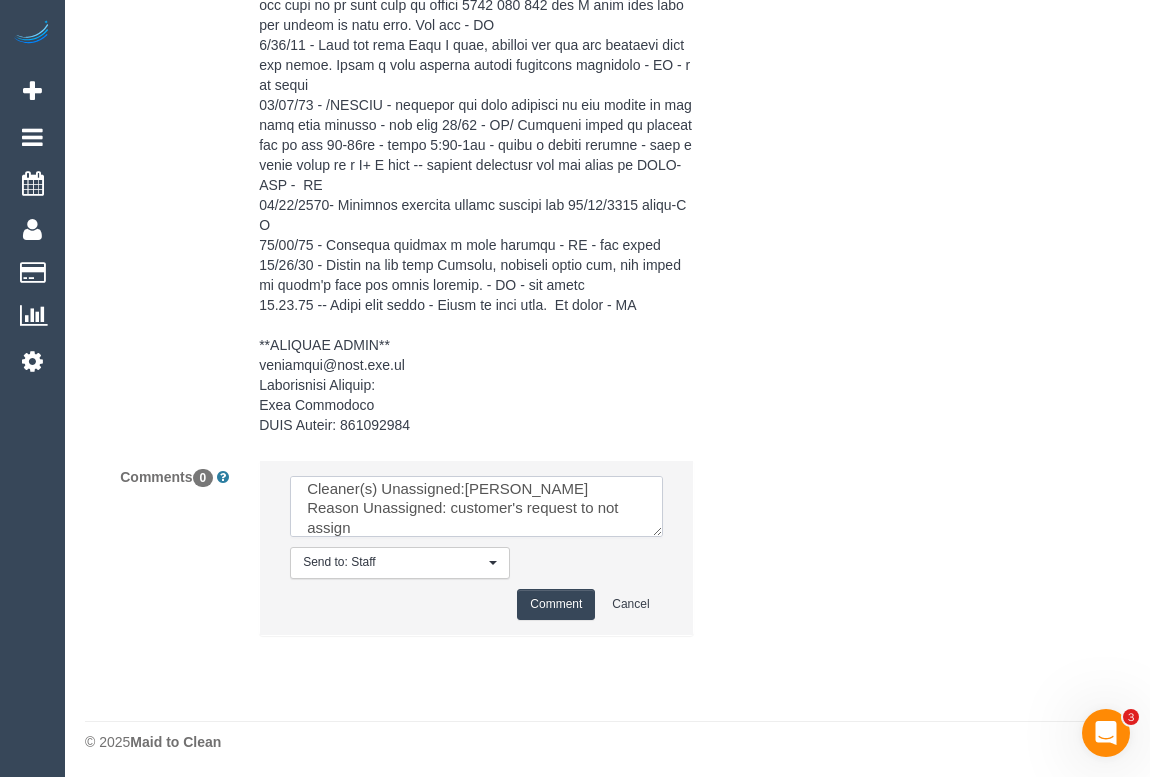 click at bounding box center (476, 507) 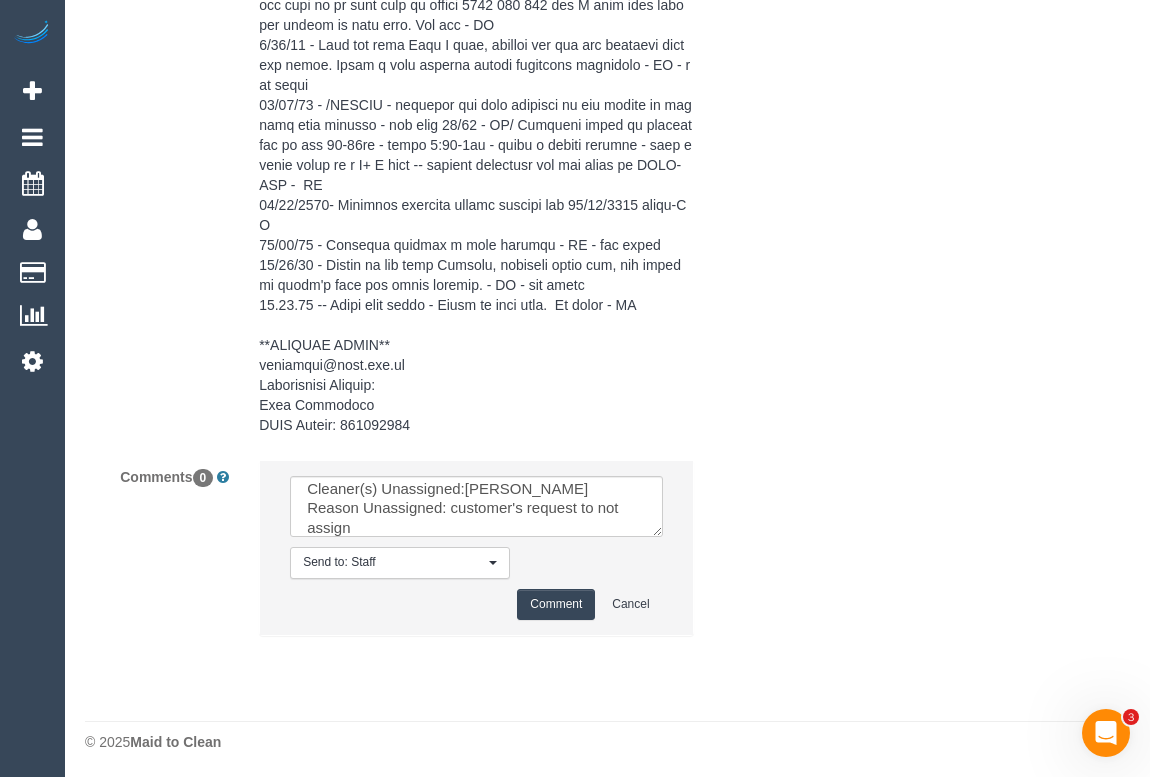 click on "Who
Email*
vera.mmtl@yahoo.com.au
Name *
Vera
Saraikina
DOES NOT WANT SERVICE CALLS
INVOICE
NDIS
Where
Address*
503/2 Crews Street
Windsor
ACT
NSW
NT
QLD
SA
TAS
VIC
WA
3181
Location
Office City East (North) East (South) Inner East Inner North (East) Inner North (West) Inner South East Inner West North (East) North (West) Outer East Outer North (East) Outer North (West) Outer South East Outer West South East (East) South East (West) ZG - East" at bounding box center [607, -1421] 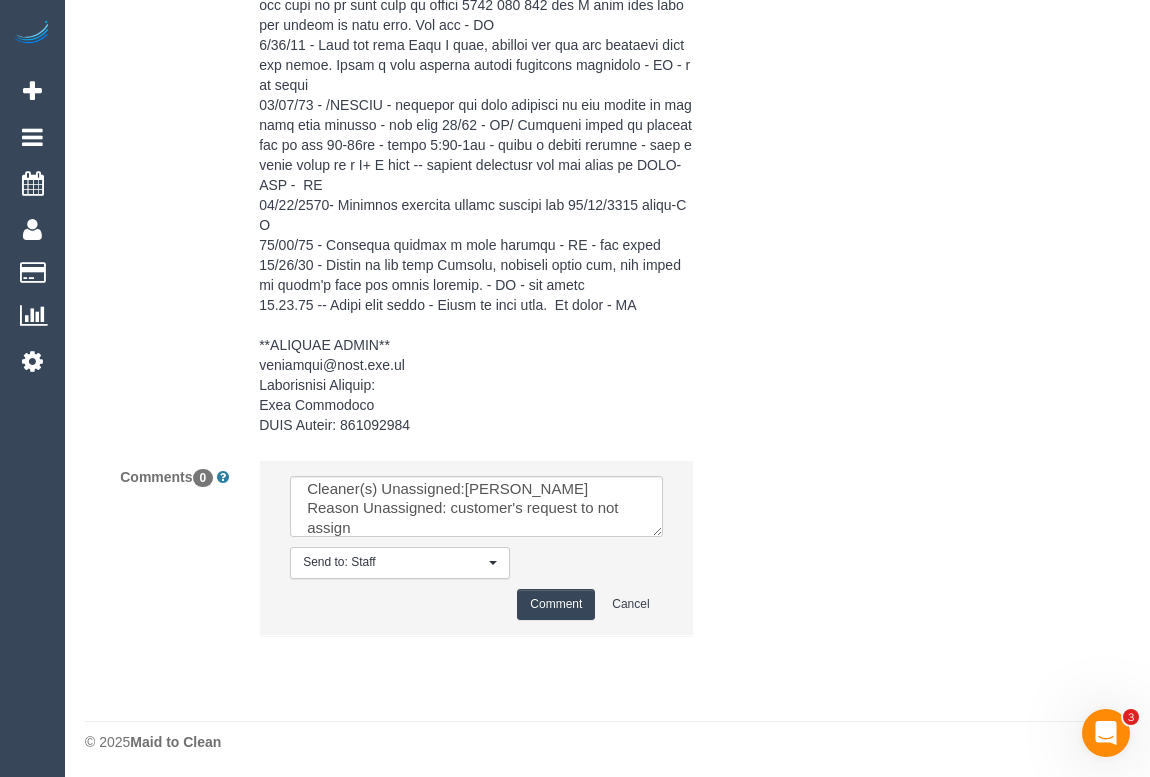 drag, startPoint x: 887, startPoint y: 481, endPoint x: 769, endPoint y: 528, distance: 127.01575 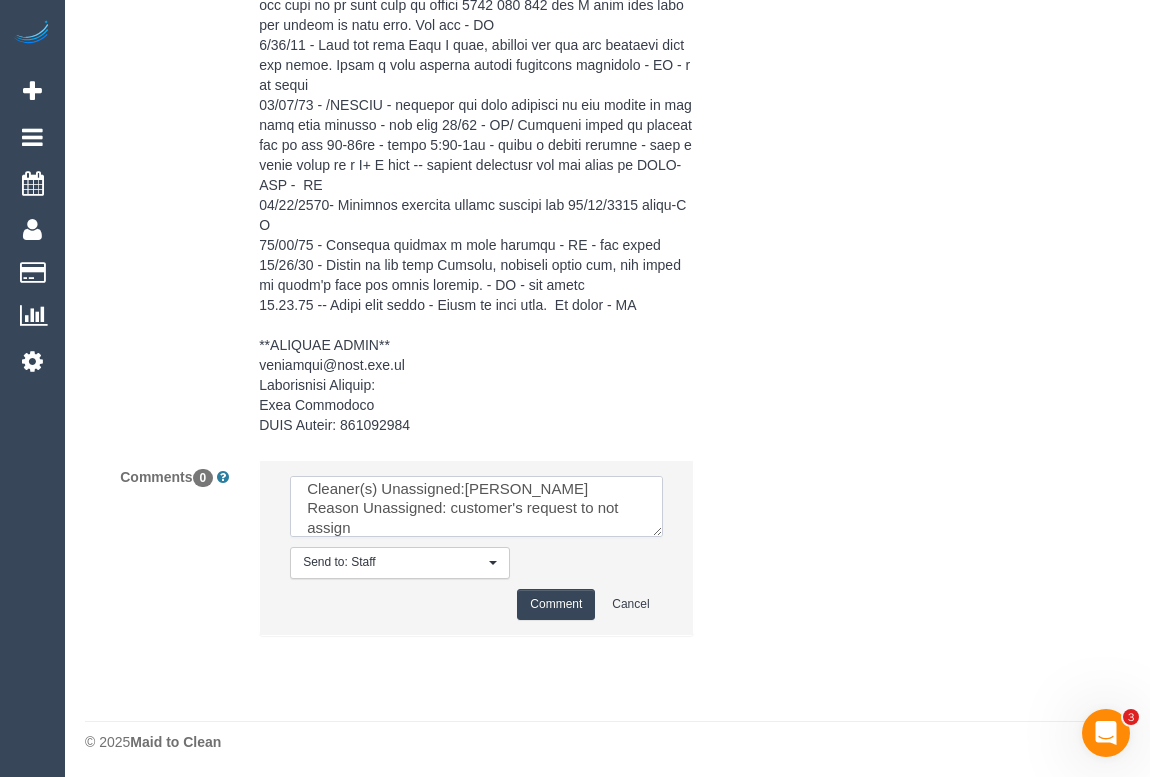 click at bounding box center [476, 507] 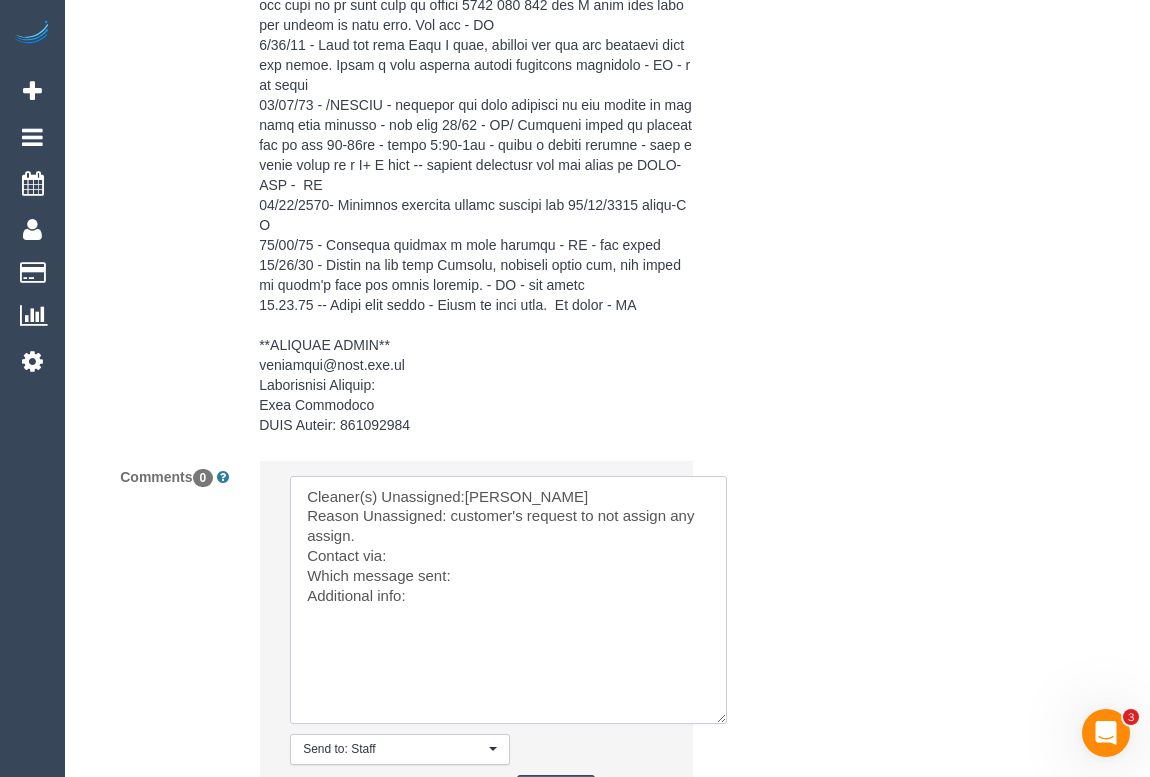 scroll, scrollTop: 0, scrollLeft: 0, axis: both 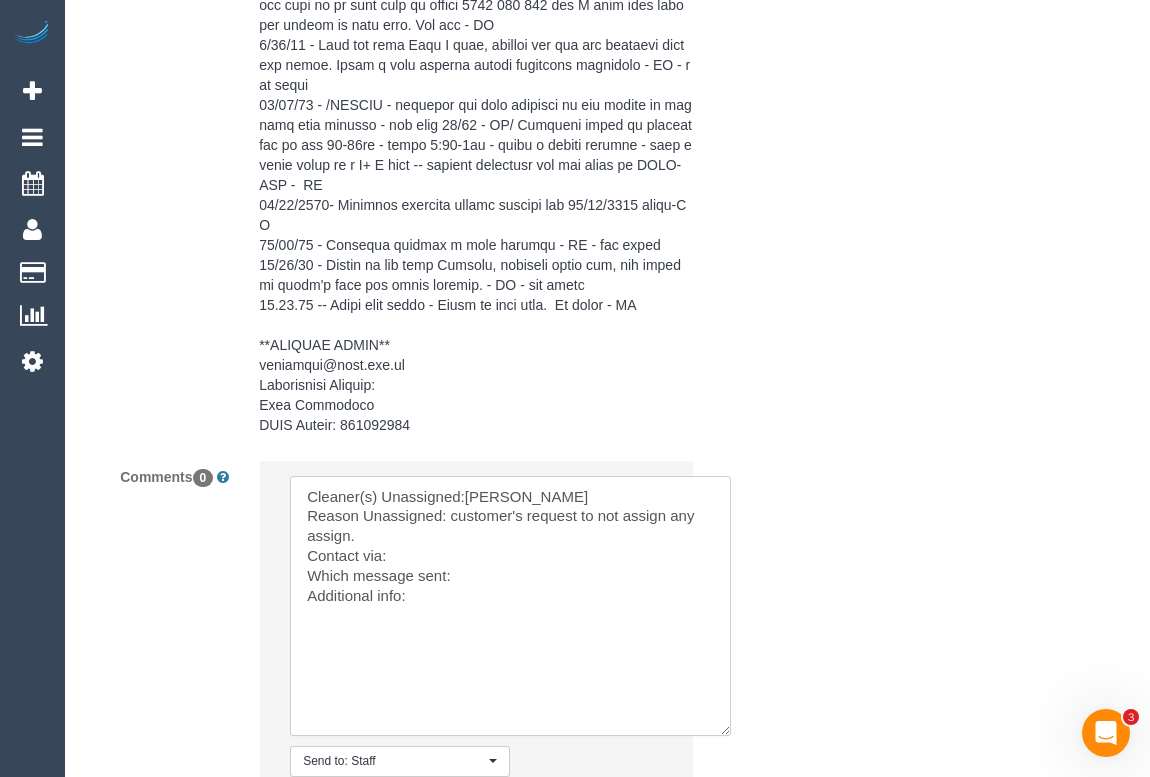 click at bounding box center (510, 606) 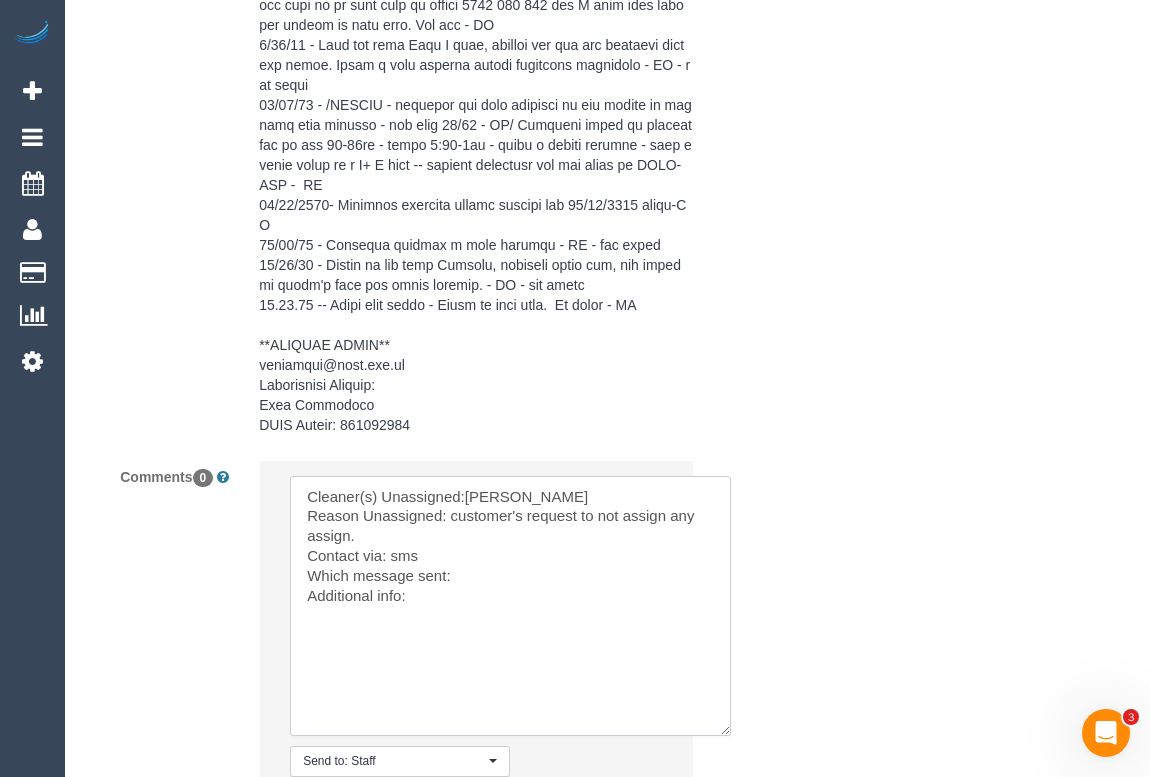click at bounding box center (510, 606) 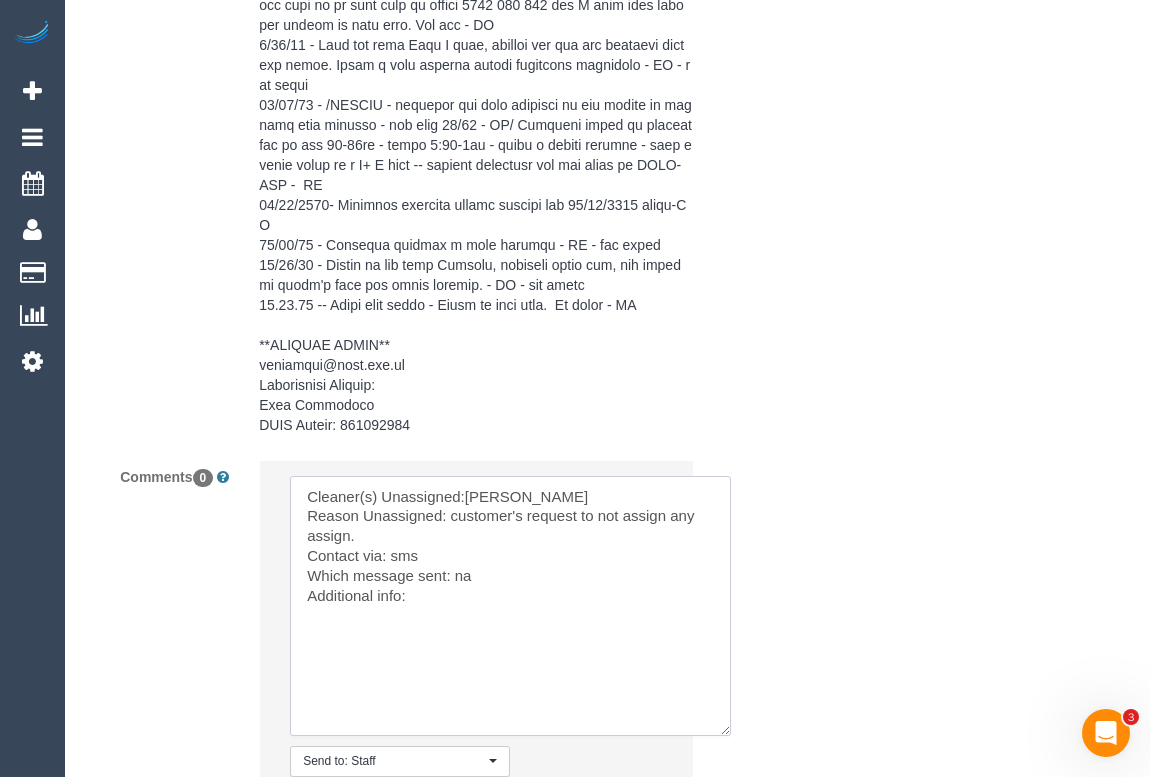 click at bounding box center [510, 606] 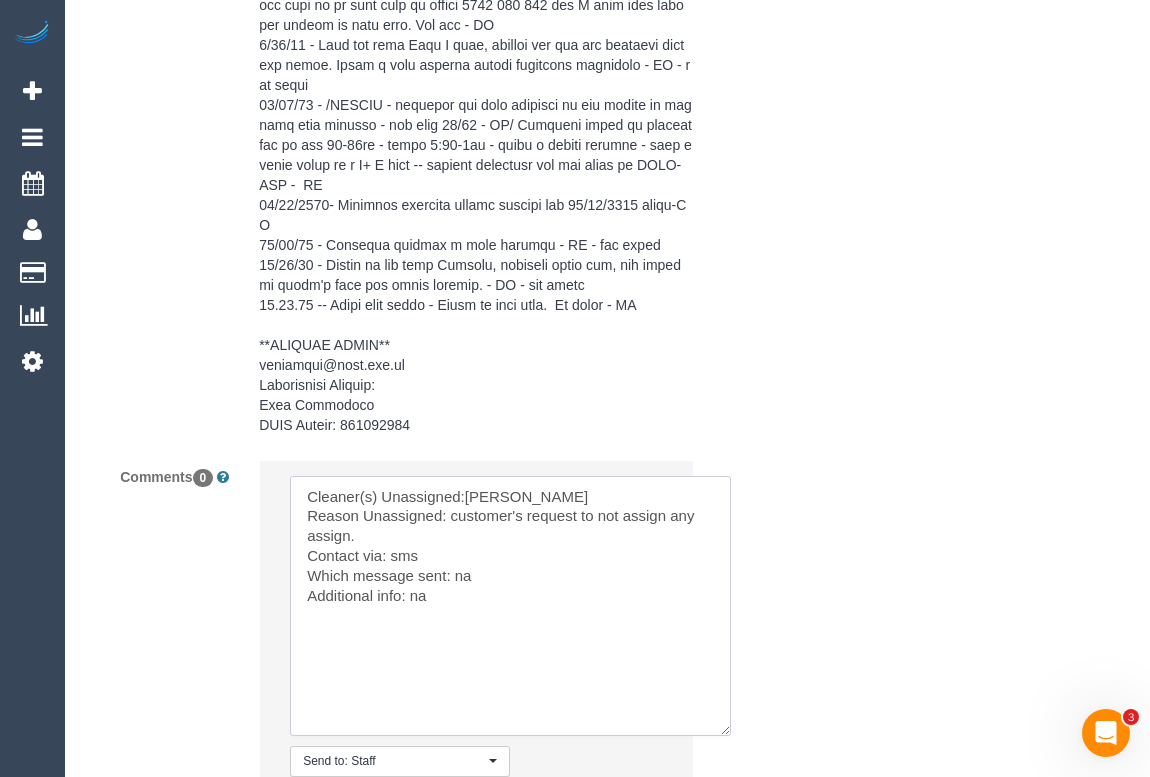 type on "Cleaner(s) Unassigned:Jeremy Law
Reason Unassigned: customer's request to not assign any assign.
Contact via: sms
Which message sent: na
Additional info: na" 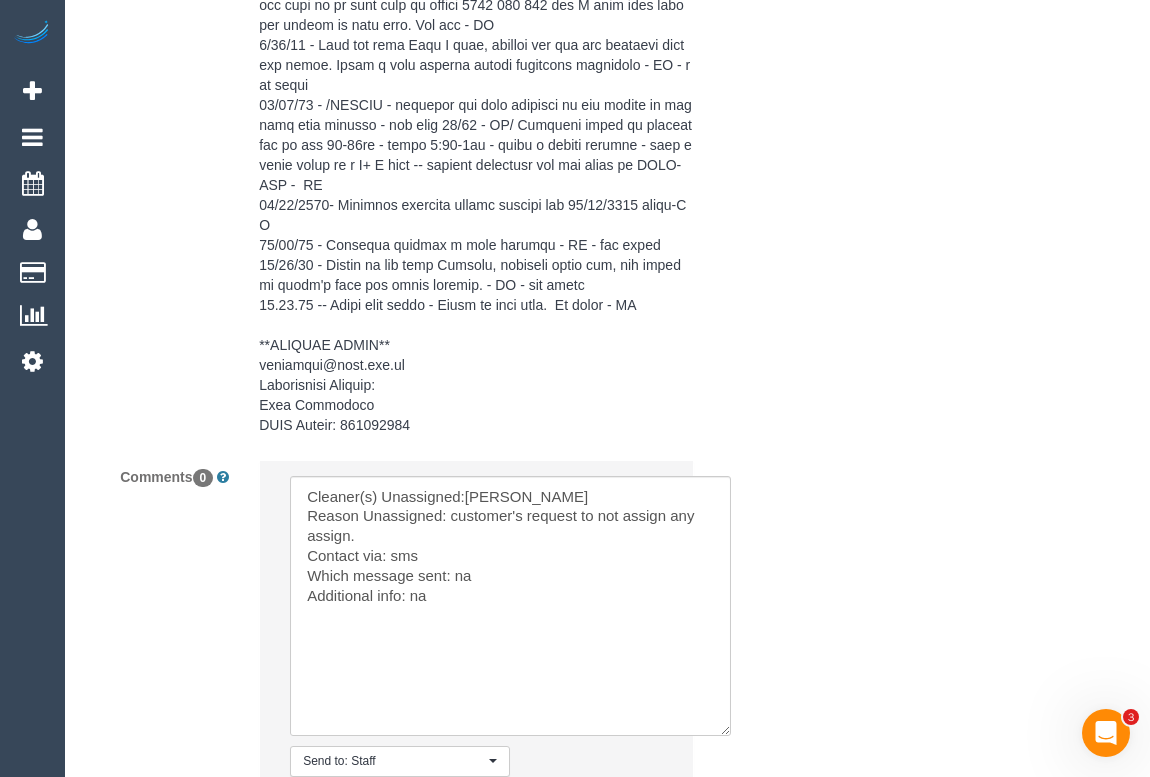 click on "Who
Email*
vera.mmtl@yahoo.com.au
Name *
Vera
Saraikina
DOES NOT WANT SERVICE CALLS
INVOICE
NDIS
Where
Address*
503/2 Crews Street
Windsor
ACT
NSW
NT
QLD
SA
TAS
VIC
WA
3181
Location
Office City East (North) East (South) Inner East Inner North (East) Inner North (West) Inner South East Inner West North (East) North (West) Outer East Outer North (East) Outer North (West) Outer South East Outer West South East (East) South East (West) ZG - East" at bounding box center (607, -1322) 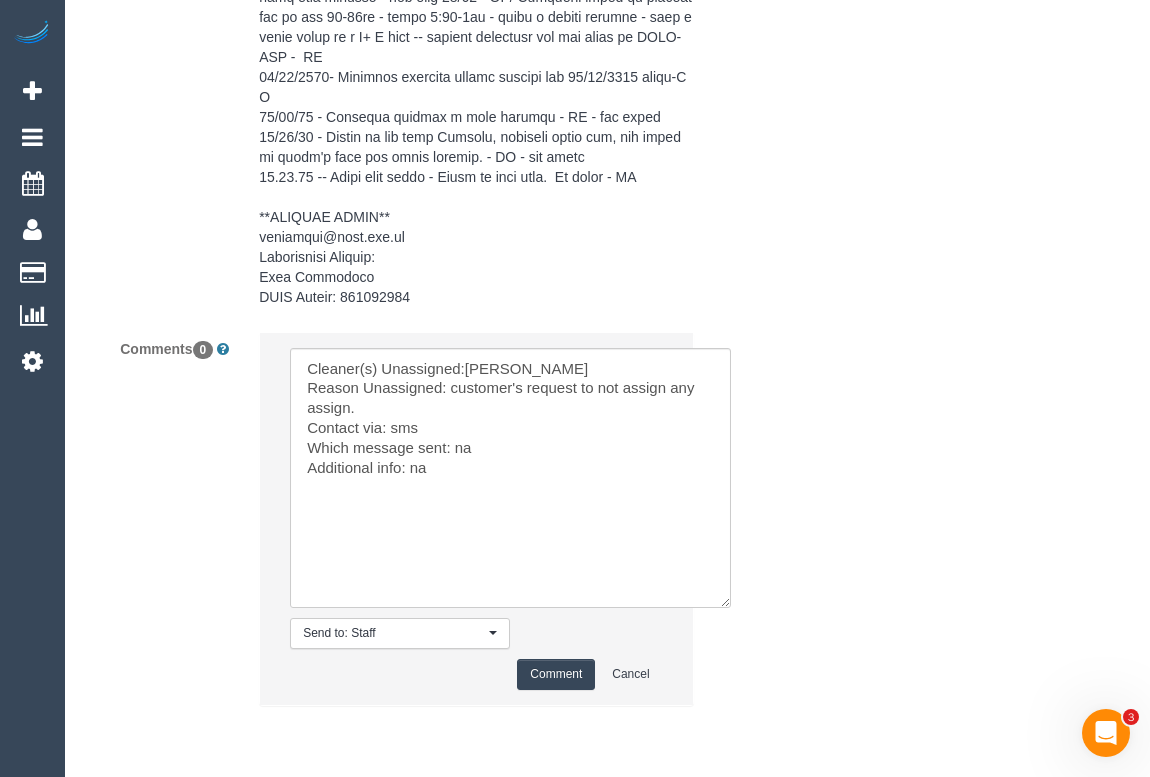 scroll, scrollTop: 3847, scrollLeft: 0, axis: vertical 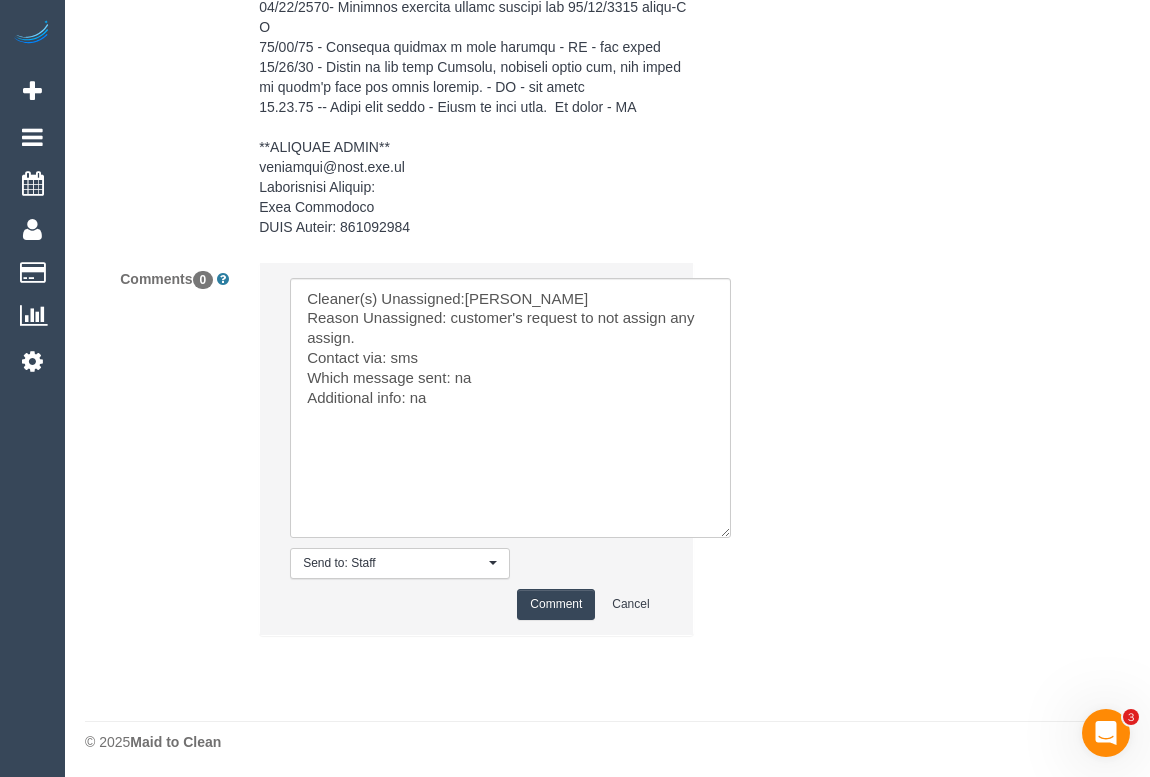 click on "Comment" at bounding box center [556, 604] 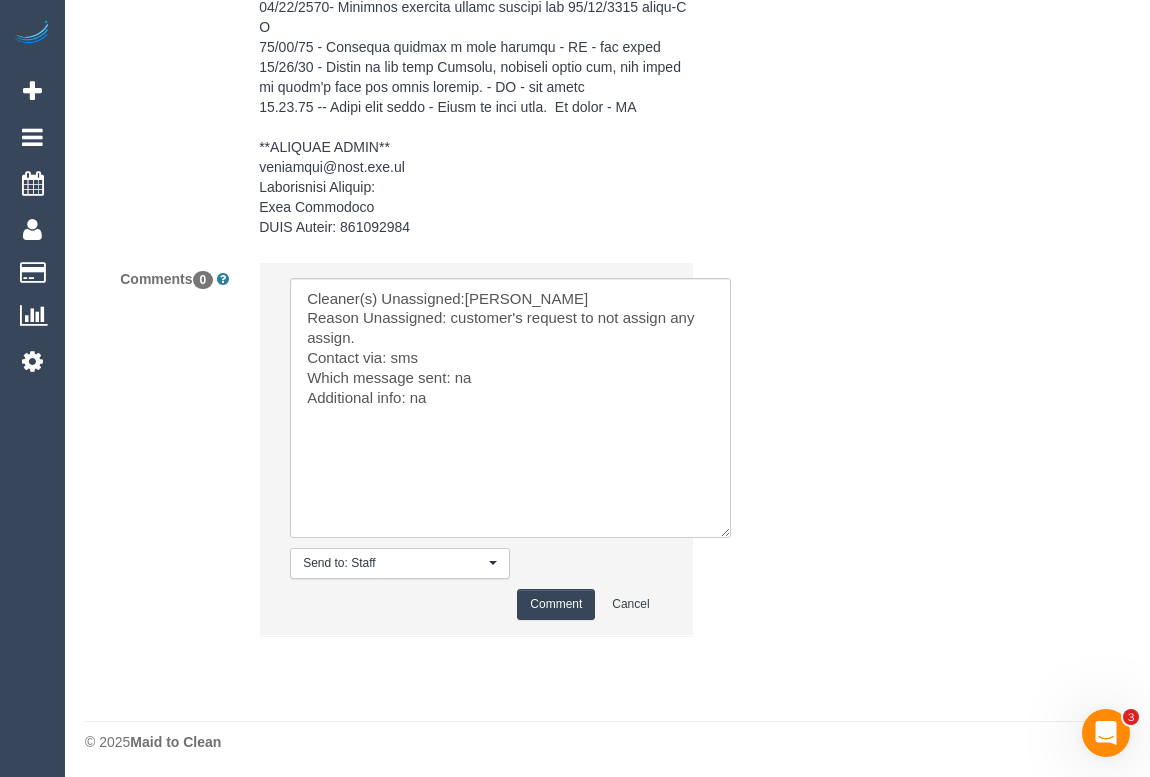 type 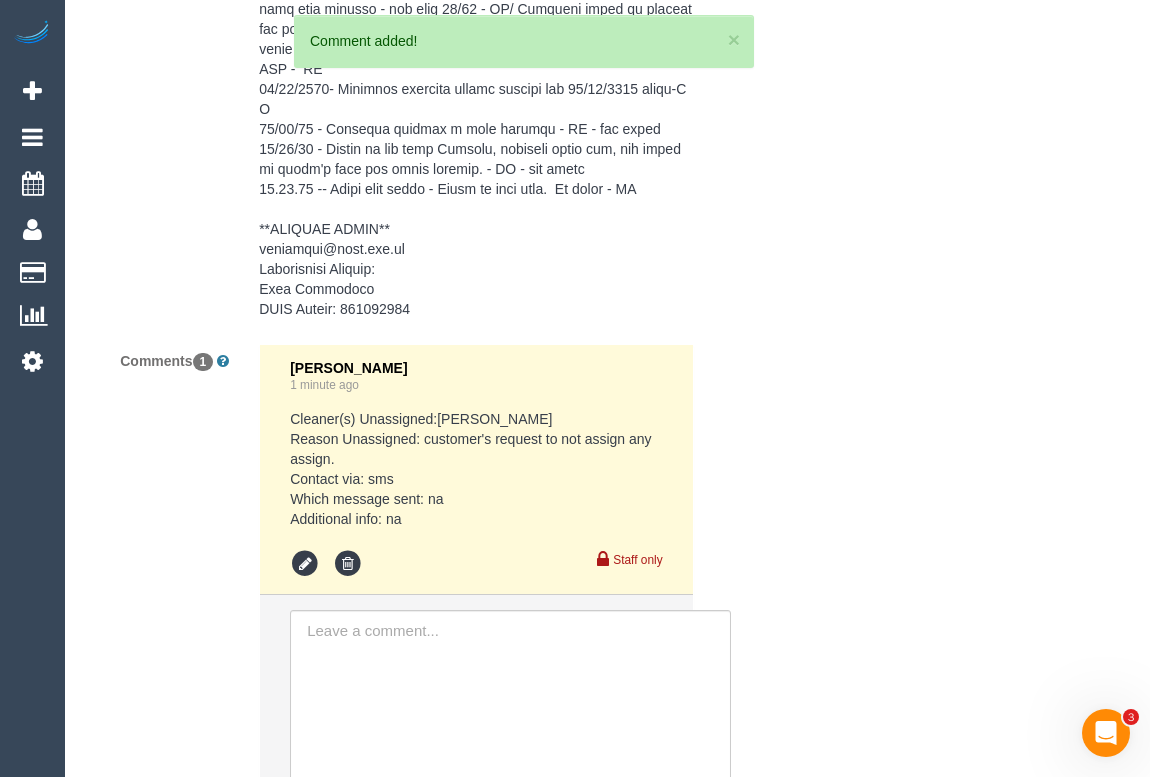 scroll, scrollTop: 3847, scrollLeft: 0, axis: vertical 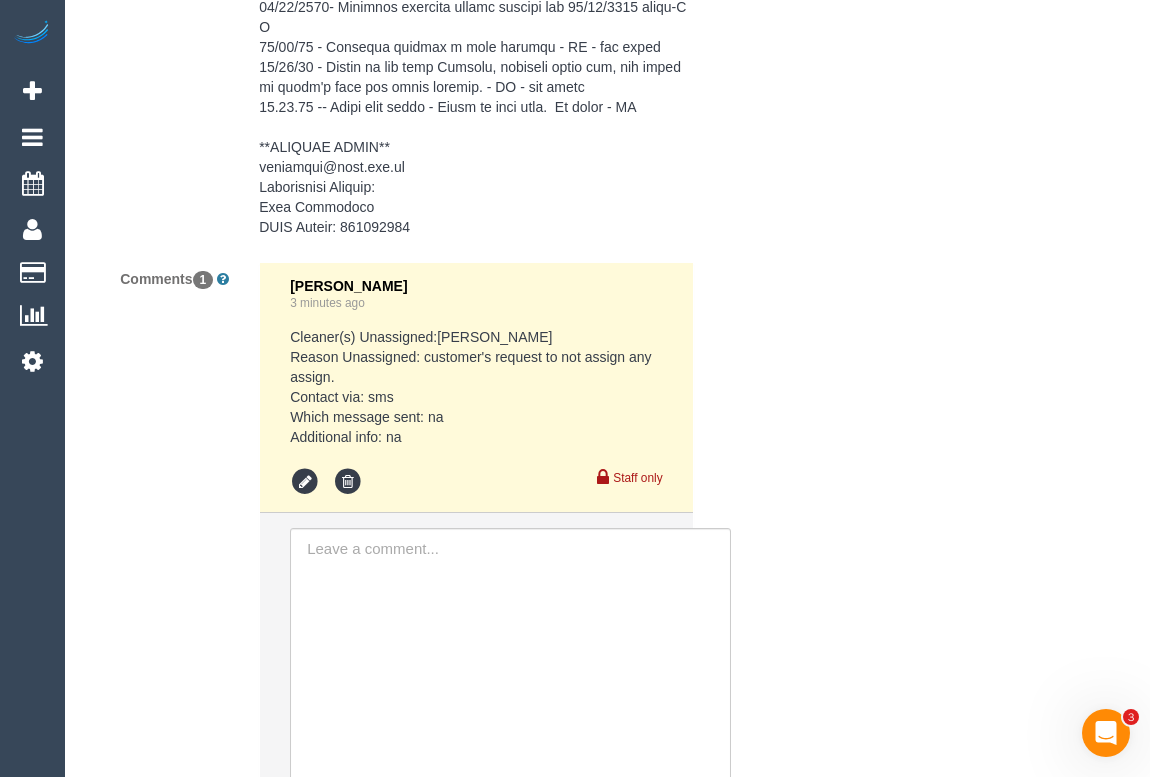 click on "Who
Email*
vera.mmtl@yahoo.com.au
Name *
Vera
Saraikina
DOES NOT WANT SERVICE CALLS
INVOICE
NDIS
Where
Address*
503/2 Crews Street
Windsor
ACT
NSW
NT
QLD
SA
TAS
VIC
WA
3181
Location
Office City East (North) East (South) Inner East Inner North (East) Inner North (West) Inner South East Inner West North (East) North (West) Outer East Outer North (East) Outer North (West) Outer South East Outer West South East (East) South East (West) ZG - East" at bounding box center (607, -1436) 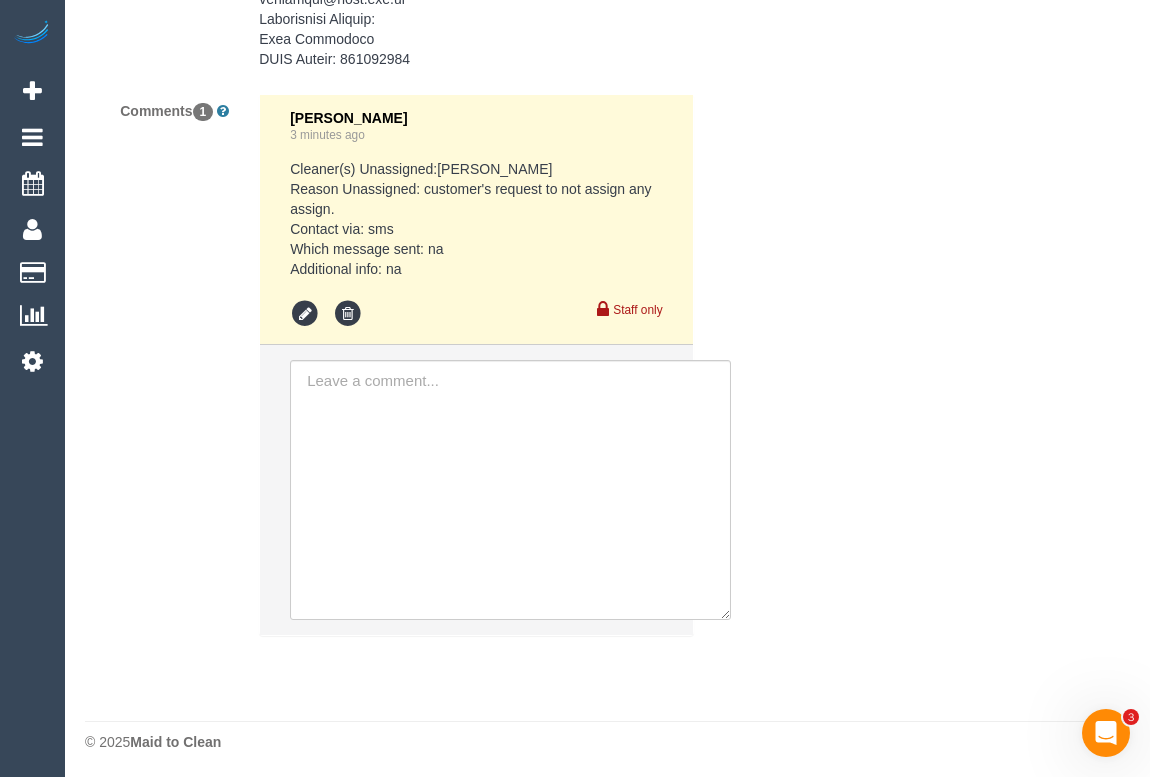 scroll, scrollTop: 4016, scrollLeft: 0, axis: vertical 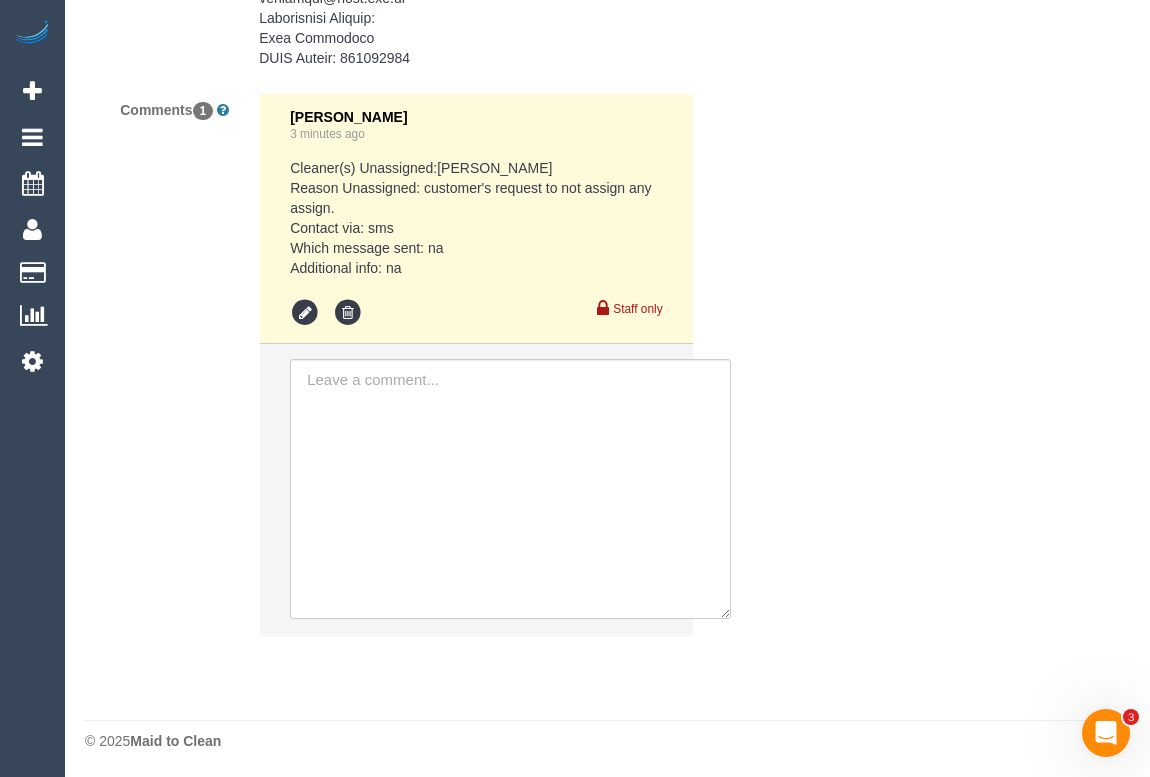 drag, startPoint x: 894, startPoint y: 520, endPoint x: 611, endPoint y: 767, distance: 375.63013 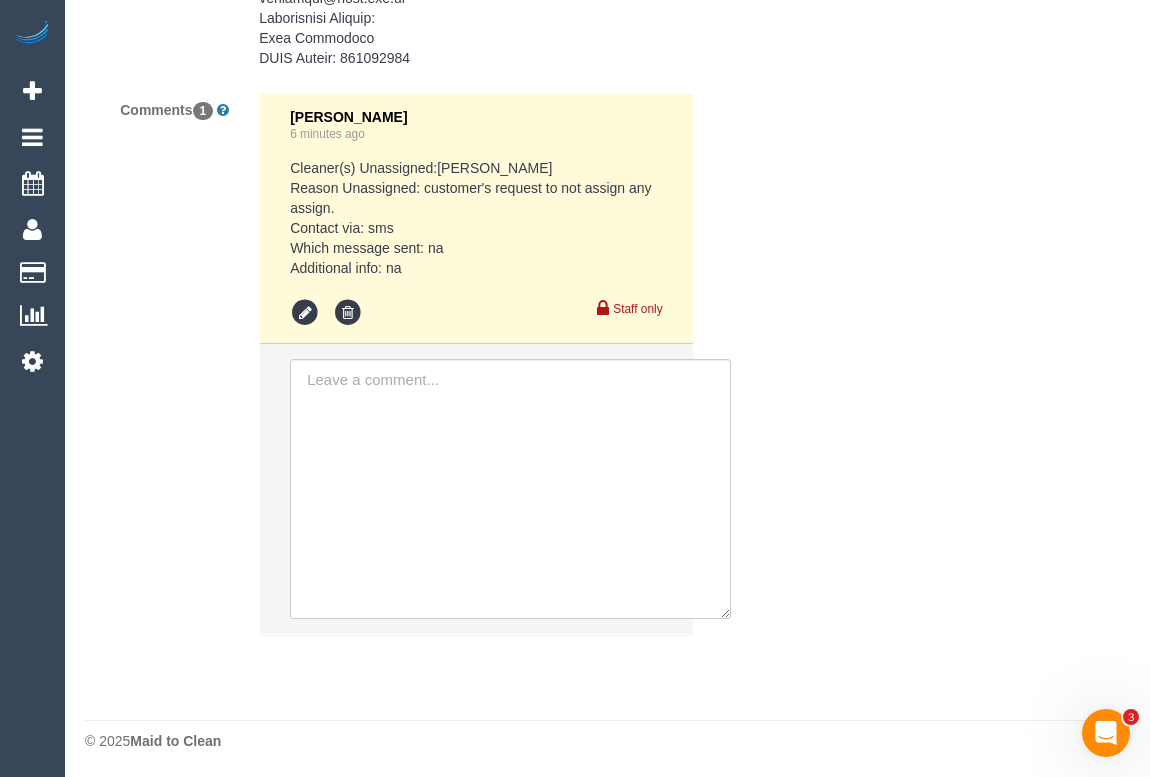 click on "Cleaner(s) Unassigned:Jeremy Law
Reason Unassigned: customer's request to not assign any assign.
Contact via: sms
Which message sent: na
Additional info: na" at bounding box center [476, 218] 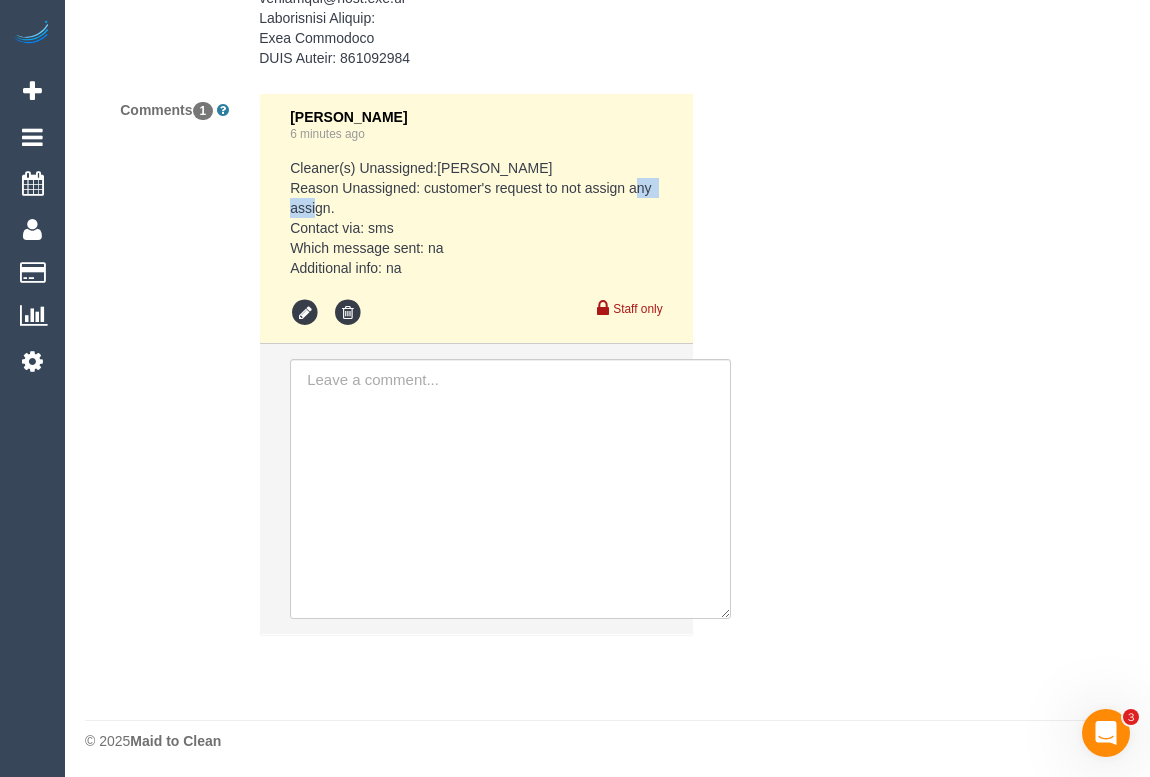 drag, startPoint x: 333, startPoint y: 204, endPoint x: 322, endPoint y: 166, distance: 39.56008 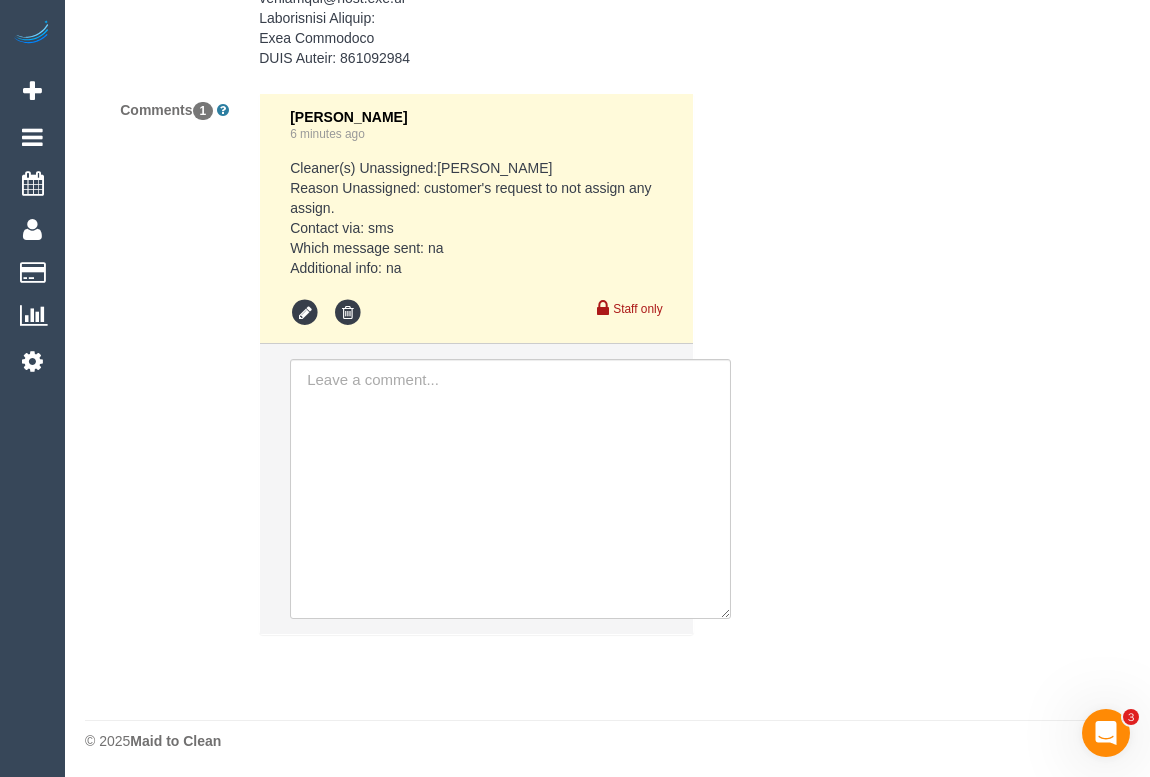 click on "Cleaner(s) Unassigned:Jeremy Law
Reason Unassigned: customer's request to not assign any assign.
Contact via: sms
Which message sent: na
Additional info: na" at bounding box center (476, 218) 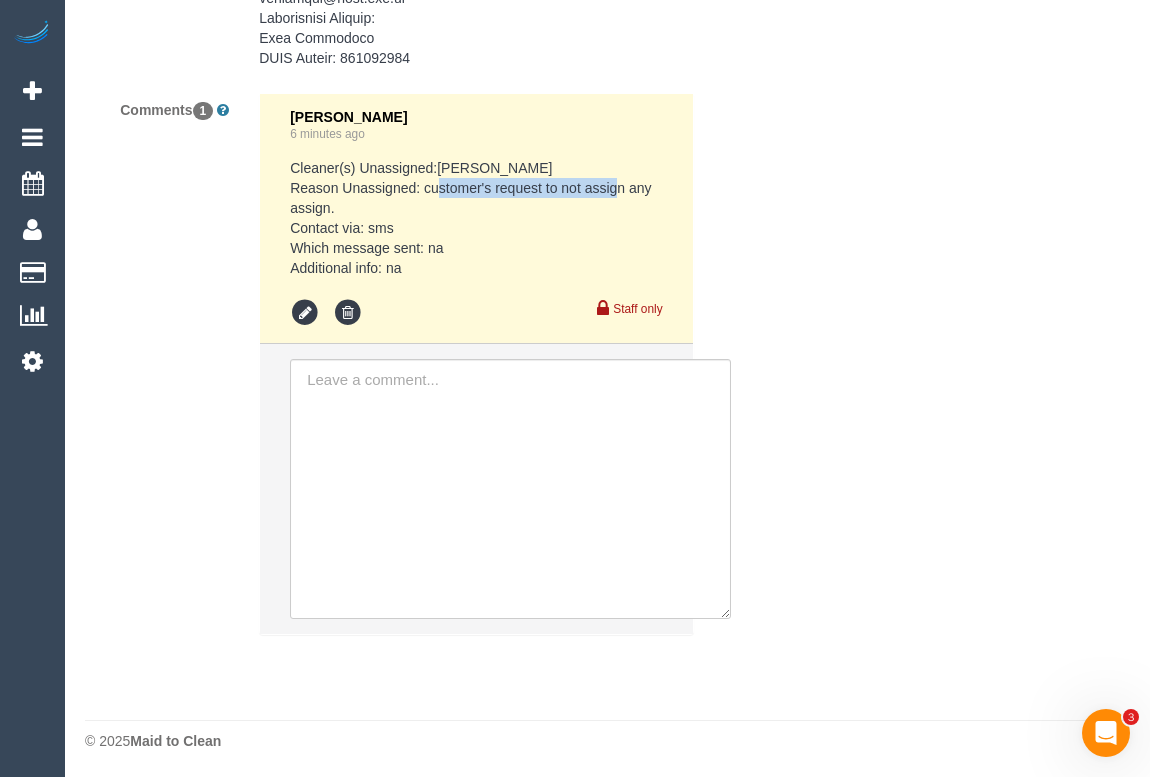 drag, startPoint x: 638, startPoint y: 191, endPoint x: 487, endPoint y: 199, distance: 151.21178 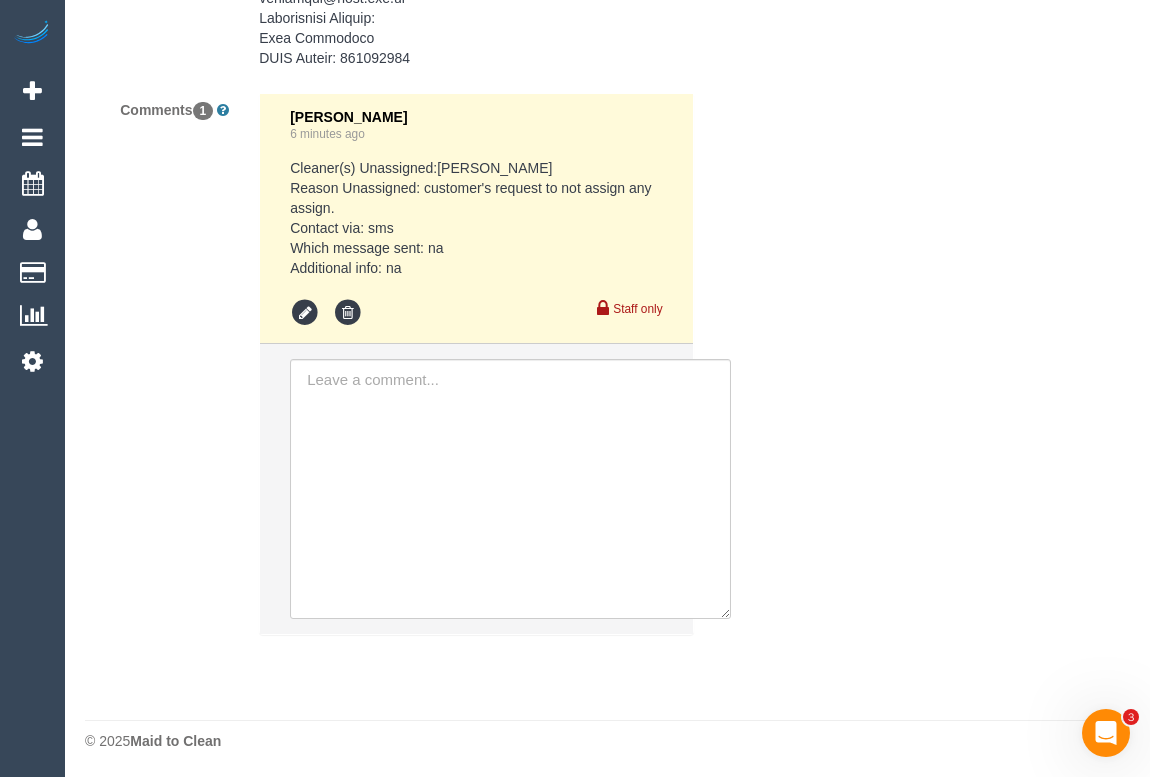 click on "Cleaner(s) Unassigned:Jeremy Law
Reason Unassigned: customer's request to not assign any assign.
Contact via: sms
Which message sent: na
Additional info: na" at bounding box center [476, 218] 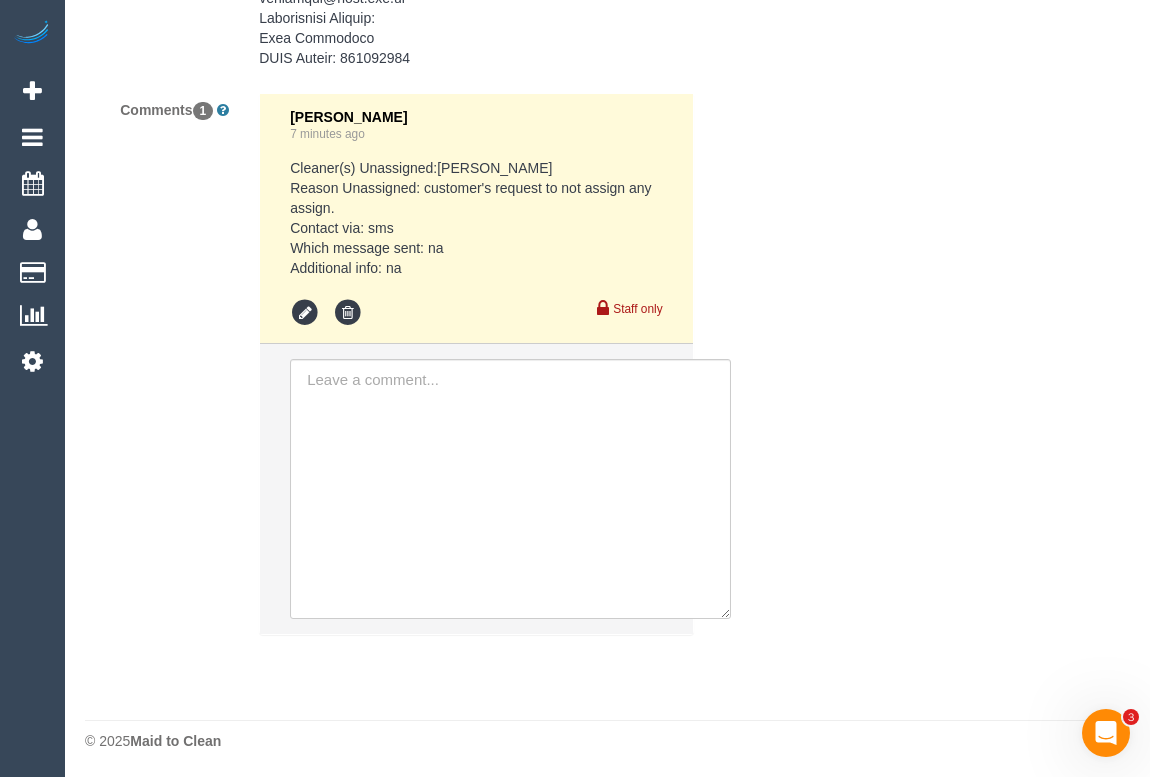 click on "Who
Email*
vera.mmtl@yahoo.com.au
Name *
Vera
Saraikina
DOES NOT WANT SERVICE CALLS
INVOICE
NDIS
Where
Address*
503/2 Crews Street
Windsor
ACT
NSW
NT
QLD
SA
TAS
VIC
WA
3181
Location
Office City East (North) East (South) Inner East Inner North (East) Inner North (West) Inner South East Inner West North (East) North (West) Outer East Outer North (East) Outer North (West) Outer South East Outer West South East (East) South East (West) ZG - East" at bounding box center [607, -1605] 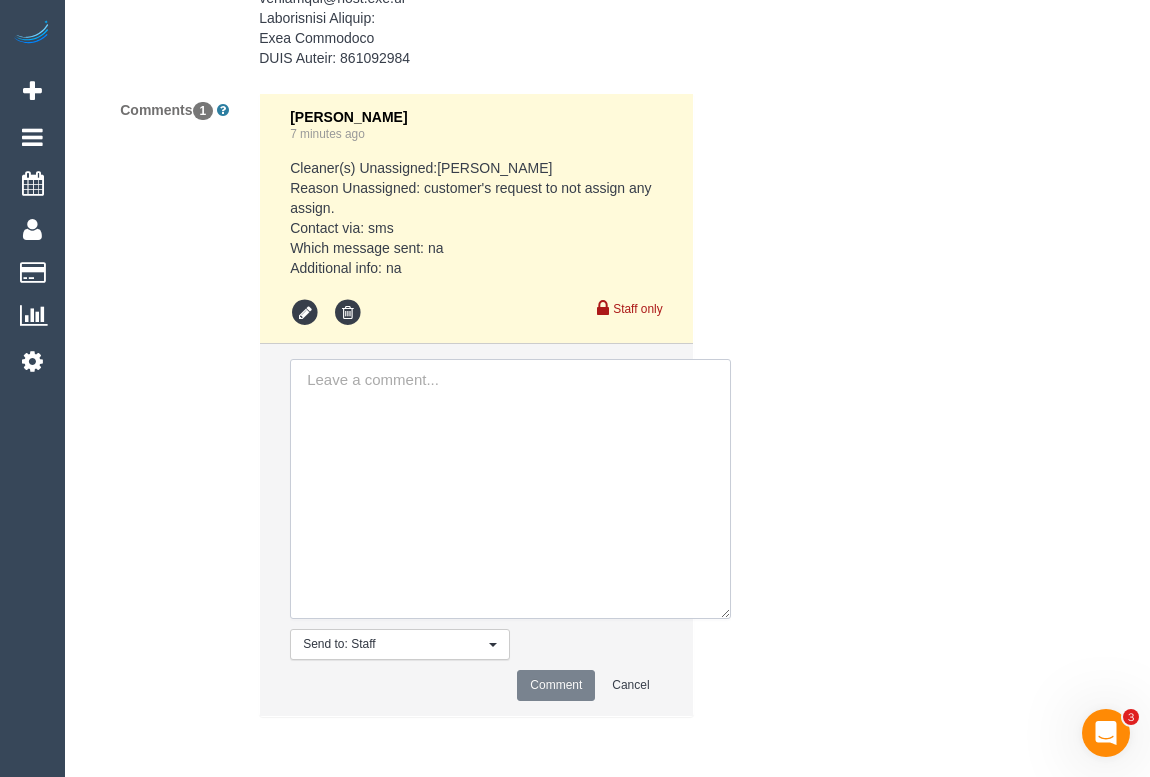 click at bounding box center [510, 489] 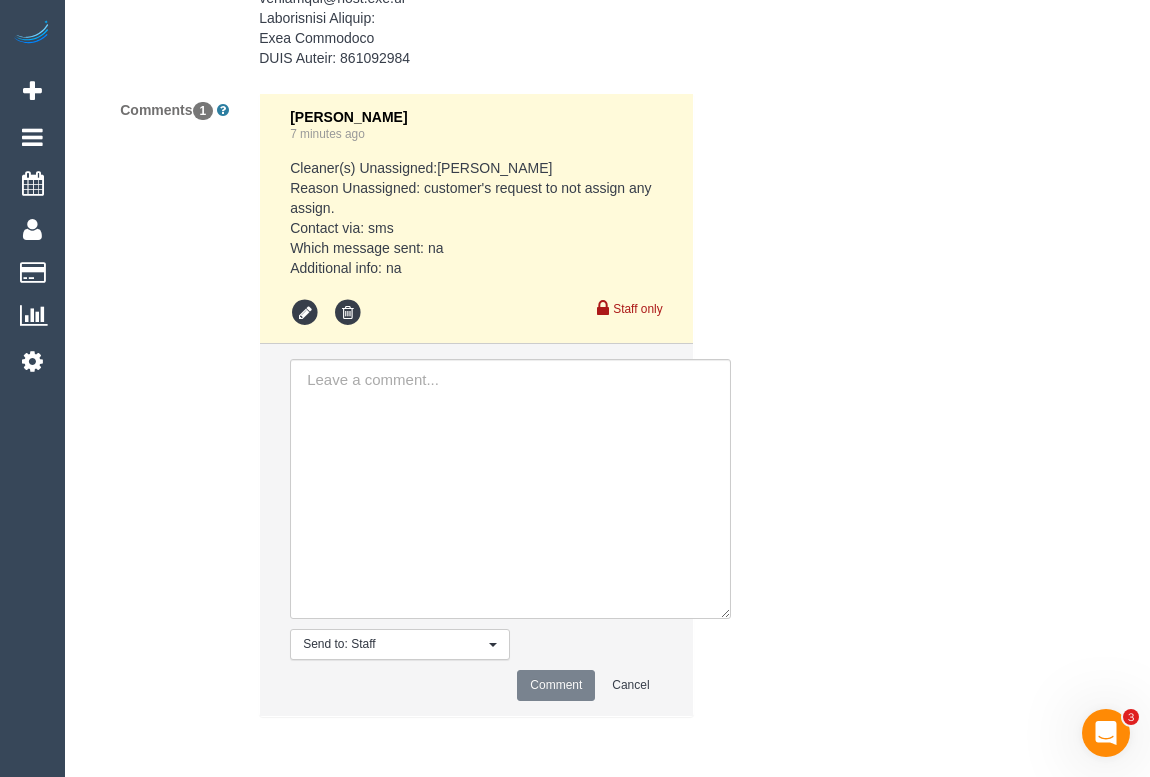click on "Who
Email*
vera.mmtl@yahoo.com.au
Name *
Vera
Saraikina
DOES NOT WANT SERVICE CALLS
INVOICE
NDIS
Where
Address*
503/2 Crews Street
Windsor
ACT
NSW
NT
QLD
SA
TAS
VIC
WA
3181
Location
Office City East (North) East (South) Inner East Inner North (East) Inner North (West) Inner South East Inner West North (East) North (West) Outer East Outer North (East) Outer North (West) Outer South East Outer West South East (East) South East (West) ZG - East" at bounding box center (607, -1563) 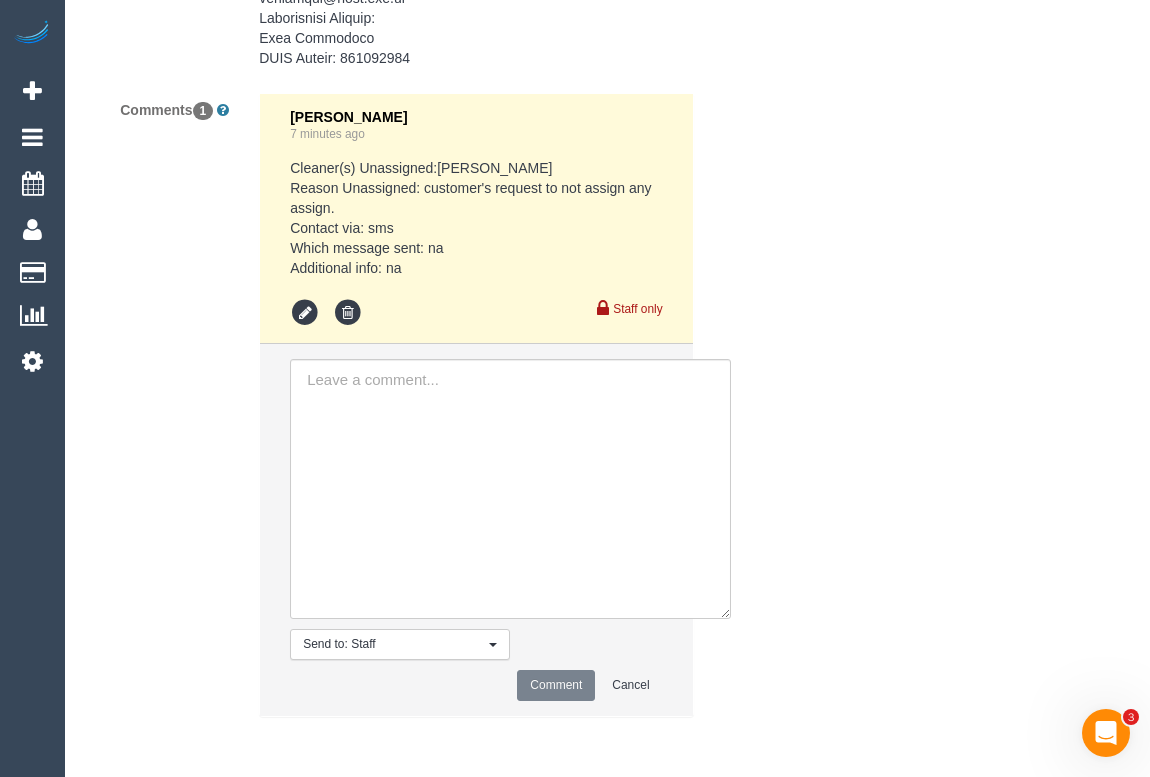 click on "Cleaner(s) Unassigned:Jeremy Law
Reason Unassigned: customer's request to not assign any assign.
Contact via: sms
Which message sent: na
Additional info: na" at bounding box center [476, 218] 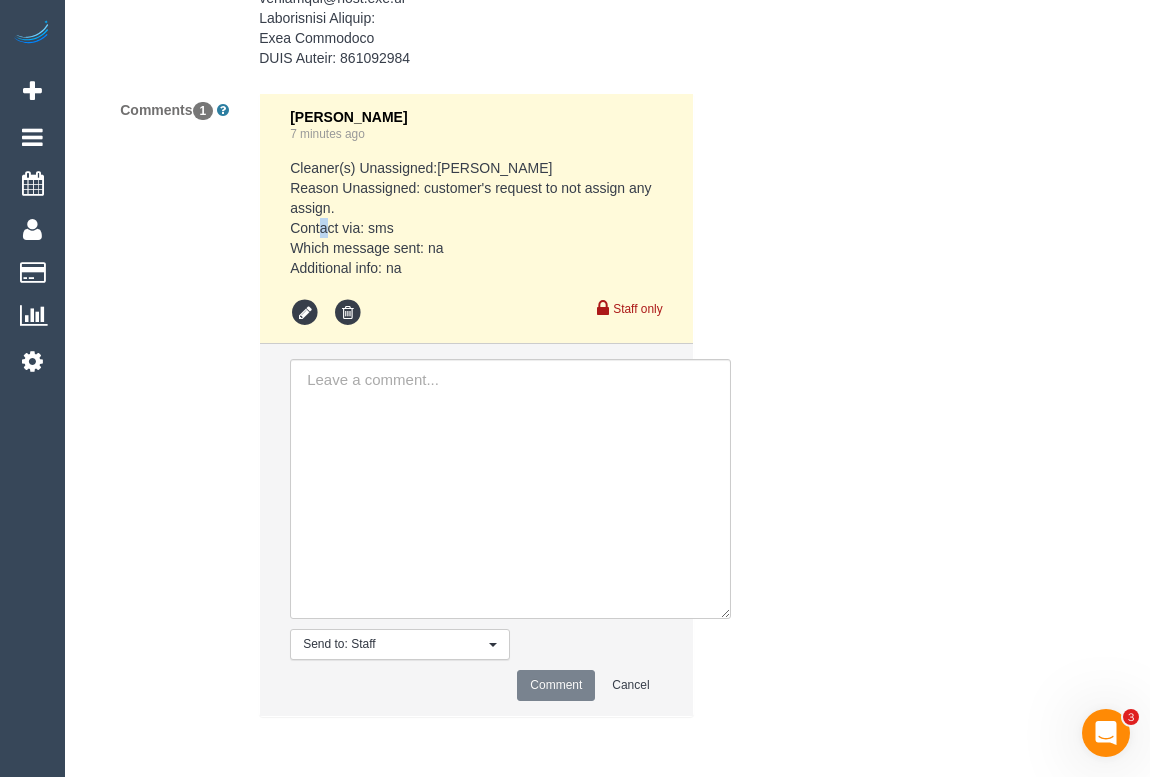 click on "Cleaner(s) Unassigned:Jeremy Law
Reason Unassigned: customer's request to not assign any assign.
Contact via: sms
Which message sent: na
Additional info: na" at bounding box center (476, 218) 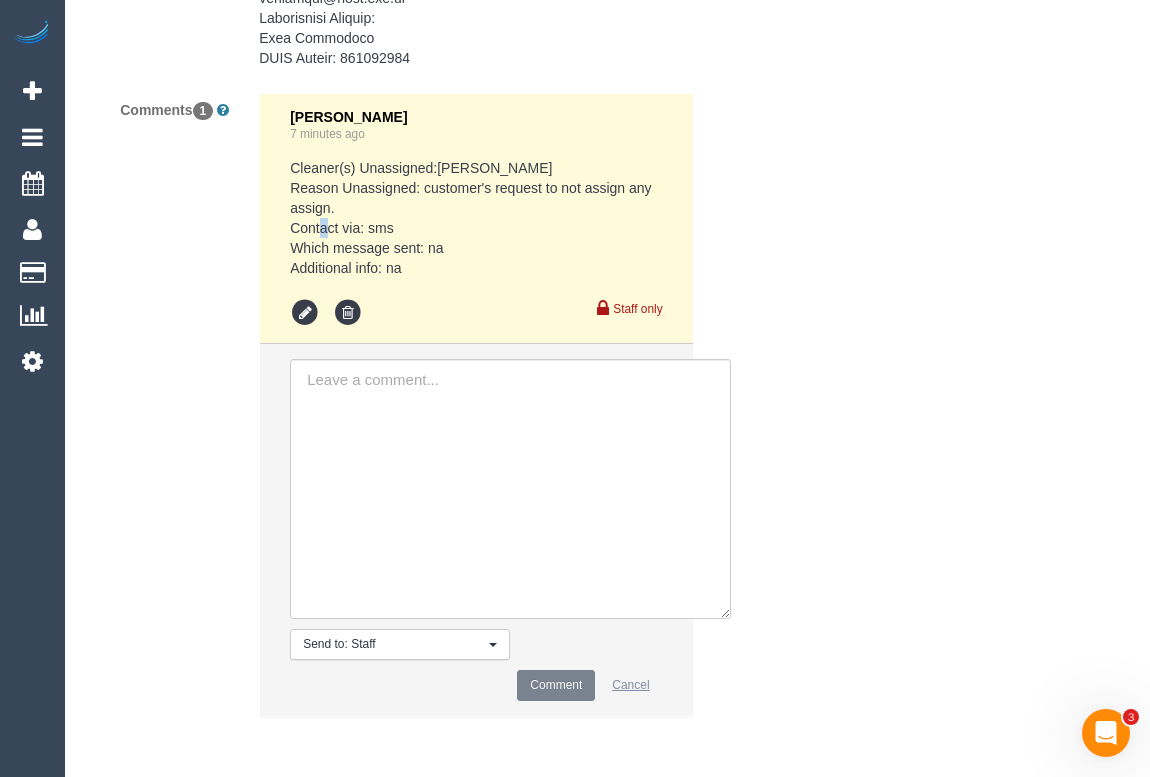 click on "Cancel" at bounding box center (630, 685) 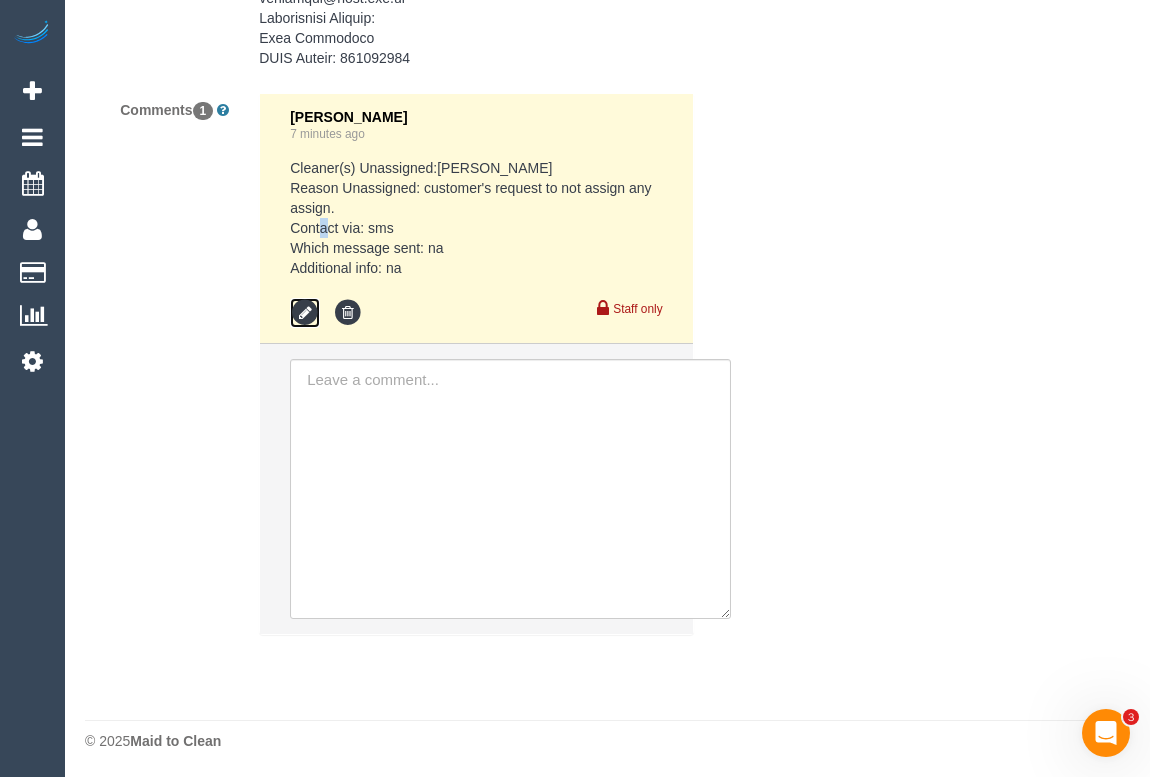 click at bounding box center (305, 313) 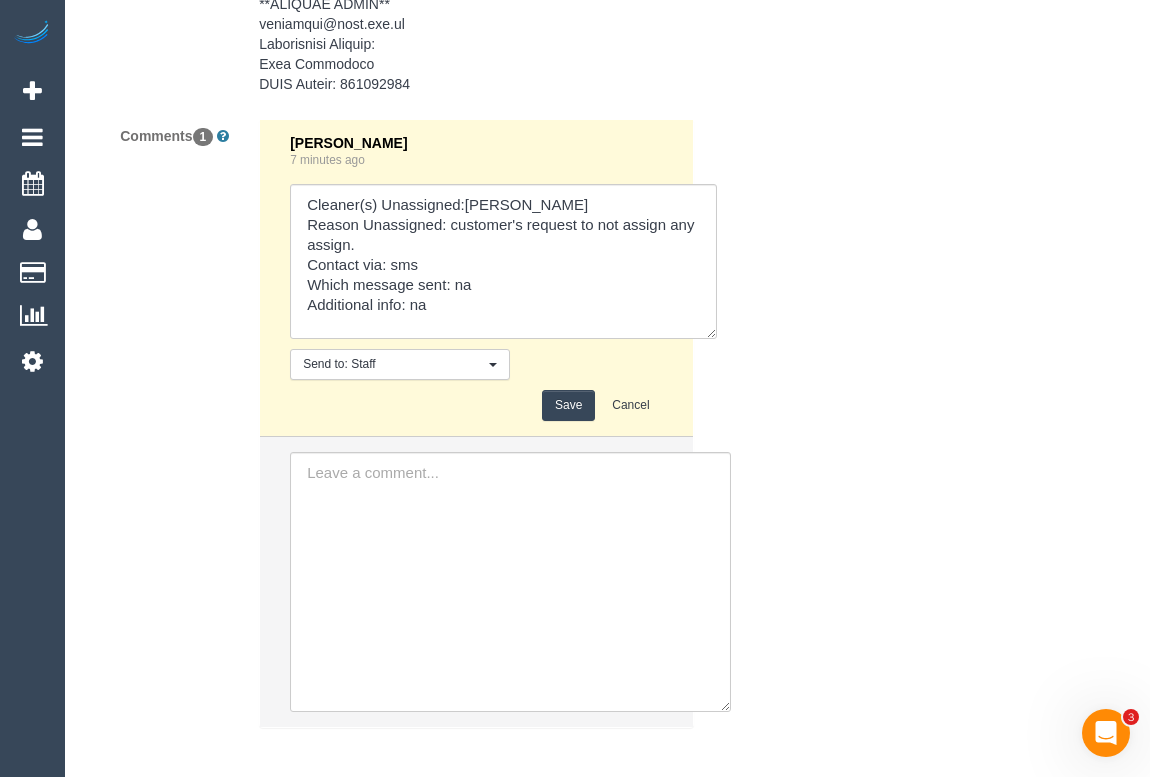 scroll, scrollTop: 4016, scrollLeft: 0, axis: vertical 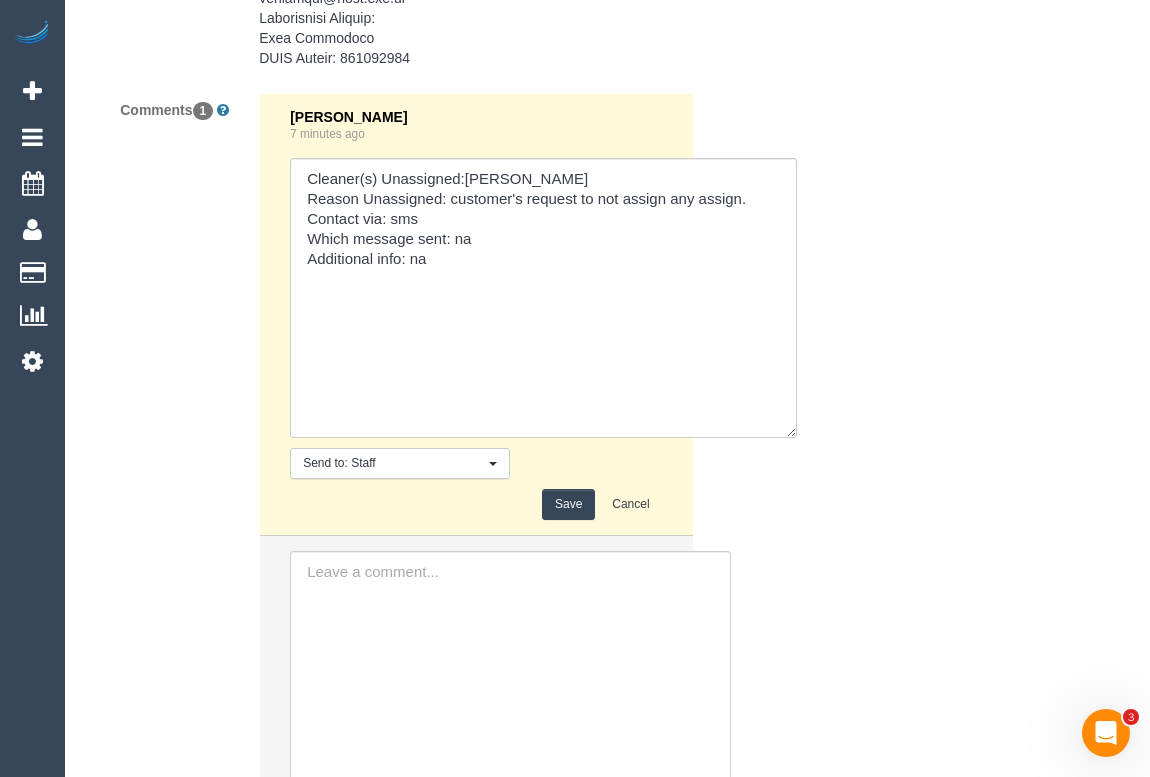 drag, startPoint x: 657, startPoint y: 237, endPoint x: 791, endPoint y: 455, distance: 255.8906 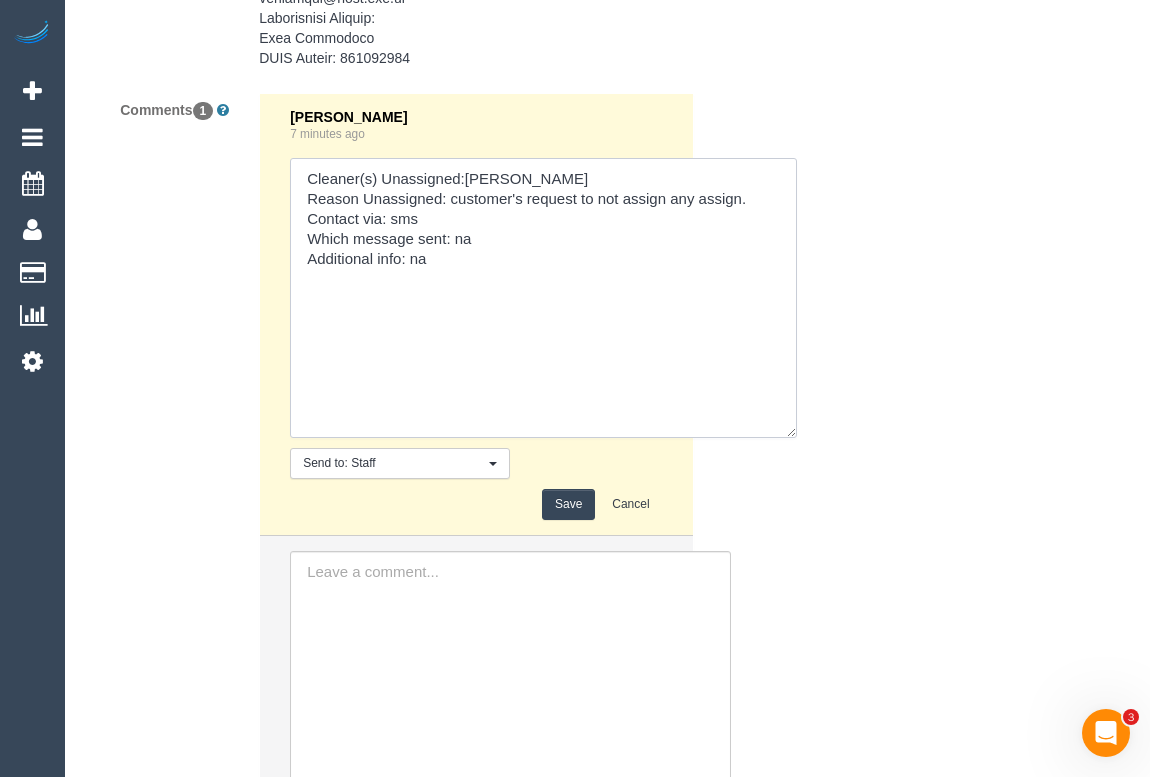 click at bounding box center [543, 298] 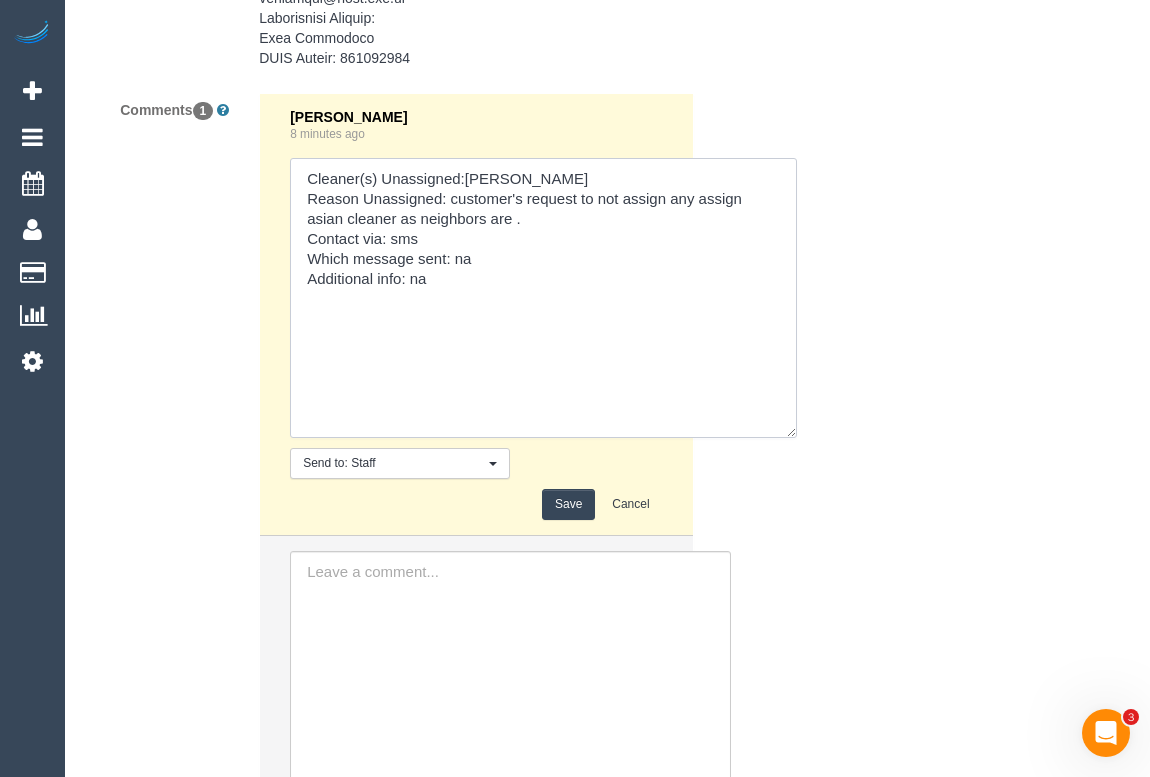 drag, startPoint x: 490, startPoint y: 217, endPoint x: 537, endPoint y: 217, distance: 47 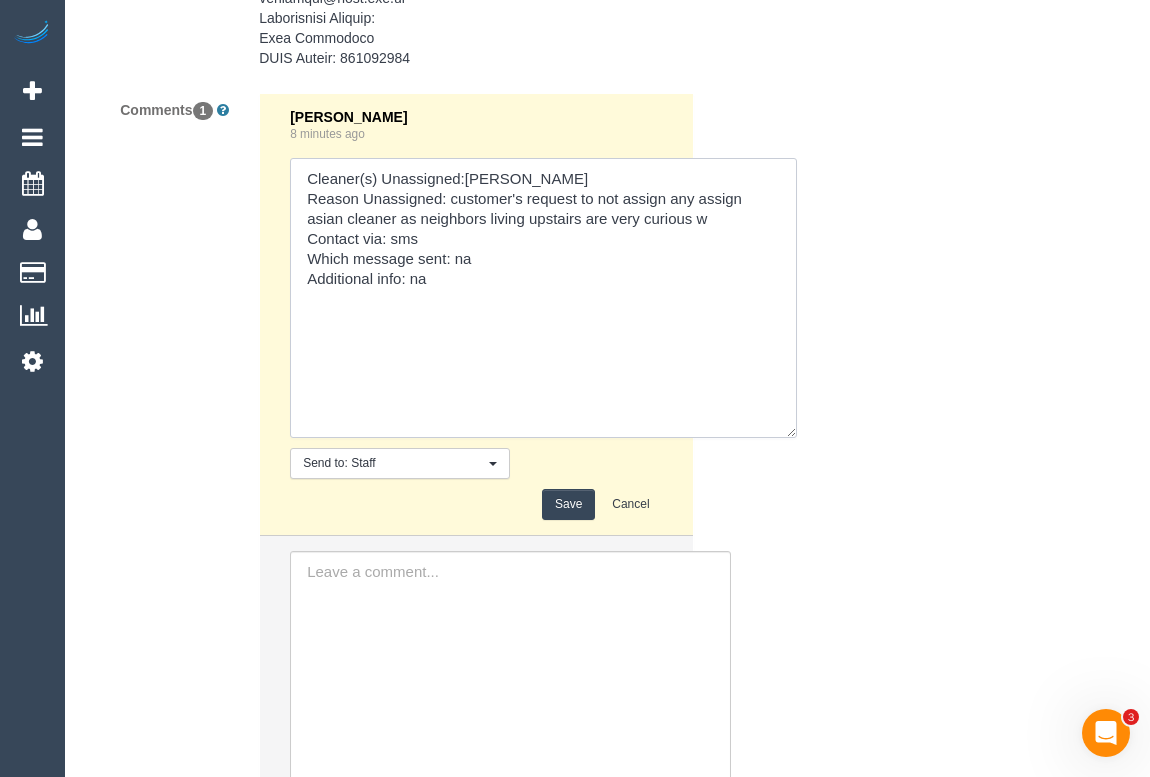 click at bounding box center (543, 298) 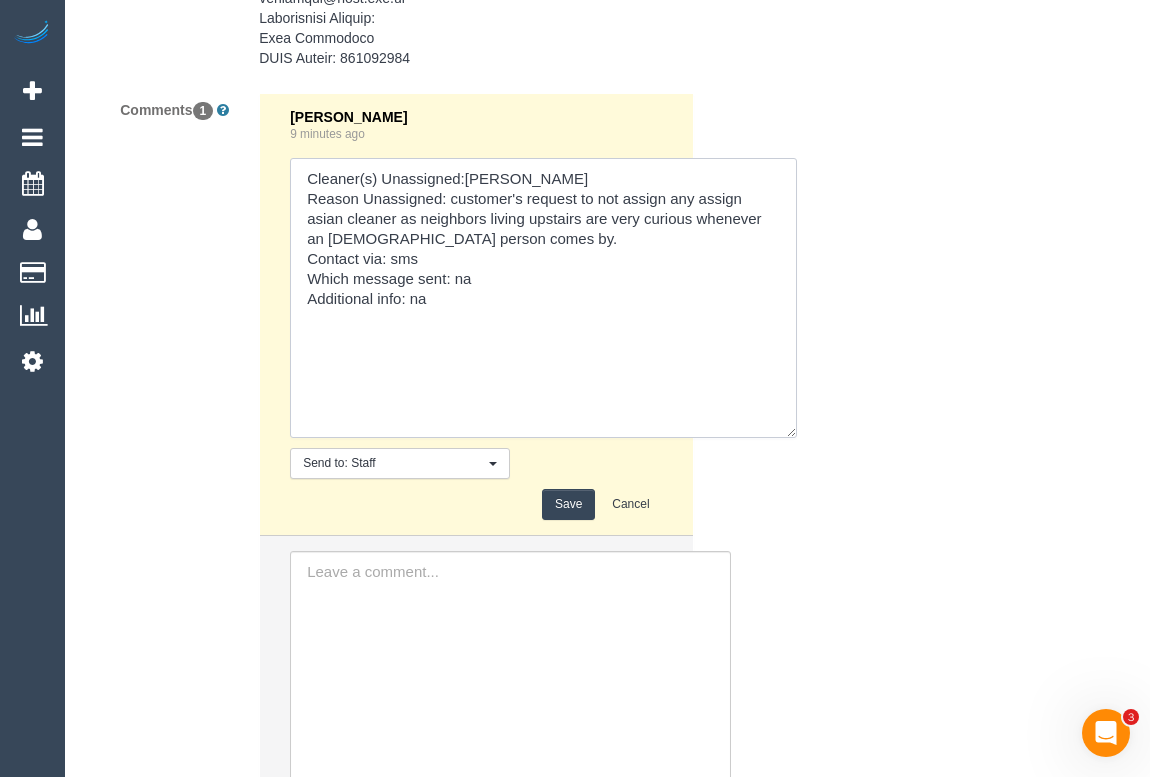 drag, startPoint x: 698, startPoint y: 194, endPoint x: 755, endPoint y: 194, distance: 57 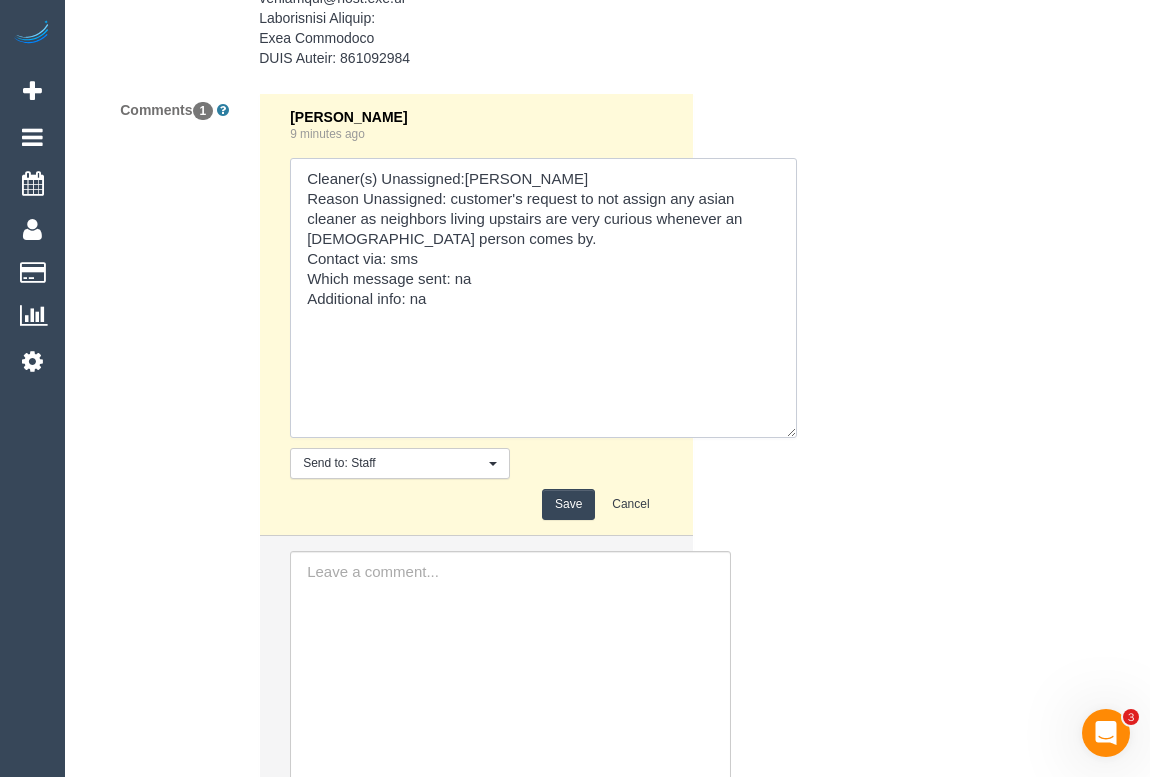 click at bounding box center [543, 298] 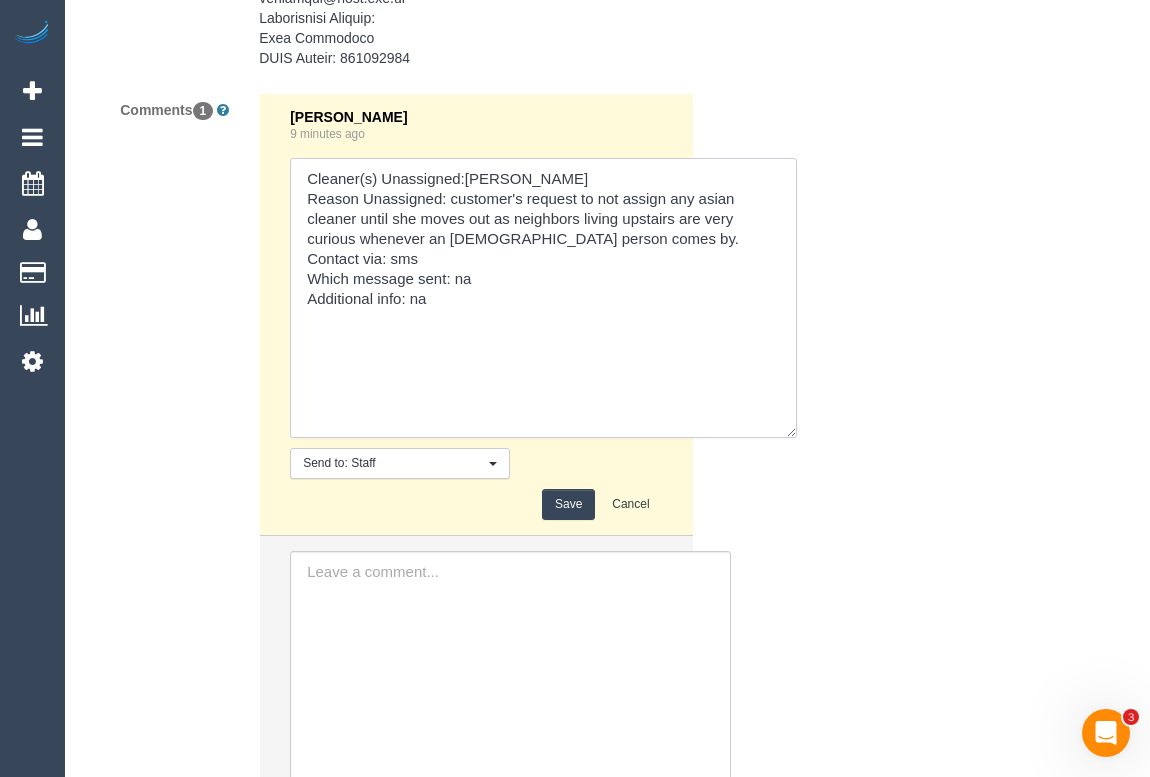 drag, startPoint x: 478, startPoint y: 301, endPoint x: 497, endPoint y: 314, distance: 23.021729 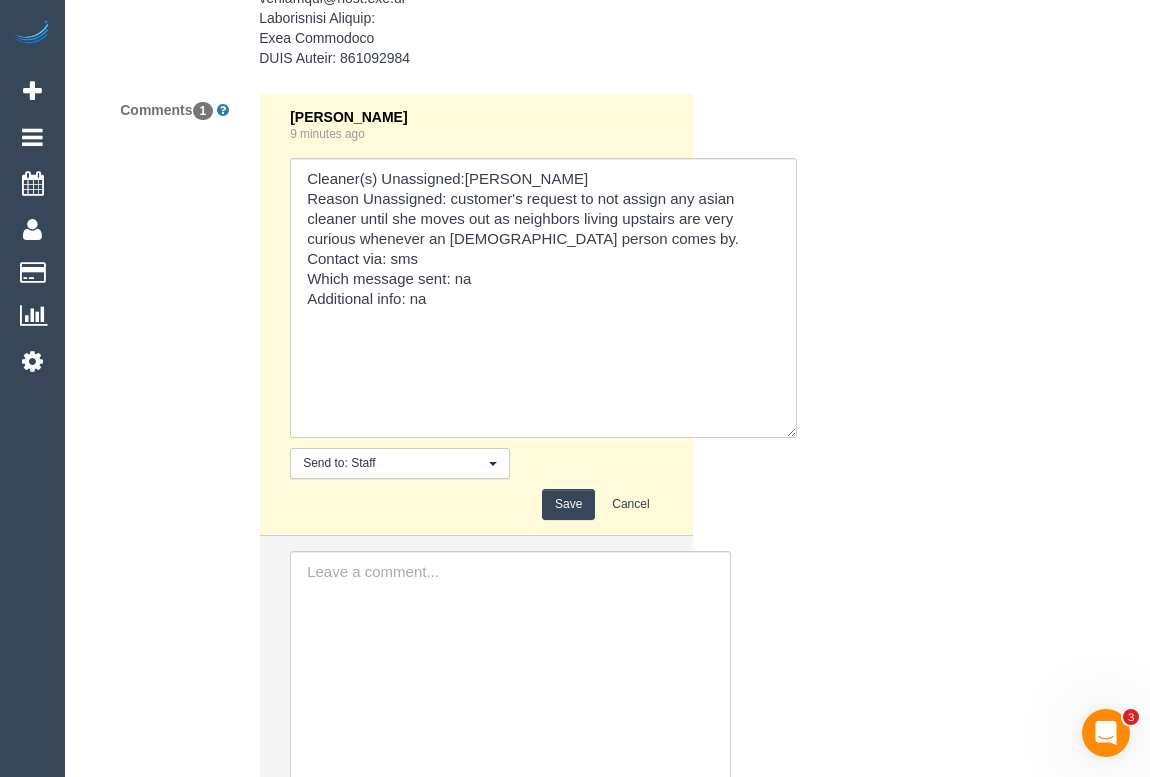 click on "Save" at bounding box center (568, 504) 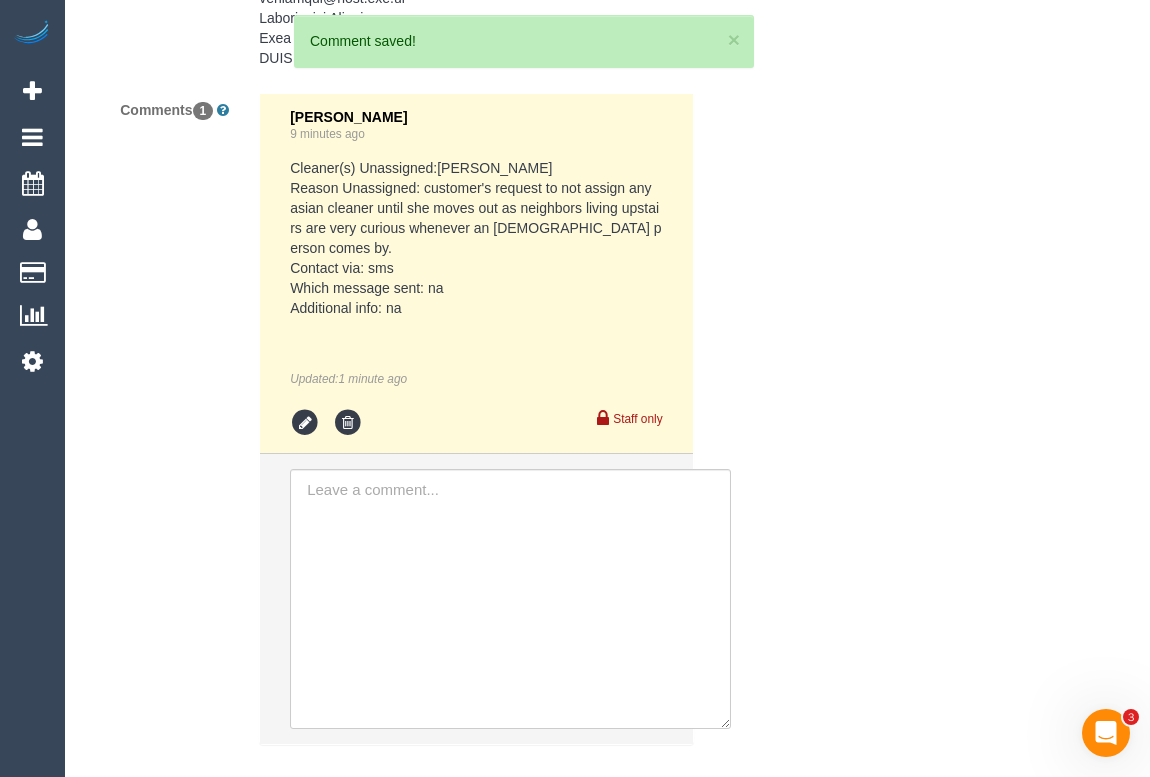 click on "Who
Email*
vera.mmtl@yahoo.com.au
Name *
Vera
Saraikina
DOES NOT WANT SERVICE CALLS
INVOICE
NDIS
Where
Address*
503/2 Crews Street
Windsor
ACT
NSW
NT
QLD
SA
TAS
VIC
WA
3181
Location
Office City East (North) East (South) Inner East Inner North (East) Inner North (West) Inner South East Inner West North (East) North (West) Outer East Outer North (East) Outer North (West) Outer South East Outer West South East (East) South East (West) ZG - East" at bounding box center (607, -1550) 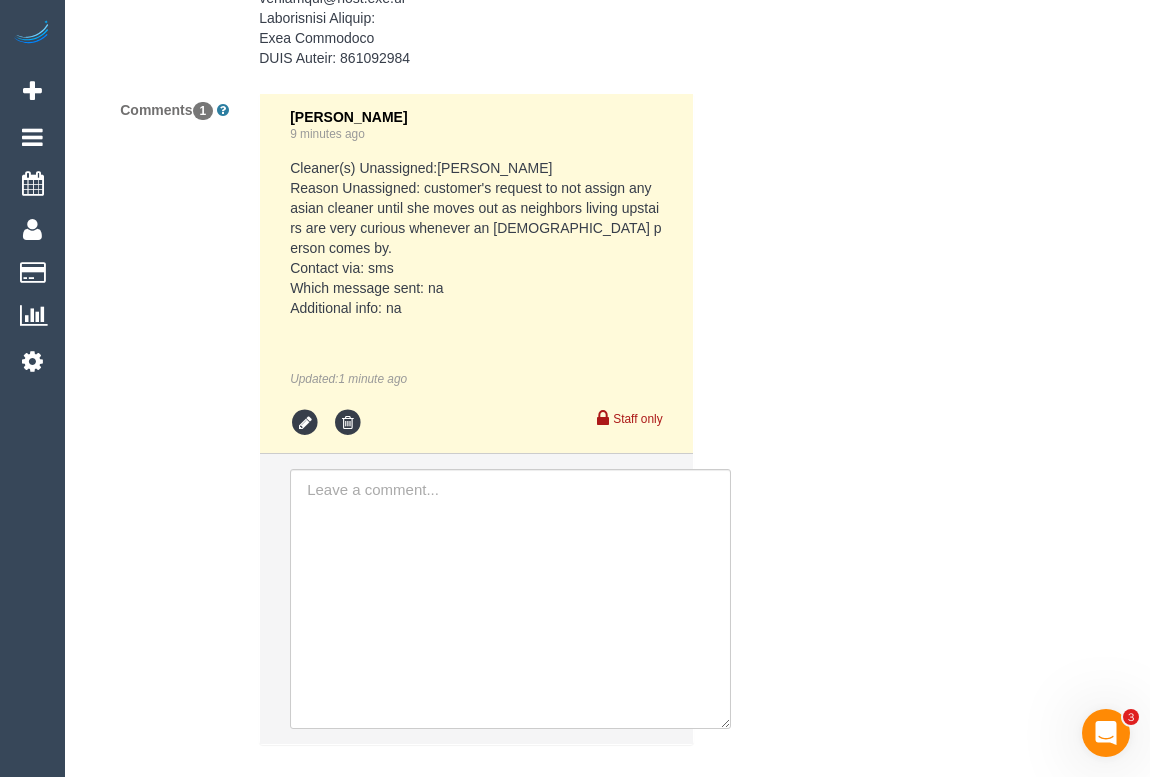 click on "Who
Email*
vera.mmtl@yahoo.com.au
Name *
Vera
Saraikina
DOES NOT WANT SERVICE CALLS
INVOICE
NDIS
Where
Address*
503/2 Crews Street
Windsor
ACT
NSW
NT
QLD
SA
TAS
VIC
WA
3181
Location
Office City East (North) East (South) Inner East Inner North (East) Inner North (West) Inner South East Inner West North (East) North (West) Outer East Outer North (East) Outer North (West) Outer South East Outer West South East (East) South East (West) ZG - East" at bounding box center (607, -1550) 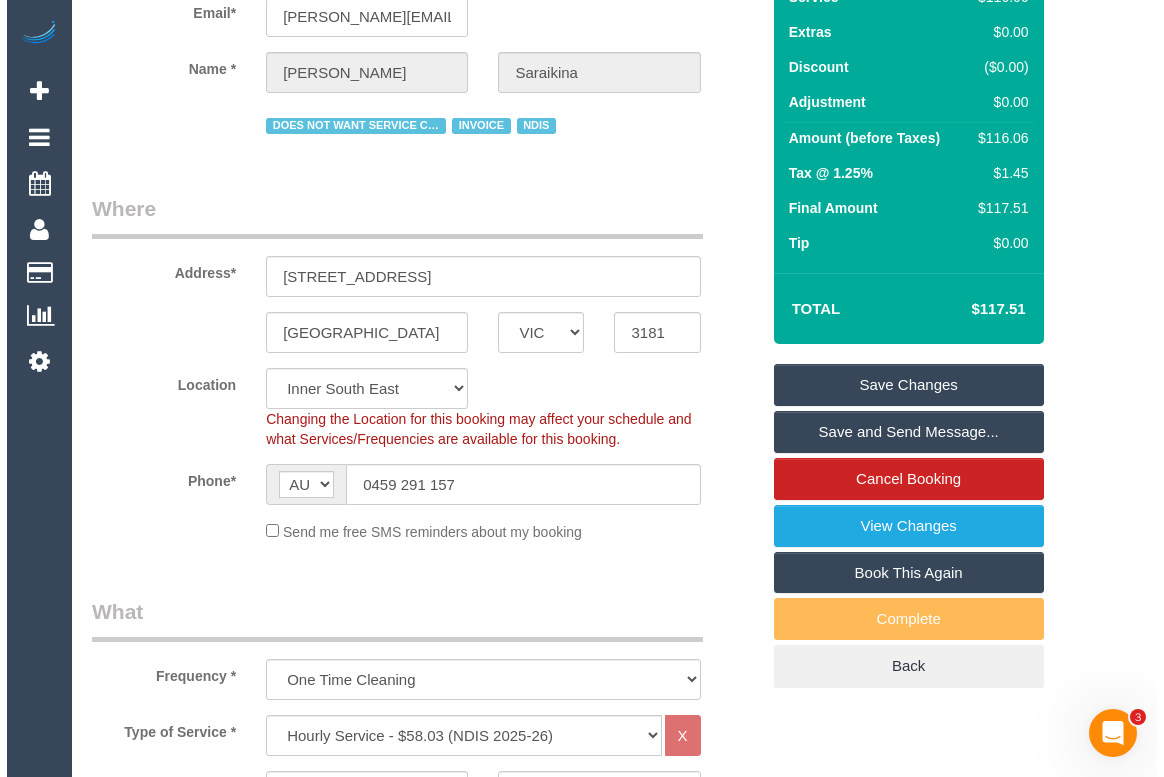 scroll, scrollTop: 0, scrollLeft: 0, axis: both 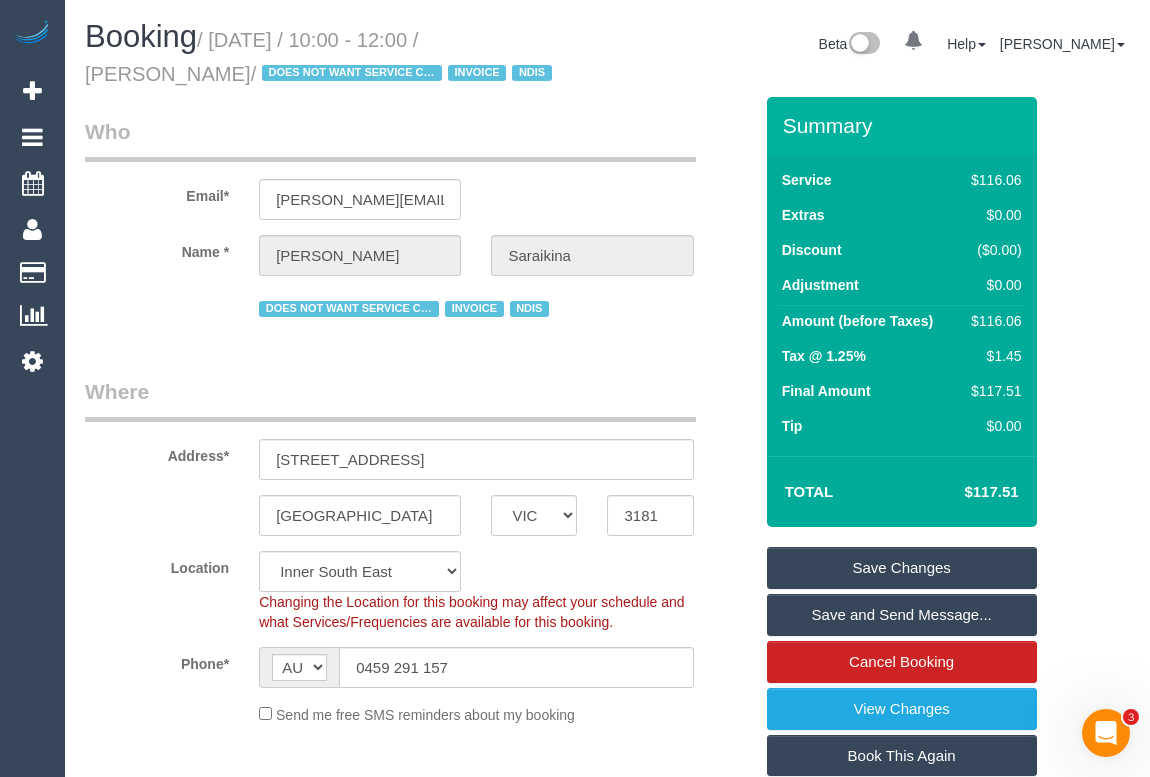 click on "Save Changes" at bounding box center [902, 568] 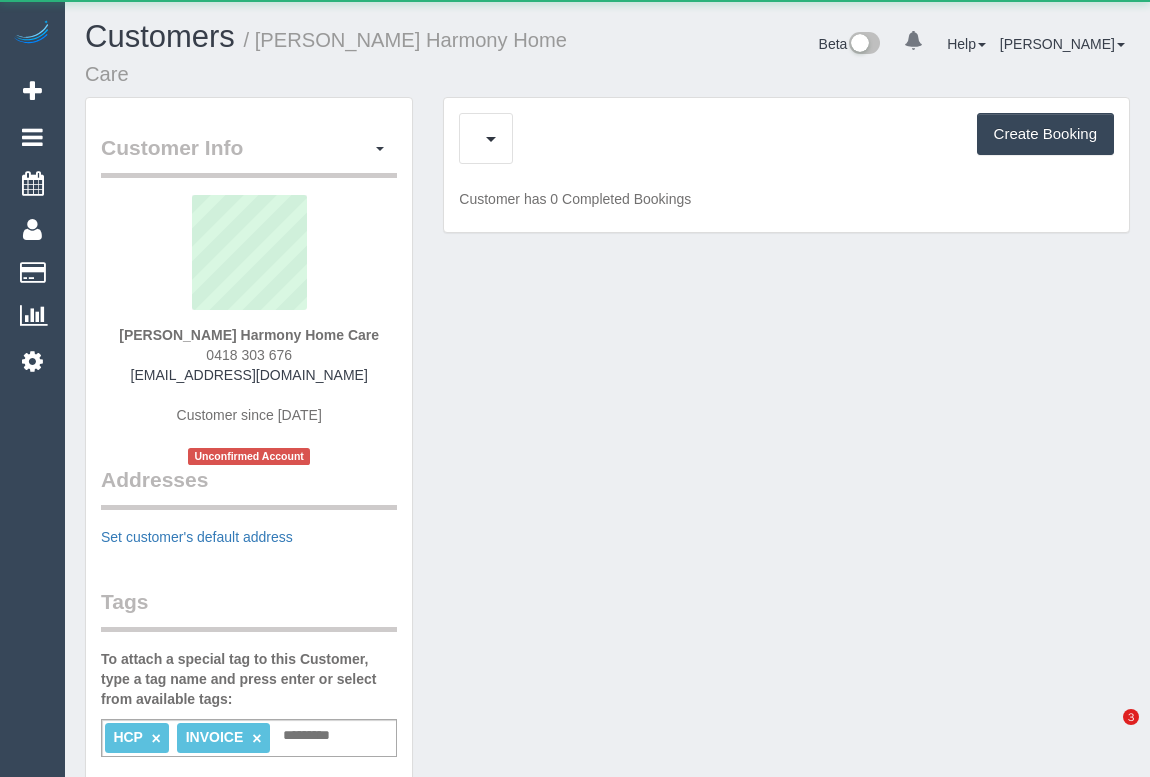 scroll, scrollTop: 0, scrollLeft: 0, axis: both 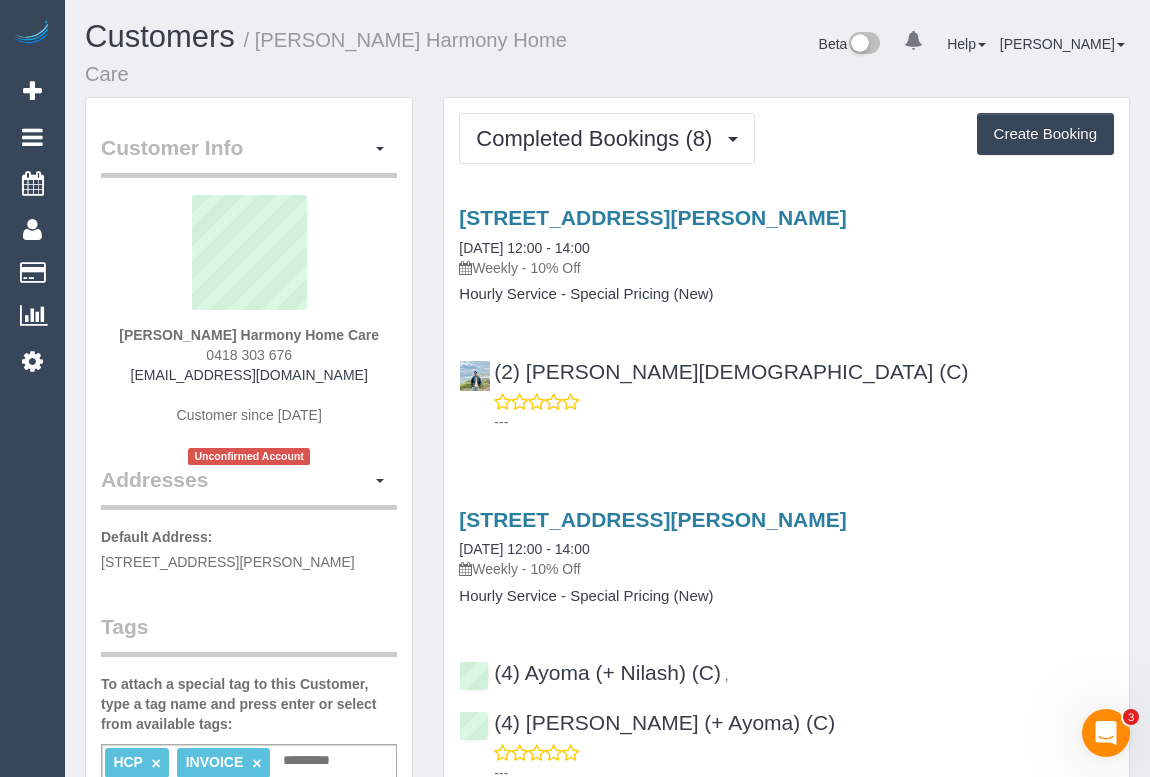 drag, startPoint x: 190, startPoint y: 374, endPoint x: 300, endPoint y: 379, distance: 110.11358 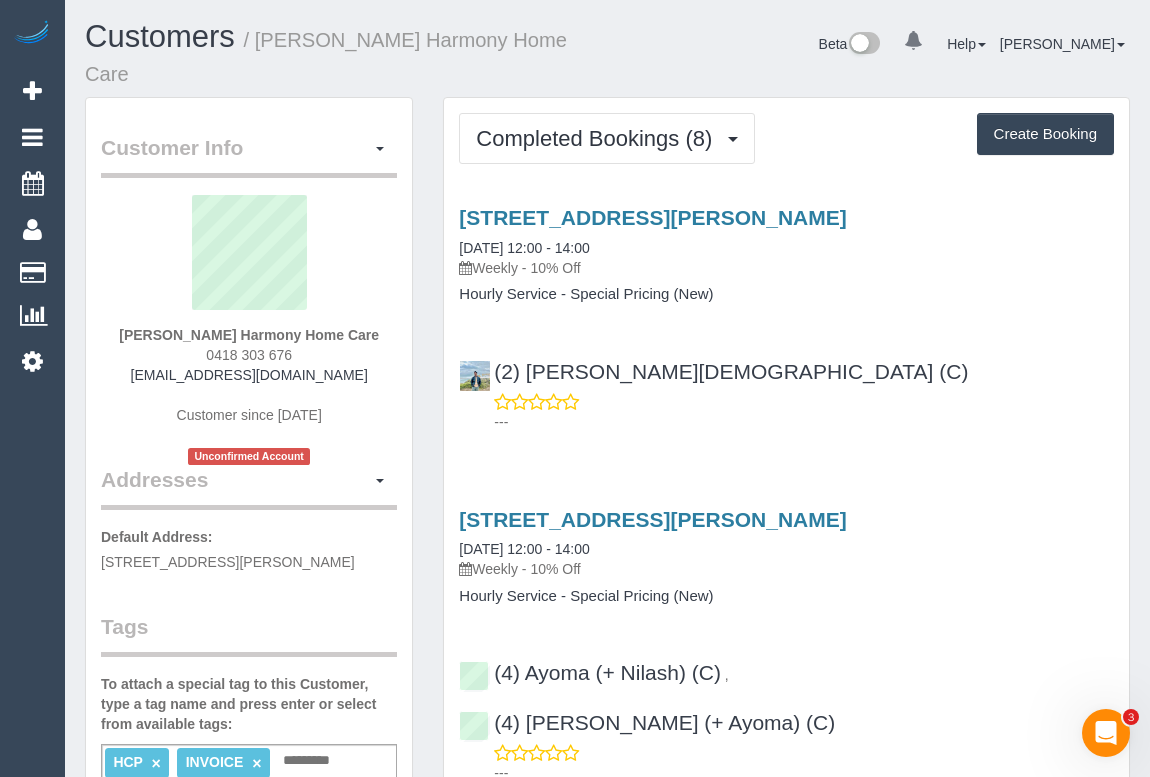 drag, startPoint x: 580, startPoint y: 424, endPoint x: 620, endPoint y: 239, distance: 189.27493 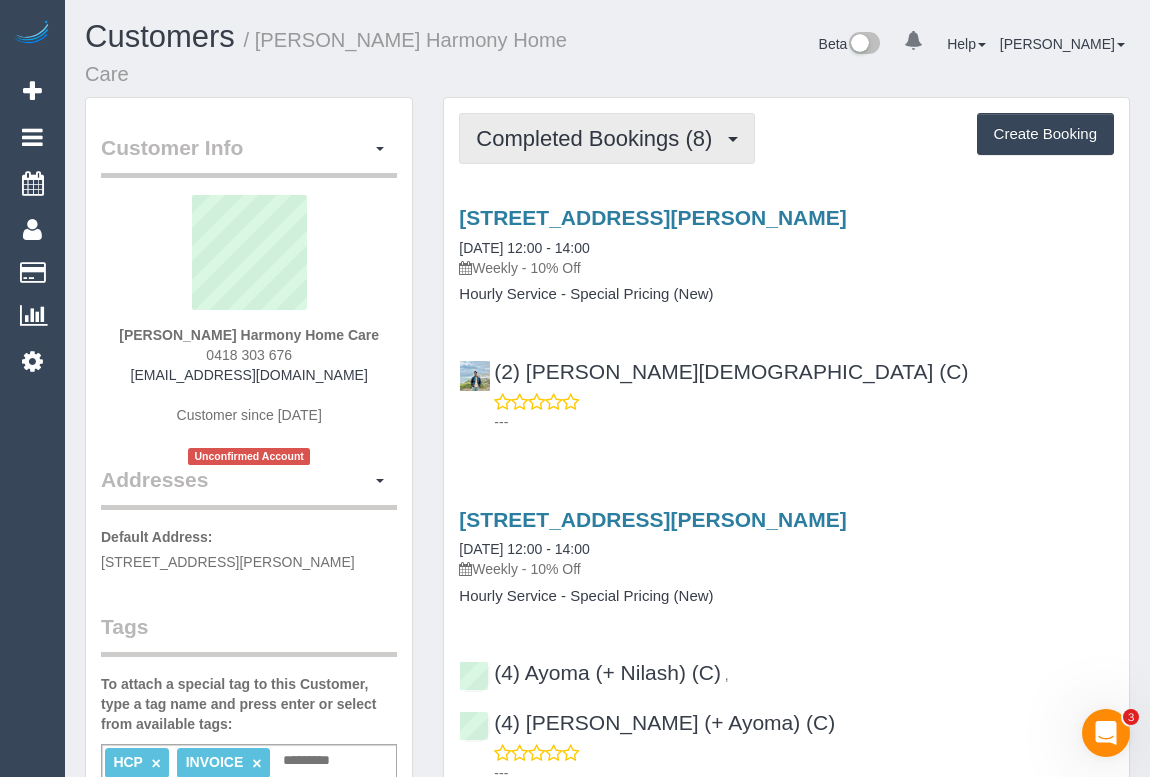 click on "Completed Bookings (8)" at bounding box center [607, 138] 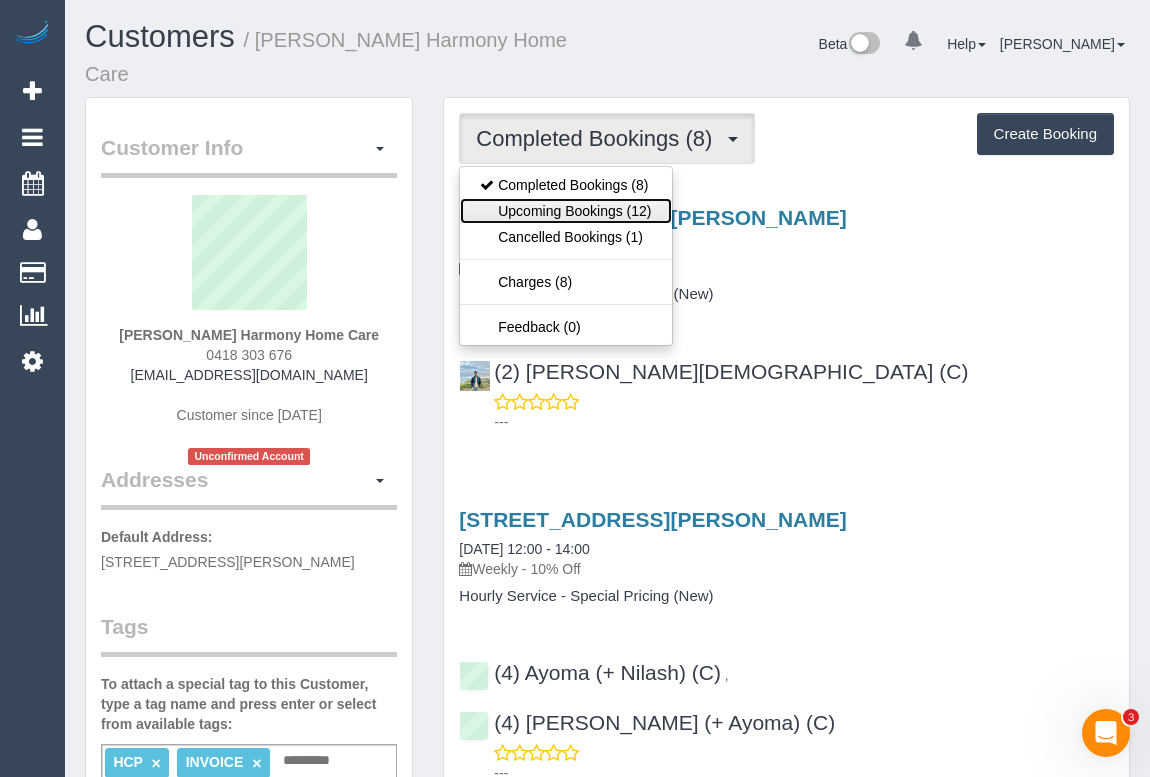 click on "Upcoming Bookings (12)" at bounding box center [565, 211] 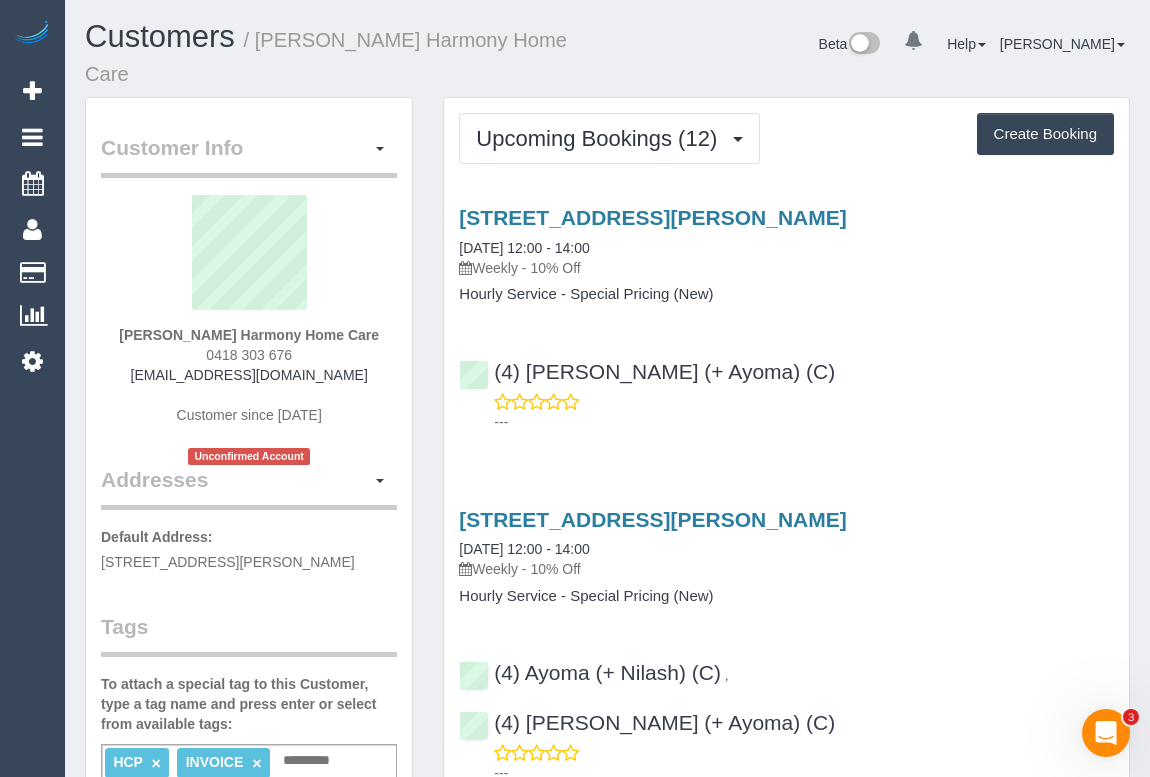 click on "---" at bounding box center (804, 422) 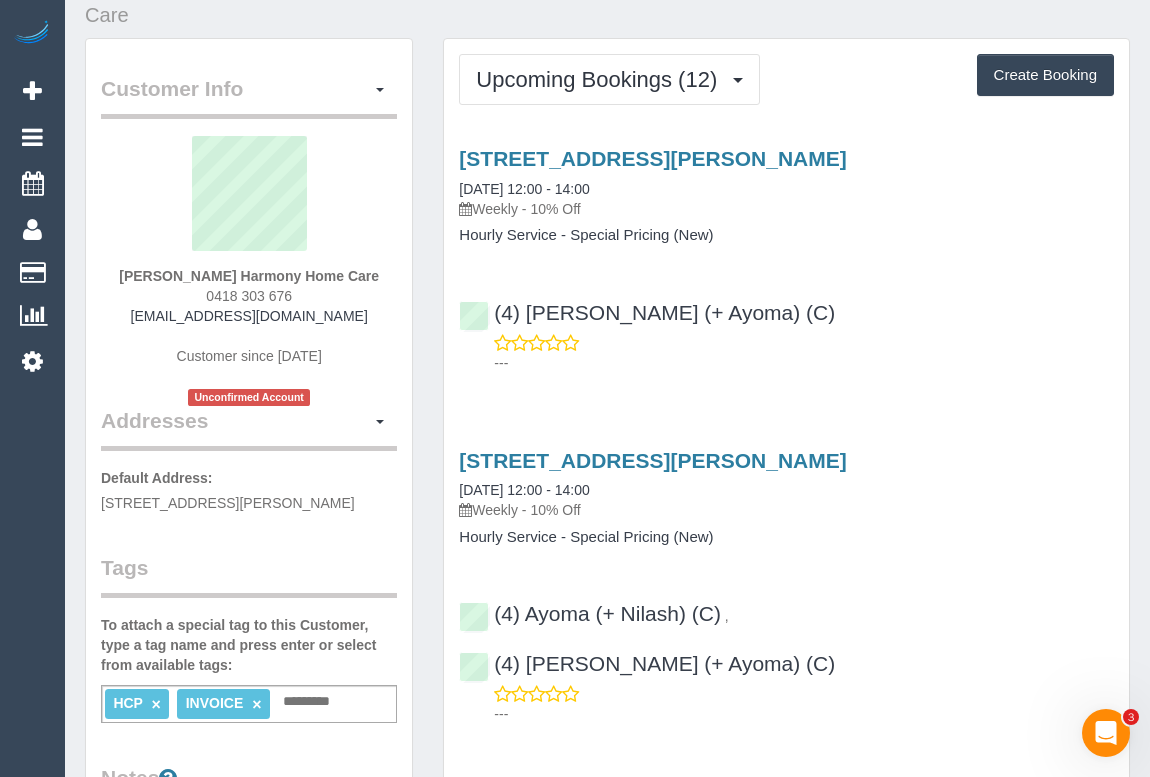 scroll, scrollTop: 90, scrollLeft: 0, axis: vertical 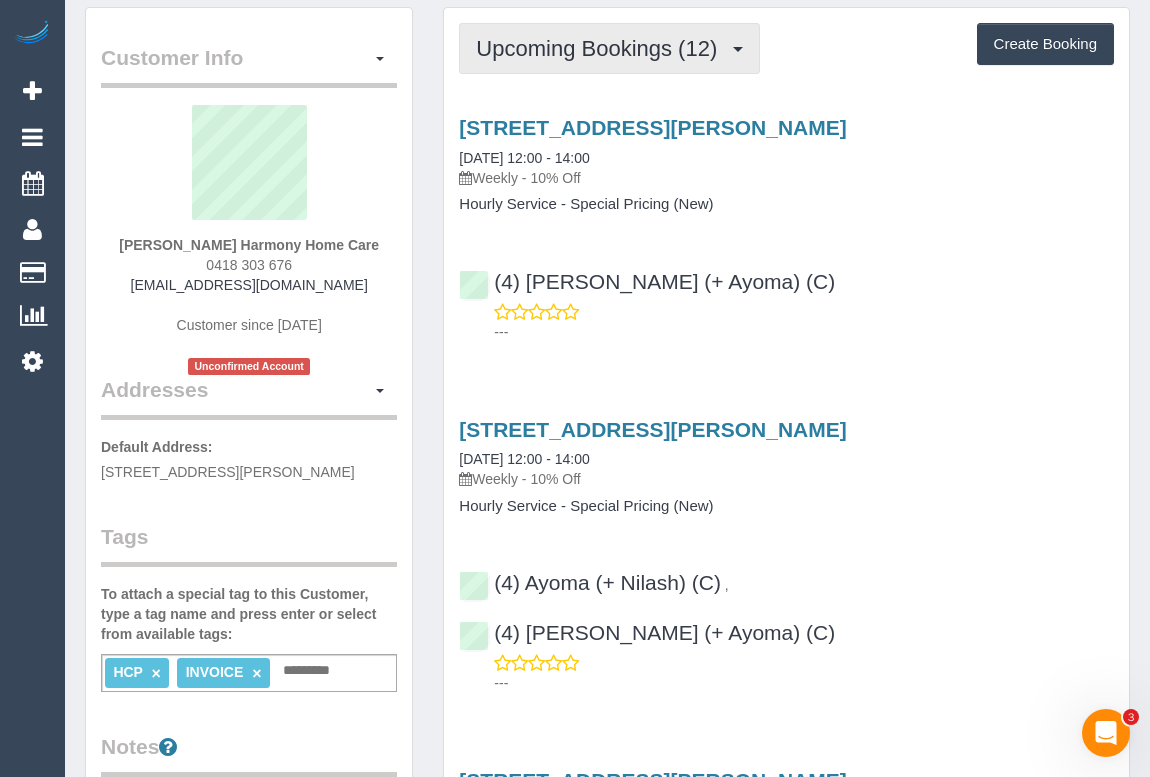 click on "Upcoming Bookings (12)" at bounding box center [601, 48] 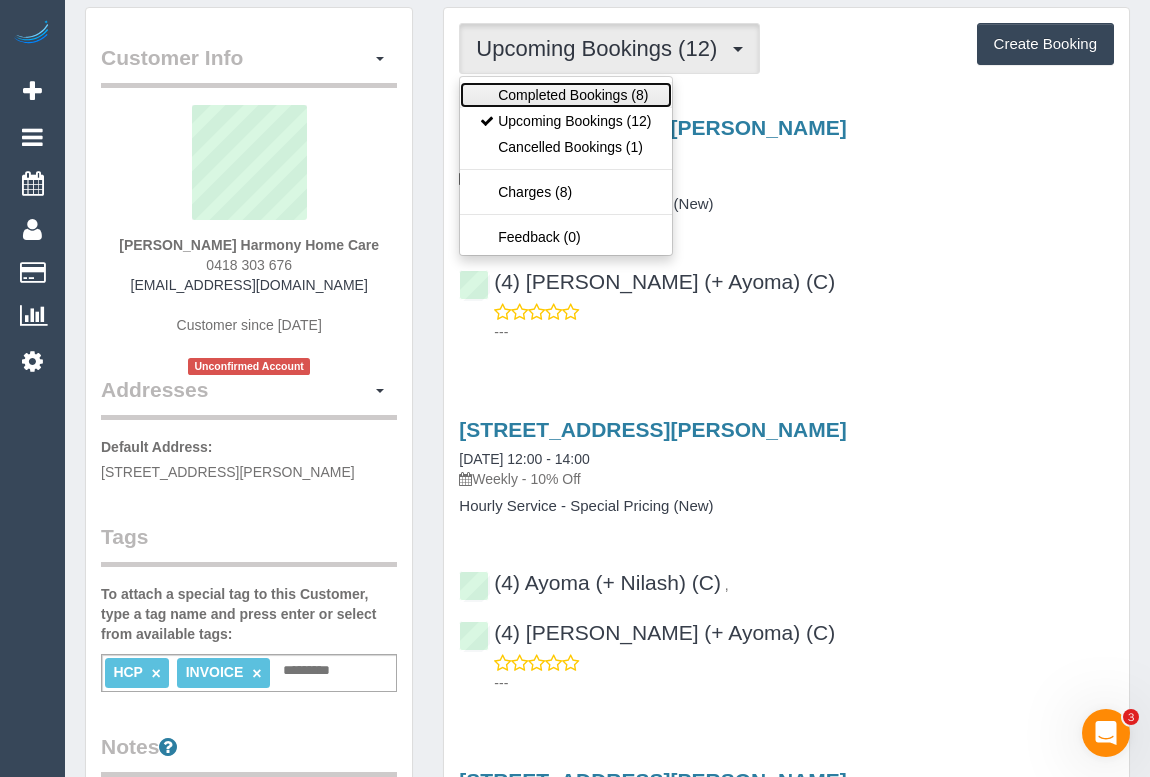 click on "Completed Bookings (8)" at bounding box center [565, 95] 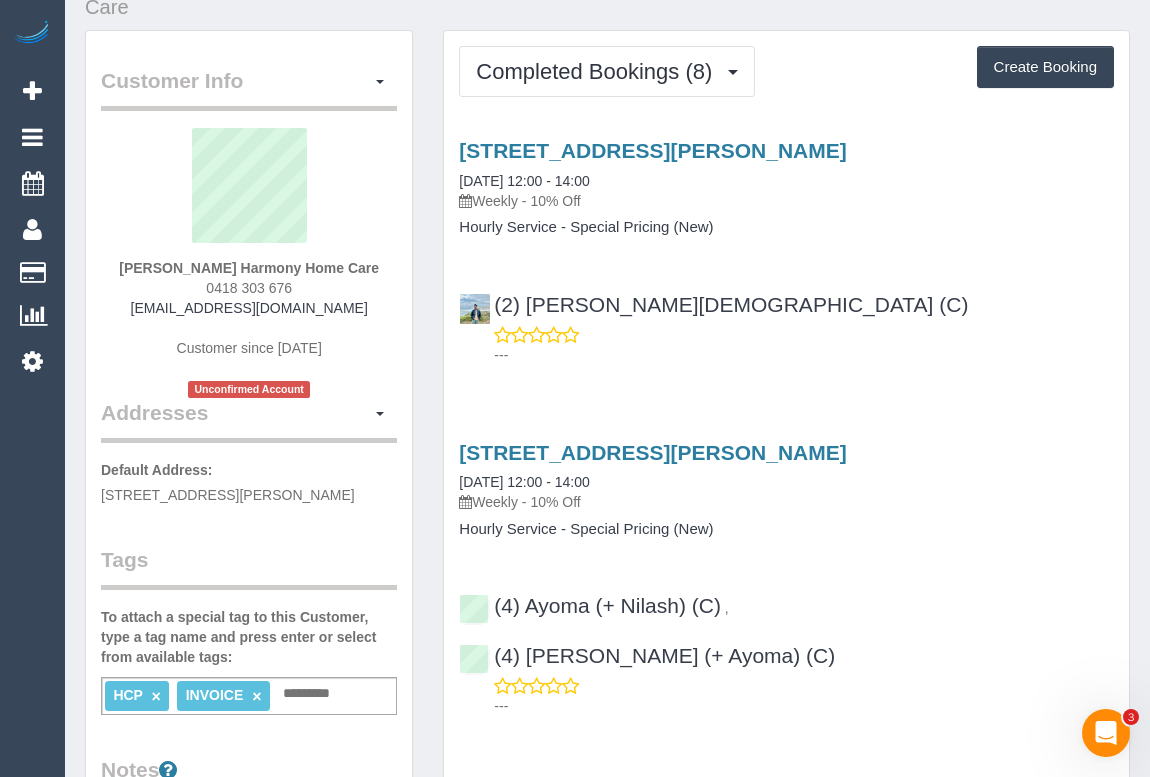 scroll, scrollTop: 0, scrollLeft: 0, axis: both 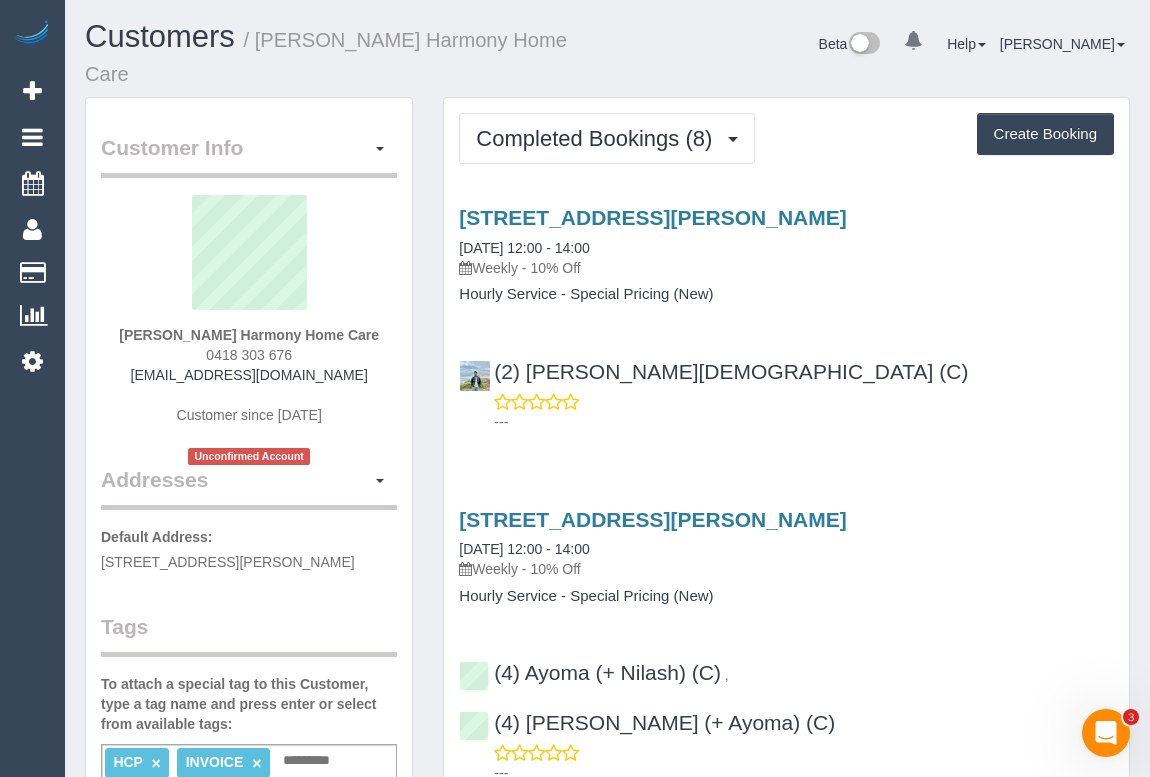 click on "---" at bounding box center [804, 422] 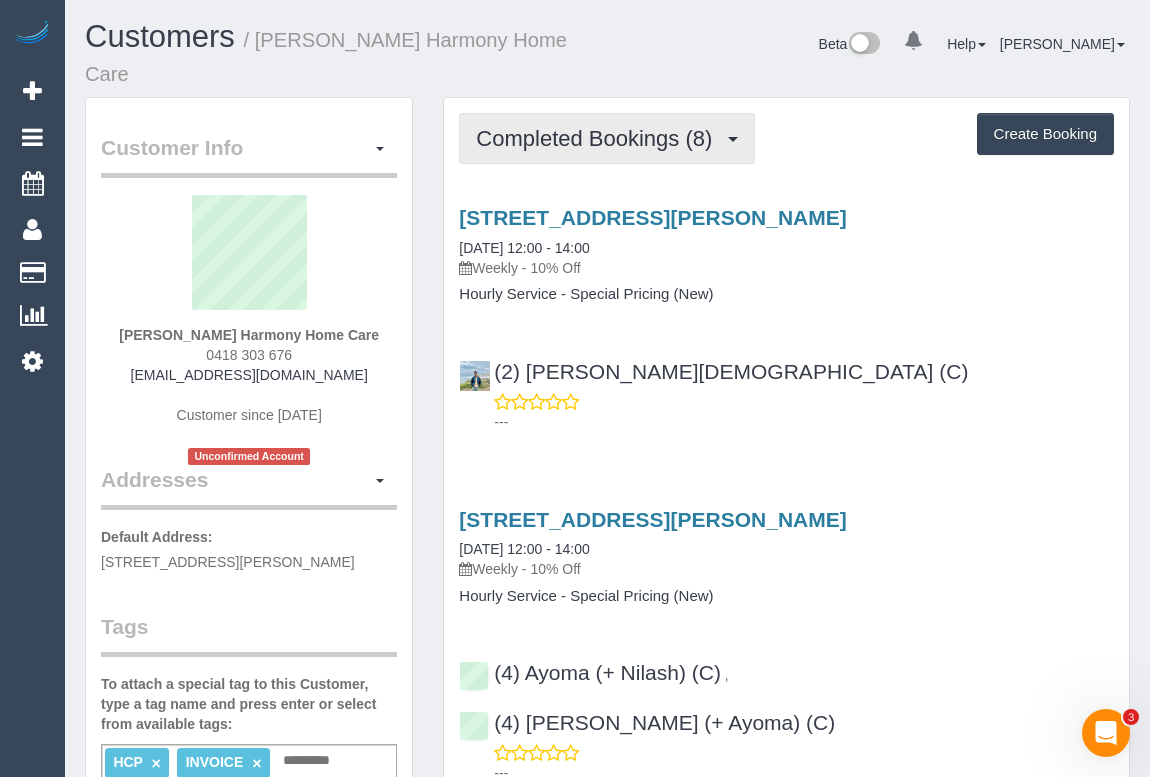 click on "Completed Bookings (8)" at bounding box center [607, 138] 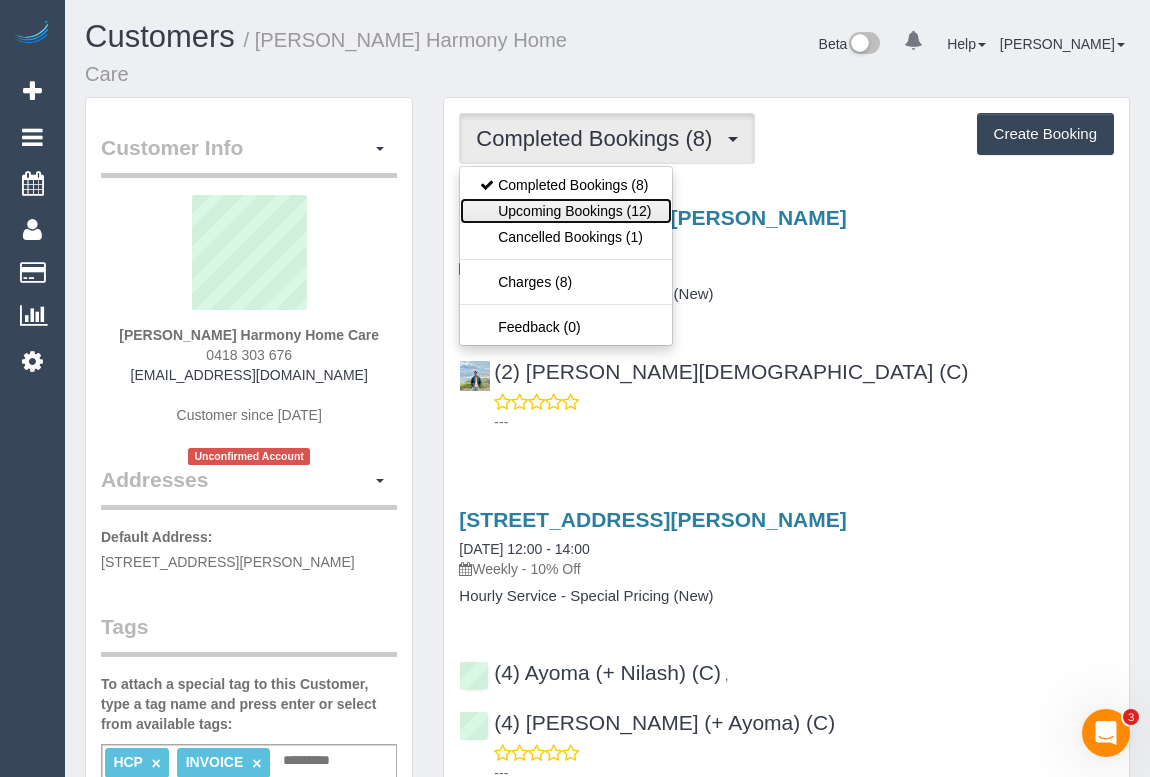 click on "Upcoming Bookings (12)" at bounding box center [565, 211] 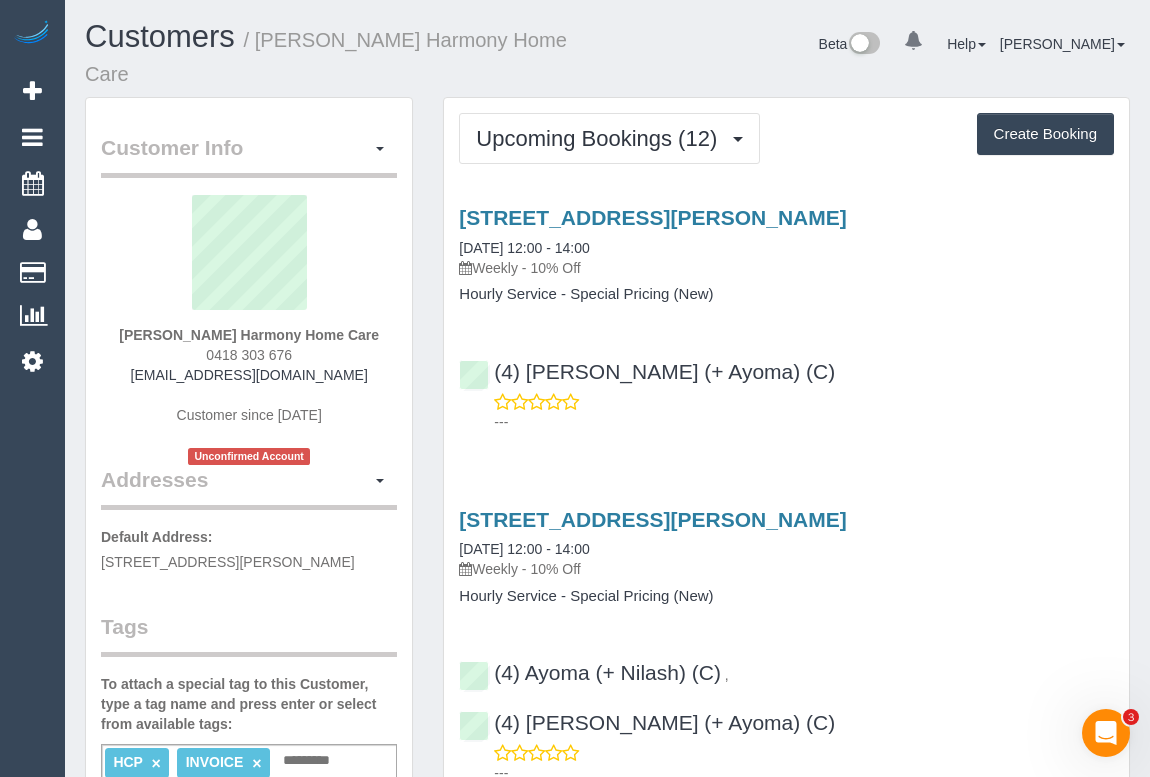 click on "(4) Nilash (+ Ayoma) (C)
---" at bounding box center (786, 388) 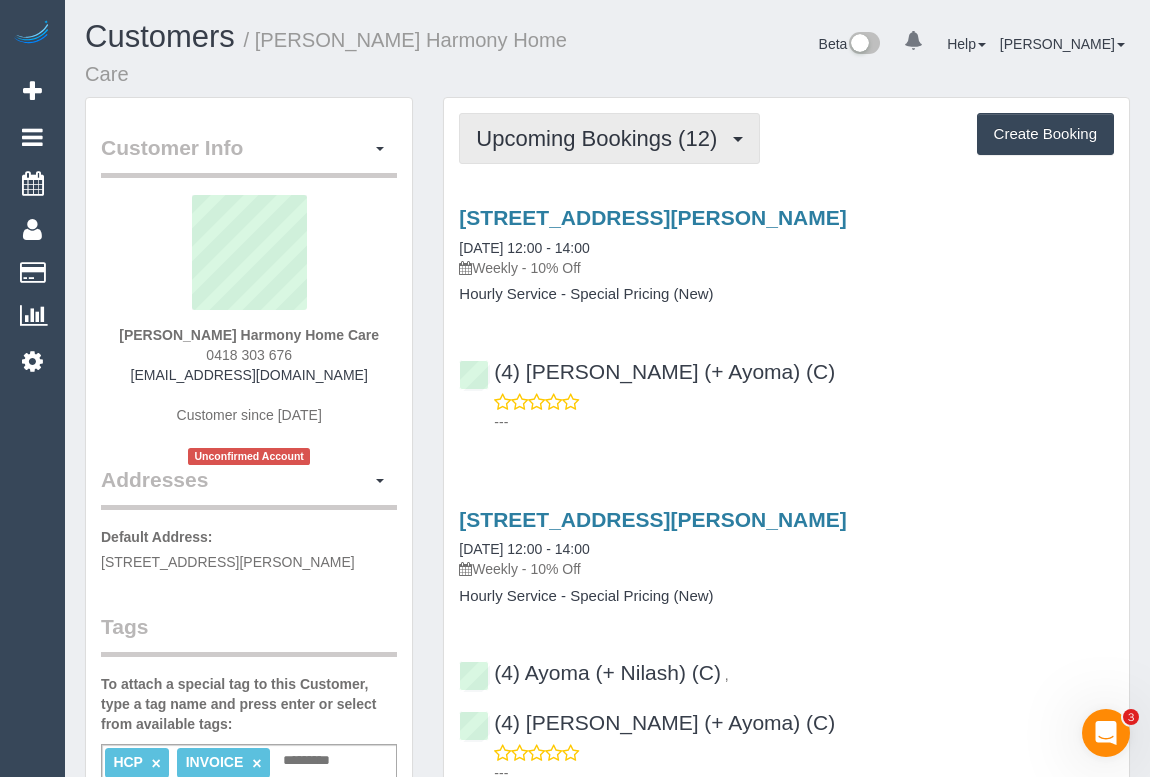 click on "Upcoming Bookings (12)" at bounding box center (601, 138) 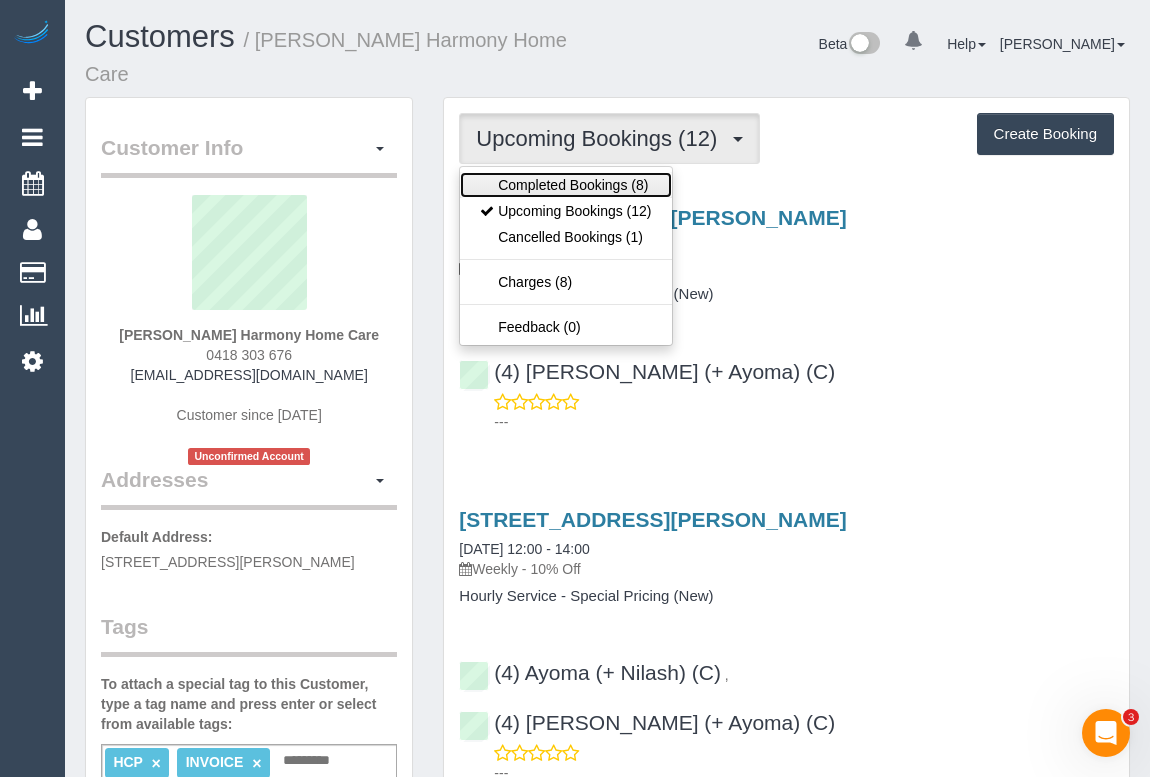 click on "Completed Bookings (8)" at bounding box center (565, 185) 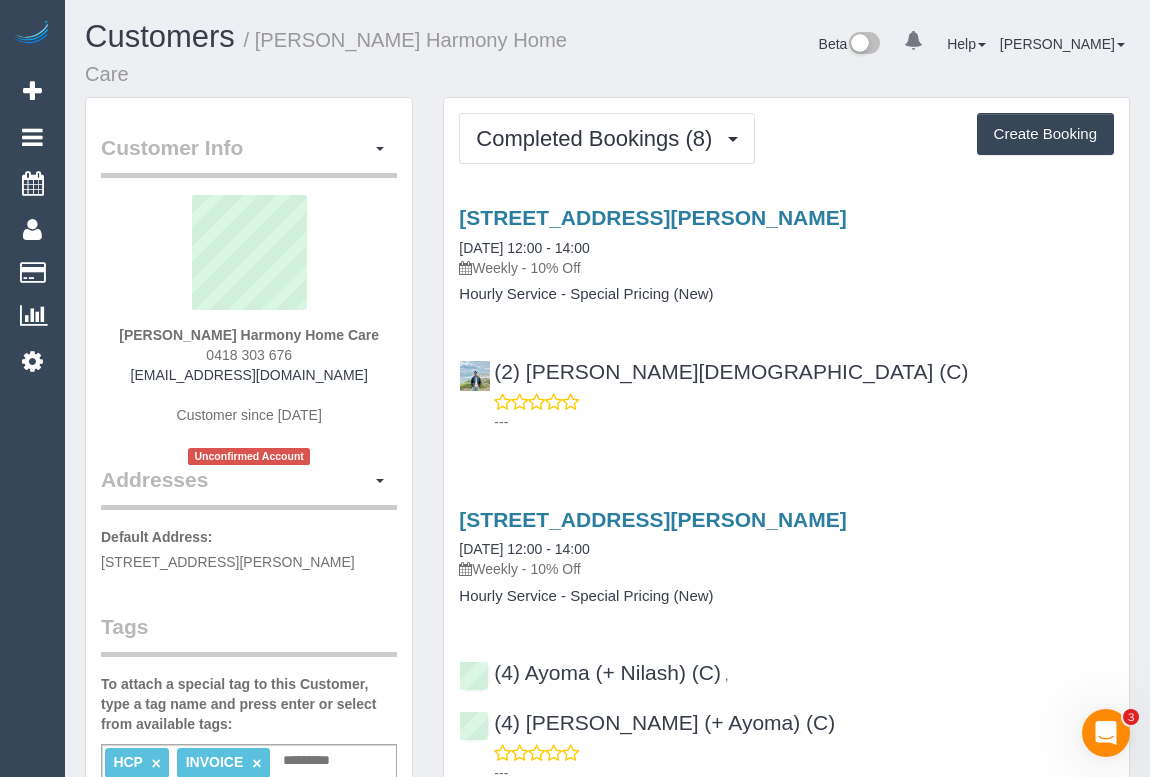 click on "---" at bounding box center [804, 422] 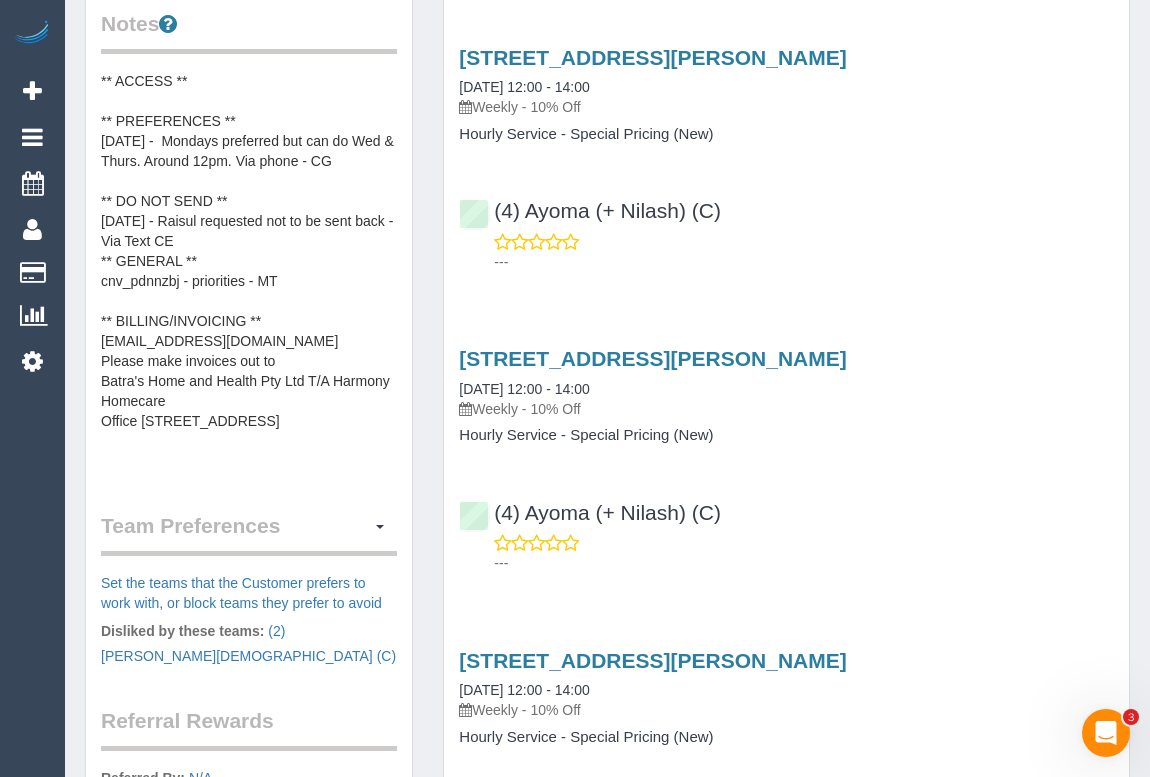 scroll, scrollTop: 727, scrollLeft: 0, axis: vertical 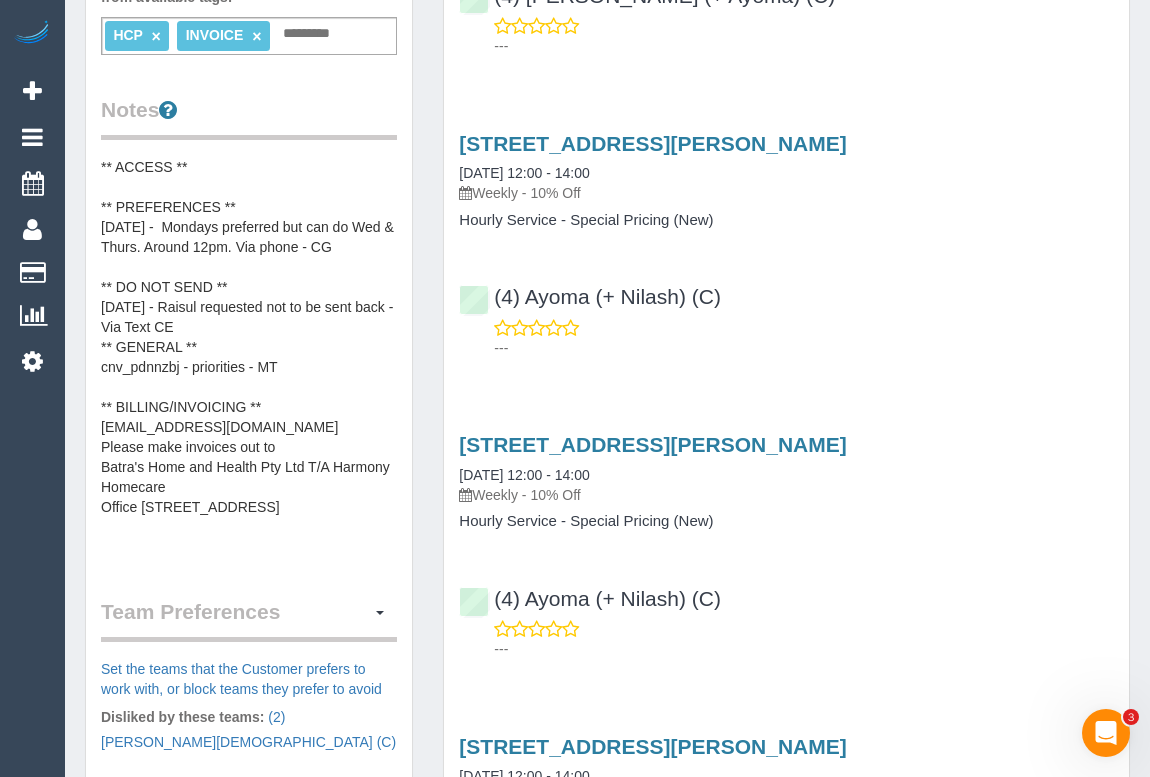 click on "97 Porter Rd, Heidelberg Heights, VIC 3081
02/06/2025 12:00 - 14:00
Weekly - 10% Off
Hourly Service - Special Pricing (New)
(4) Ayoma (+ Nilash) (C)
---" at bounding box center (786, 542) 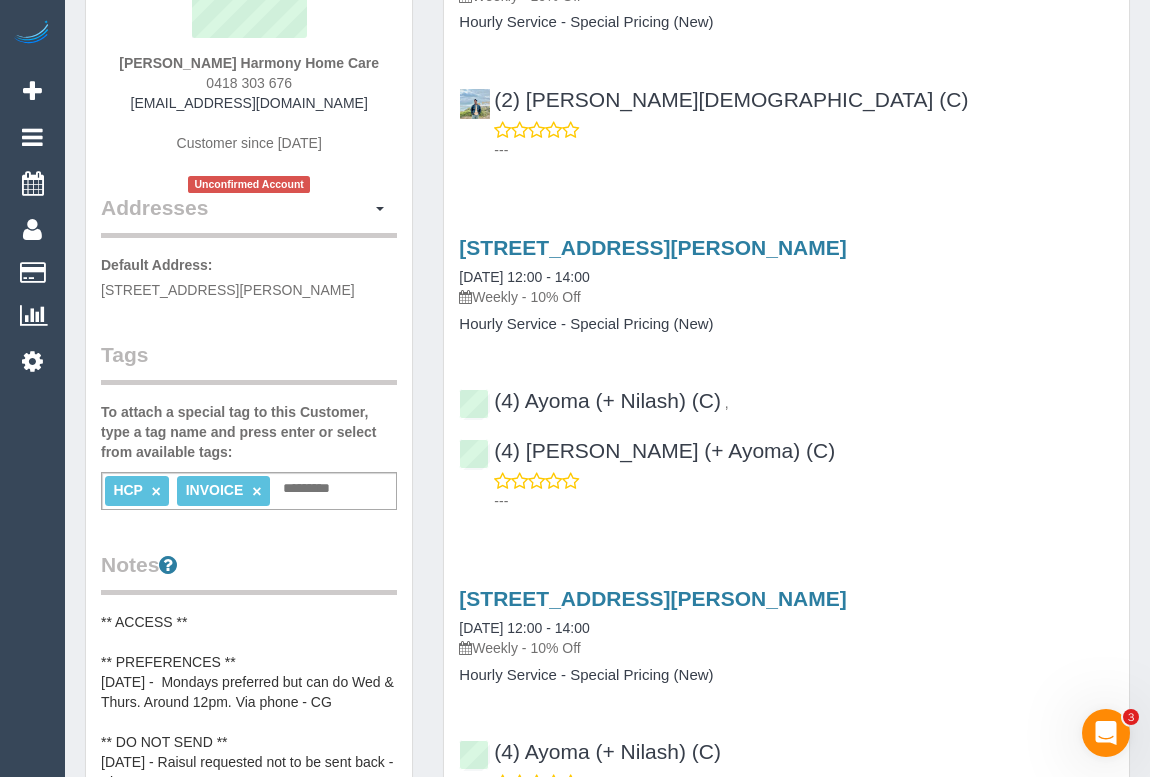 scroll, scrollTop: 0, scrollLeft: 0, axis: both 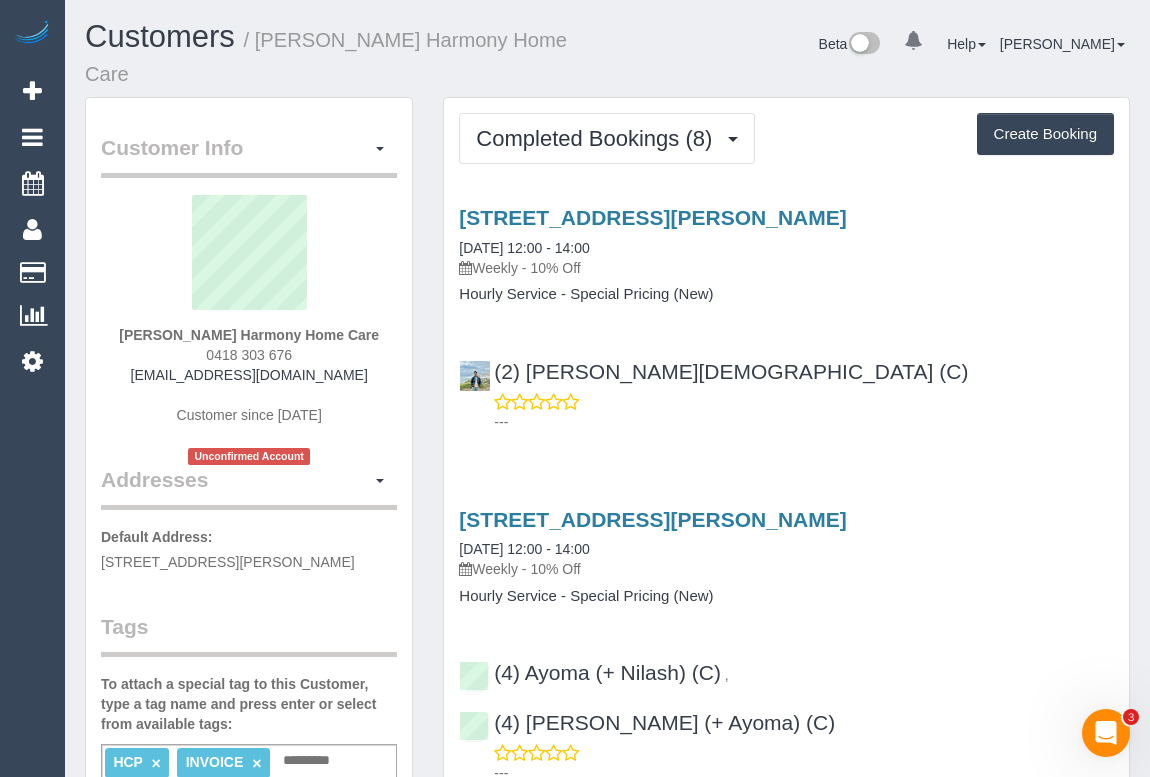 click on "---" at bounding box center [786, 412] 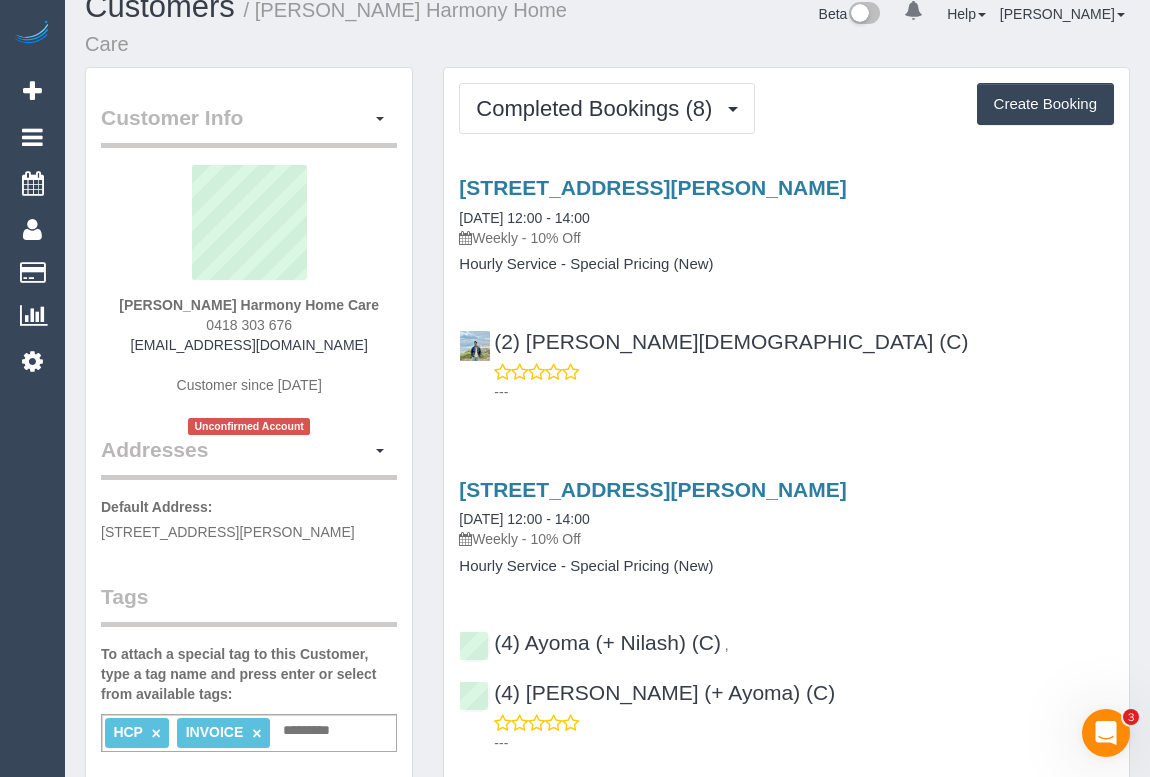 scroll, scrollTop: 0, scrollLeft: 0, axis: both 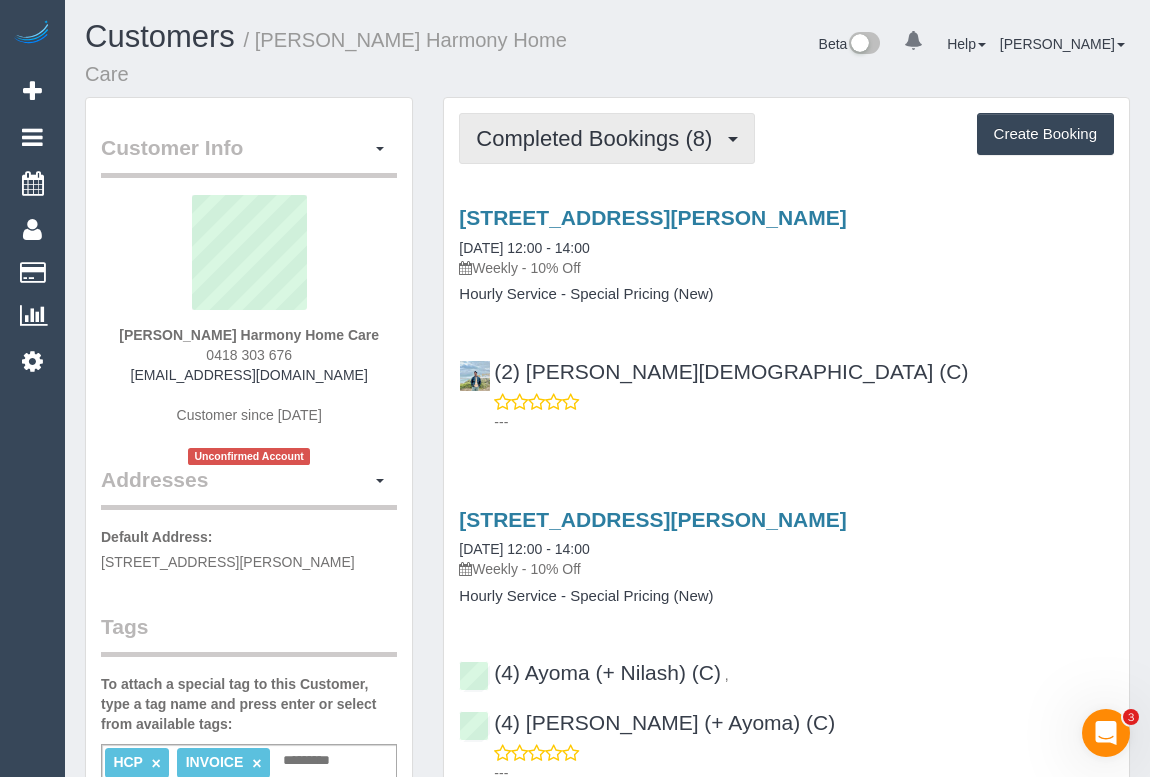 click on "Completed Bookings (8)" at bounding box center [599, 138] 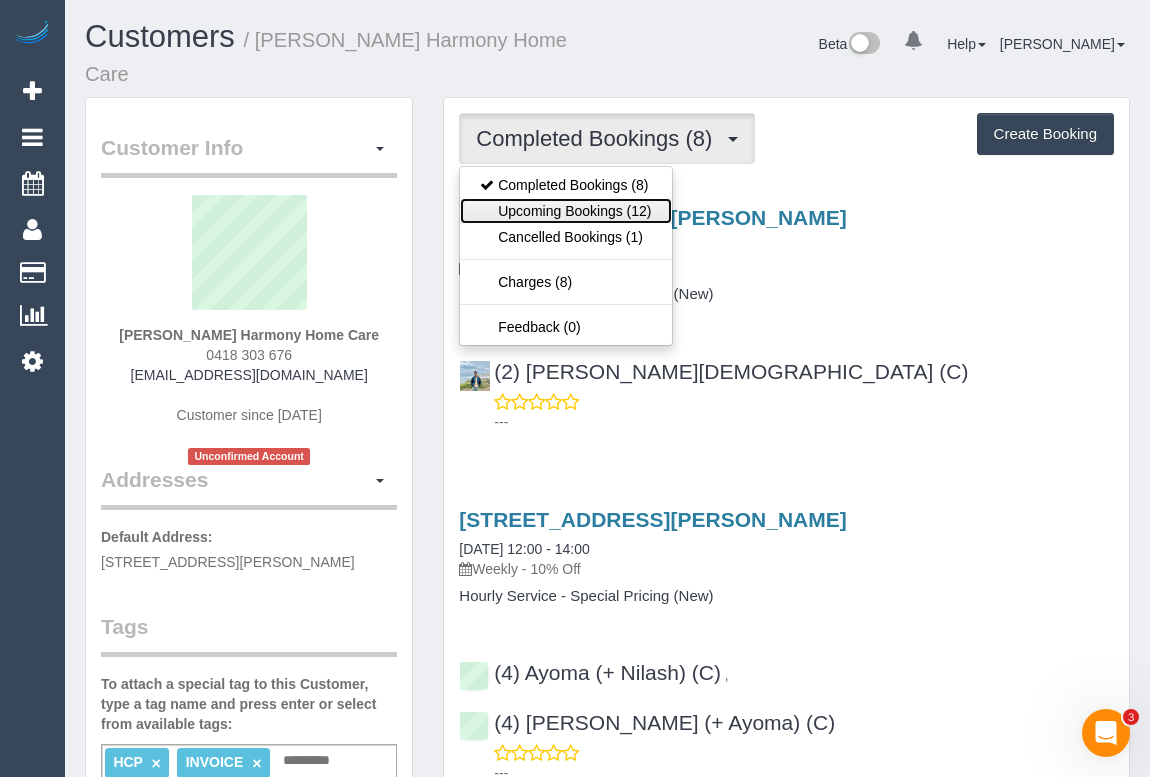 click on "Upcoming Bookings (12)" at bounding box center [565, 211] 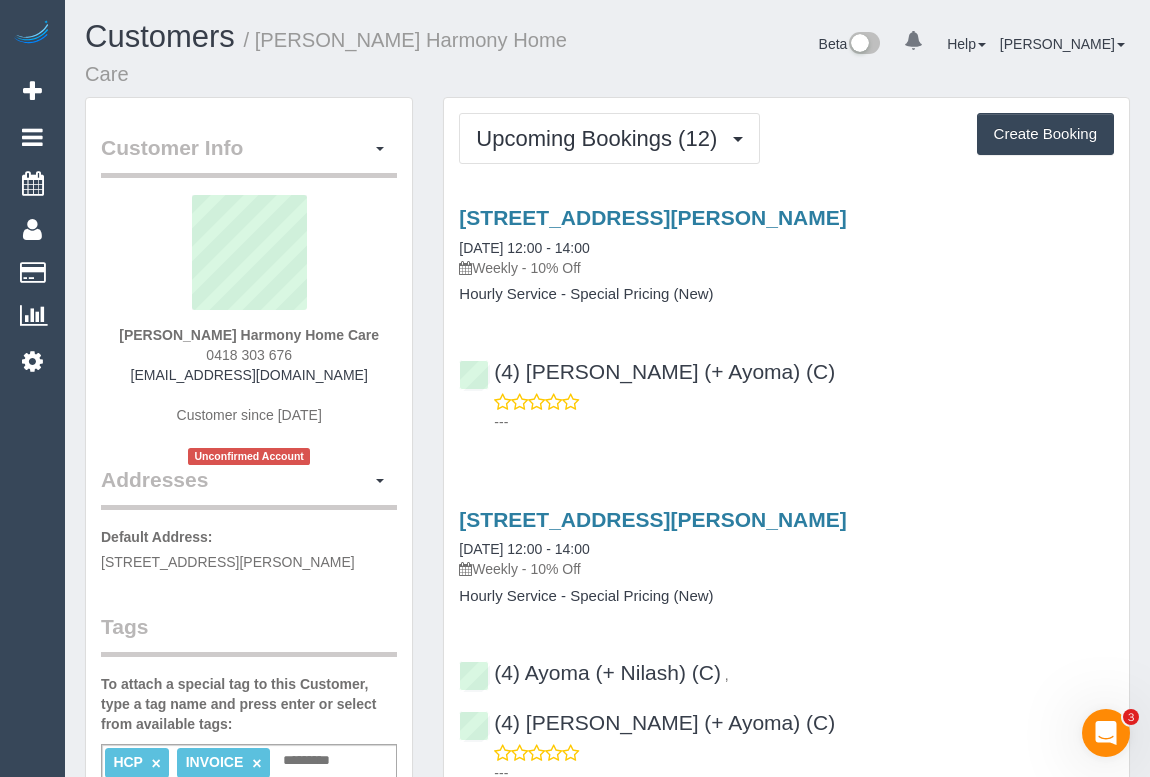 click on "97 Porter Rd, Heidelberg Heights, VIC 3081" at bounding box center [786, 519] 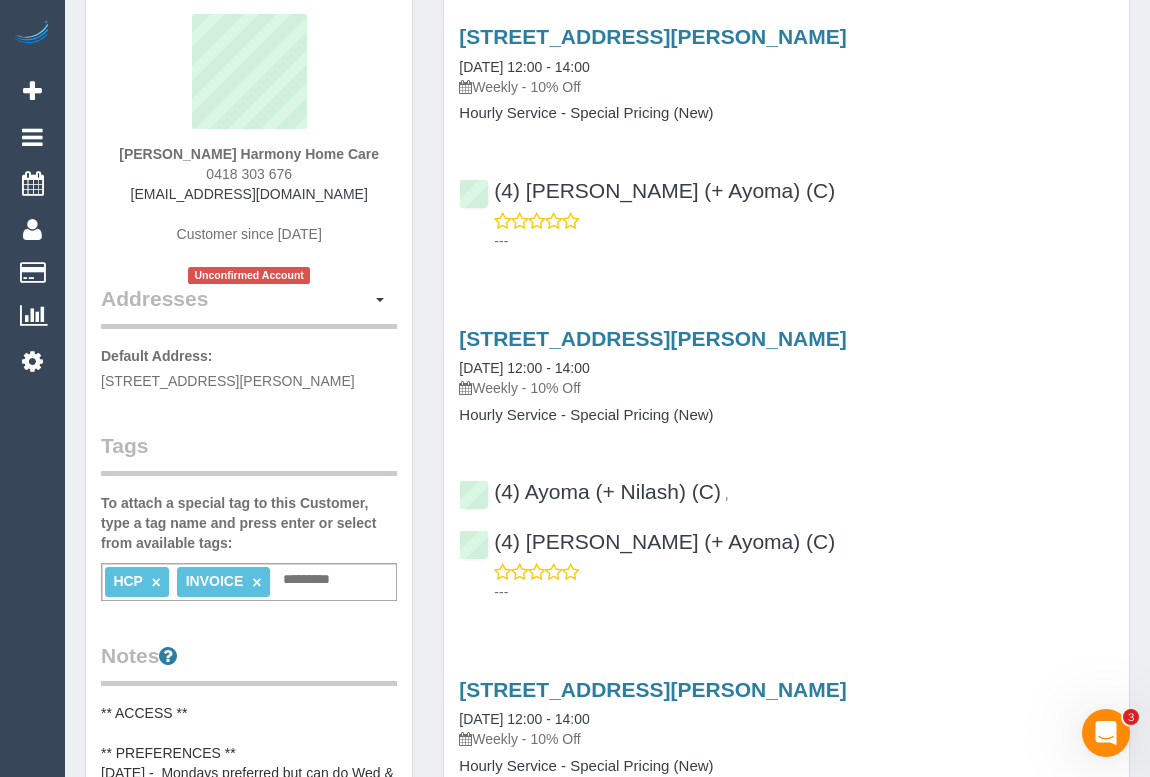 scroll, scrollTop: 0, scrollLeft: 0, axis: both 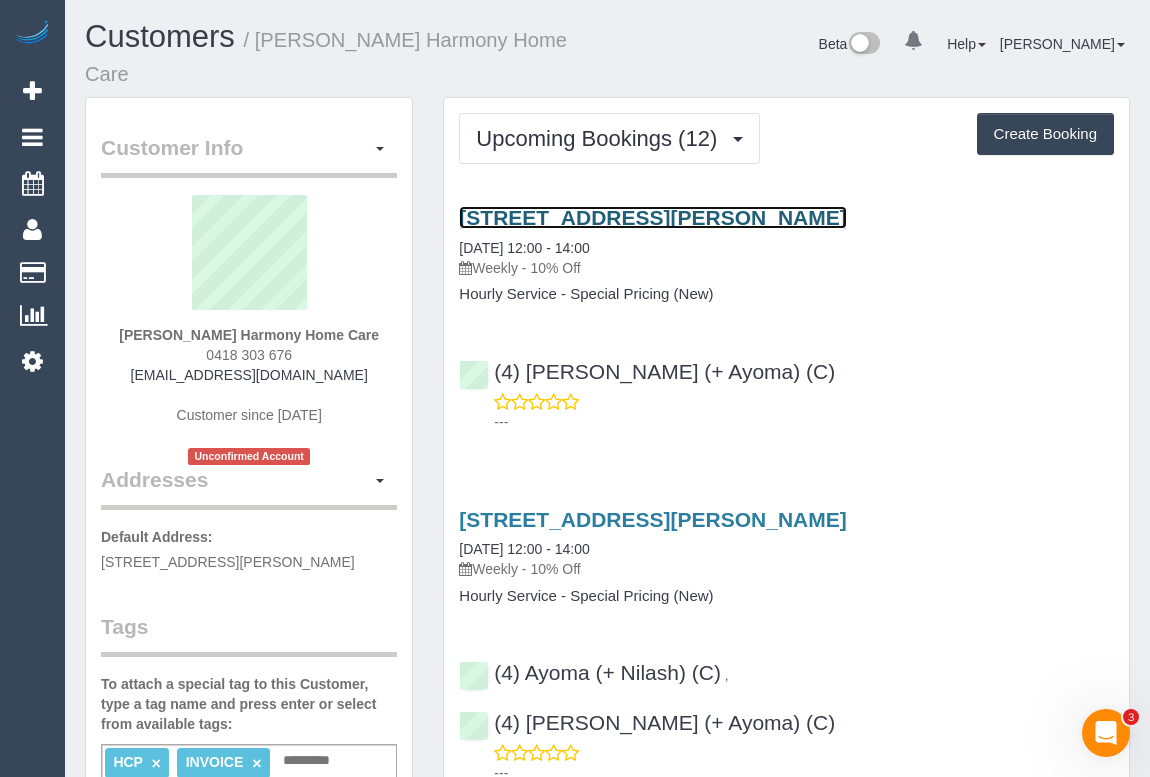 click on "97 Porter Rd, Heidelberg Heights, VIC 3081" at bounding box center [652, 217] 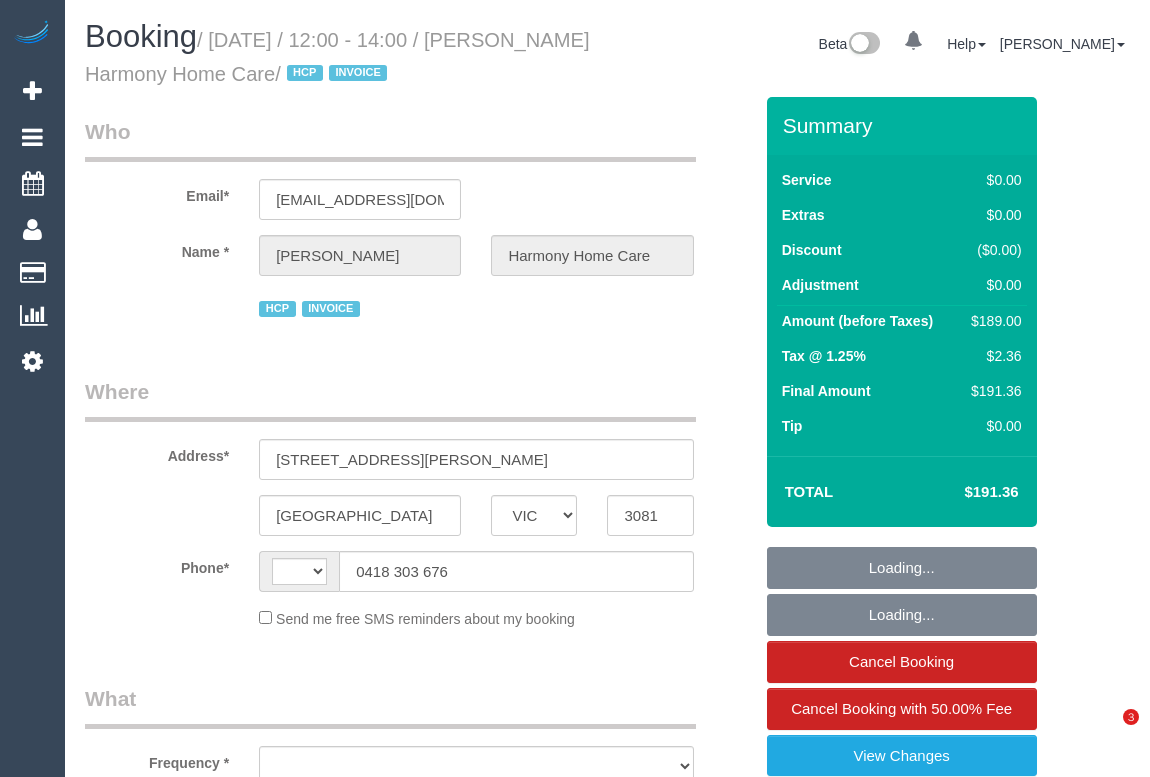 select on "VIC" 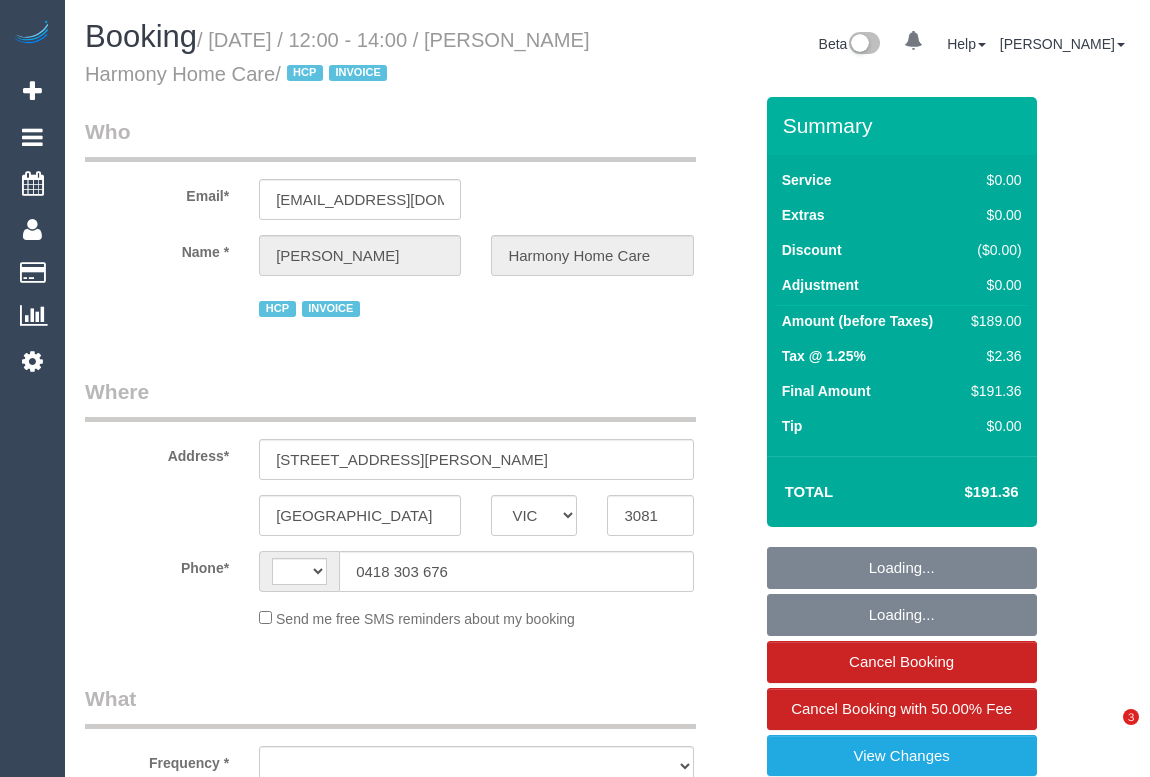 scroll, scrollTop: 0, scrollLeft: 0, axis: both 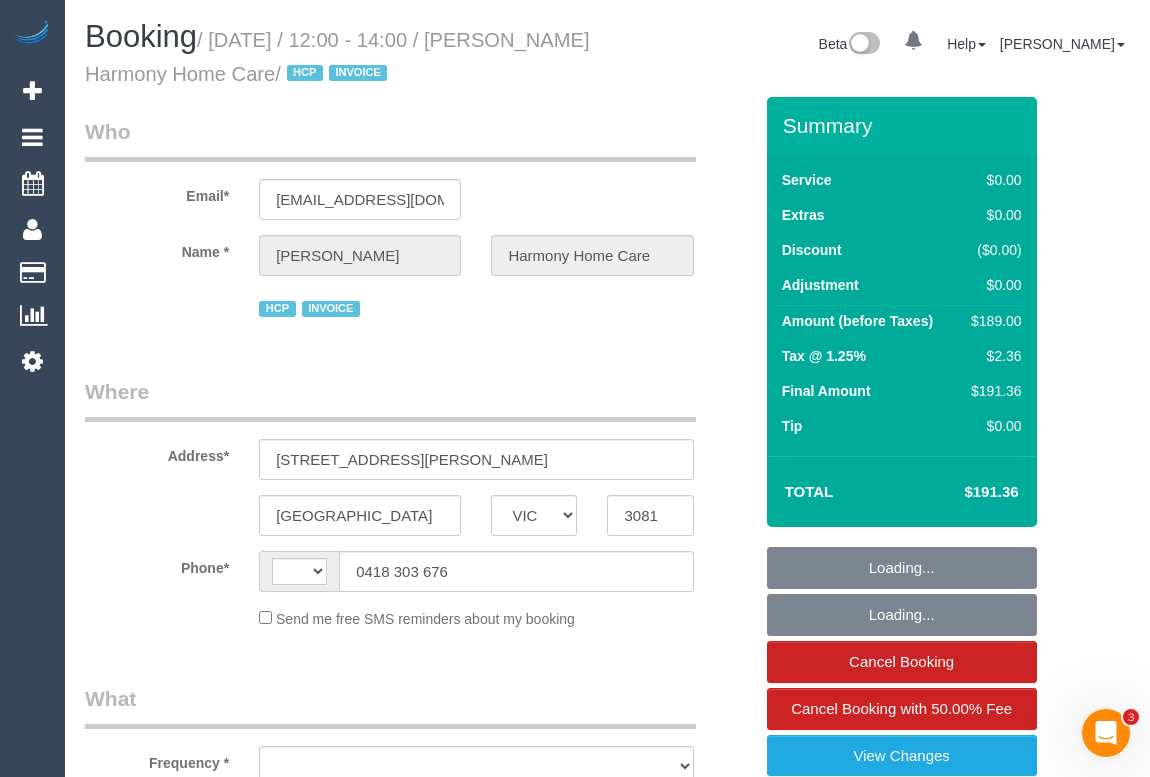select on "number:28" 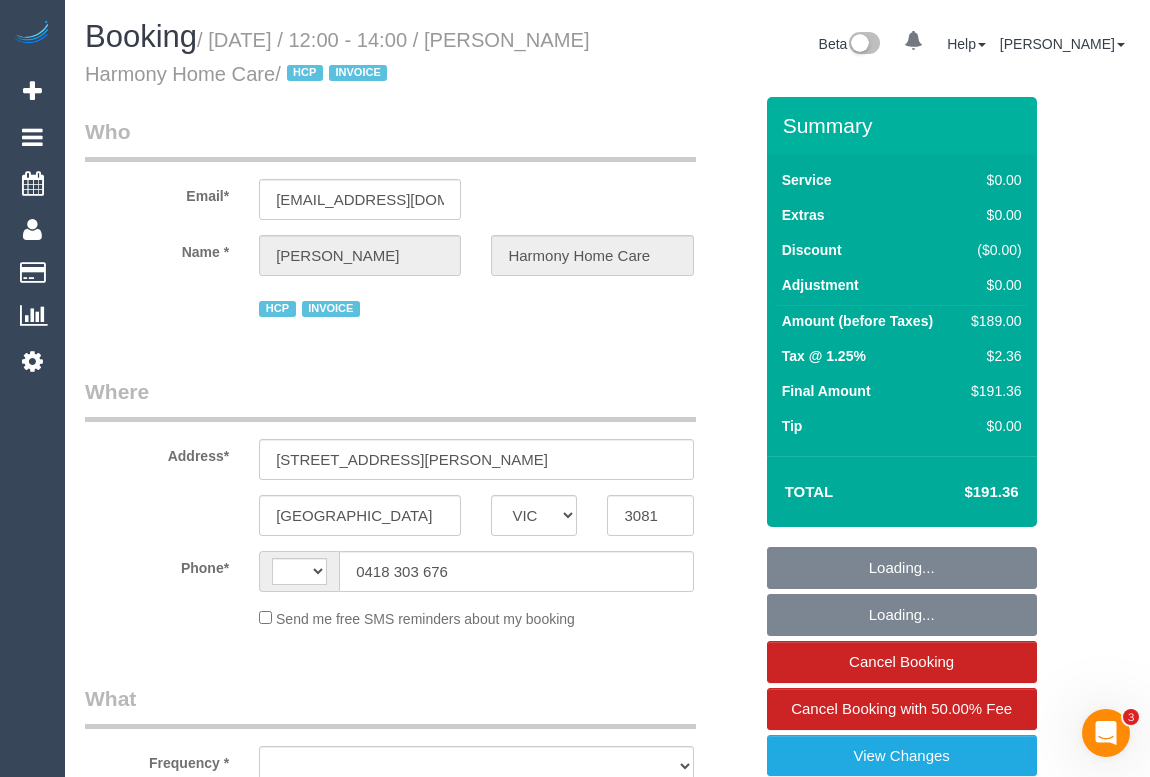 select on "string:AU" 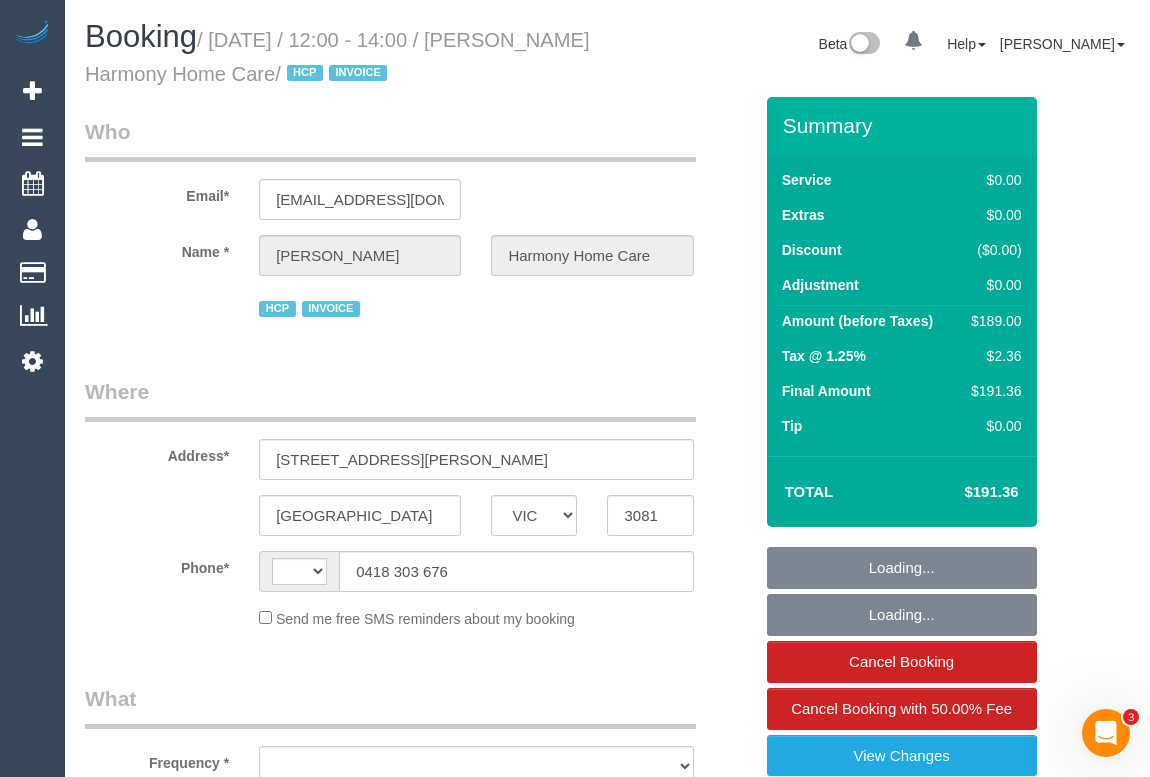 select on "object:677" 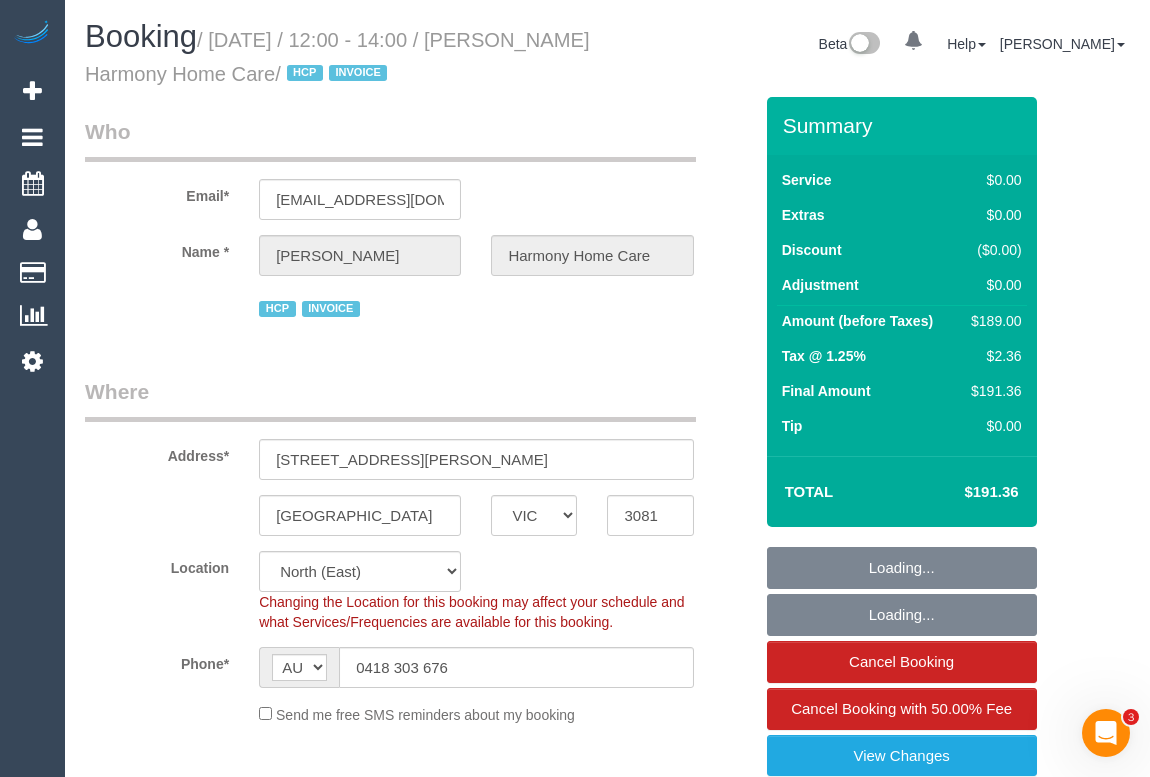 select on "180" 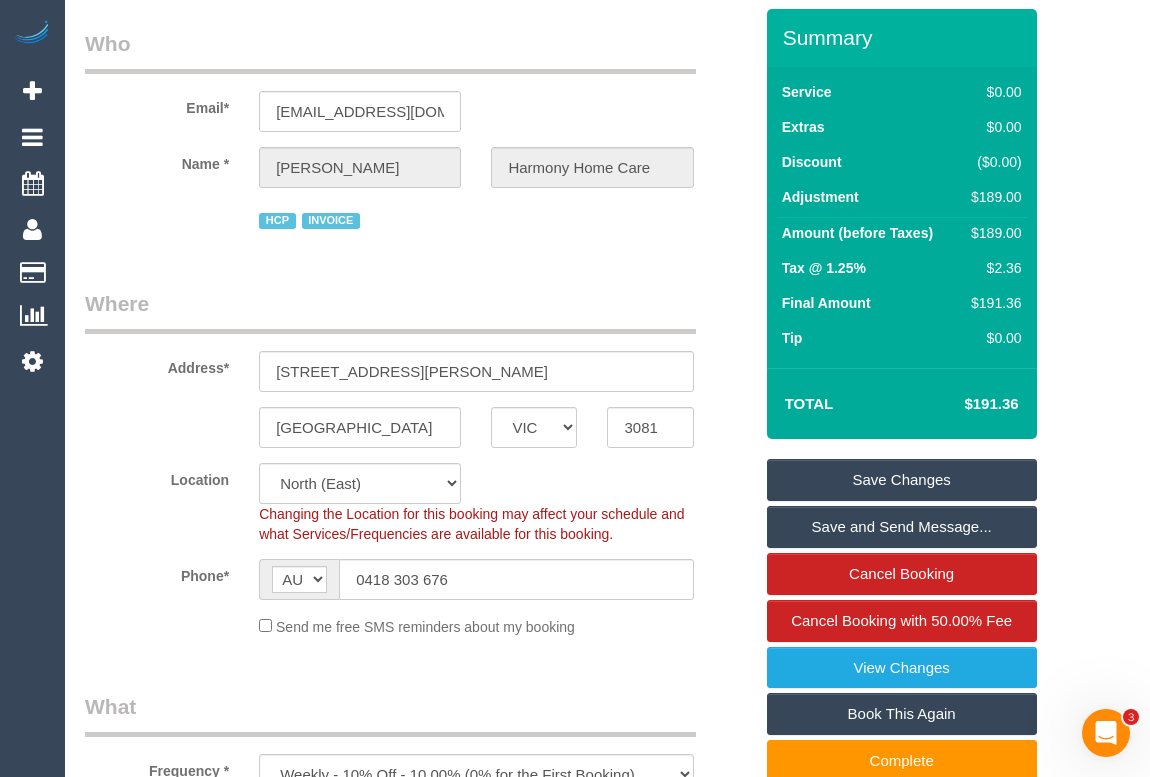 scroll, scrollTop: 0, scrollLeft: 0, axis: both 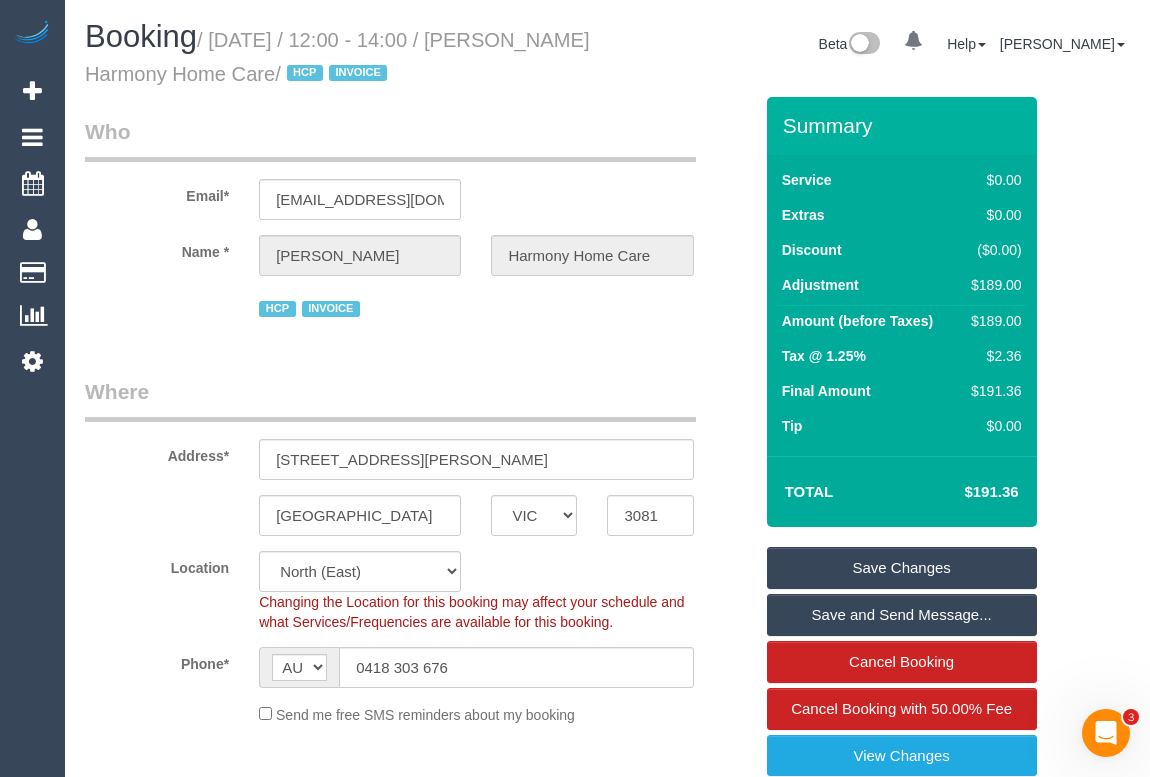 drag, startPoint x: 492, startPoint y: 40, endPoint x: 372, endPoint y: 72, distance: 124.1934 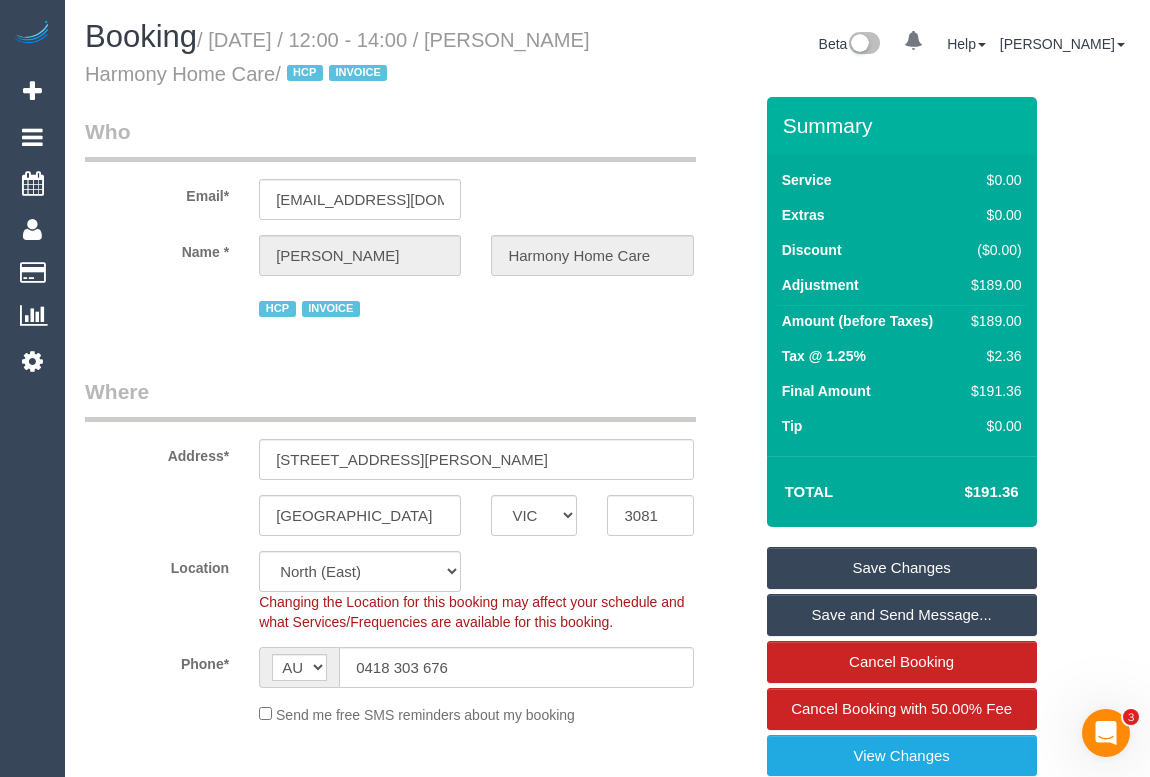 click on "/ [DATE] / 12:00 - 14:00 / [PERSON_NAME] Harmony Home Care
/
HCP
INVOICE" at bounding box center [337, 57] 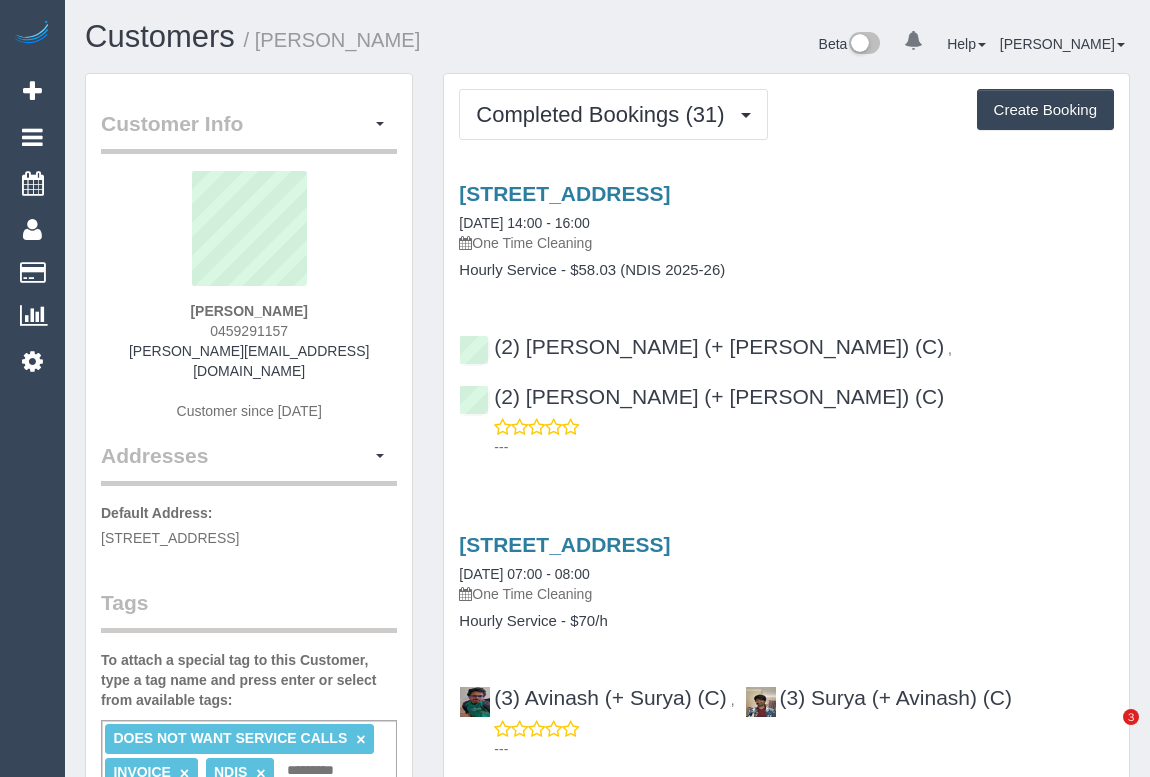 scroll, scrollTop: 0, scrollLeft: 0, axis: both 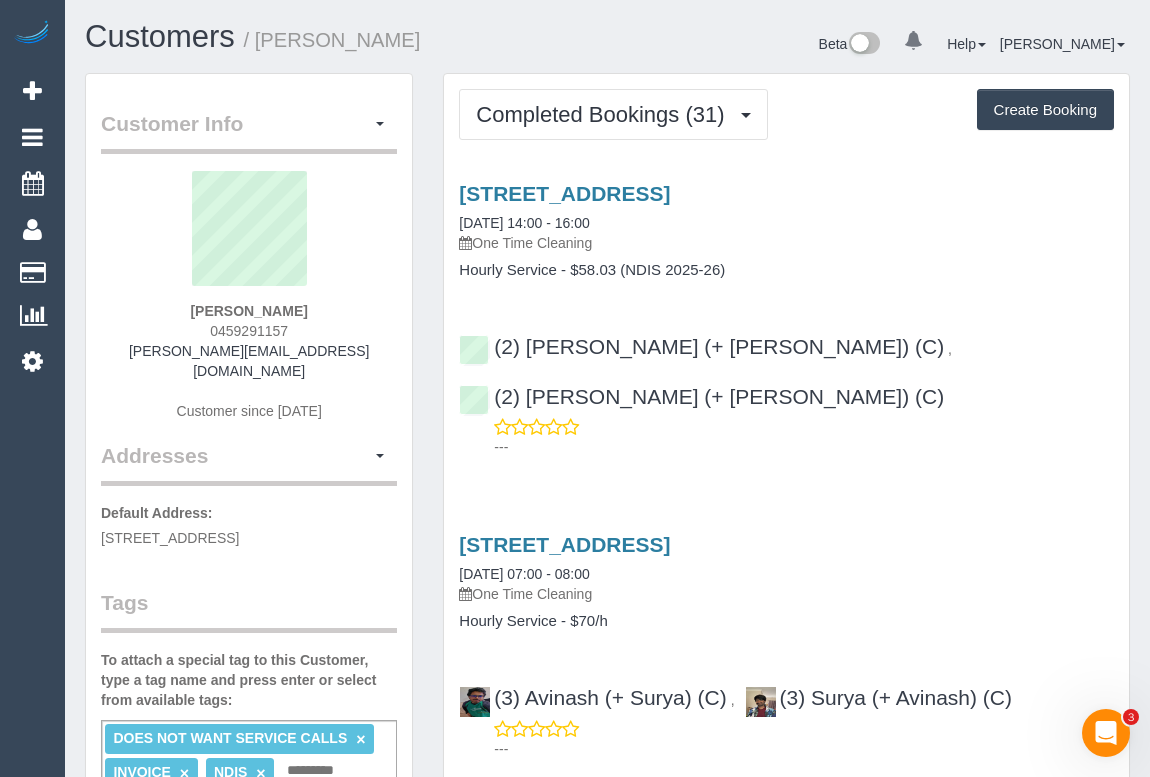 click on "Hourly Service - $58.03 (NDIS 2025-26)" at bounding box center (786, 270) 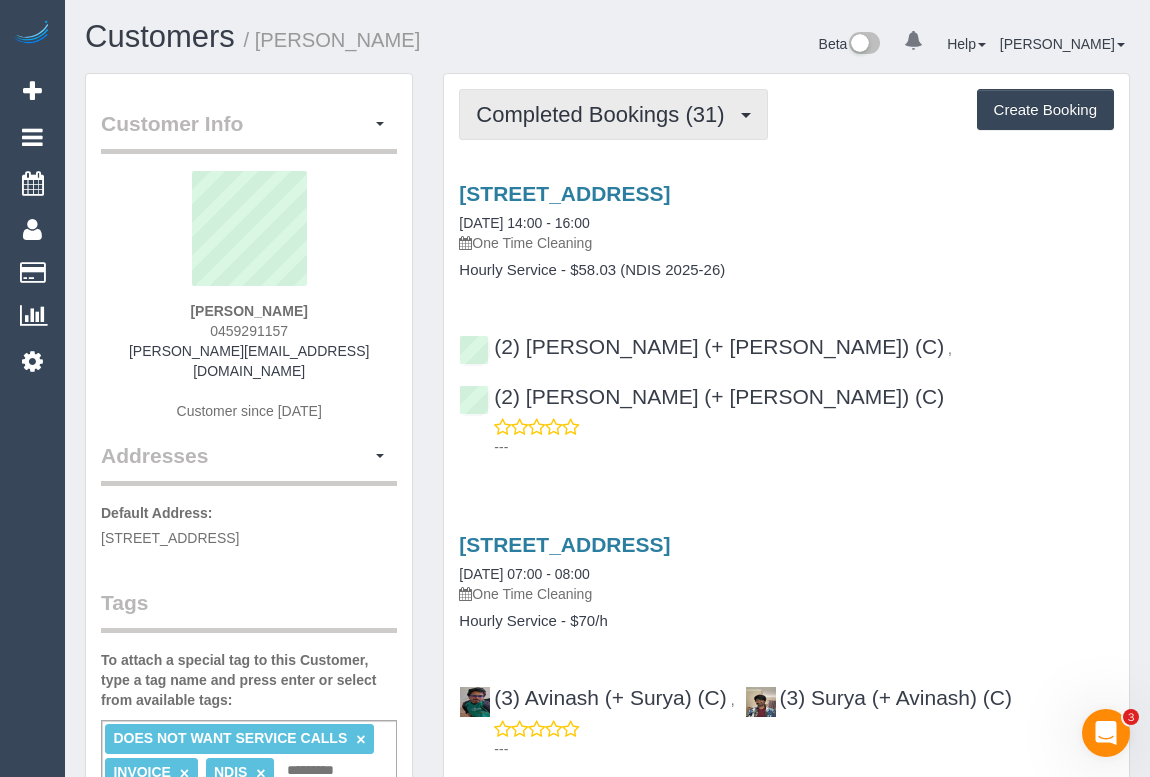 click on "Completed Bookings (31)" at bounding box center (613, 114) 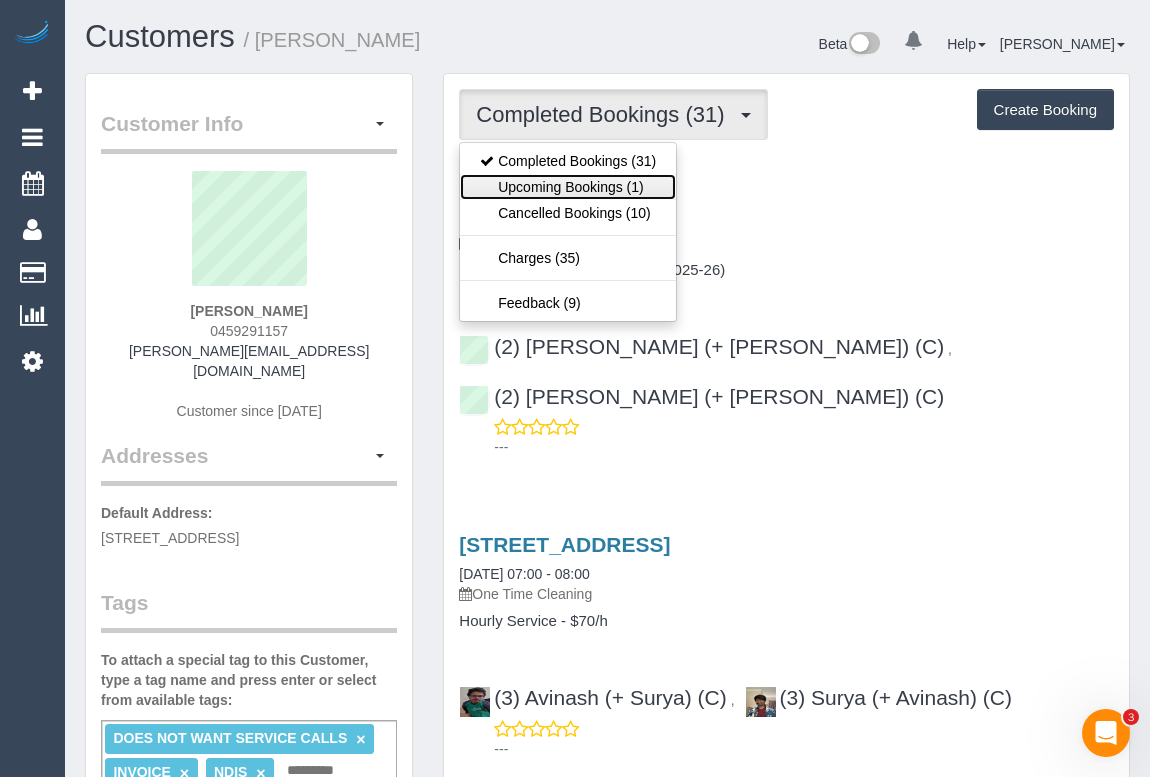 click on "Upcoming Bookings (1)" at bounding box center [568, 187] 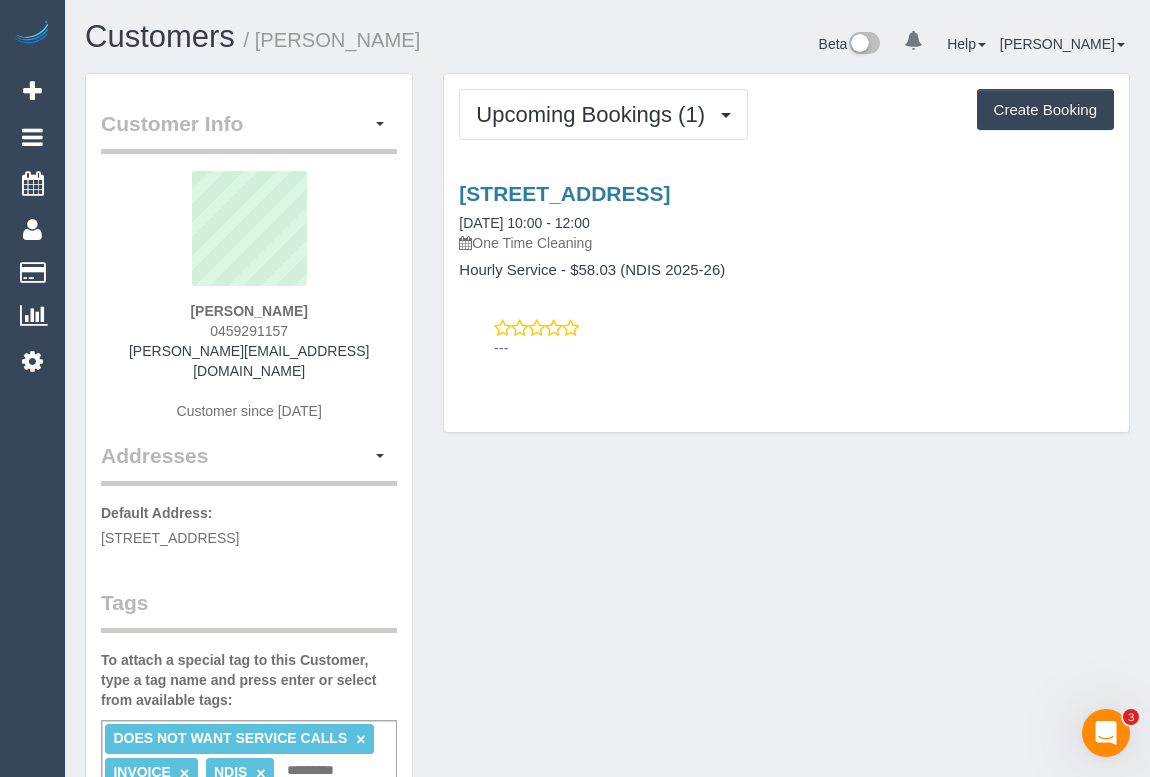 click on "Upcoming Bookings (1)
Completed Bookings (31)
Upcoming Bookings (1)
Cancelled Bookings (10)
Charges (35)
Feedback (9)
Create Booking
Service
Feedback" at bounding box center (786, 263) 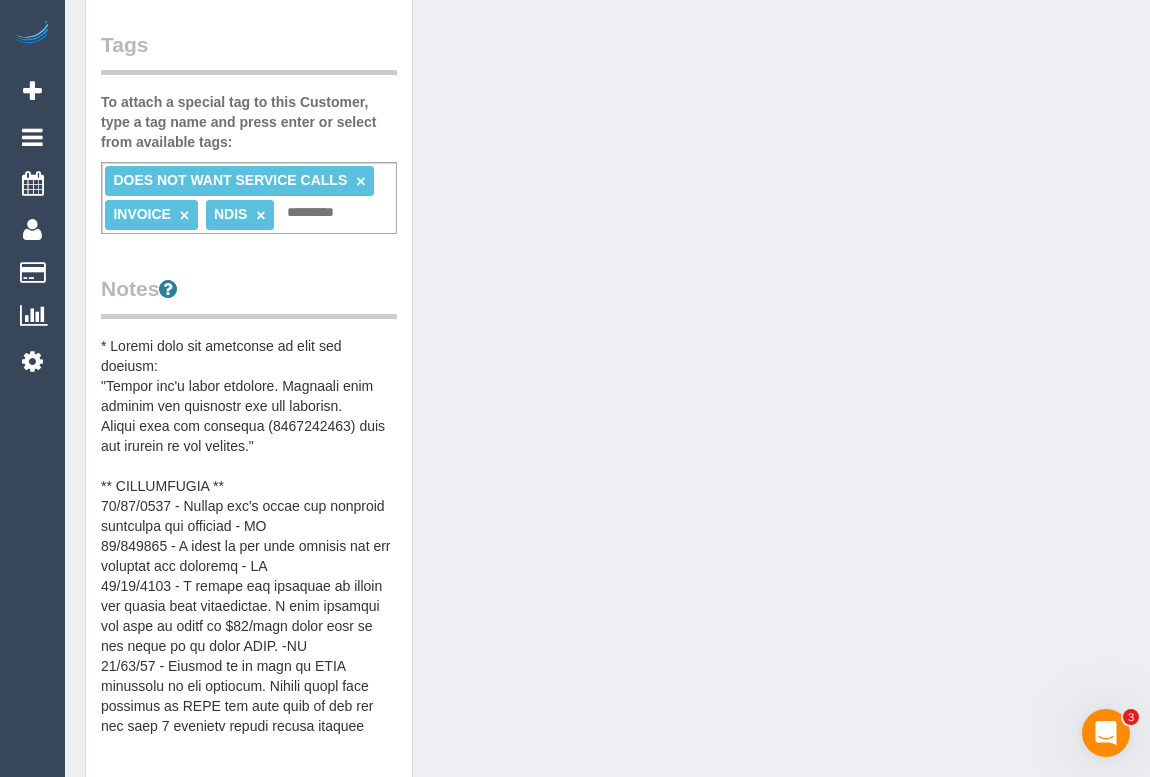 scroll, scrollTop: 545, scrollLeft: 0, axis: vertical 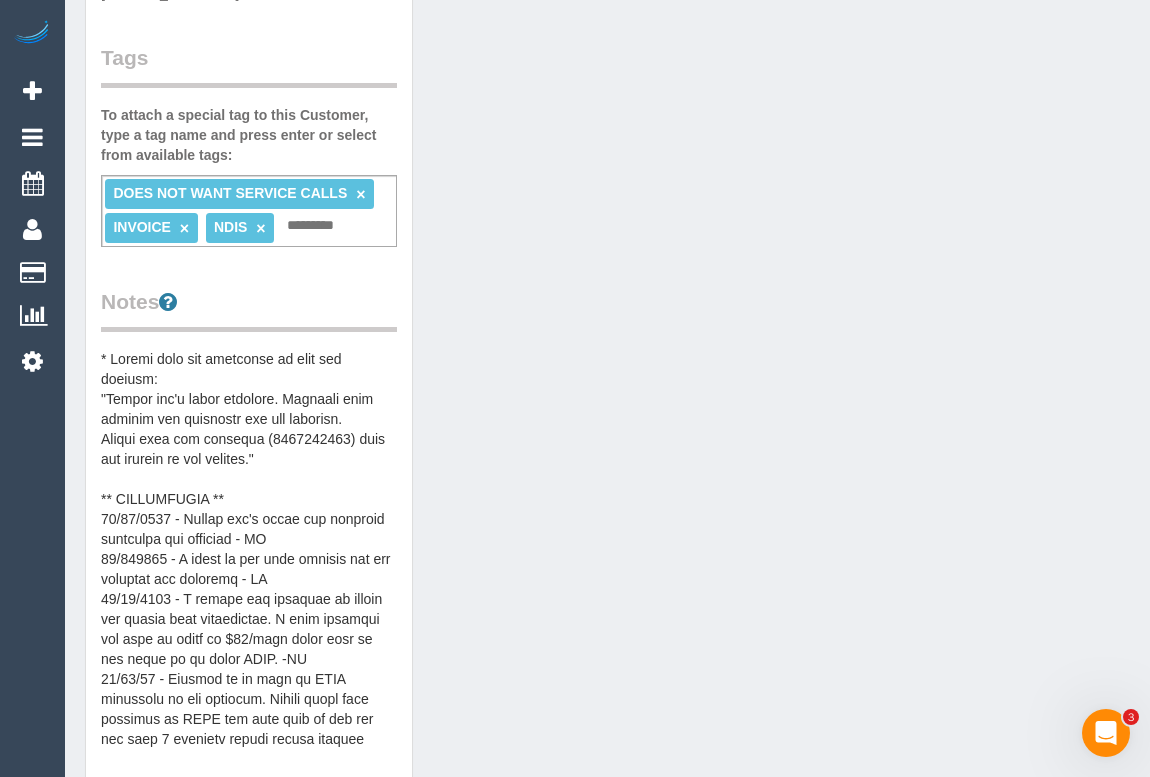 click at bounding box center (249, 549) 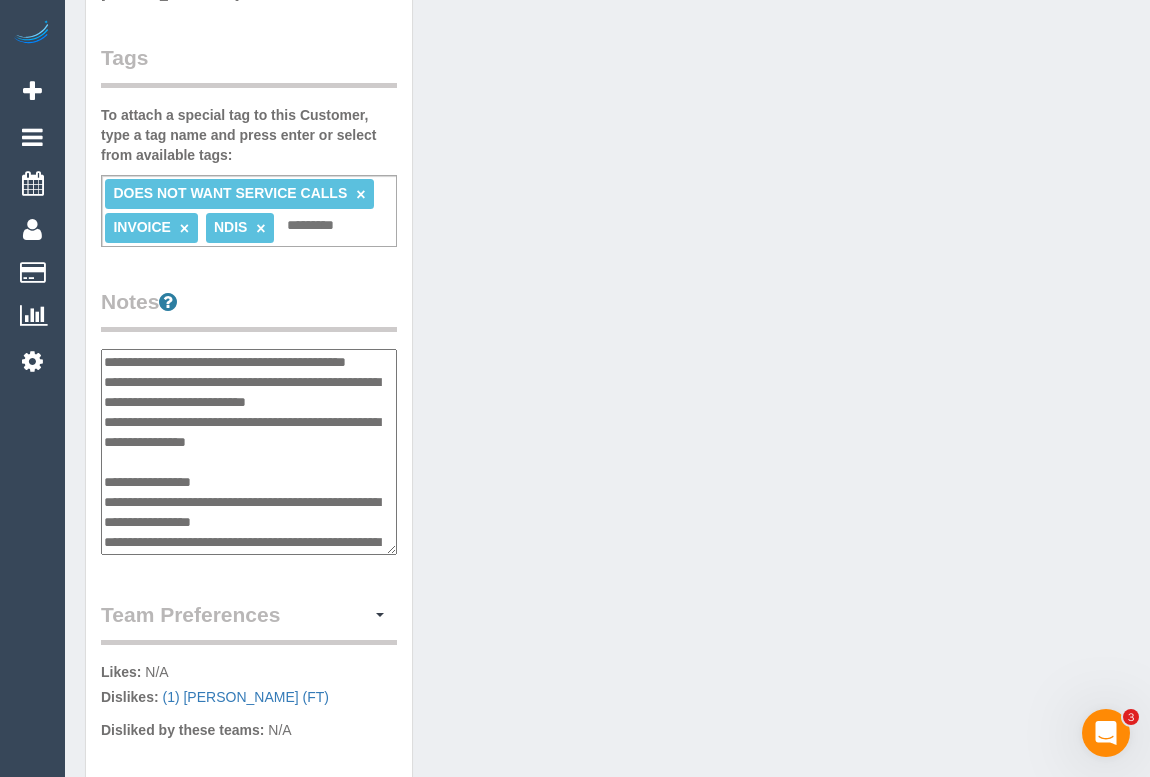 click at bounding box center (249, 452) 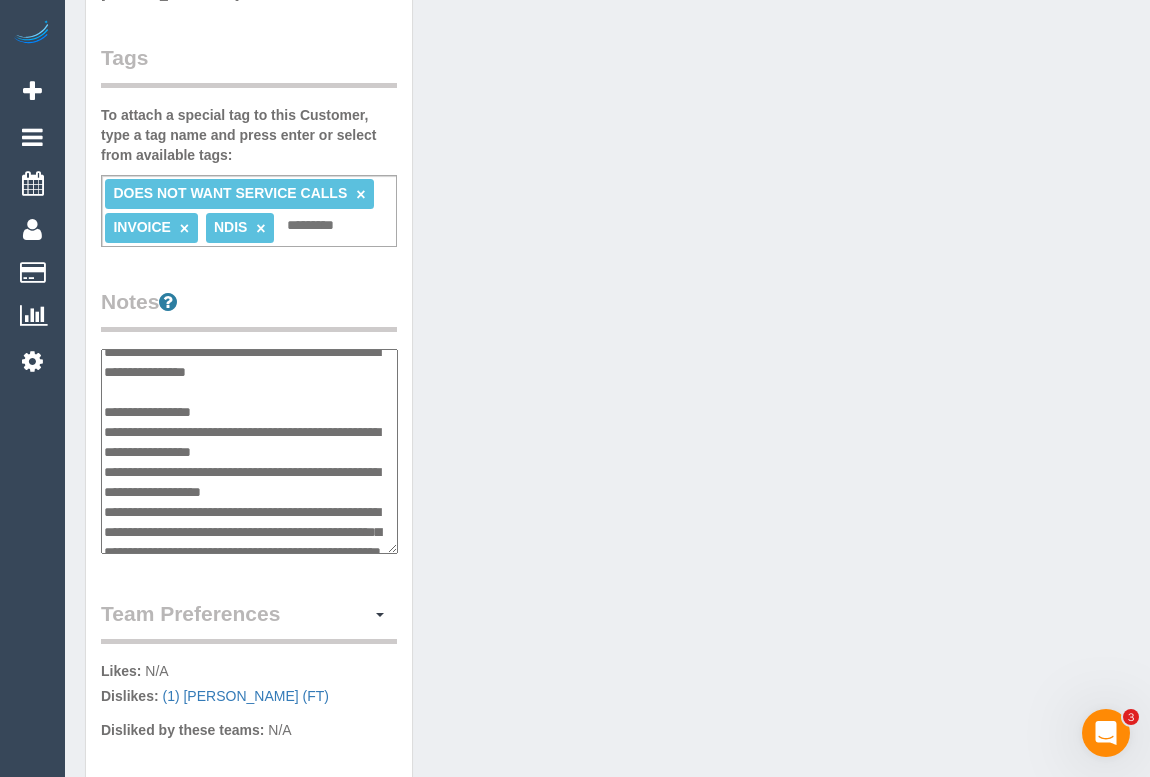 scroll, scrollTop: 60, scrollLeft: 0, axis: vertical 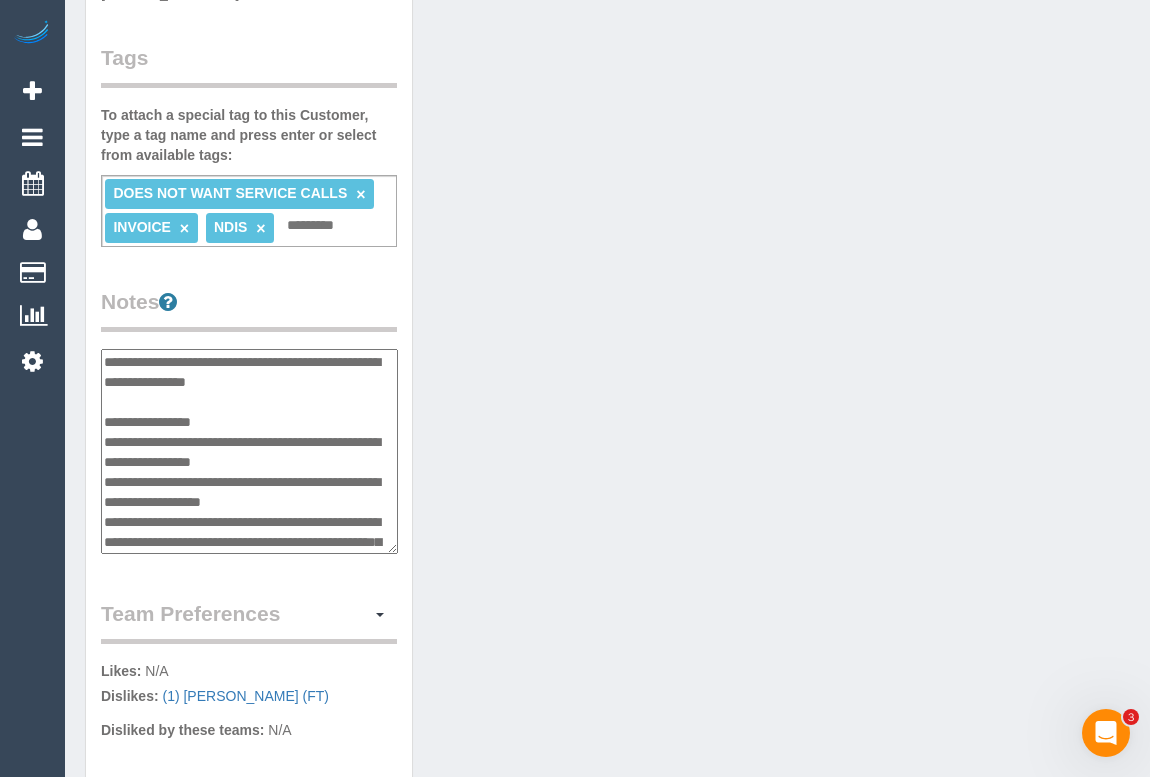 click at bounding box center [249, 452] 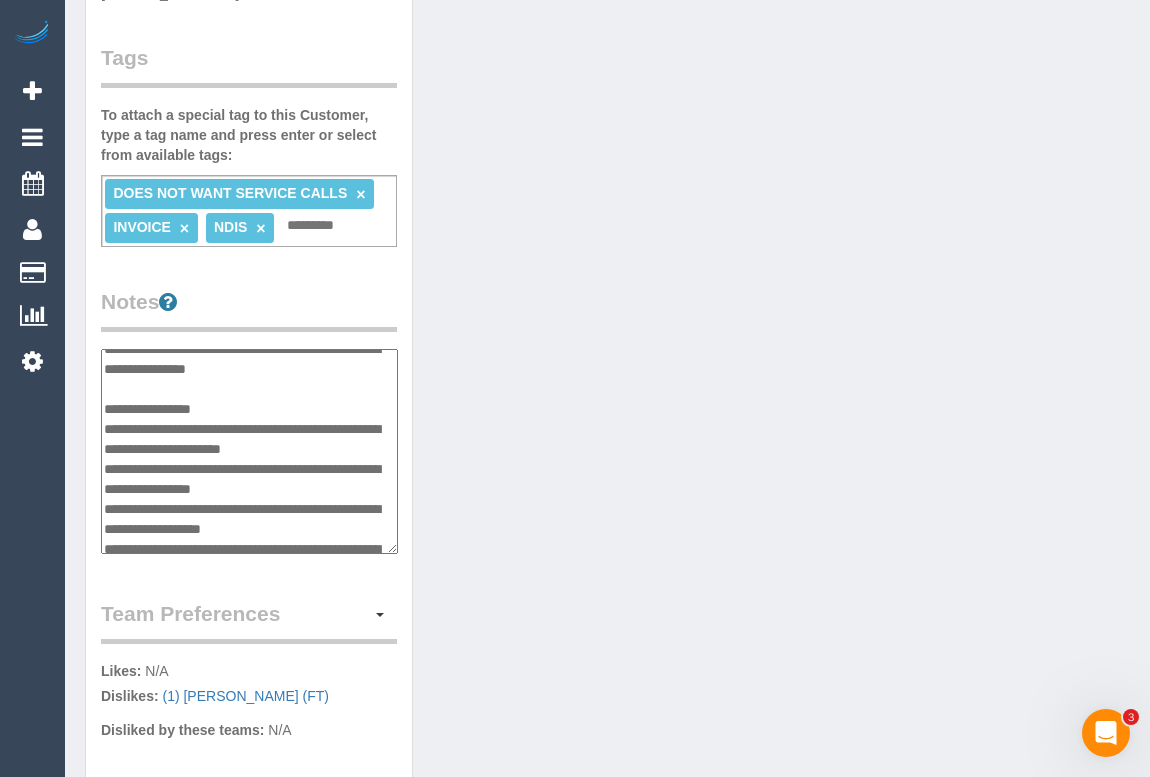 scroll, scrollTop: 56, scrollLeft: 0, axis: vertical 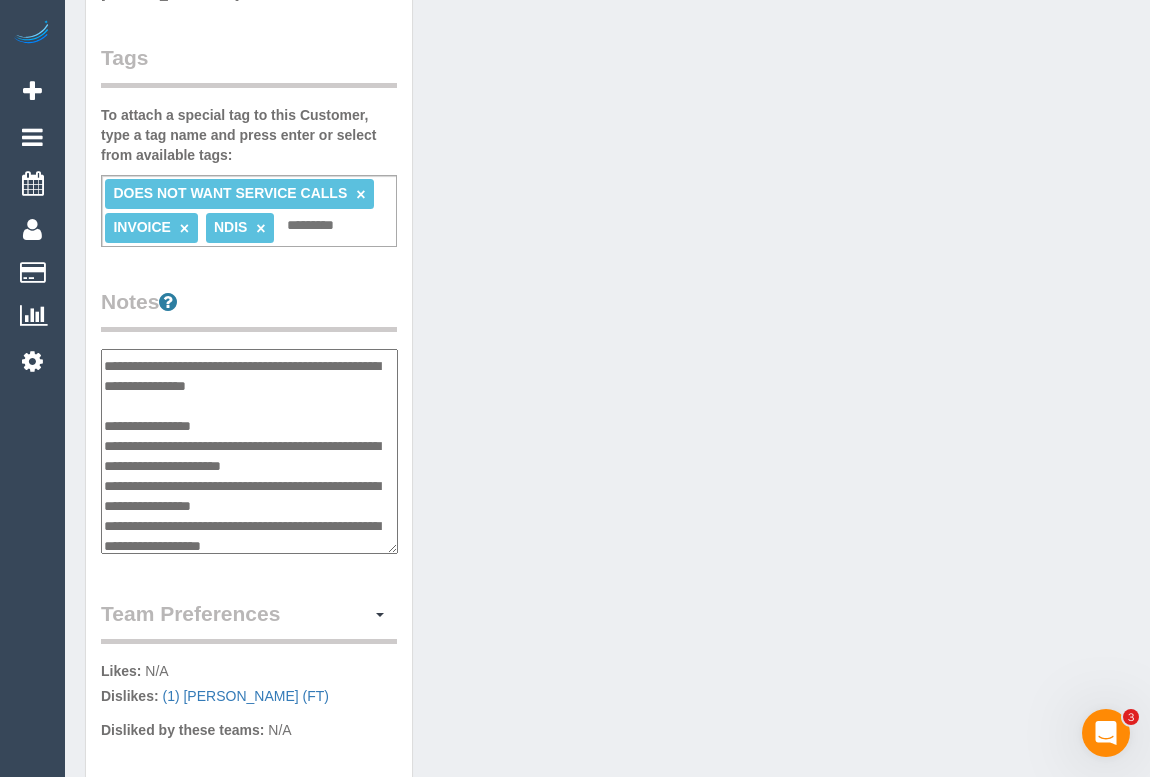 click at bounding box center [249, 452] 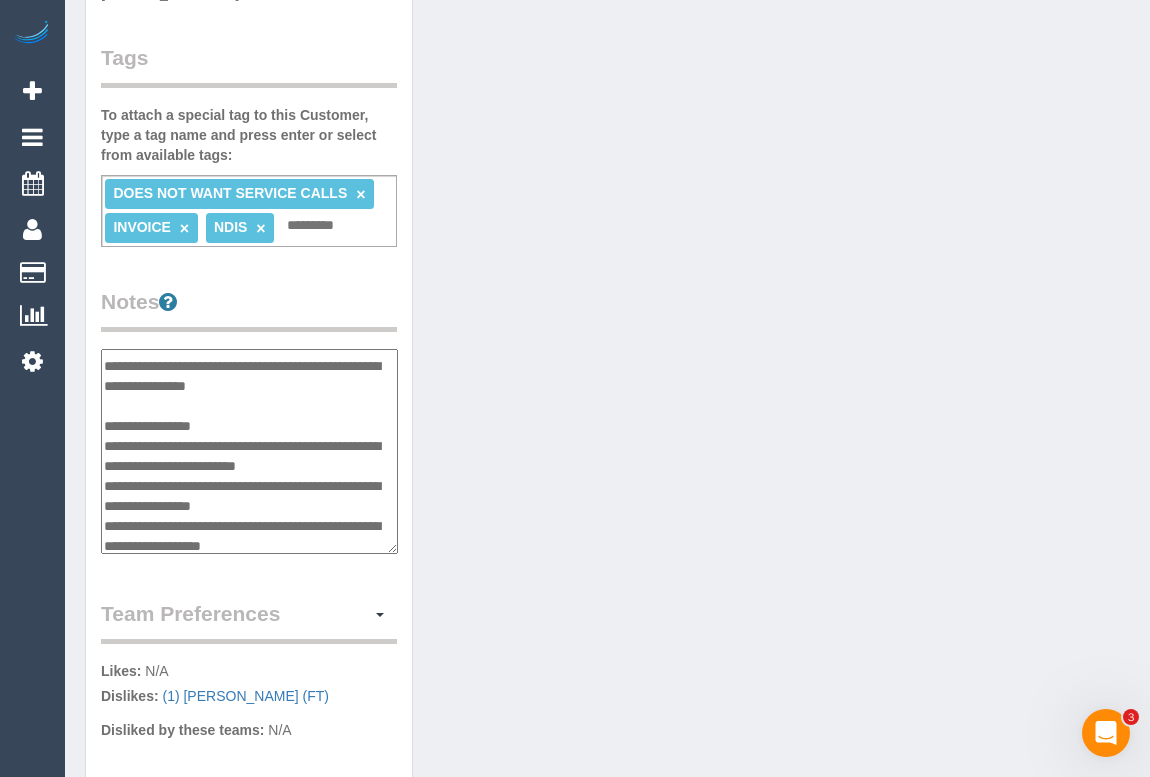 type on "**********" 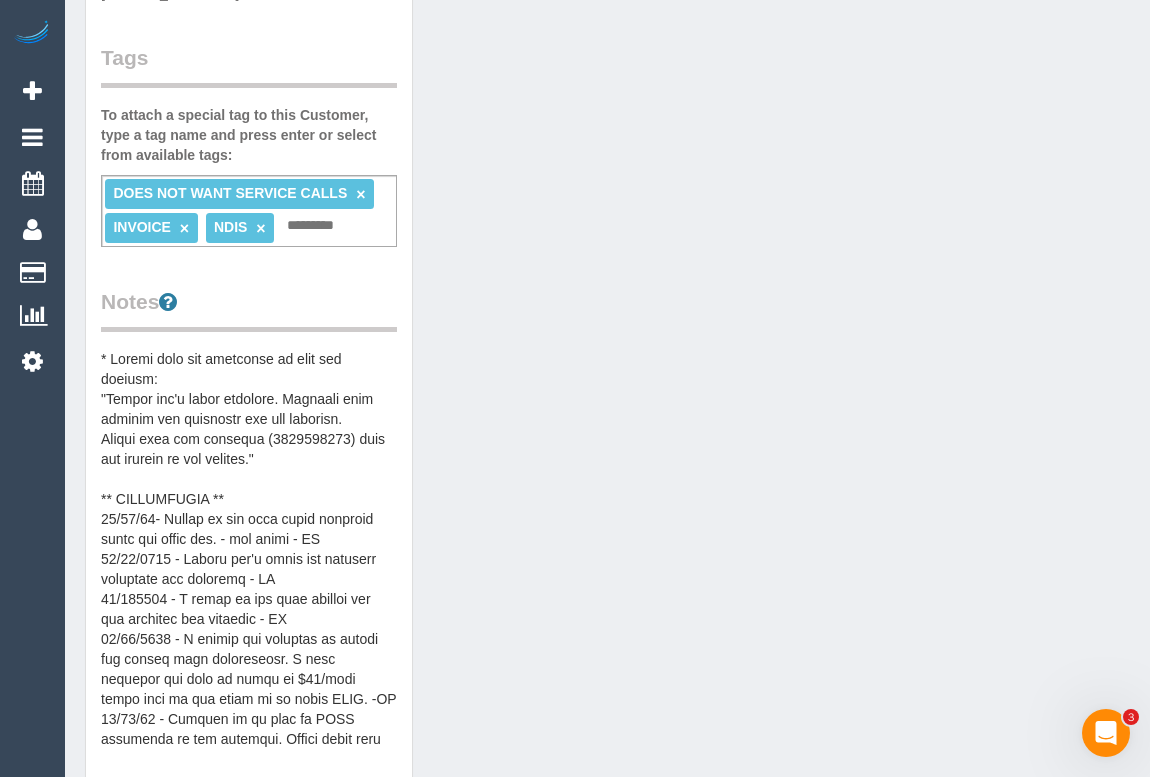 click on "Customer Info
Edit Contact Info
Send Message
Email Preferences
Special Sales Tax
View Changes
Mark as Unconfirmed
Block this Customer
Archive Account
Delete Account
Vera Saraikina
0459291157" at bounding box center [607, 442] 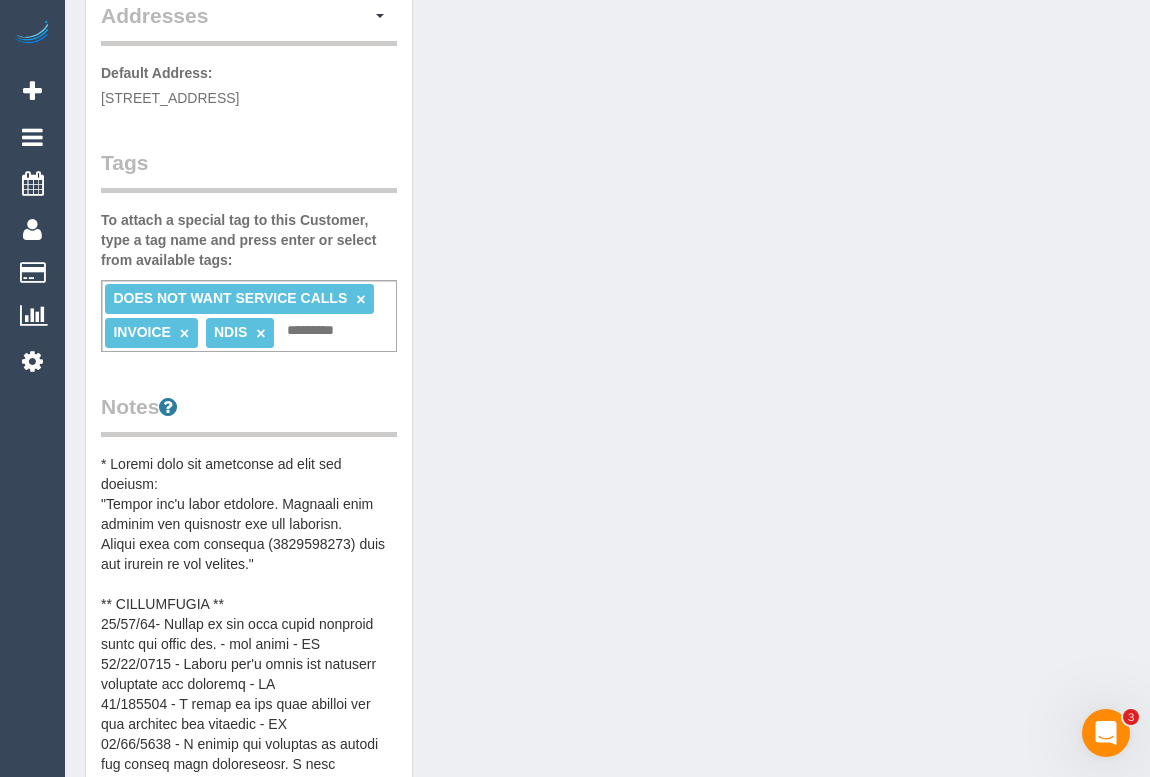 scroll, scrollTop: 0, scrollLeft: 0, axis: both 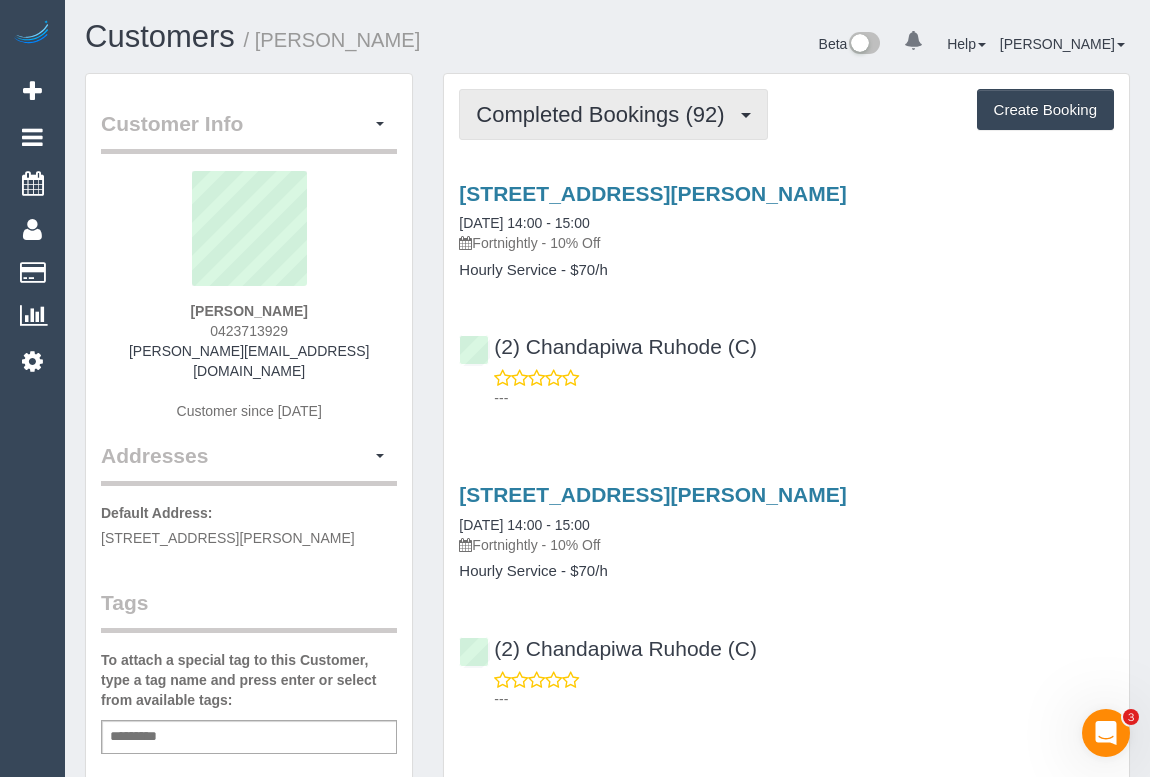 click on "Completed Bookings (92)" at bounding box center (605, 114) 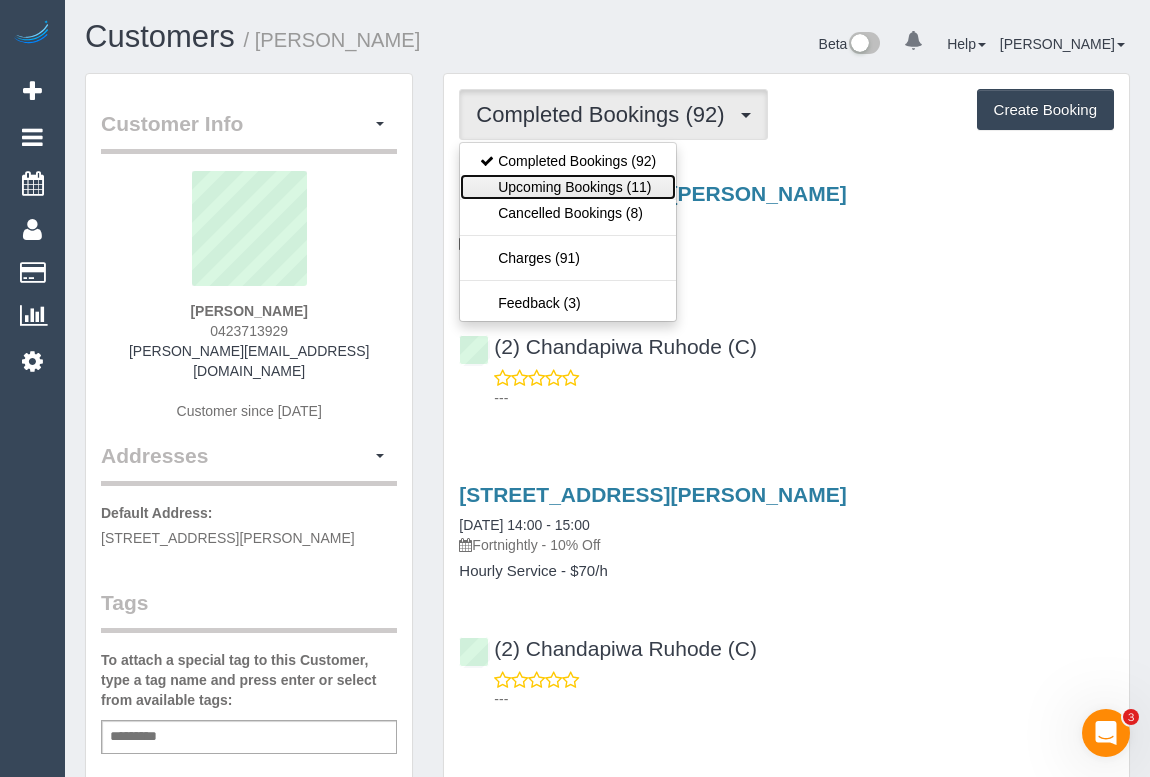 click on "Upcoming Bookings (11)" at bounding box center (568, 187) 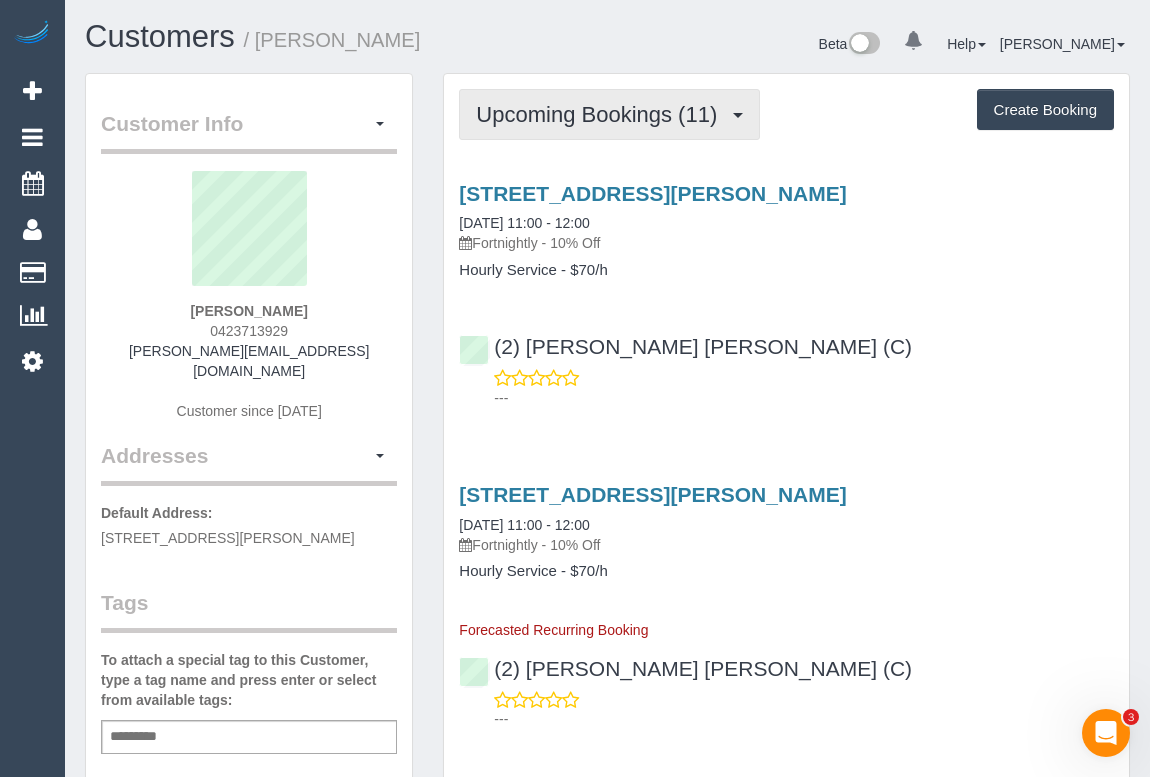 click on "Upcoming Bookings (11)" at bounding box center [601, 114] 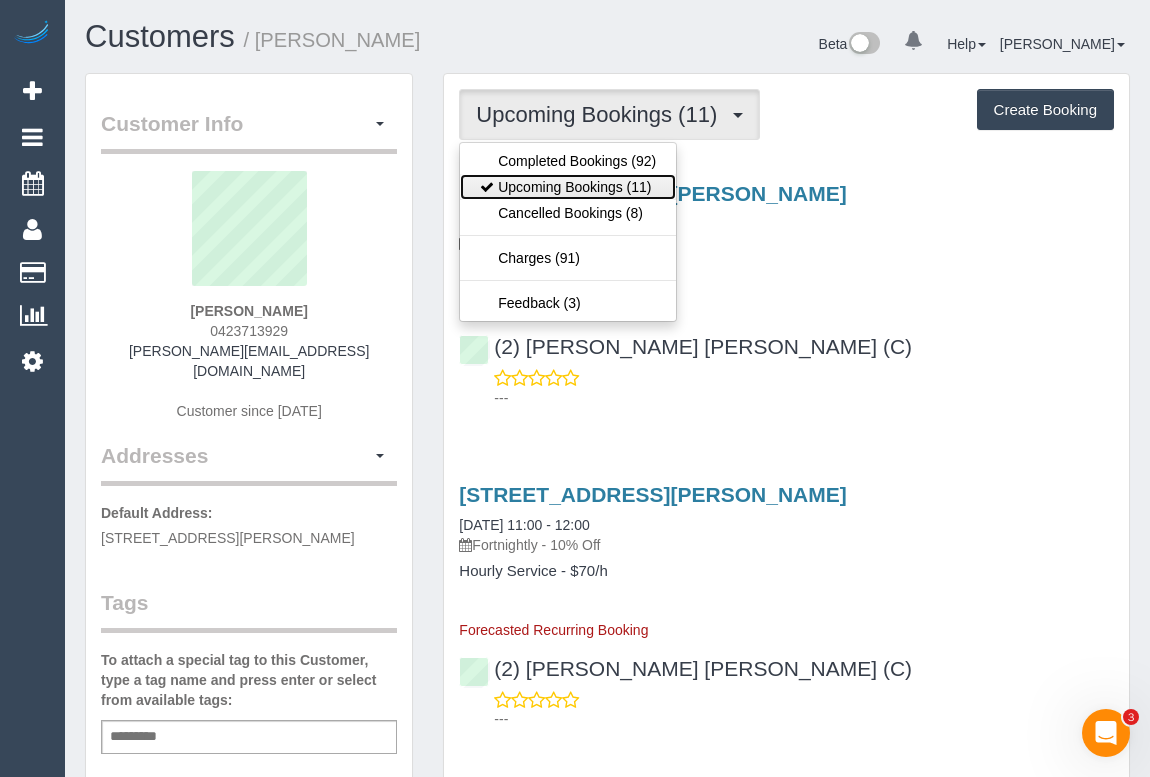 click on "Upcoming Bookings (11)" at bounding box center [568, 187] 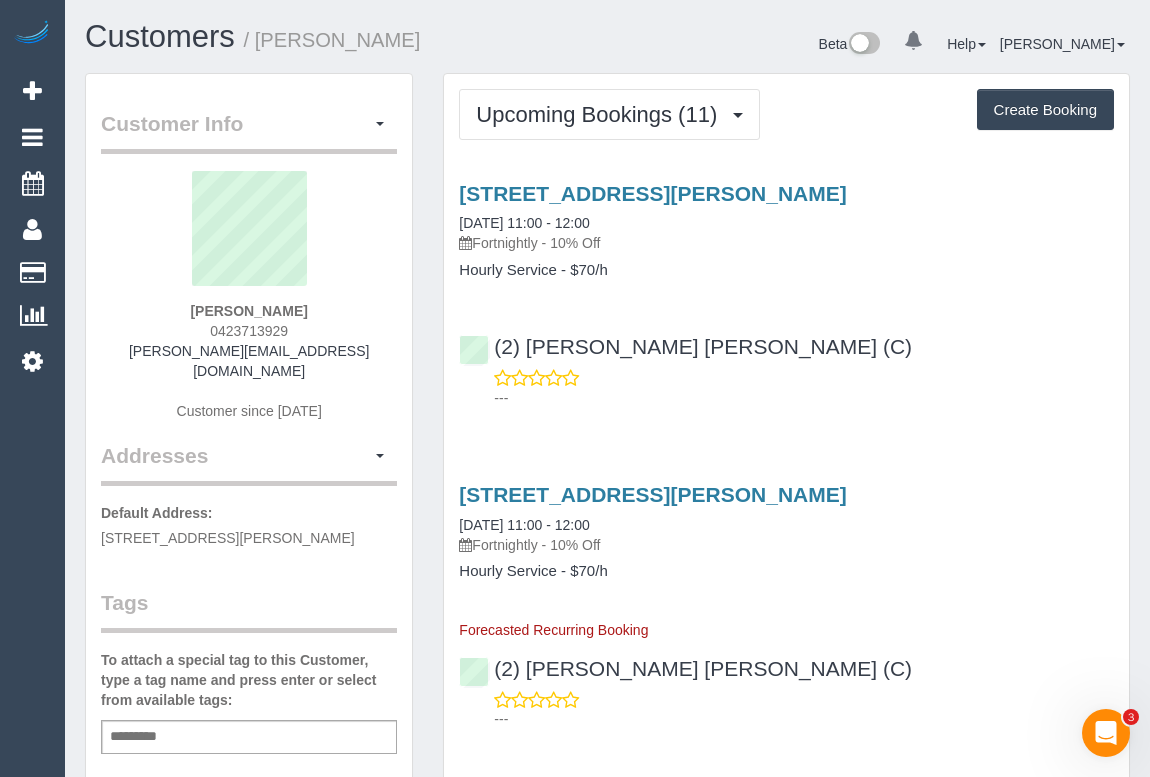 copy on "10/07/2025 11:00 - 12:00" 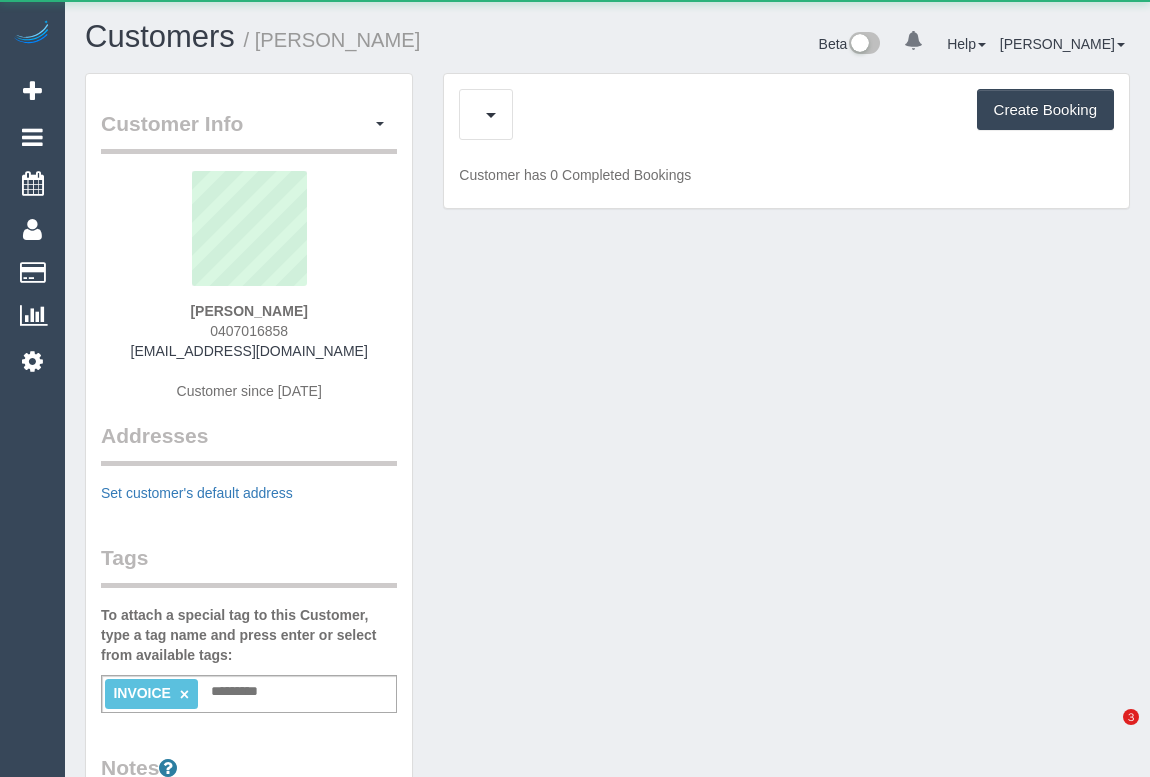 scroll, scrollTop: 0, scrollLeft: 0, axis: both 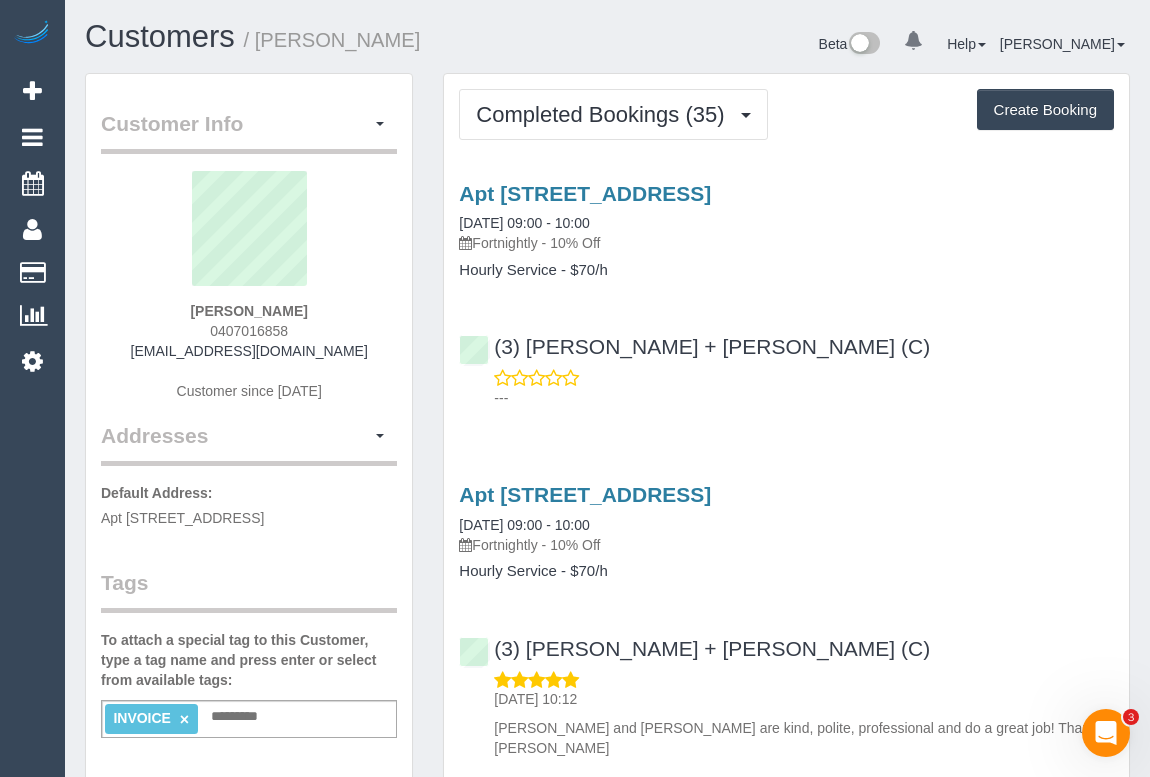 click on "(3) [PERSON_NAME] + [PERSON_NAME] (C)
---" at bounding box center [786, 363] 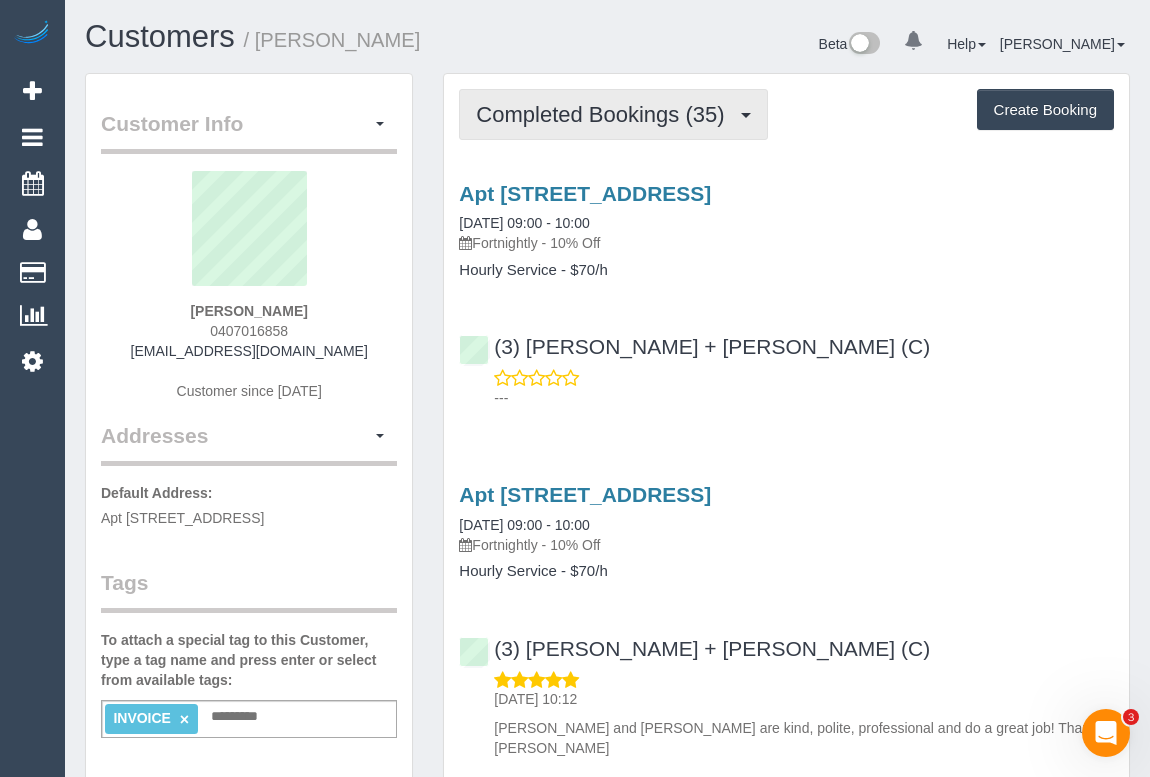 click on "Completed Bookings (35)" at bounding box center [605, 114] 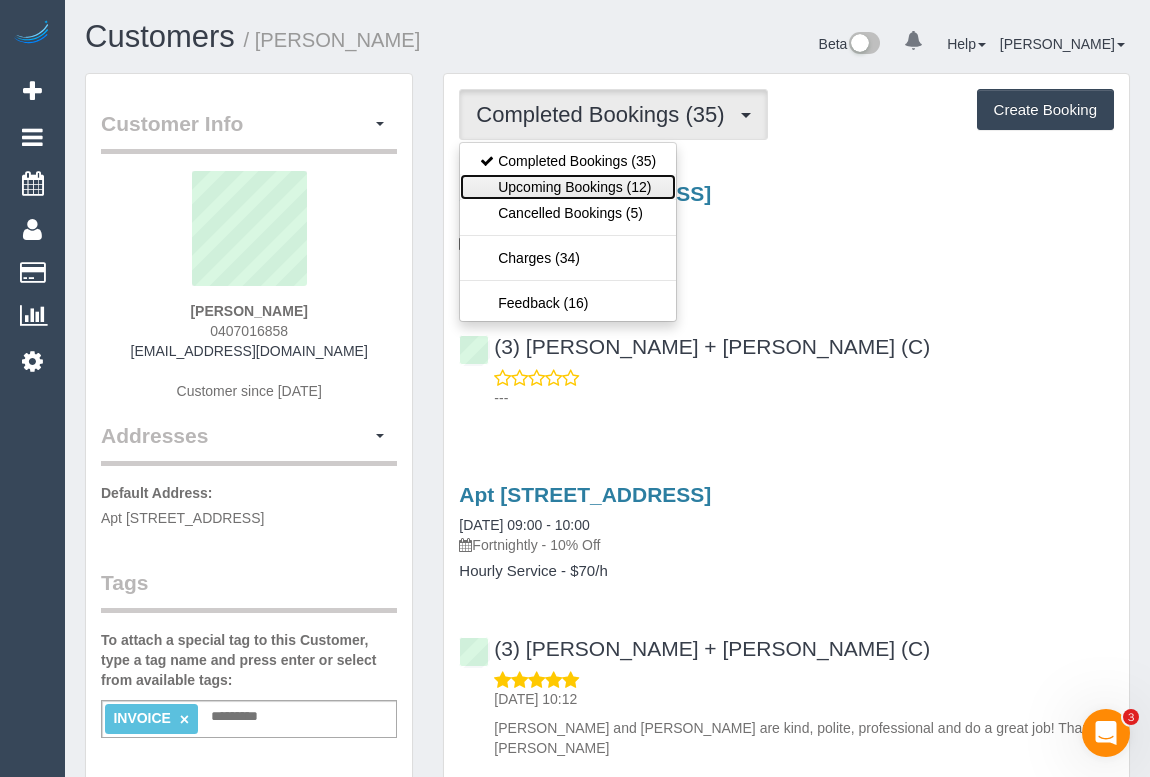click on "Upcoming Bookings (12)" at bounding box center (568, 187) 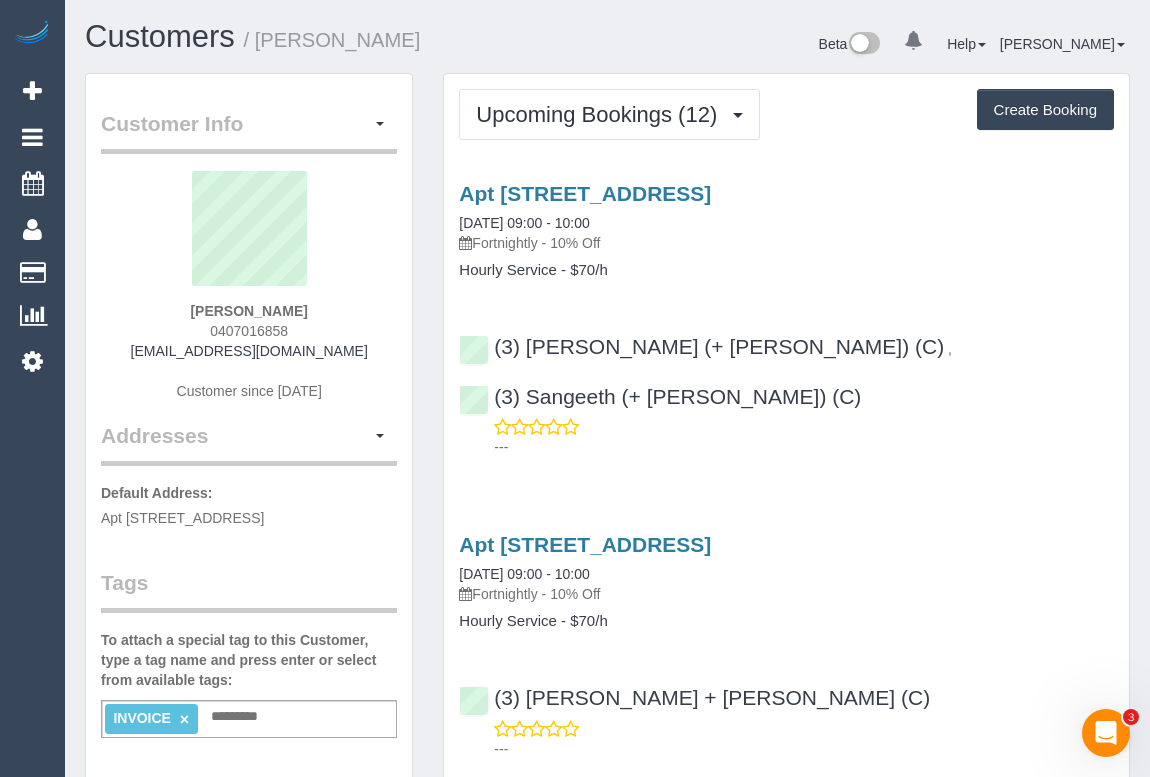 click on "Apt [STREET_ADDRESS]
[DATE] 09:00 - 10:00
Fortnightly - 10% Off
Hourly Service - $70/h" at bounding box center (786, 230) 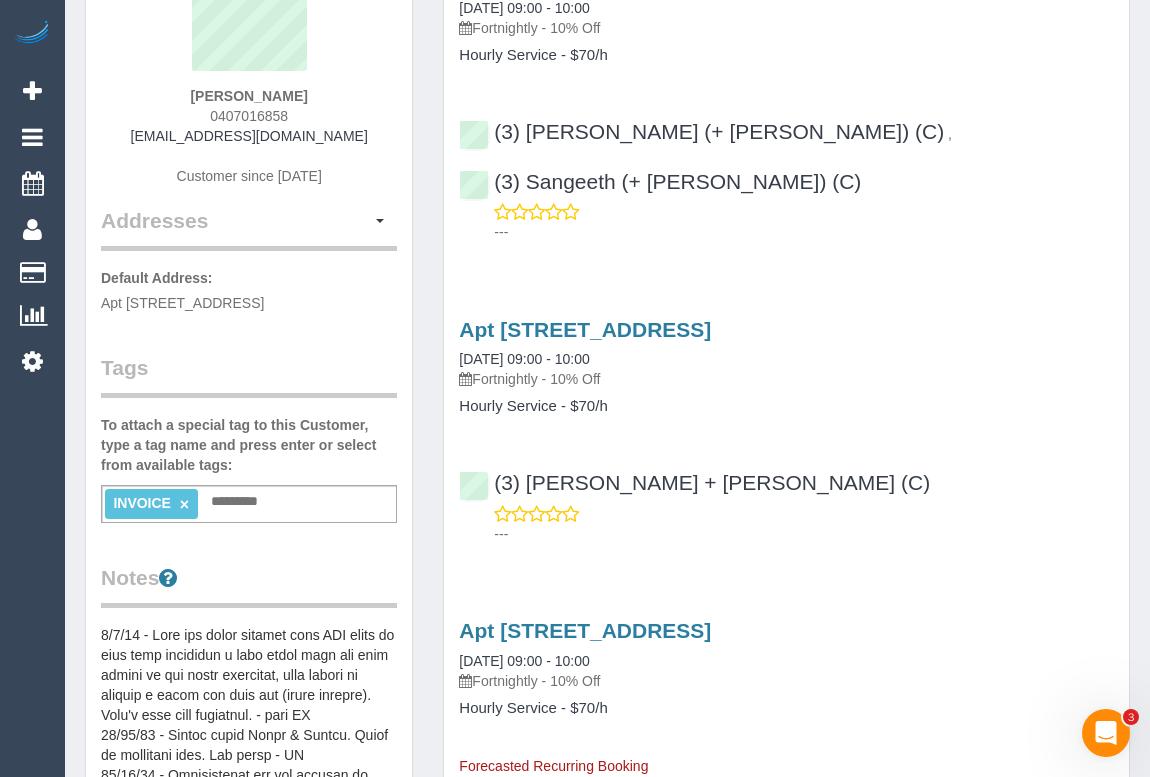 scroll, scrollTop: 0, scrollLeft: 0, axis: both 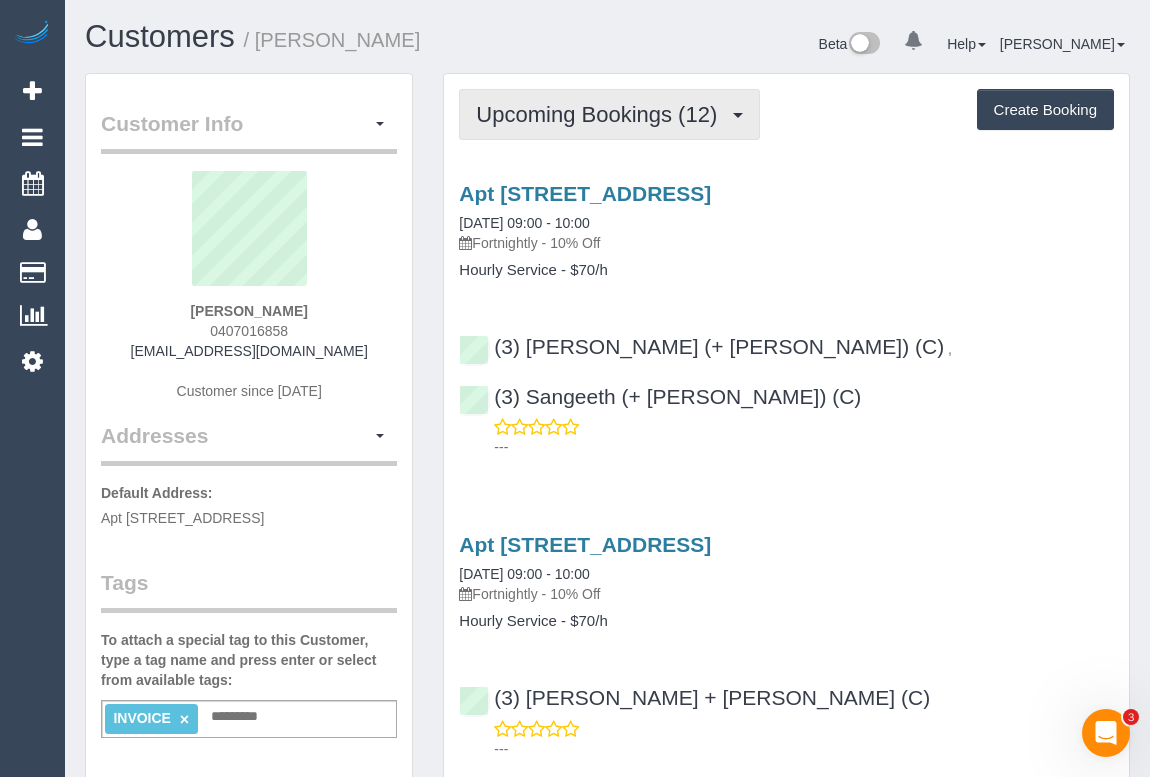 click on "Upcoming Bookings (12)" at bounding box center [601, 114] 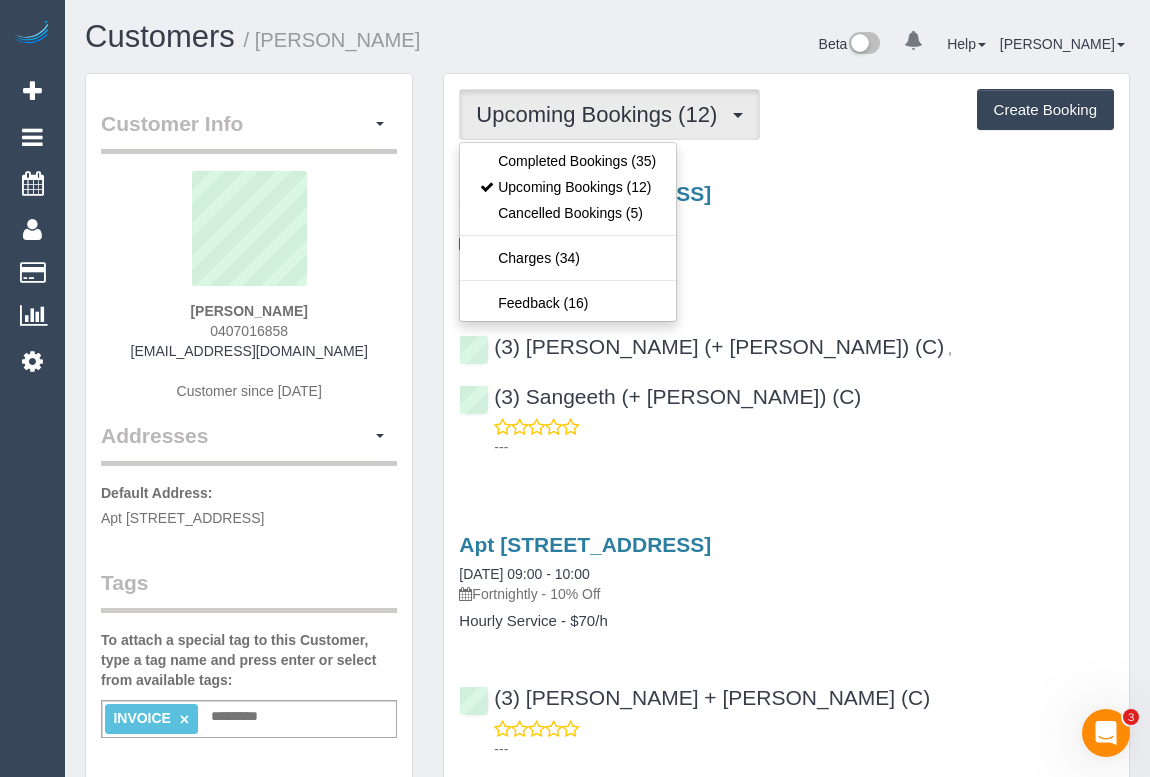 click on "Hourly Service - $70/h" at bounding box center [786, 270] 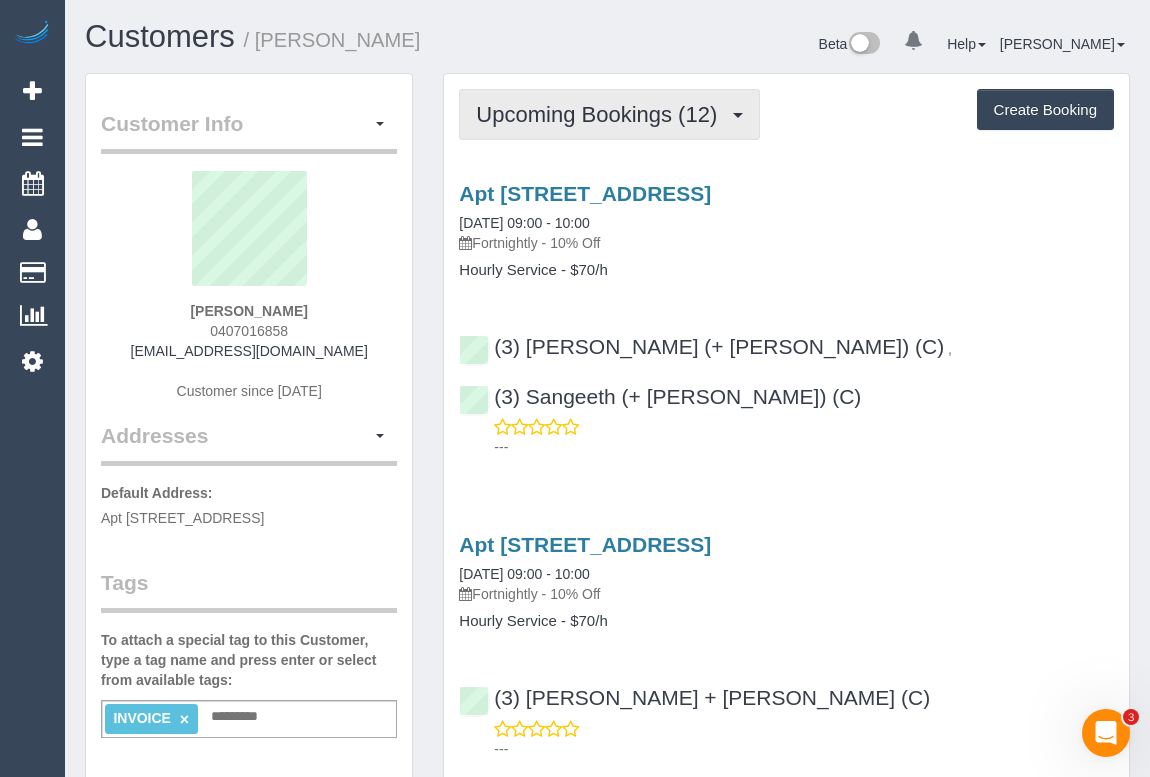 drag, startPoint x: 610, startPoint y: 127, endPoint x: 601, endPoint y: 143, distance: 18.35756 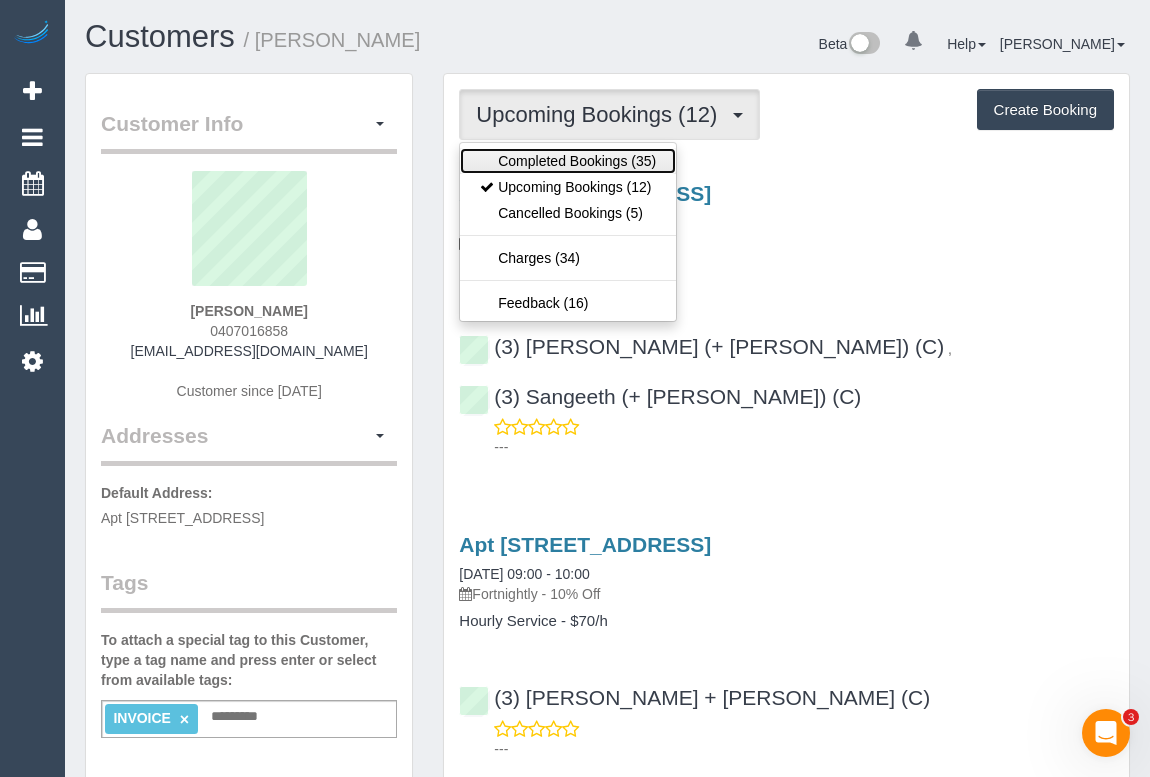 click on "Completed Bookings (35)" at bounding box center [568, 161] 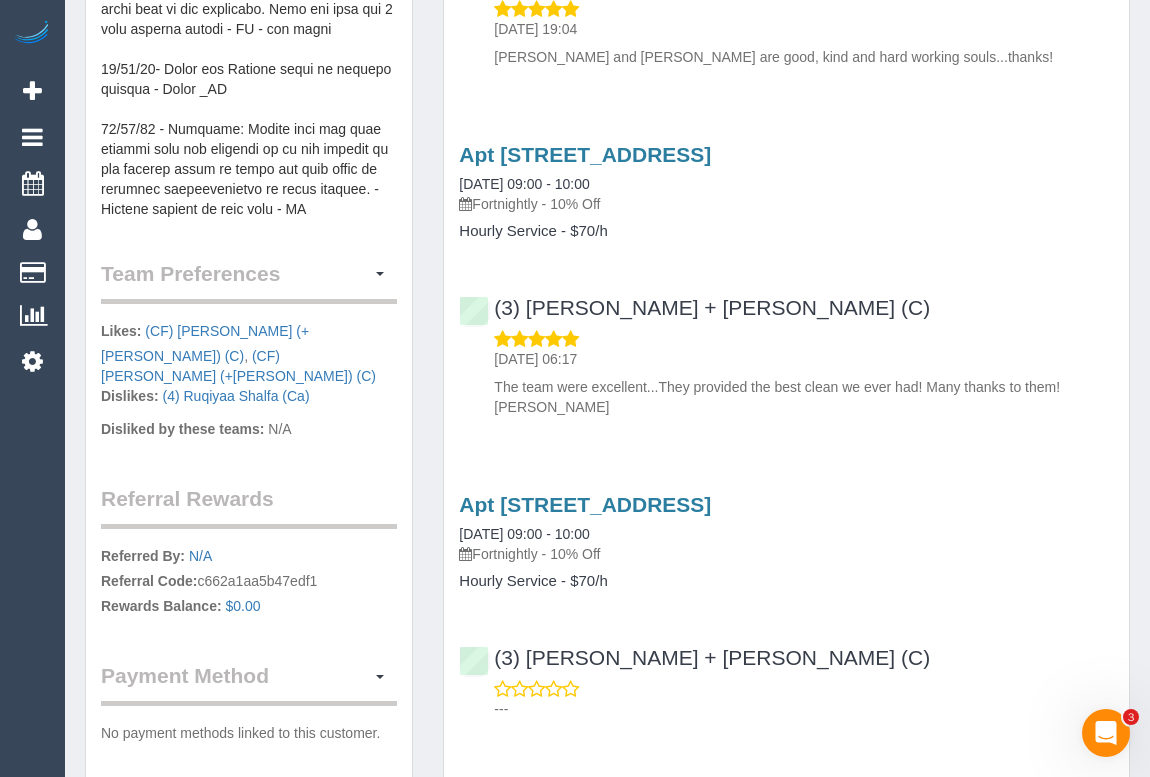 scroll, scrollTop: 1090, scrollLeft: 0, axis: vertical 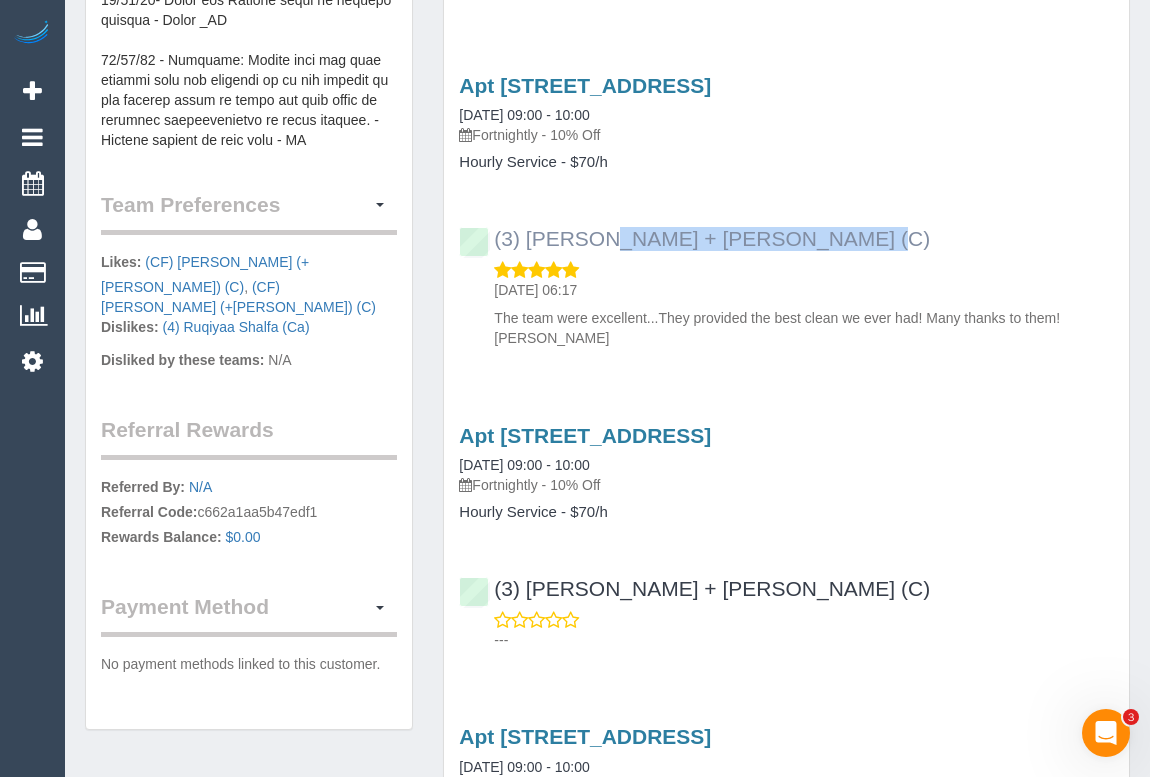 drag, startPoint x: 745, startPoint y: 222, endPoint x: 493, endPoint y: 208, distance: 252.3886 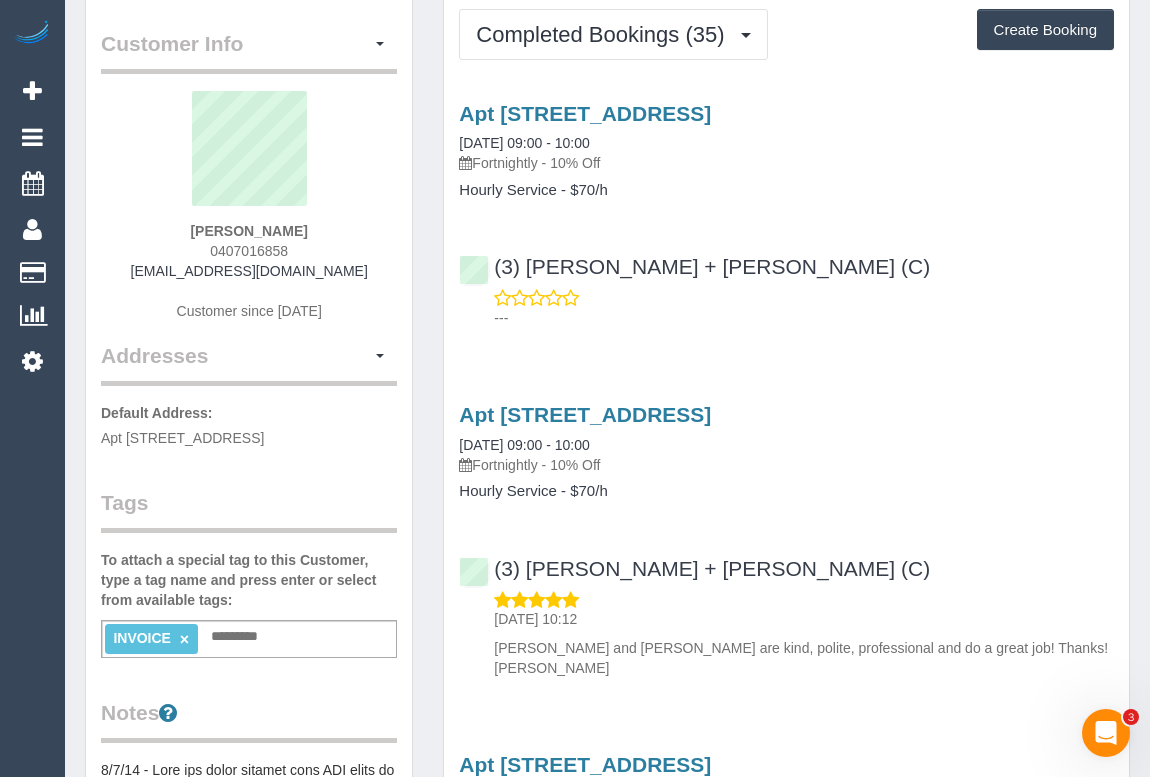scroll, scrollTop: 0, scrollLeft: 0, axis: both 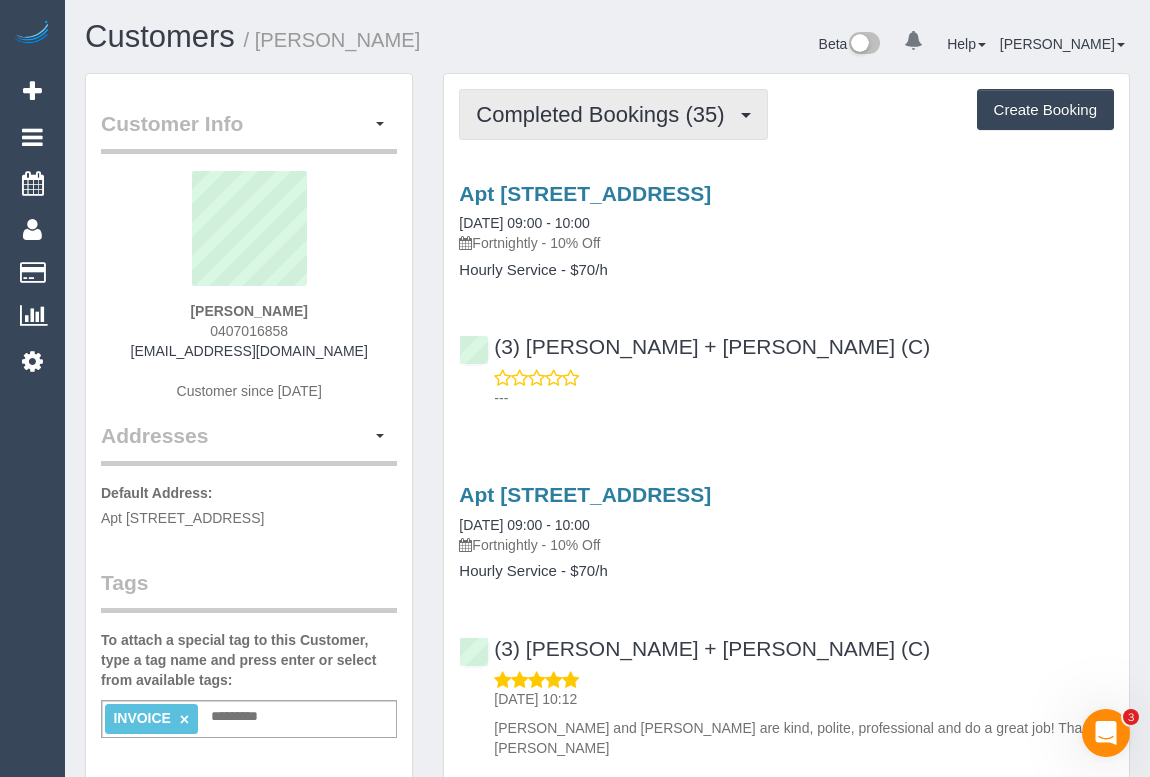 drag, startPoint x: 591, startPoint y: 114, endPoint x: 581, endPoint y: 140, distance: 27.856777 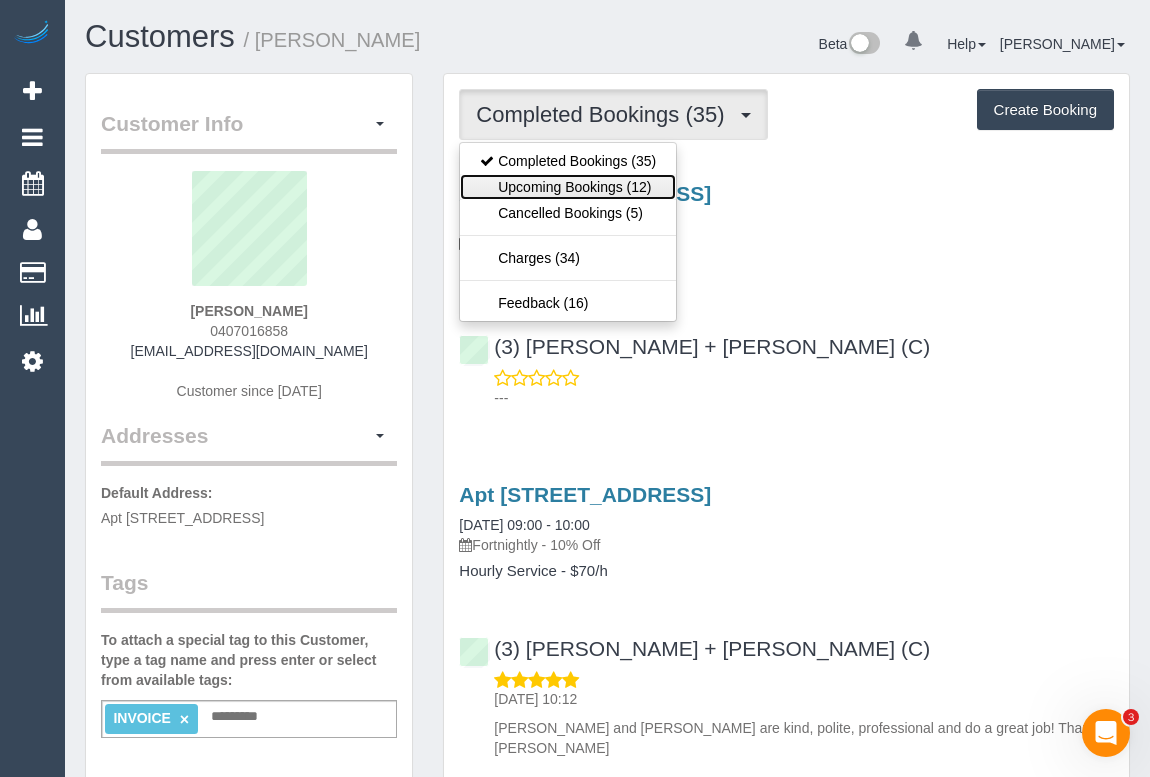 click on "Upcoming Bookings (12)" at bounding box center [568, 187] 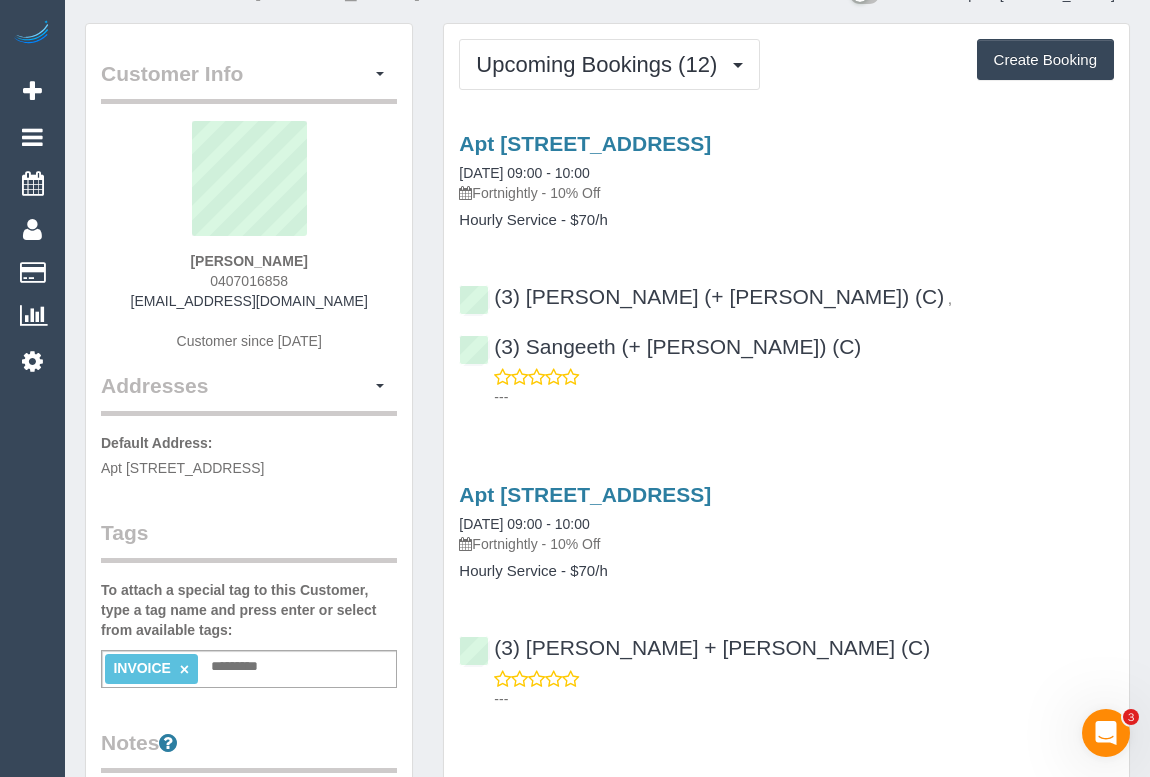 scroll, scrollTop: 0, scrollLeft: 0, axis: both 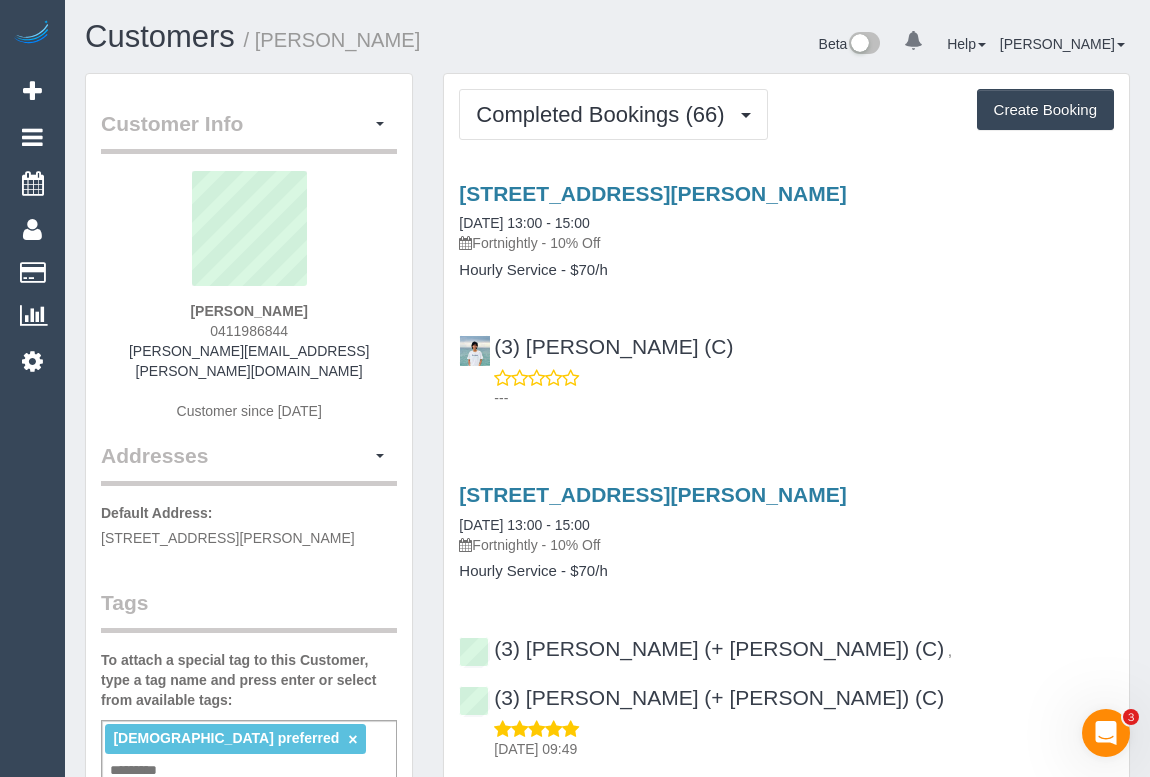 click on "Hourly Service - $70/h" at bounding box center [786, 270] 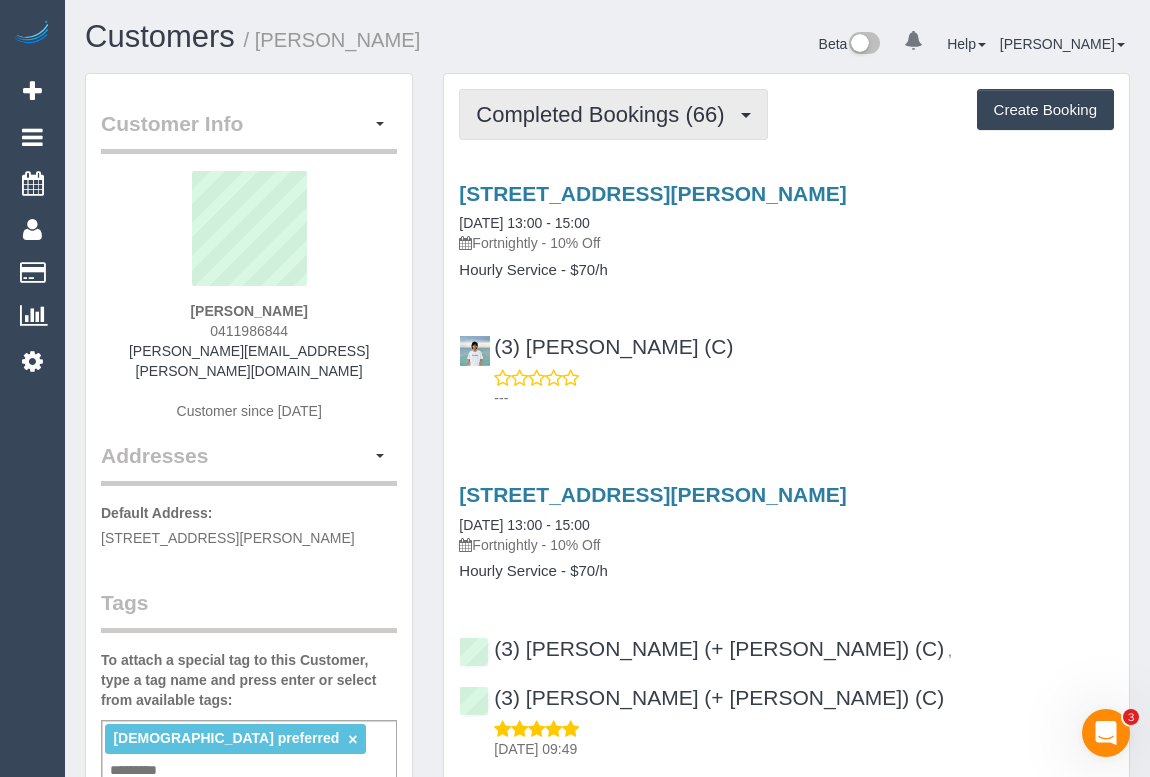 click on "Completed Bookings (66)" at bounding box center [605, 114] 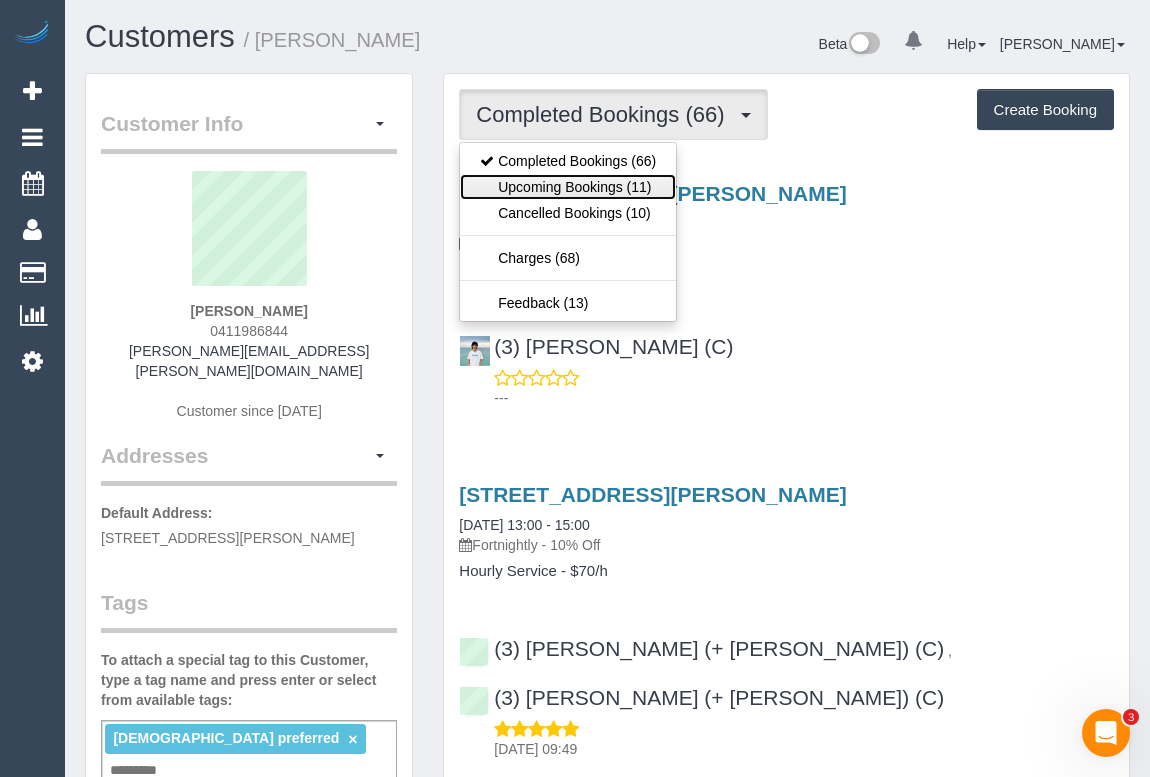 click on "Upcoming Bookings (11)" at bounding box center (568, 187) 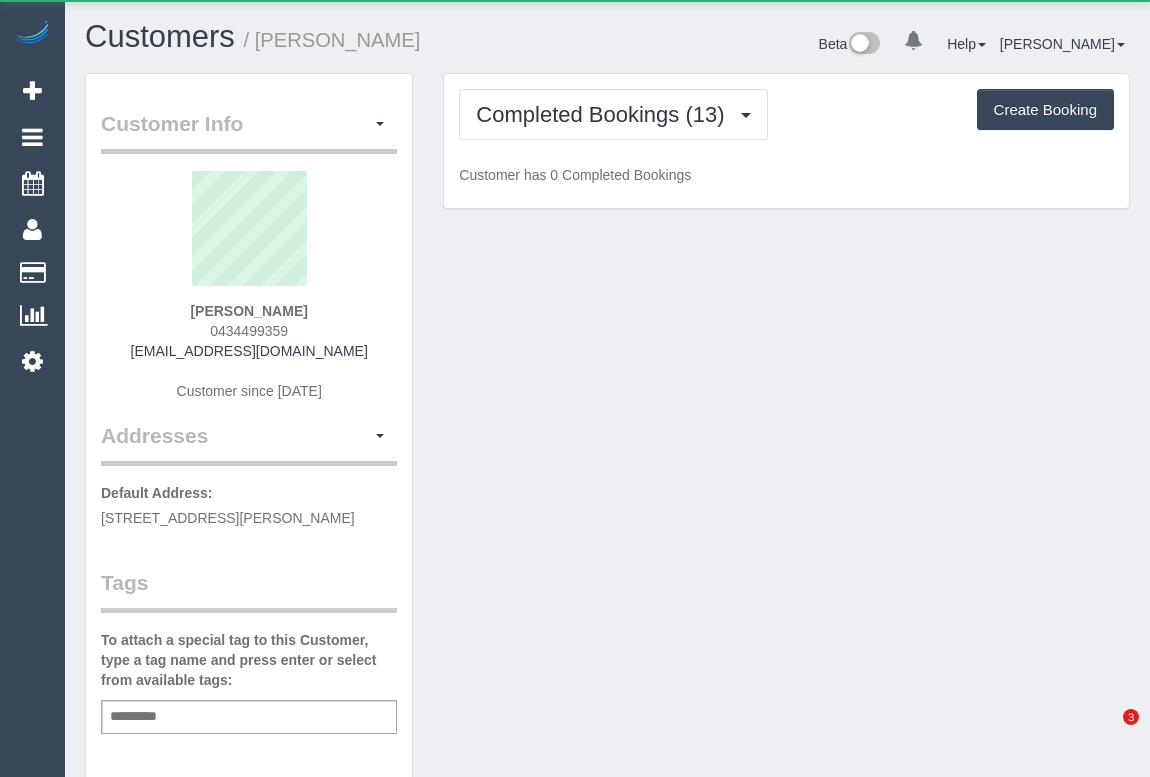 scroll, scrollTop: 0, scrollLeft: 0, axis: both 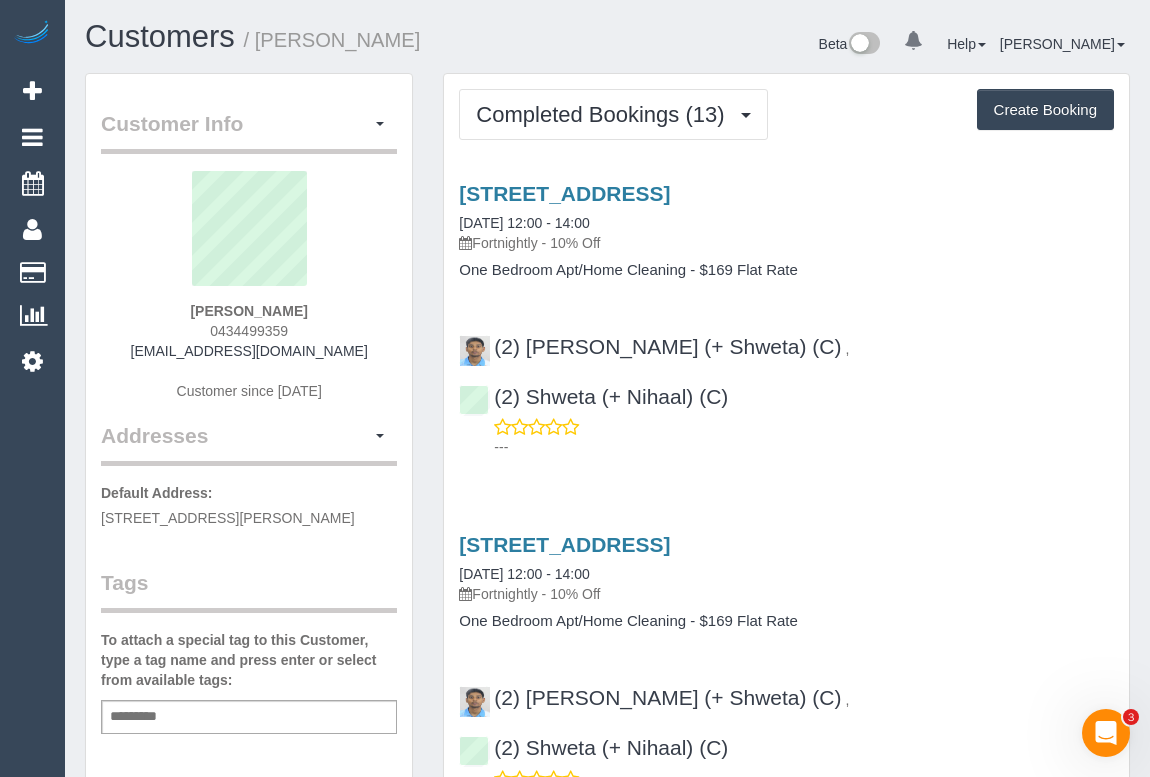 drag, startPoint x: 197, startPoint y: 332, endPoint x: 320, endPoint y: 332, distance: 123 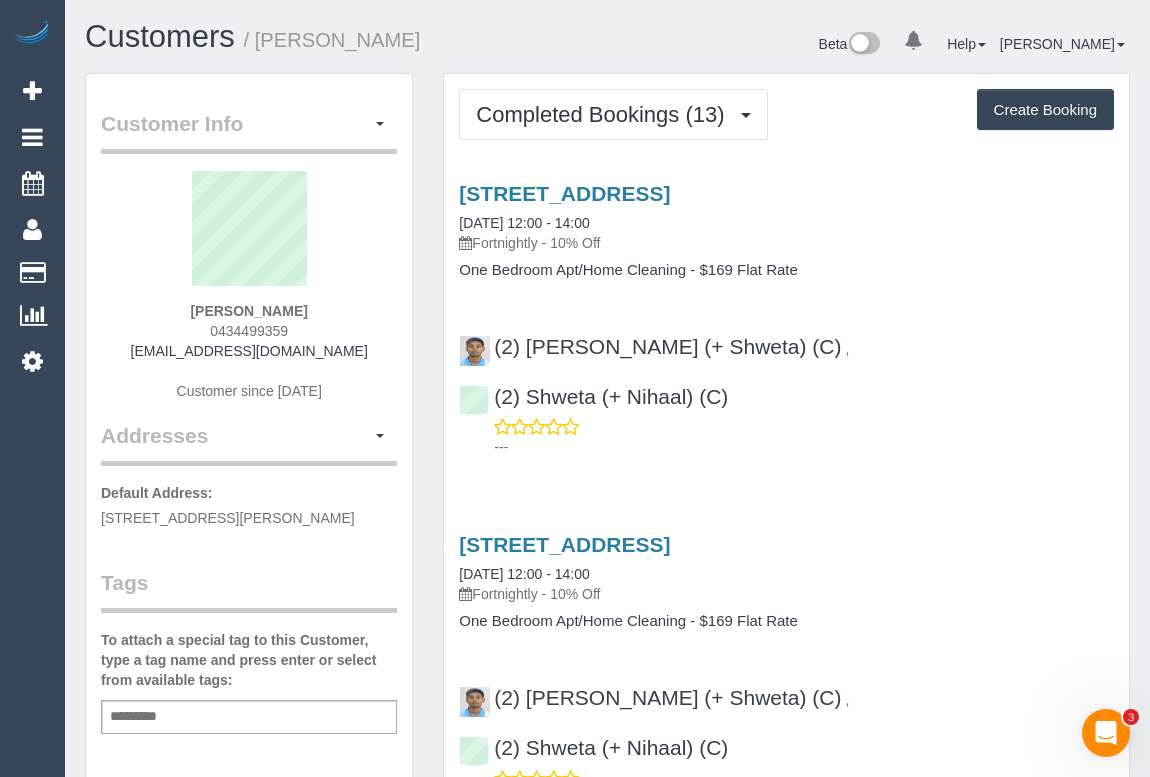 click on "Service
Feedback
[STREET_ADDRESS]
[DATE] 12:00 - 14:00
Fortnightly - 10% Off
One Bedroom Apt/Home Cleaning - $169 Flat Rate
(2) Nihaal (+ [PERSON_NAME]) (C)
,
(2) Shweta (+ Nihaal) (C)
---" at bounding box center [786, 2602] 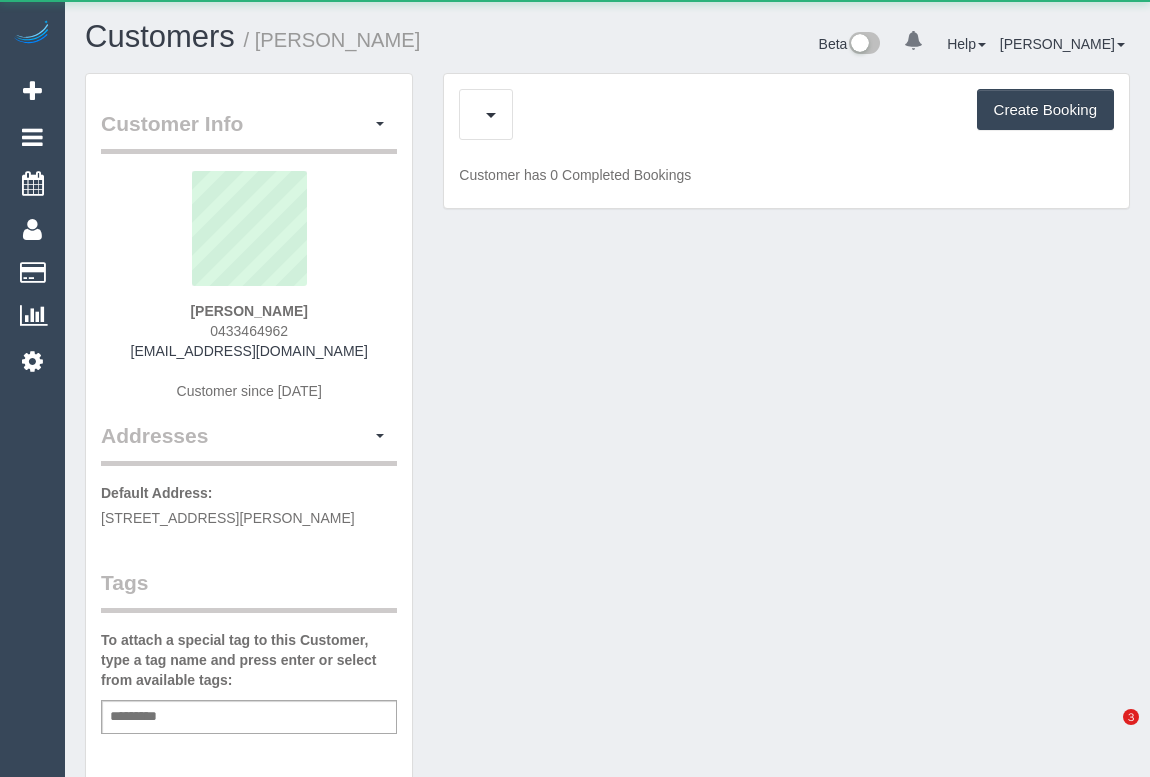 scroll, scrollTop: 0, scrollLeft: 0, axis: both 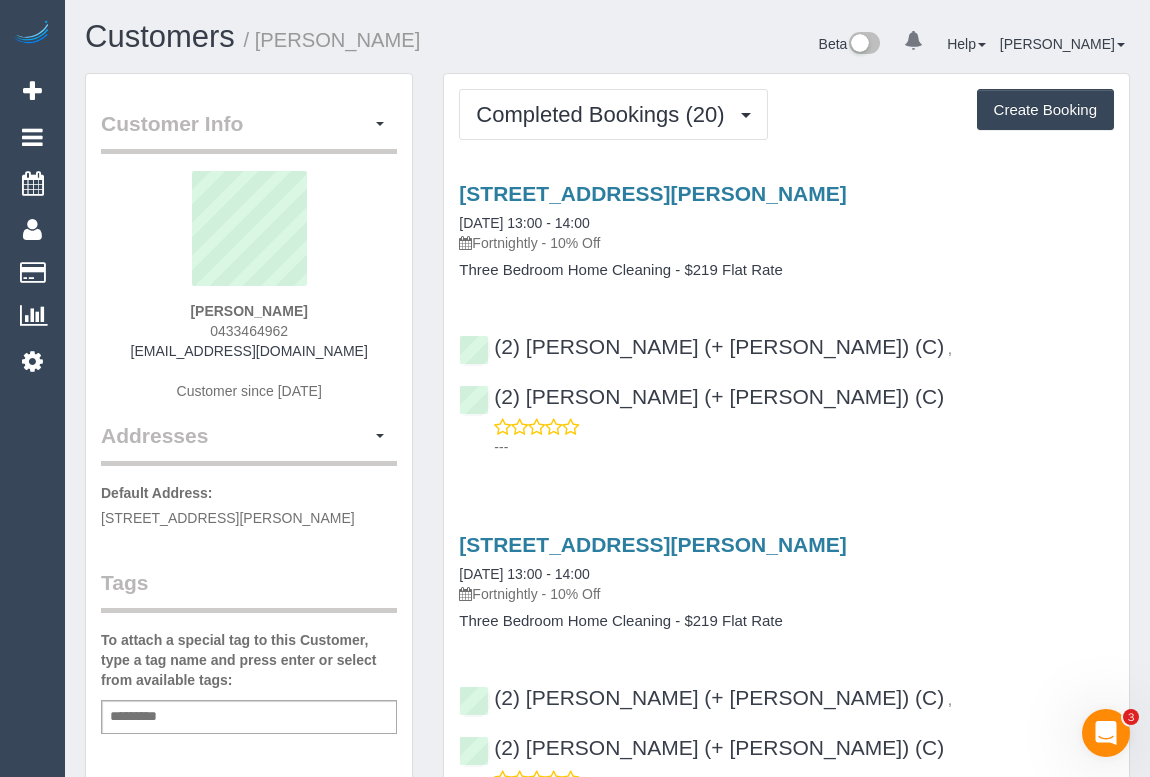 drag, startPoint x: 201, startPoint y: 322, endPoint x: 340, endPoint y: 326, distance: 139.05754 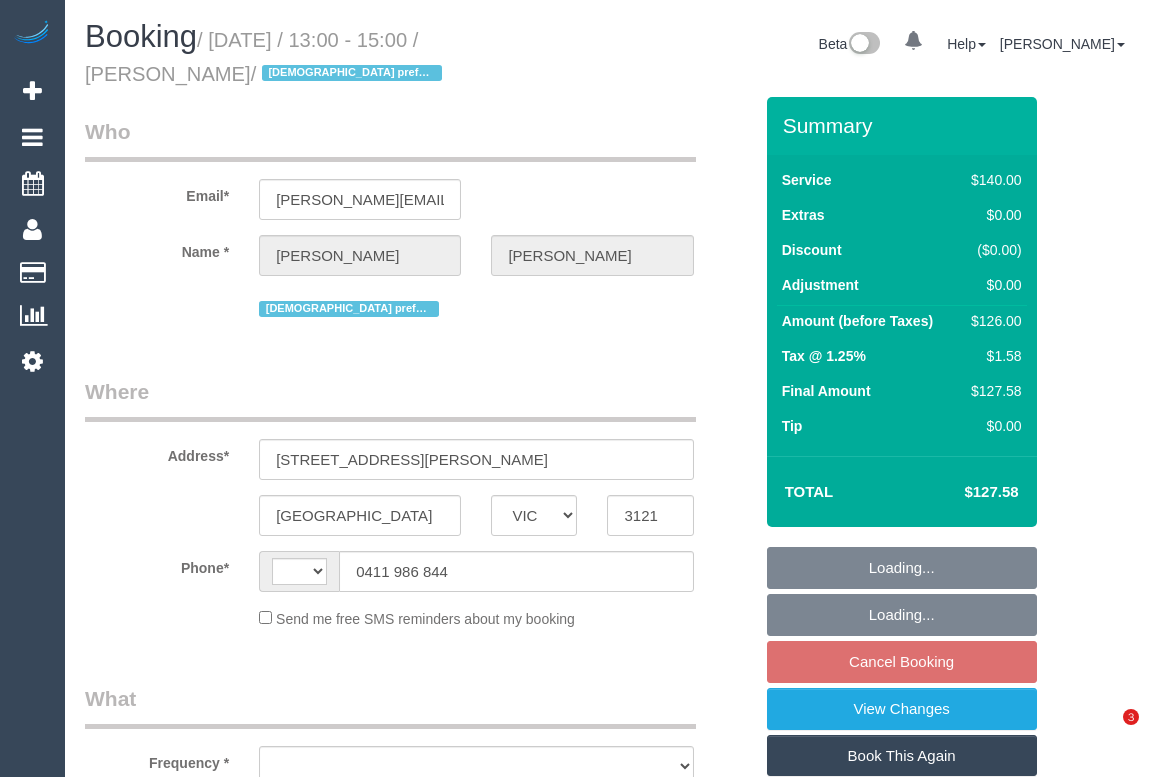 select on "VIC" 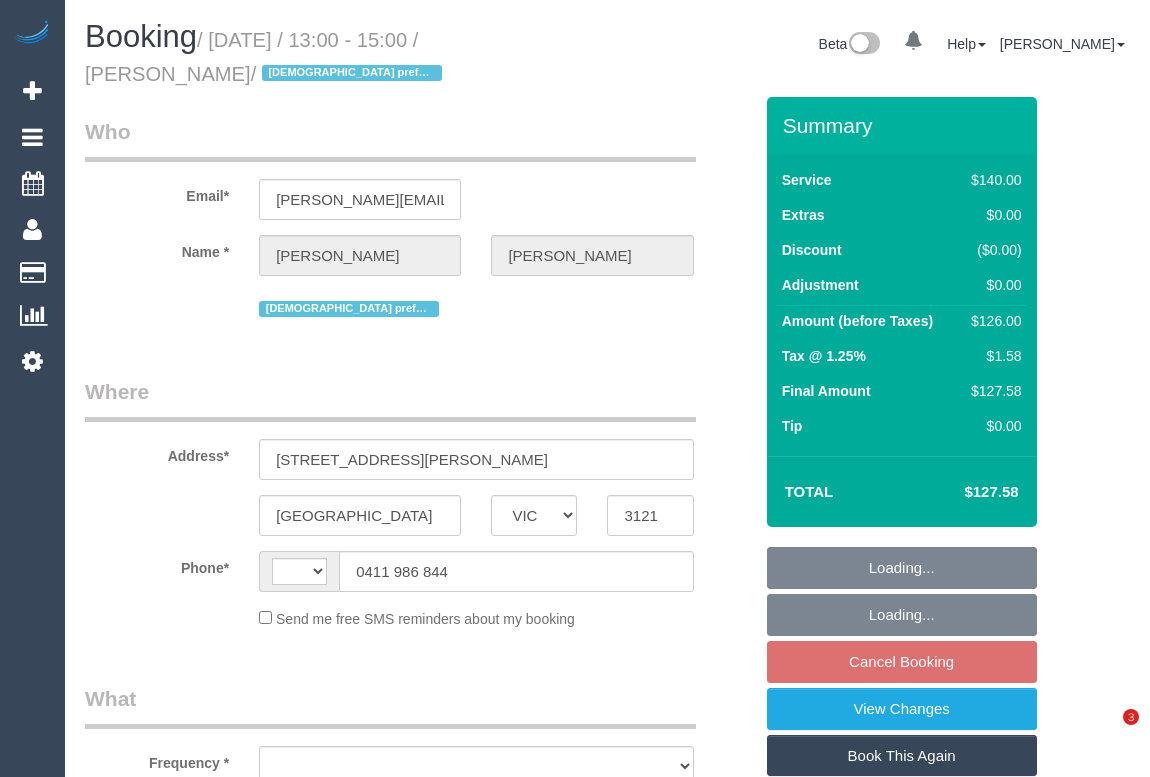 scroll, scrollTop: 0, scrollLeft: 0, axis: both 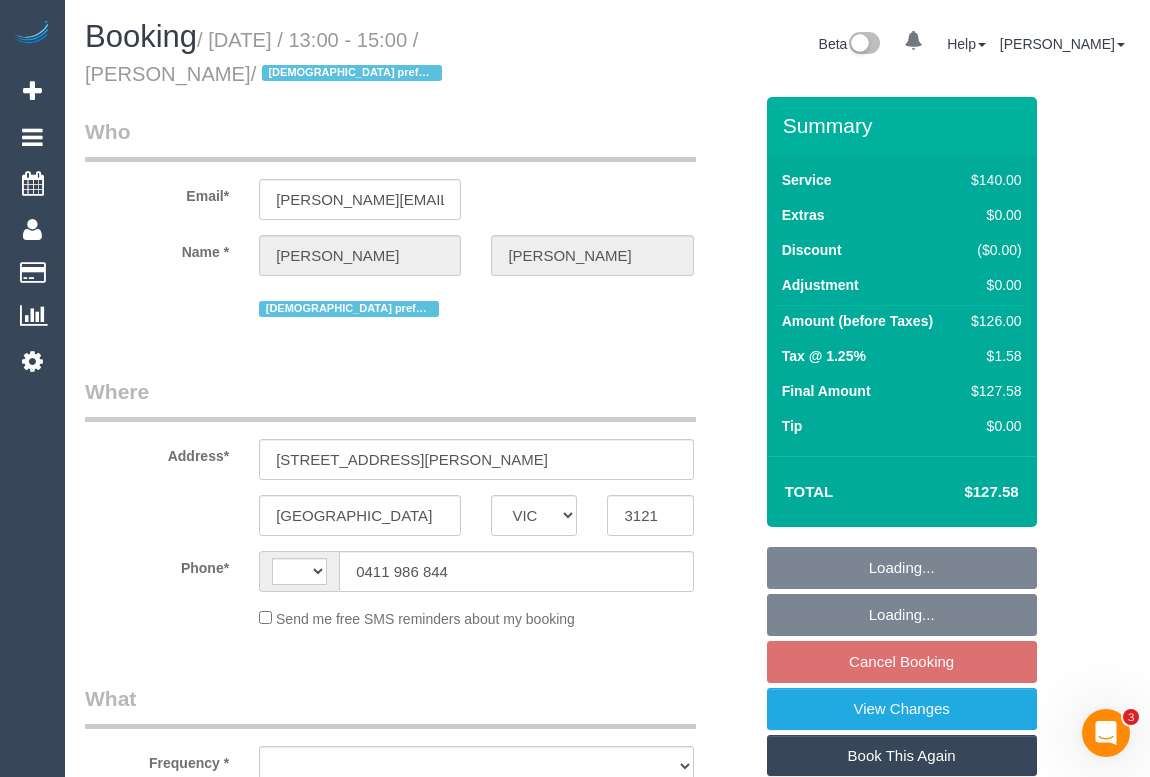 select on "number:28" 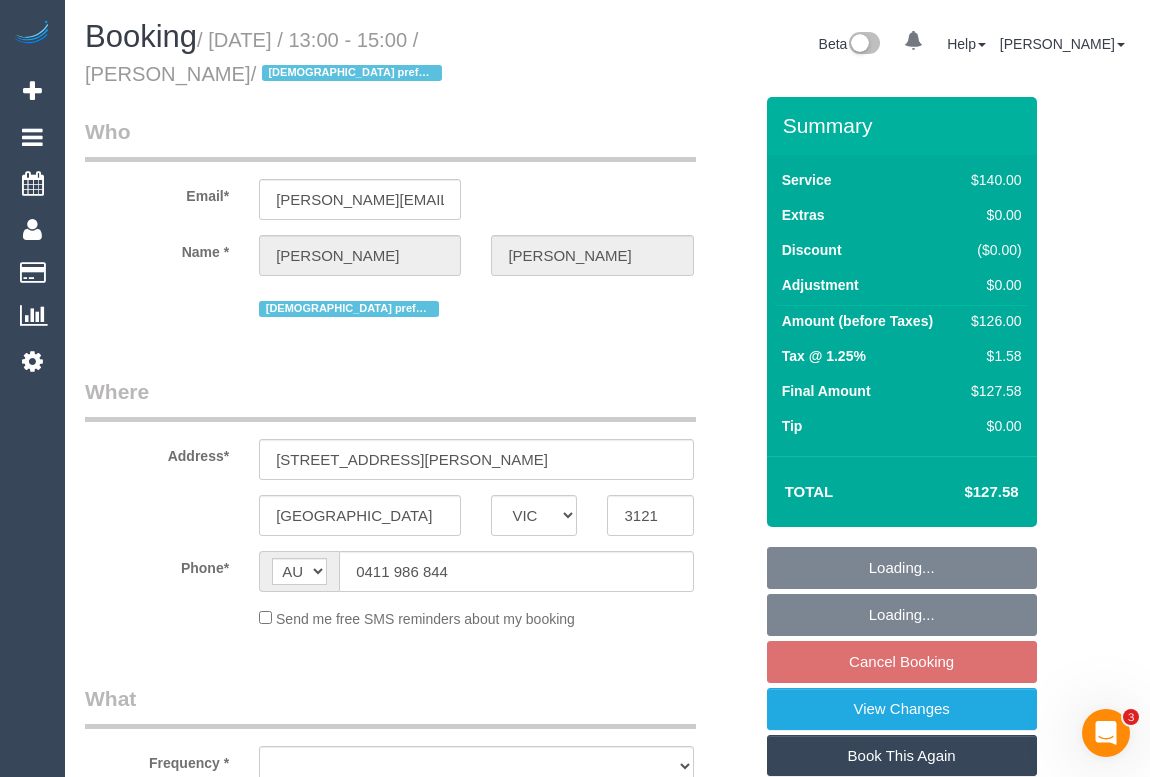 select on "string:AU" 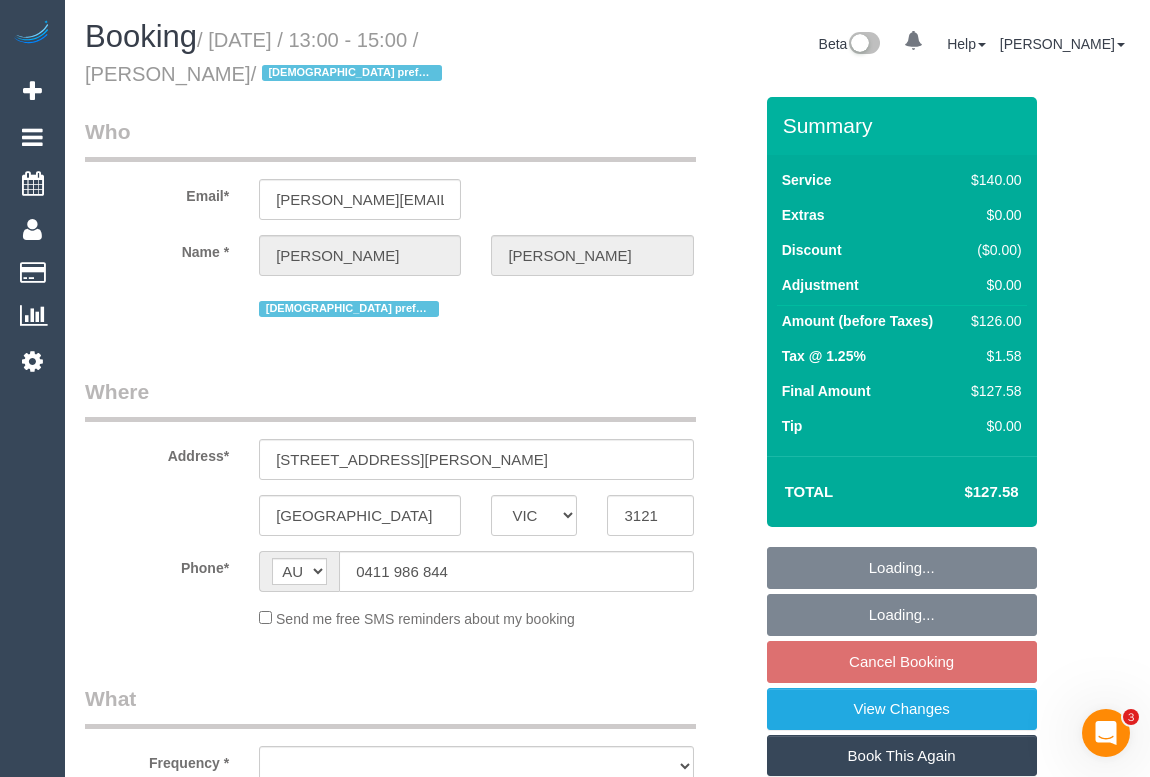select on "object:683" 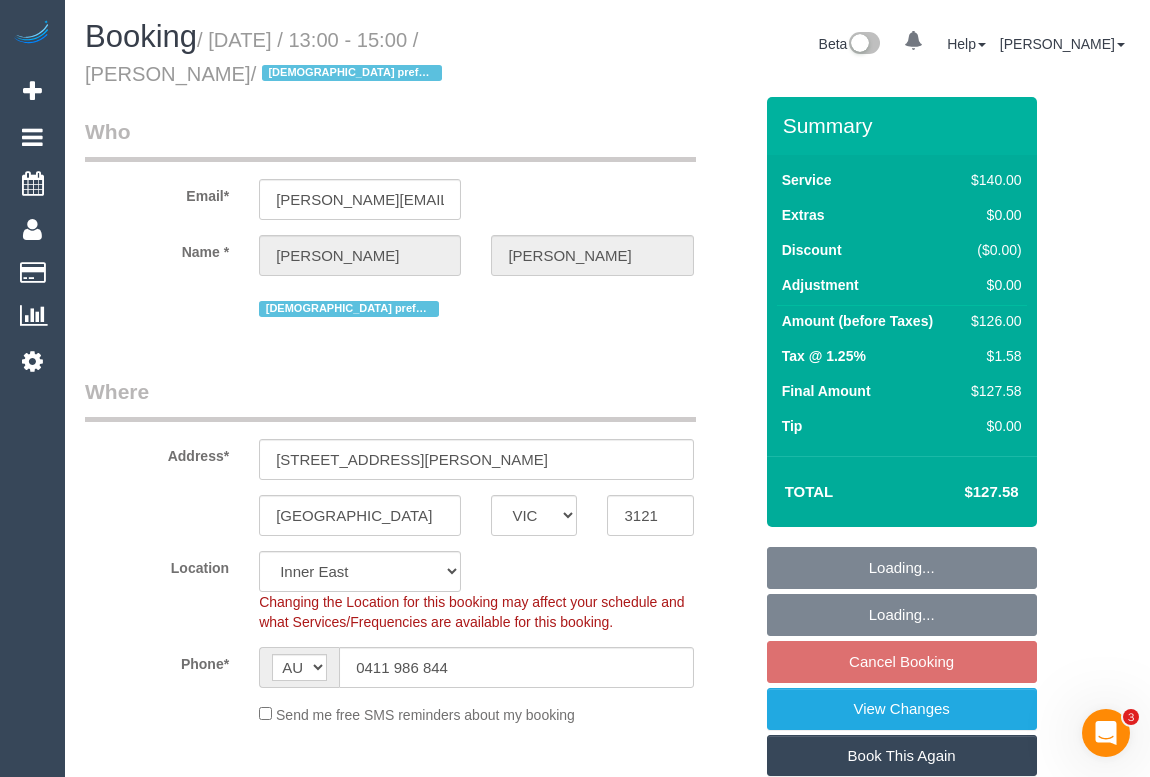 select on "object:1467" 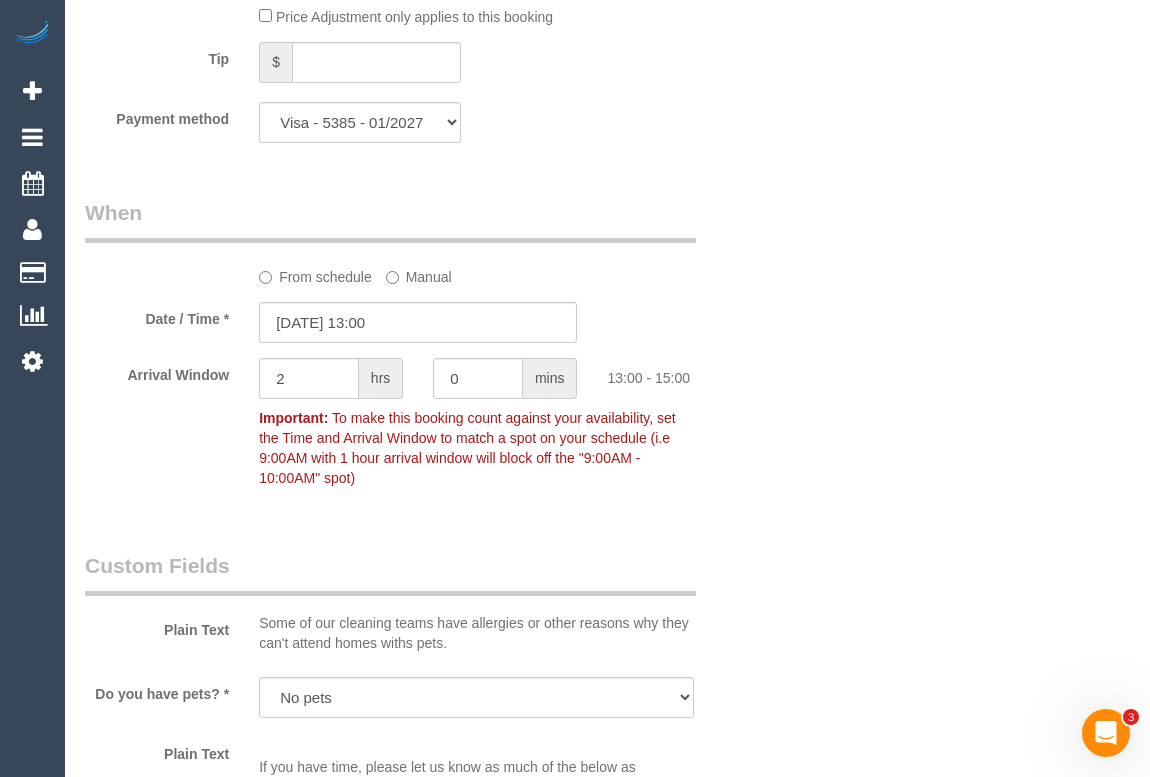 scroll, scrollTop: 2000, scrollLeft: 0, axis: vertical 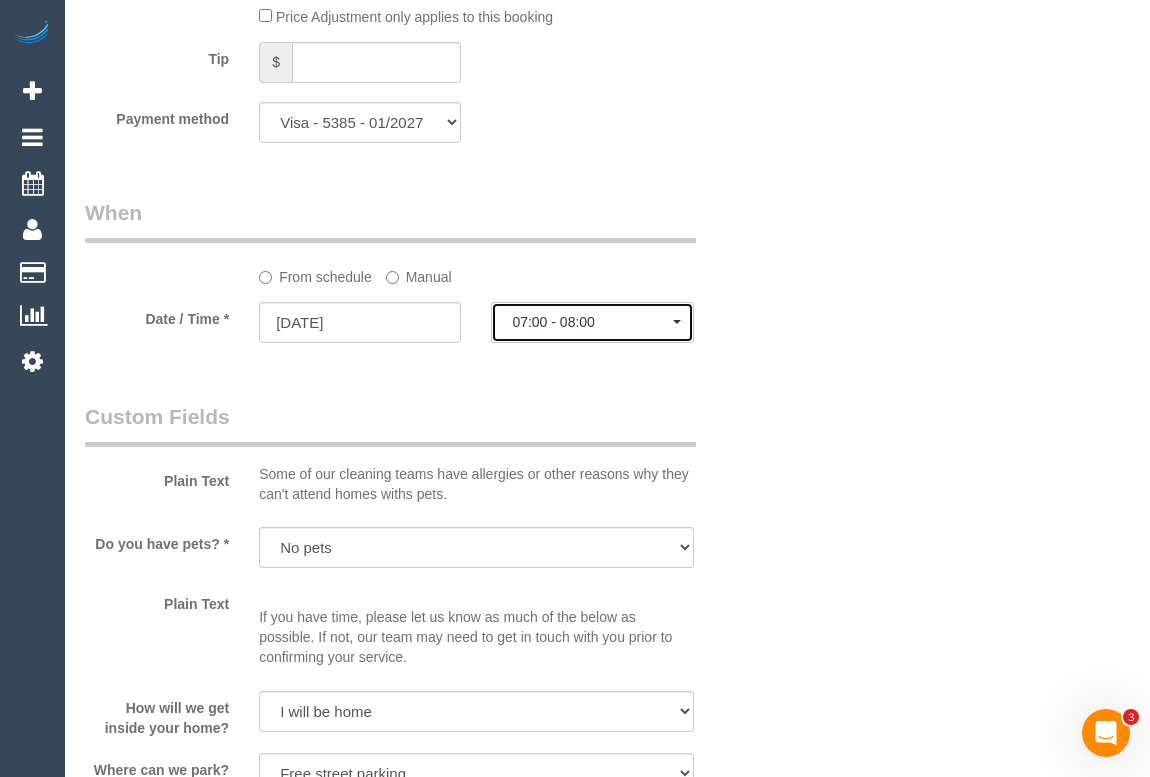 click on "07:00 - 08:00" 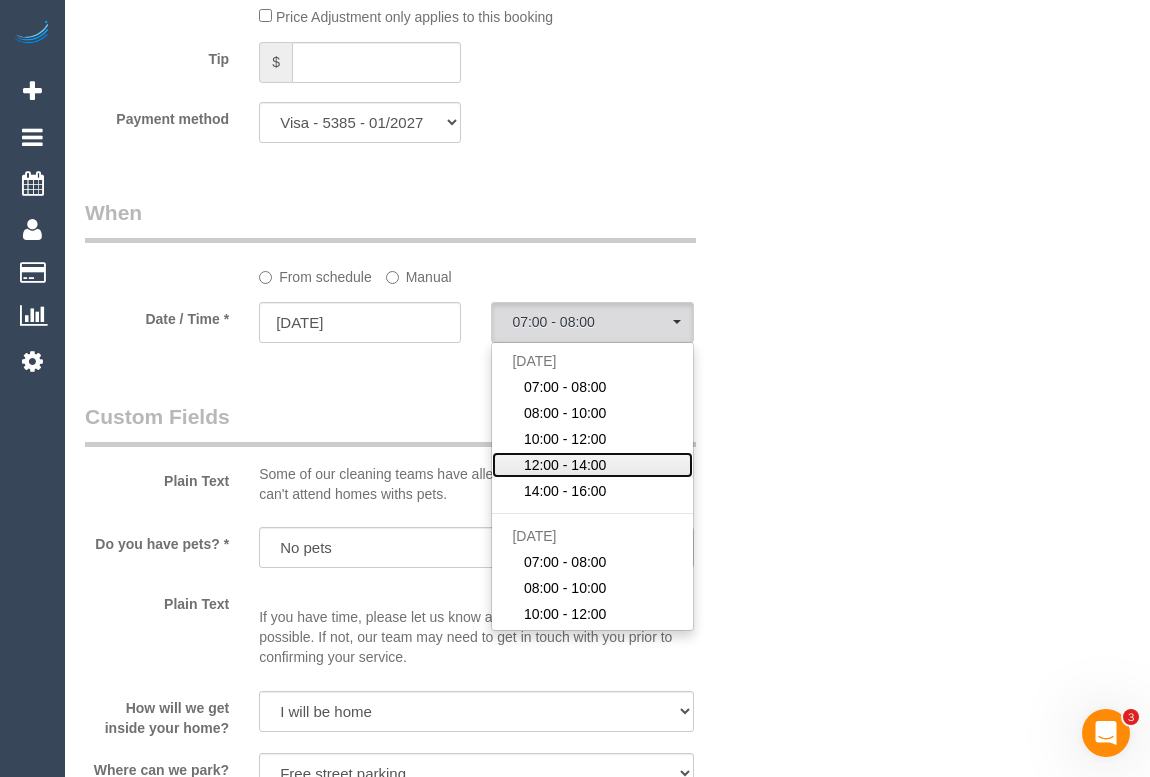click on "12:00 - 14:00" 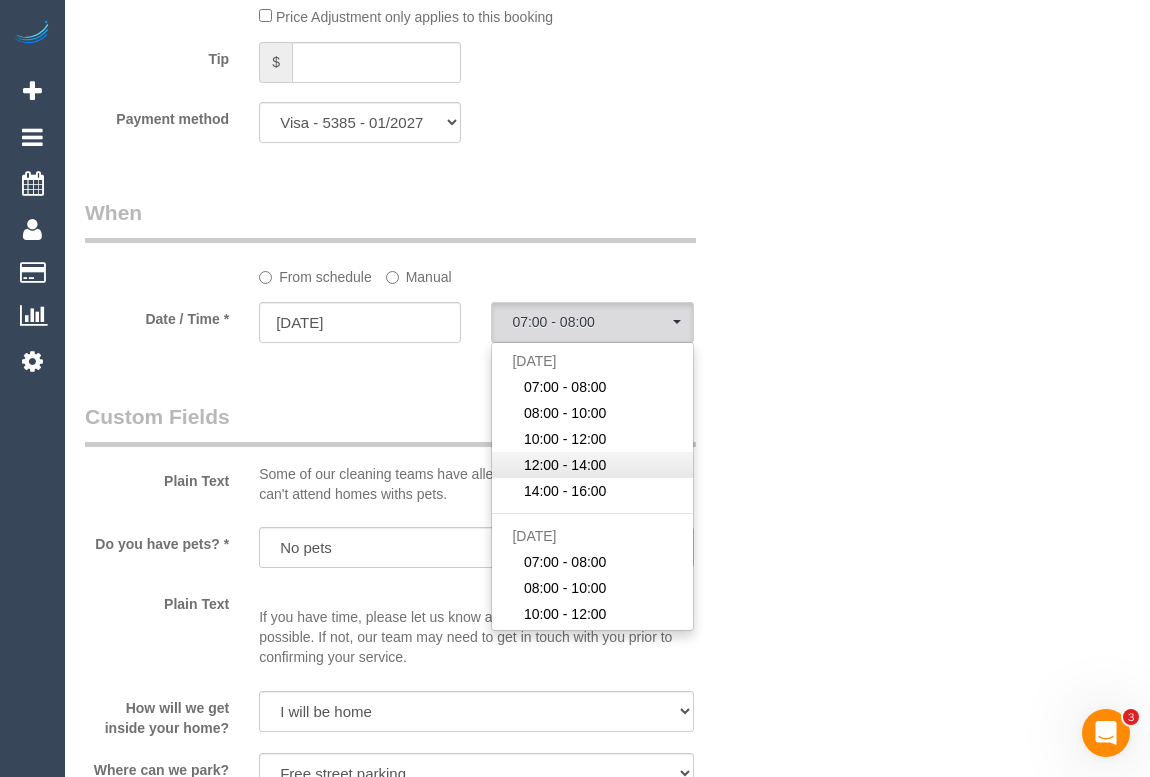 select on "spot25" 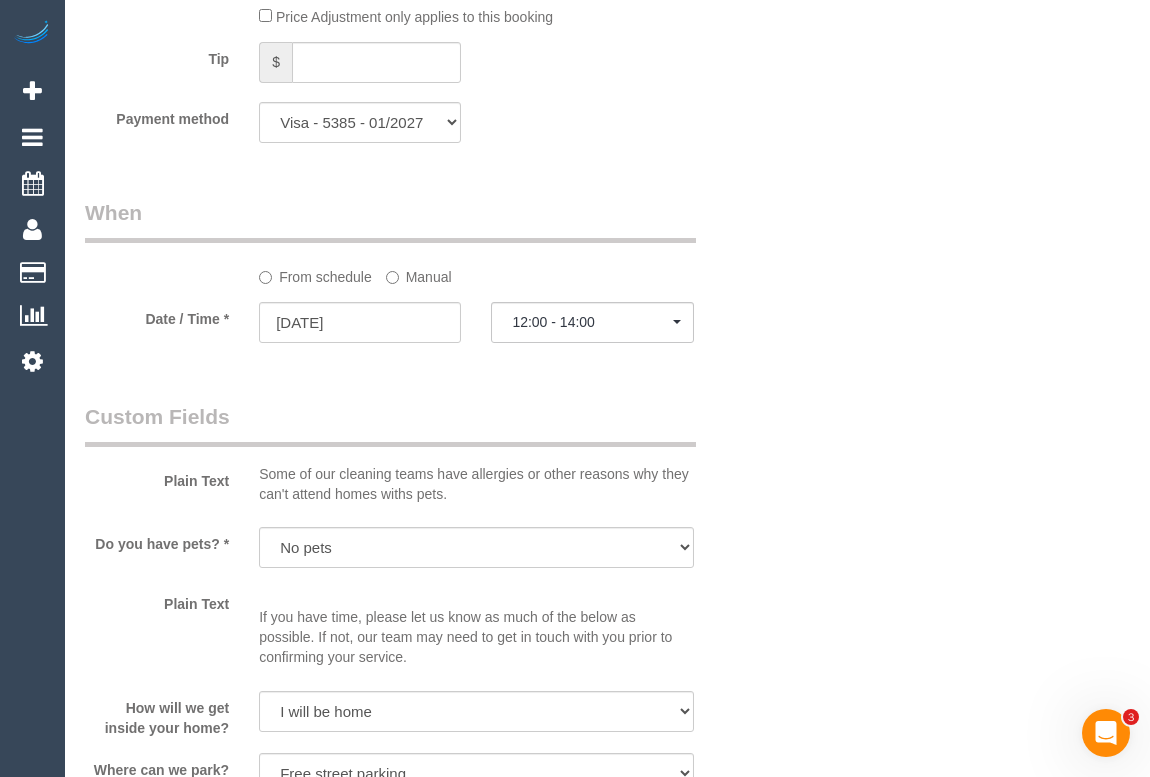 click on "Who
Email*
[PERSON_NAME][EMAIL_ADDRESS][PERSON_NAME][DOMAIN_NAME]
Name *
[GEOGRAPHIC_DATA][PERSON_NAME]
[DEMOGRAPHIC_DATA] preferred
Where
Address*
[STREET_ADDRESS][PERSON_NAME]
[GEOGRAPHIC_DATA]
ACT
[GEOGRAPHIC_DATA]
NT
[GEOGRAPHIC_DATA]
SA
TAS
[GEOGRAPHIC_DATA]
[GEOGRAPHIC_DATA]
3121
Location
[GEOGRAPHIC_DATA] (North) East (South) [GEOGRAPHIC_DATA] (East) [GEOGRAPHIC_DATA] (West) [GEOGRAPHIC_DATA] (East) North (West) [GEOGRAPHIC_DATA] (East) [GEOGRAPHIC_DATA] (West) [GEOGRAPHIC_DATA] (East) [GEOGRAPHIC_DATA] (West) West (North) West (South) ZG - Central ZG - [GEOGRAPHIC_DATA]" at bounding box center (607, 352) 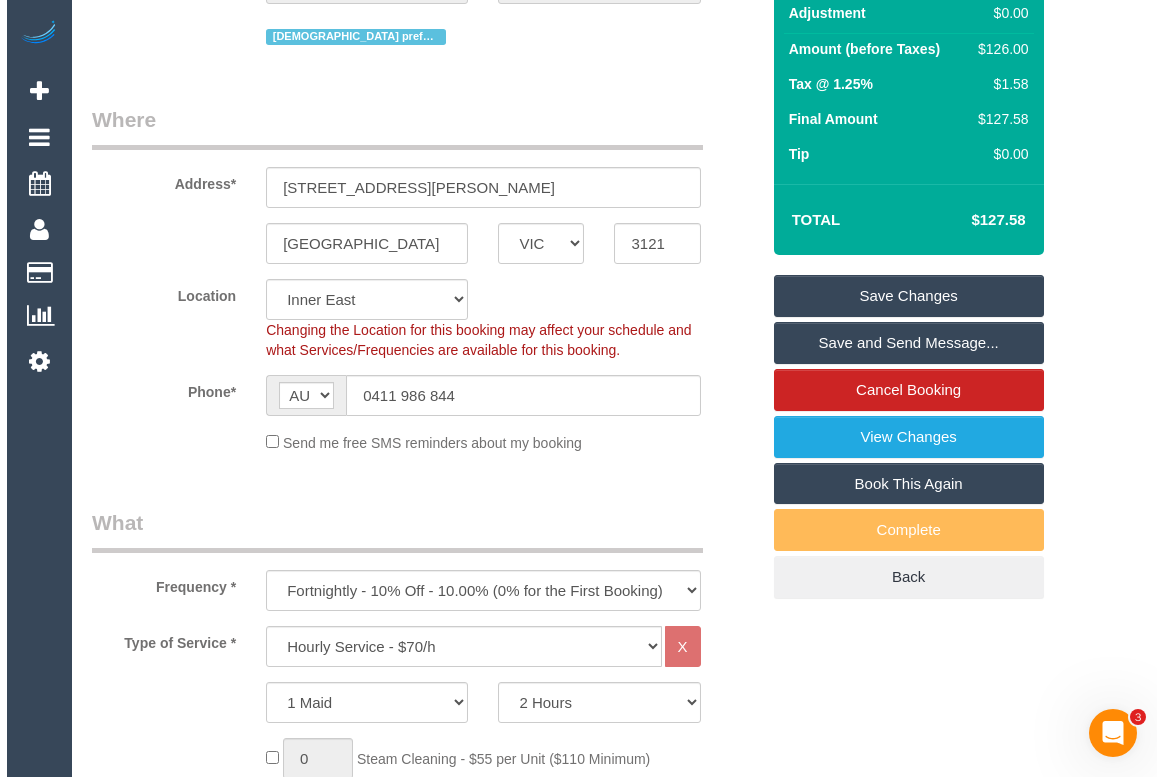 scroll, scrollTop: 0, scrollLeft: 0, axis: both 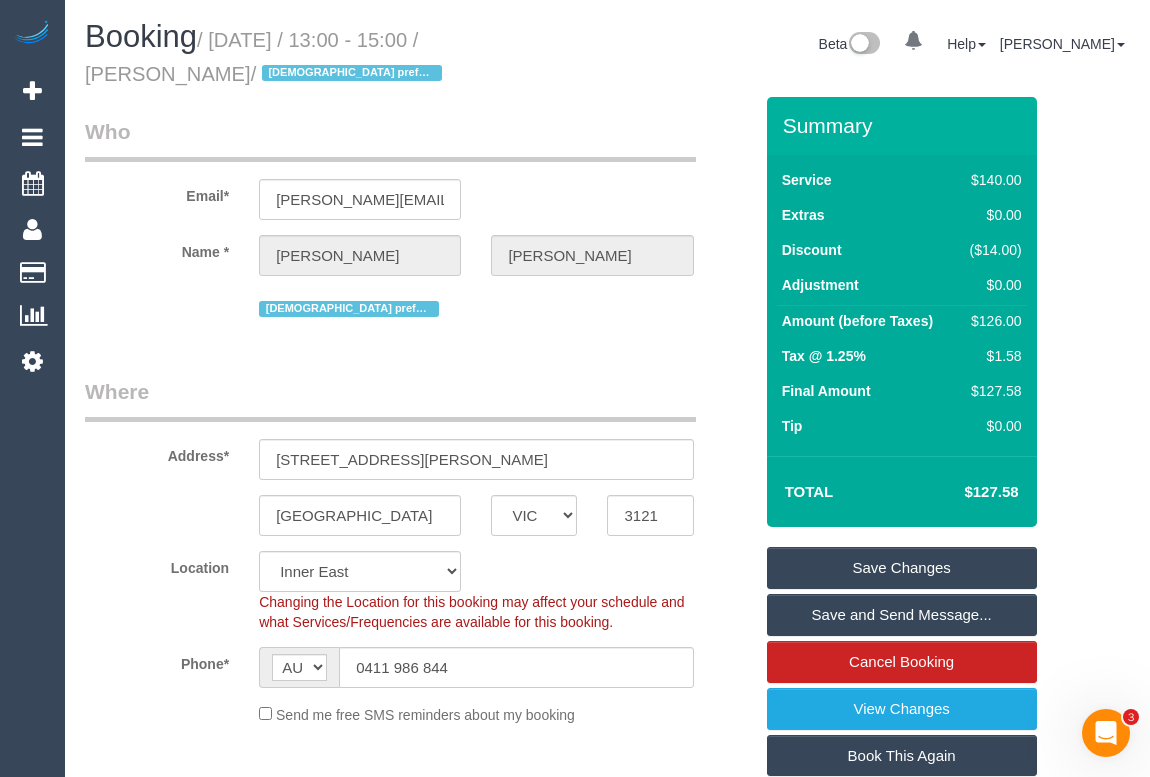 click on "Save Changes" at bounding box center [902, 568] 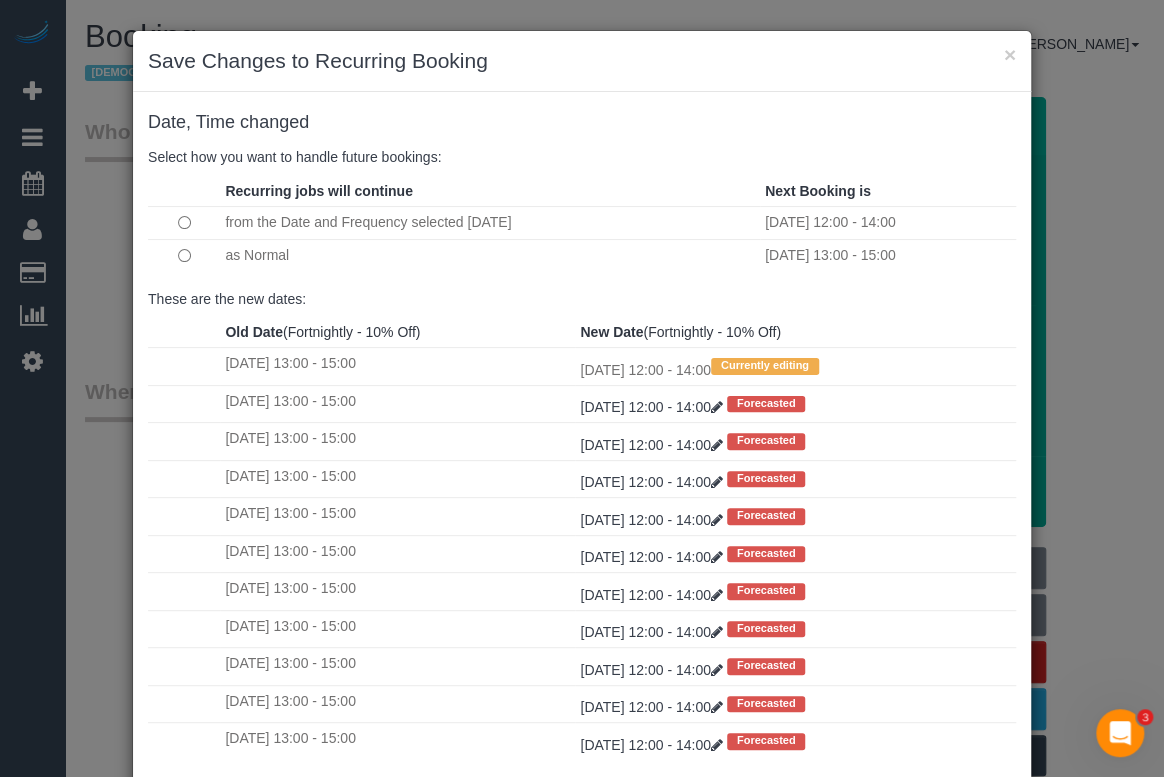 scroll, scrollTop: 7, scrollLeft: 0, axis: vertical 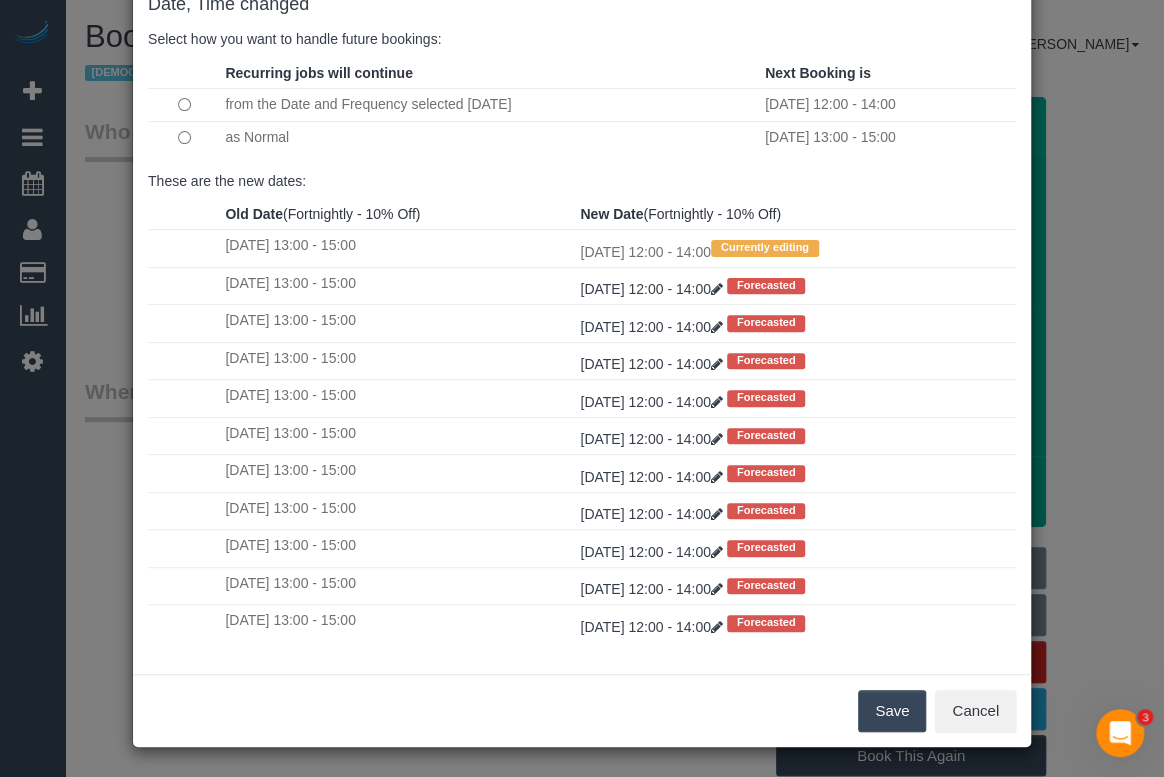 click on "Save" at bounding box center [892, 711] 